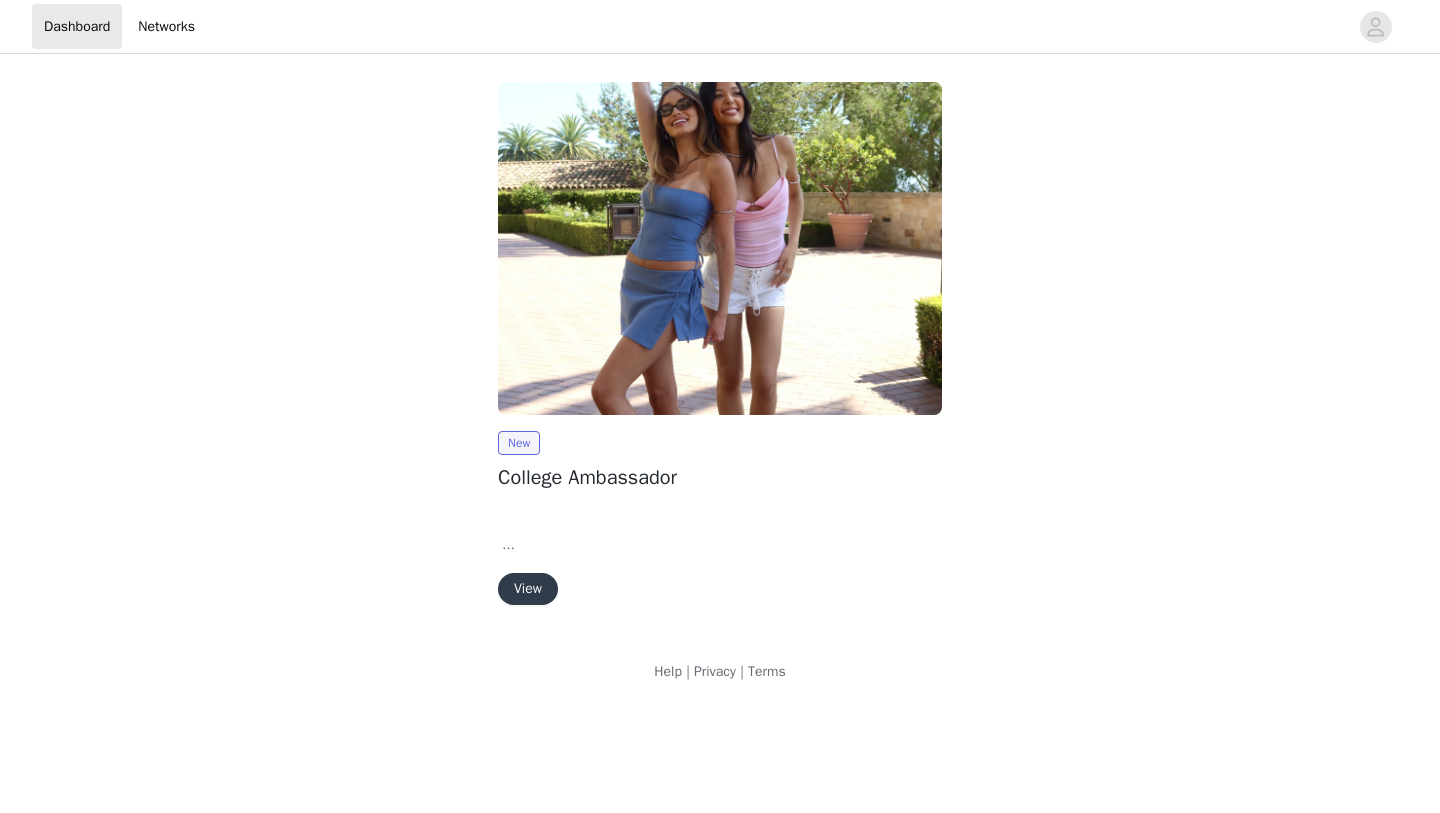 scroll, scrollTop: 0, scrollLeft: 0, axis: both 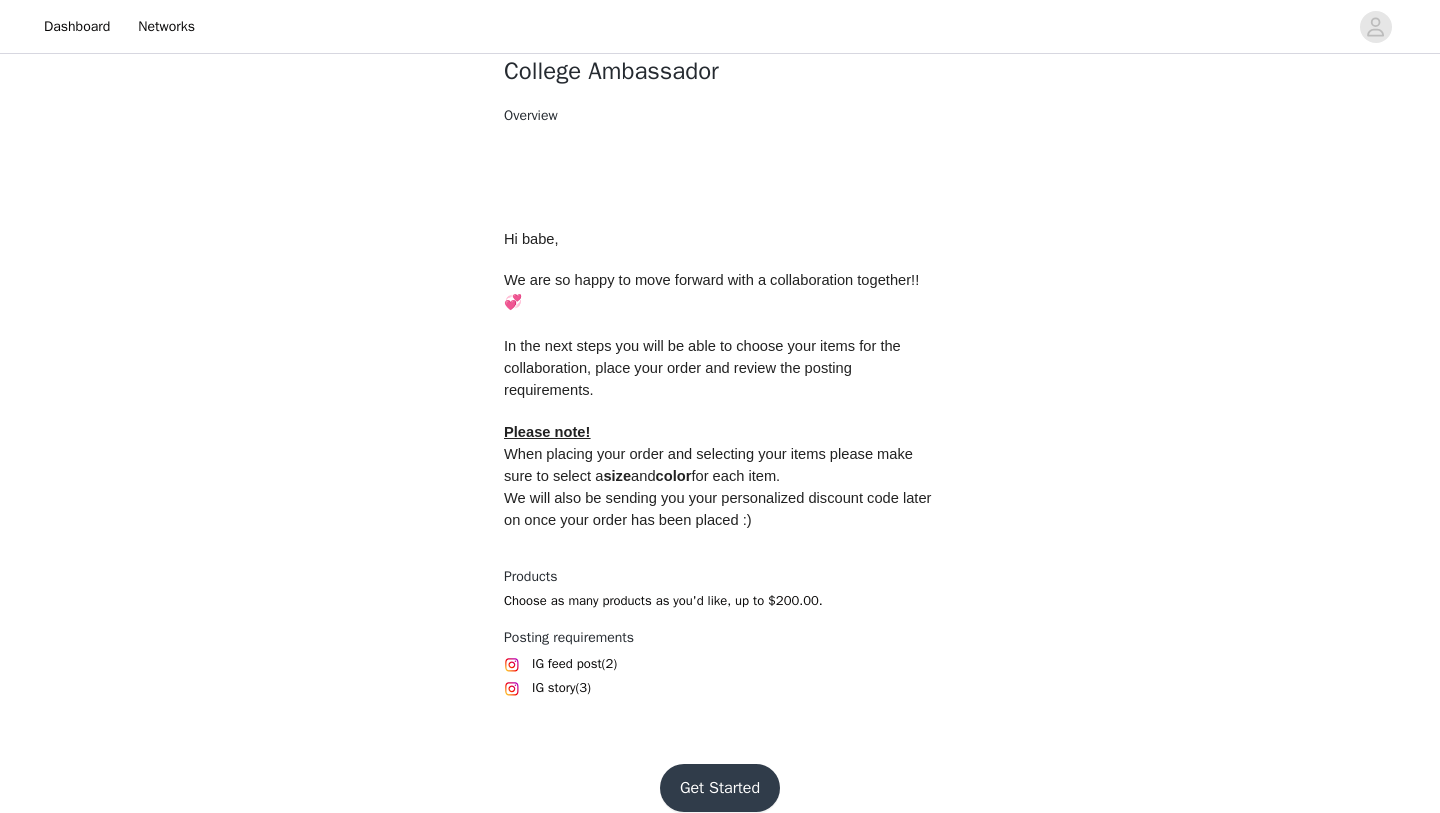 click on "Get Started" at bounding box center (720, 788) 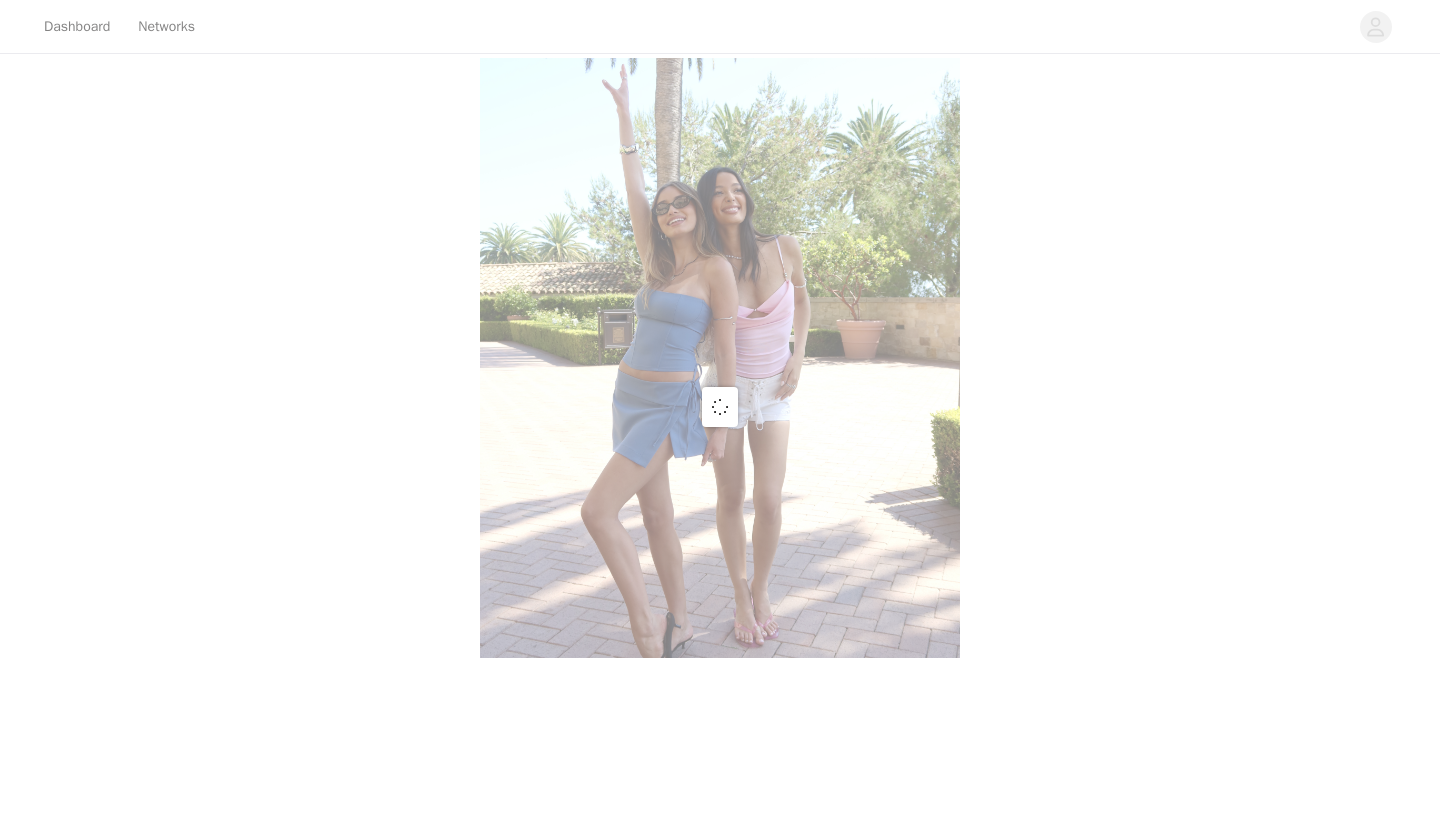 scroll, scrollTop: 0, scrollLeft: 0, axis: both 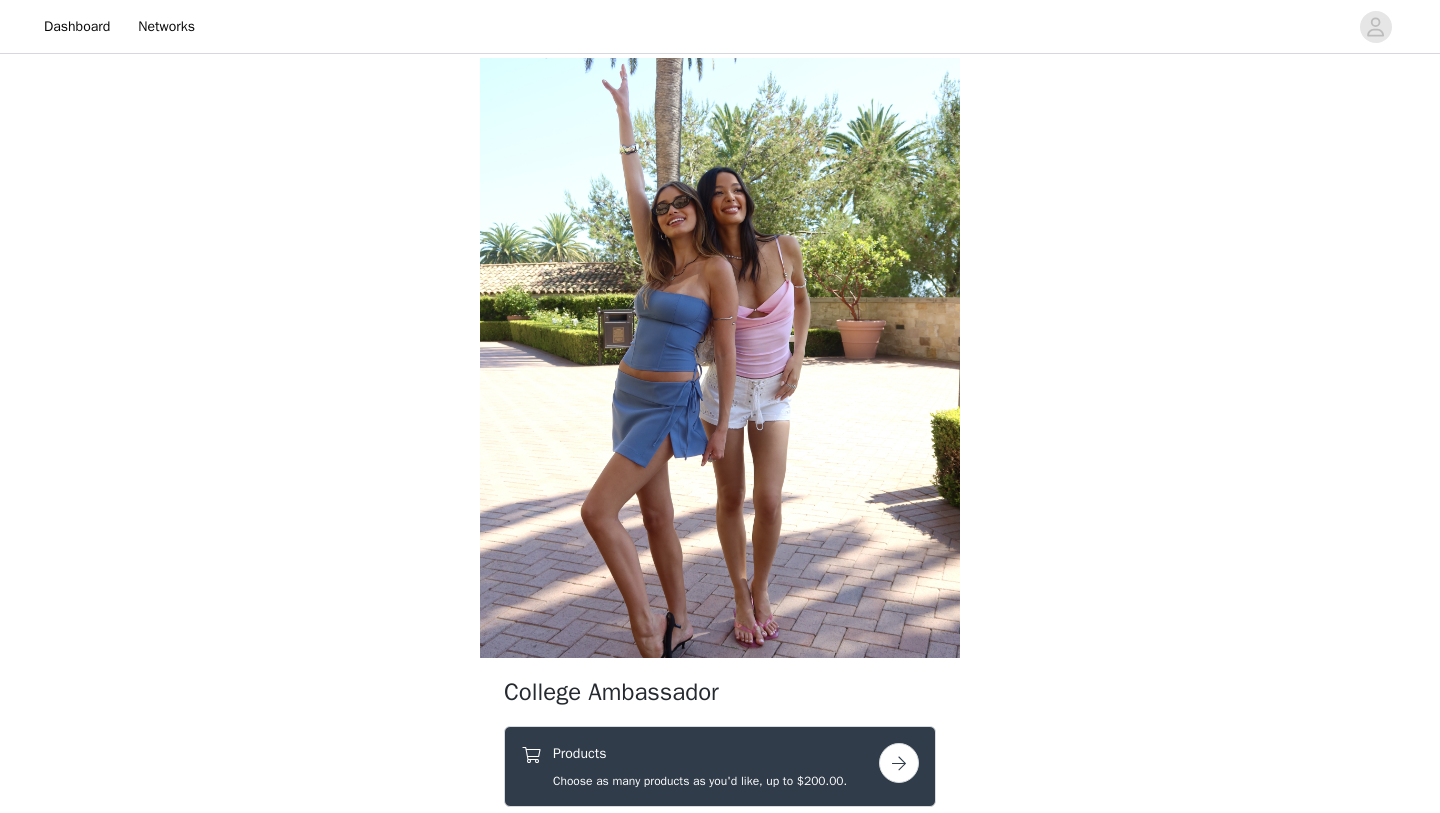 click at bounding box center (899, 763) 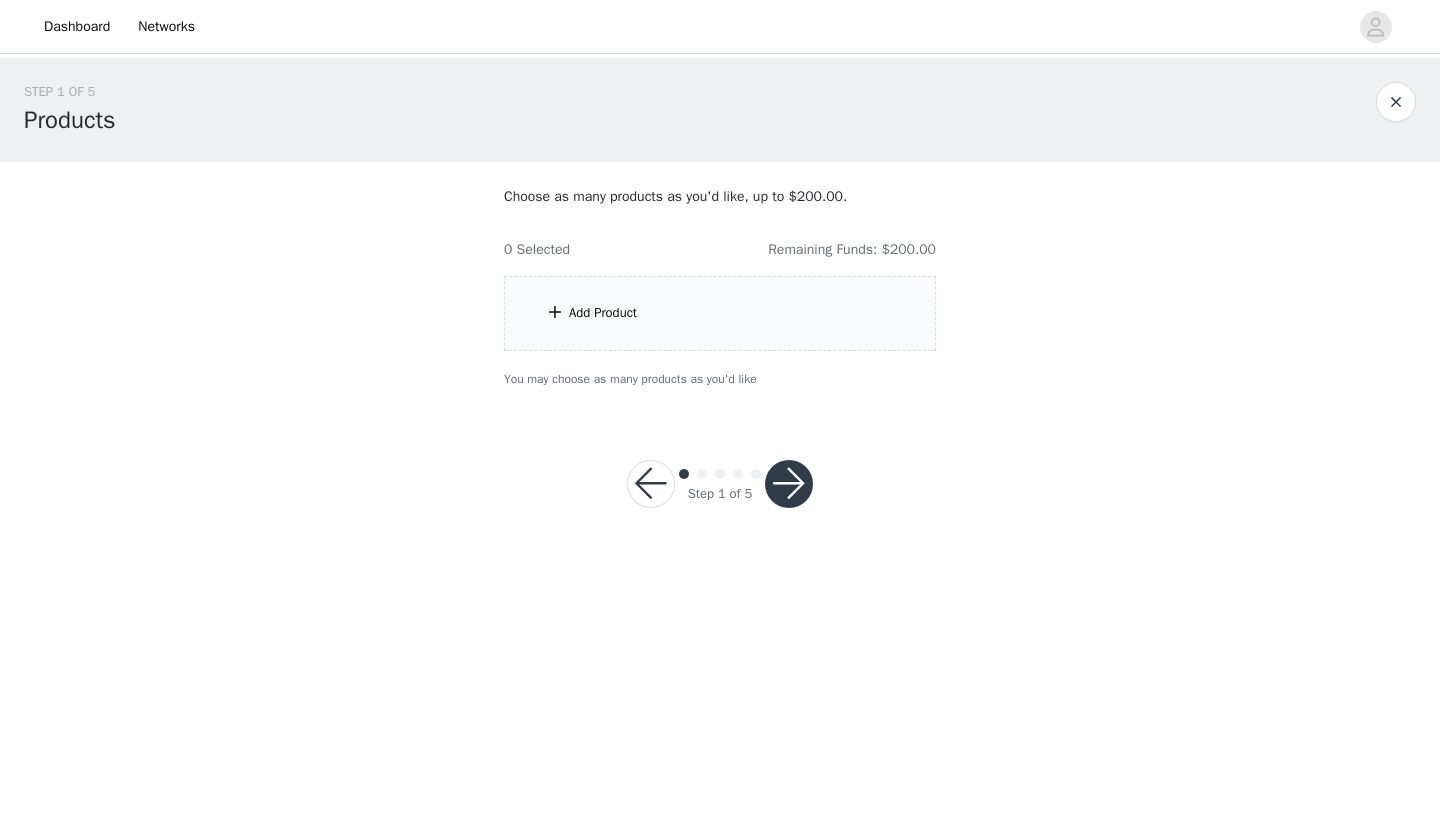 click on "Add Product" at bounding box center (603, 313) 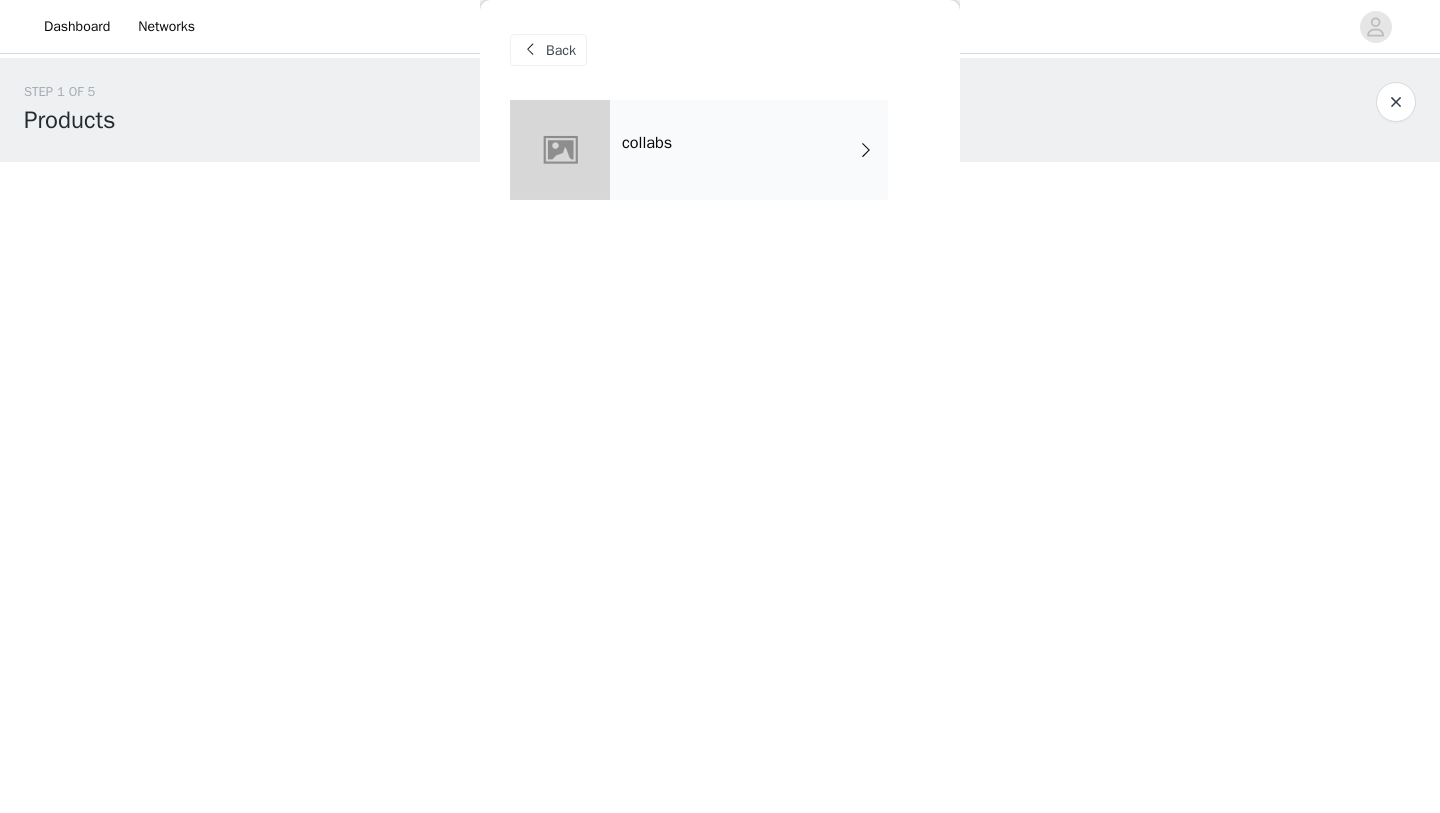 click on "collabs" at bounding box center (749, 150) 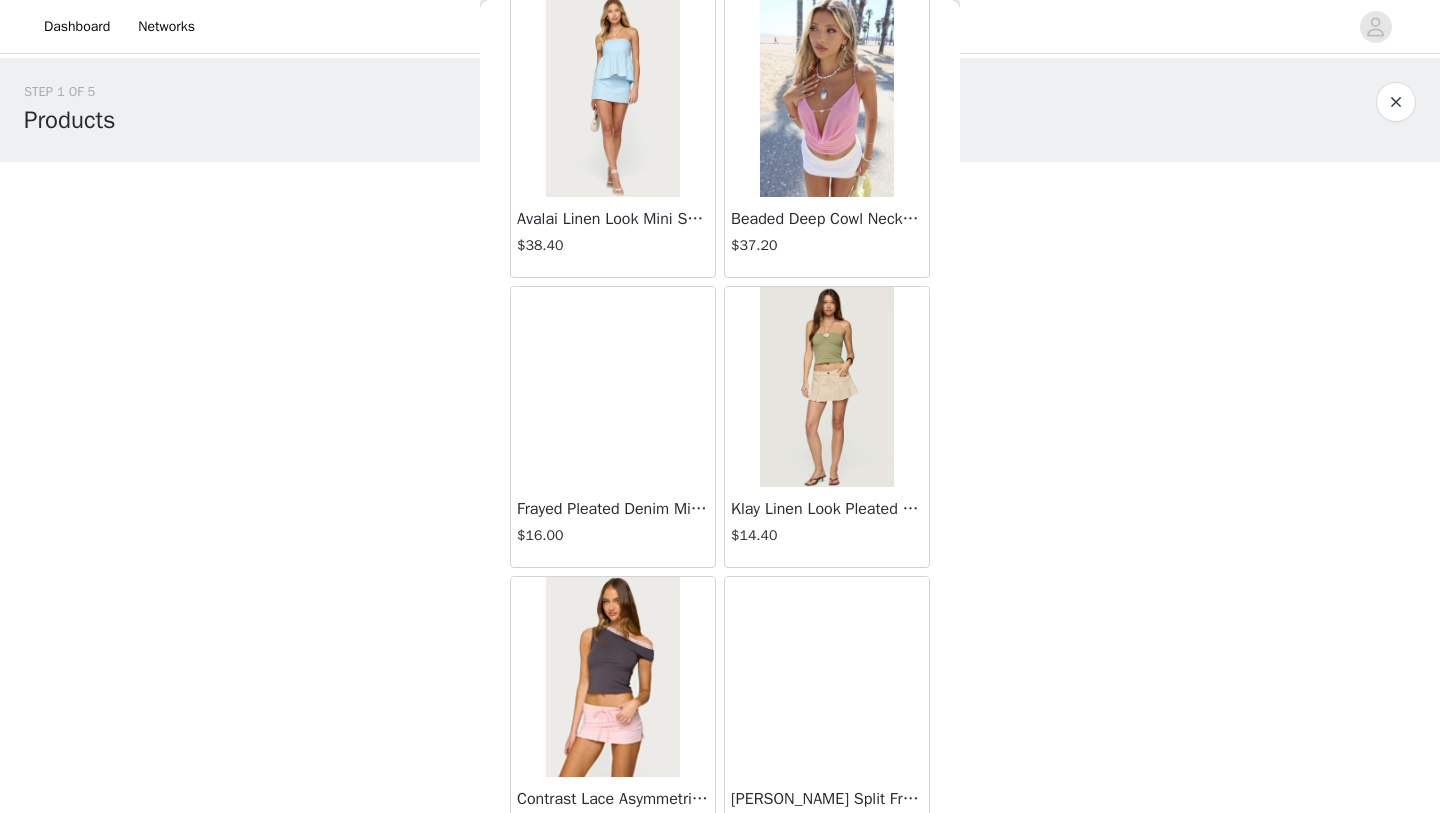 scroll, scrollTop: 2247, scrollLeft: 0, axis: vertical 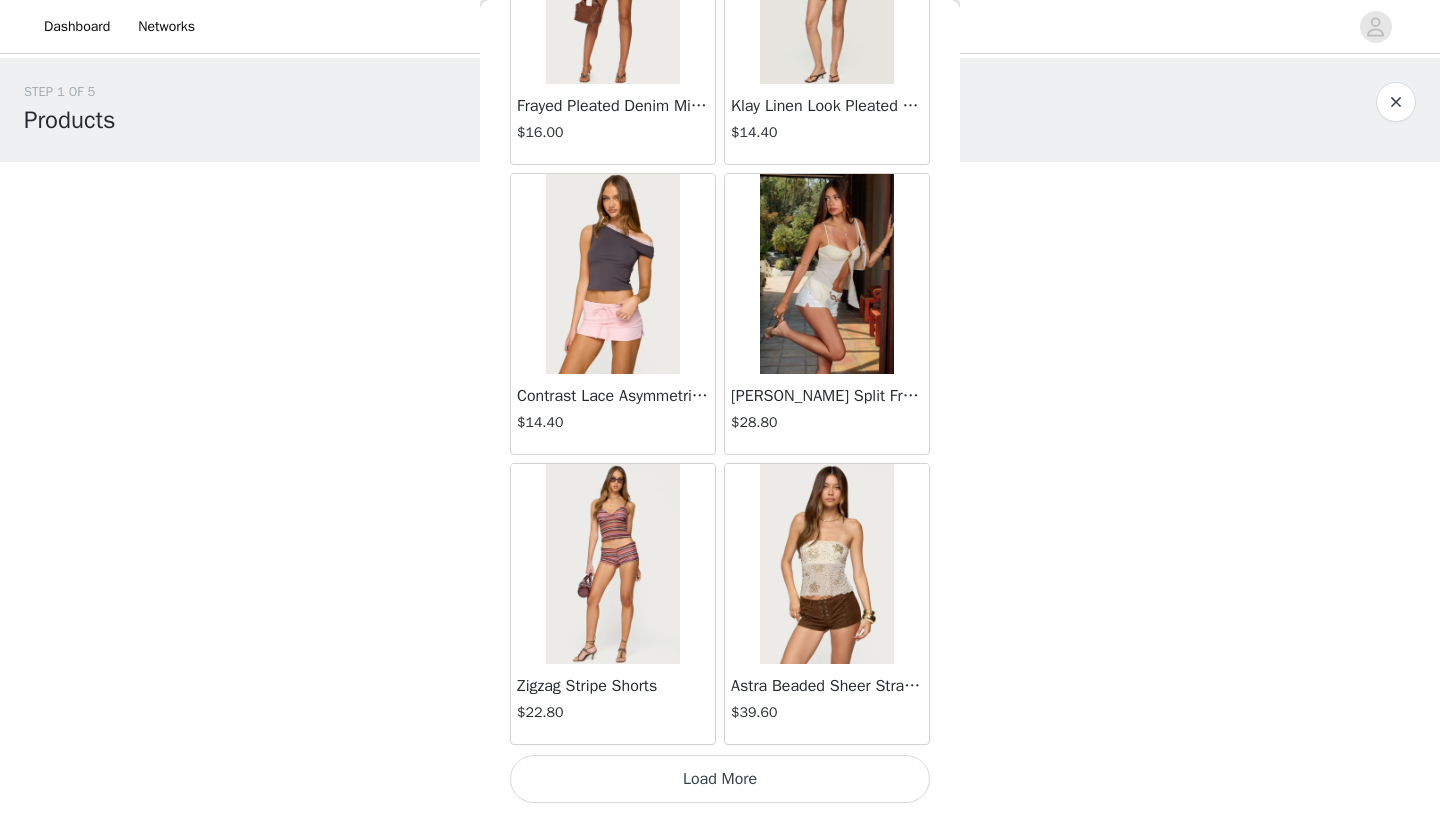 click on "Load More" at bounding box center [720, 779] 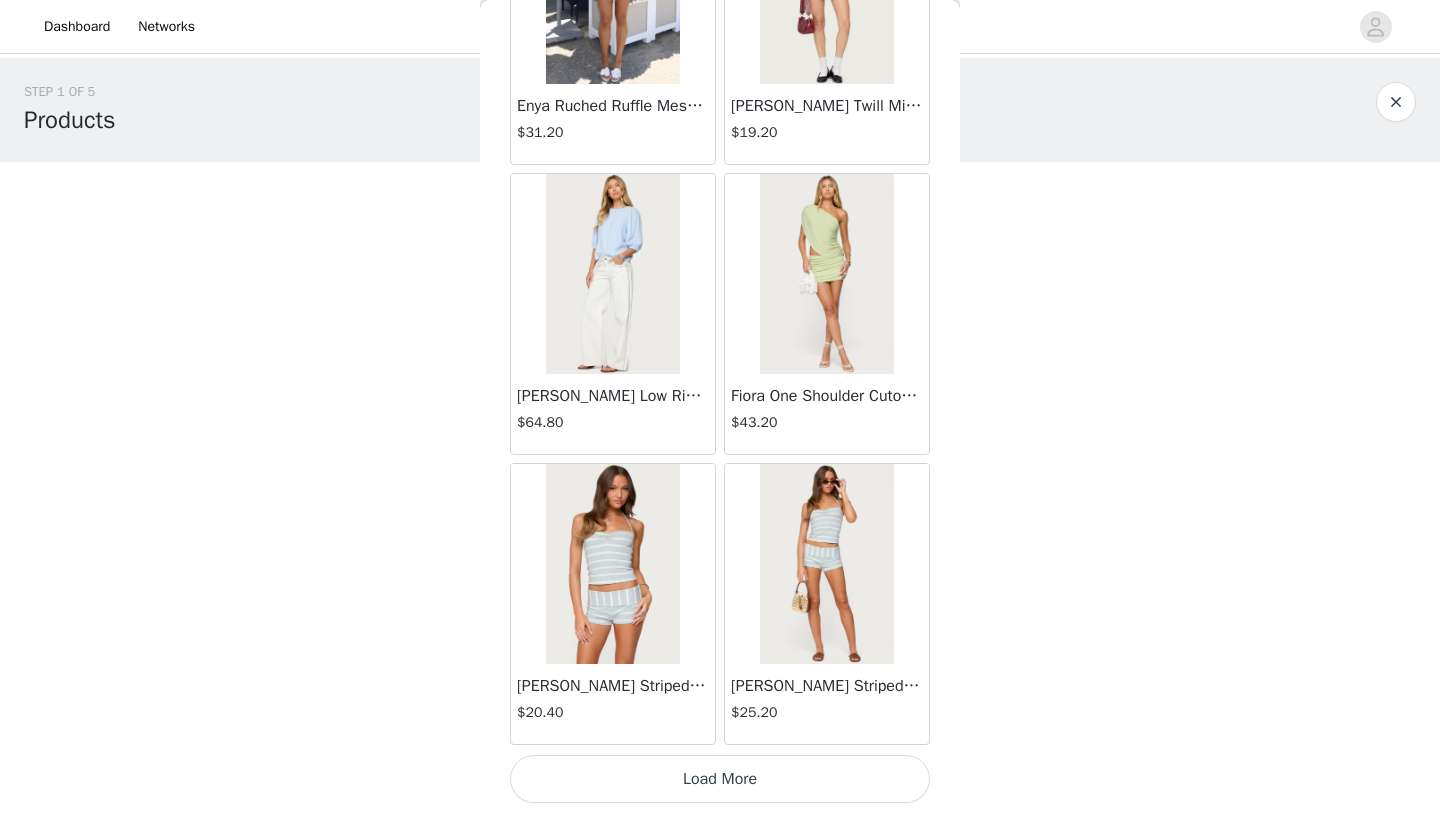 click on "Load More" at bounding box center [720, 779] 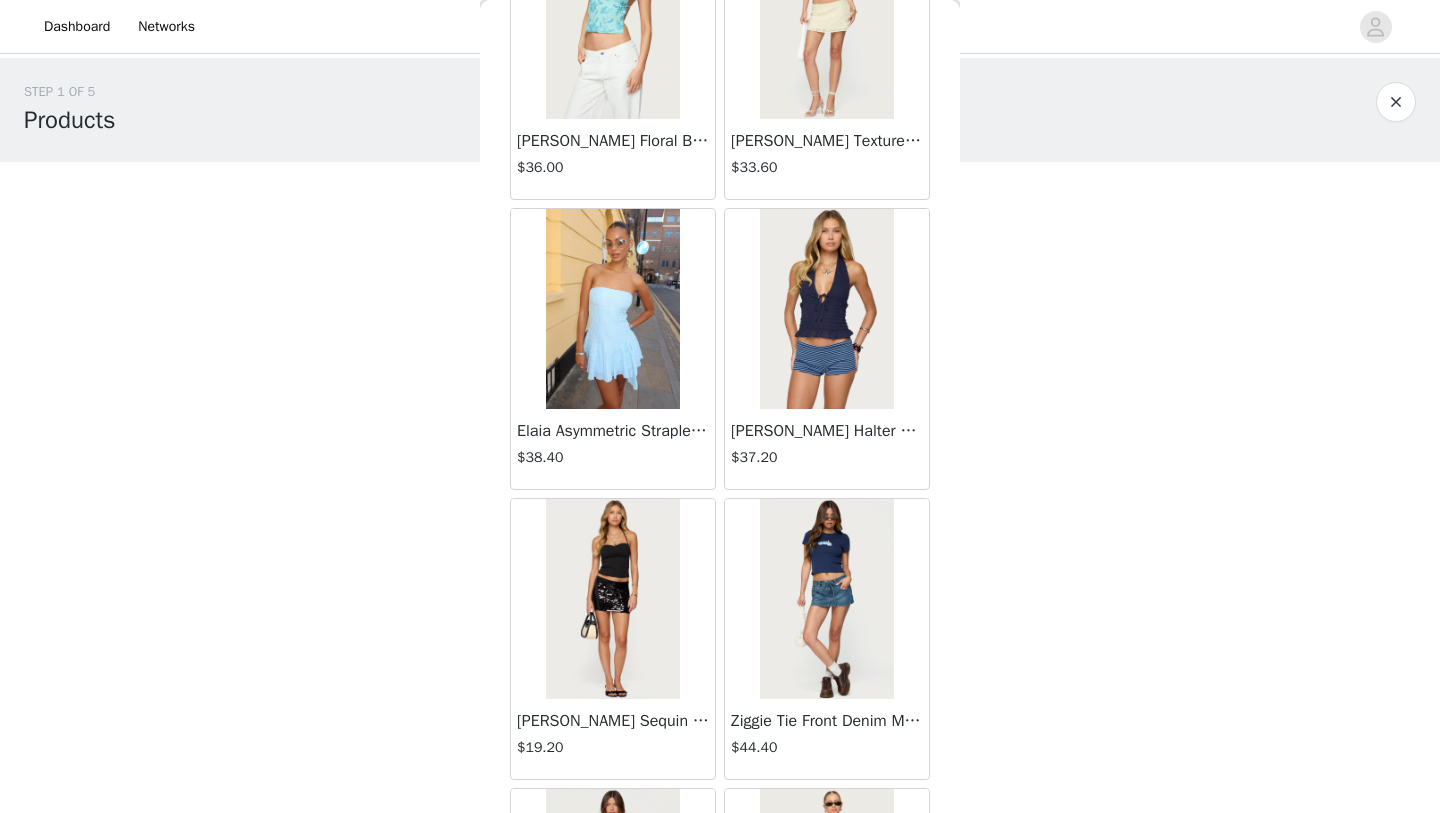 scroll, scrollTop: 8047, scrollLeft: 0, axis: vertical 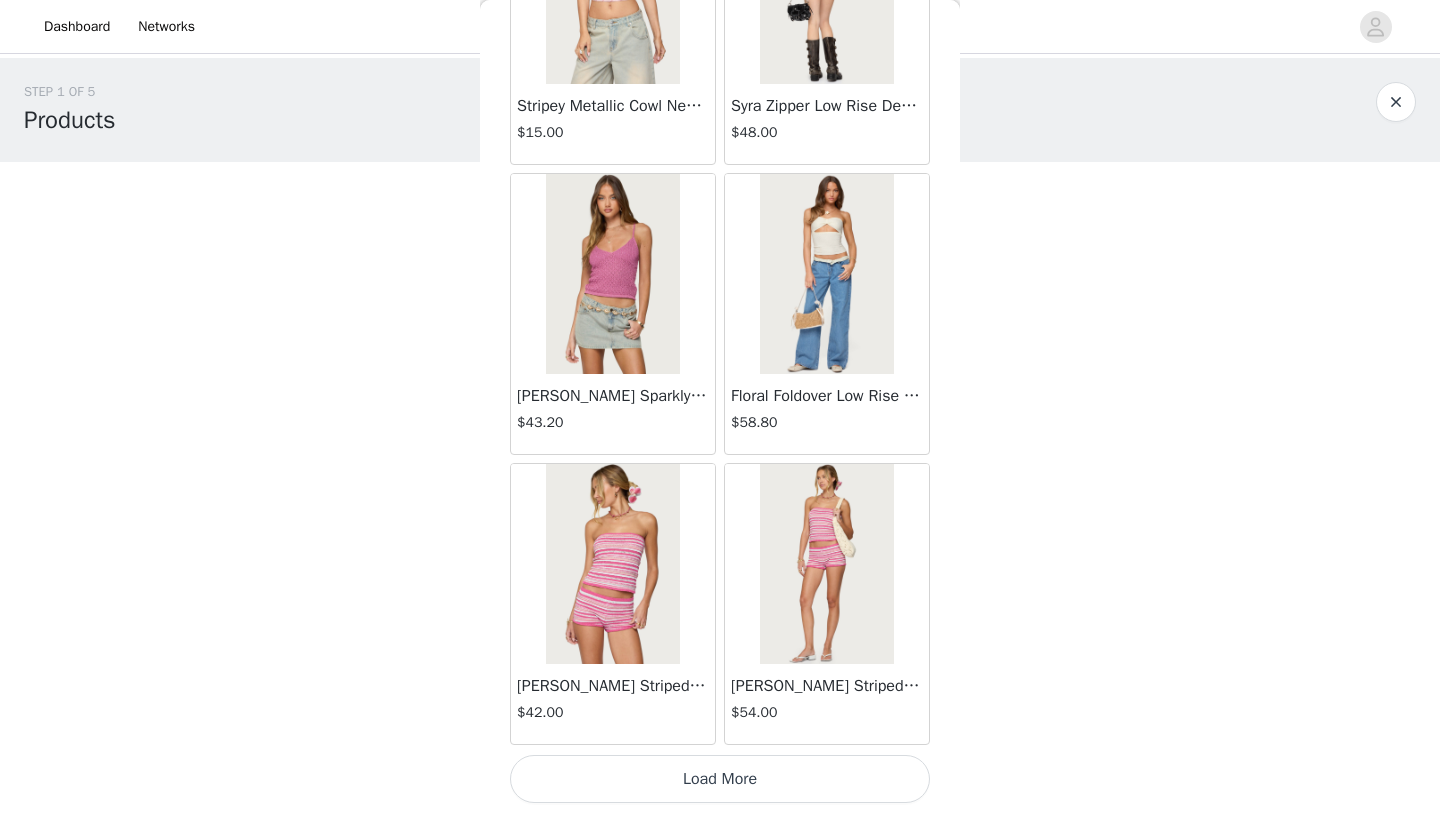 click on "Load More" at bounding box center (720, 779) 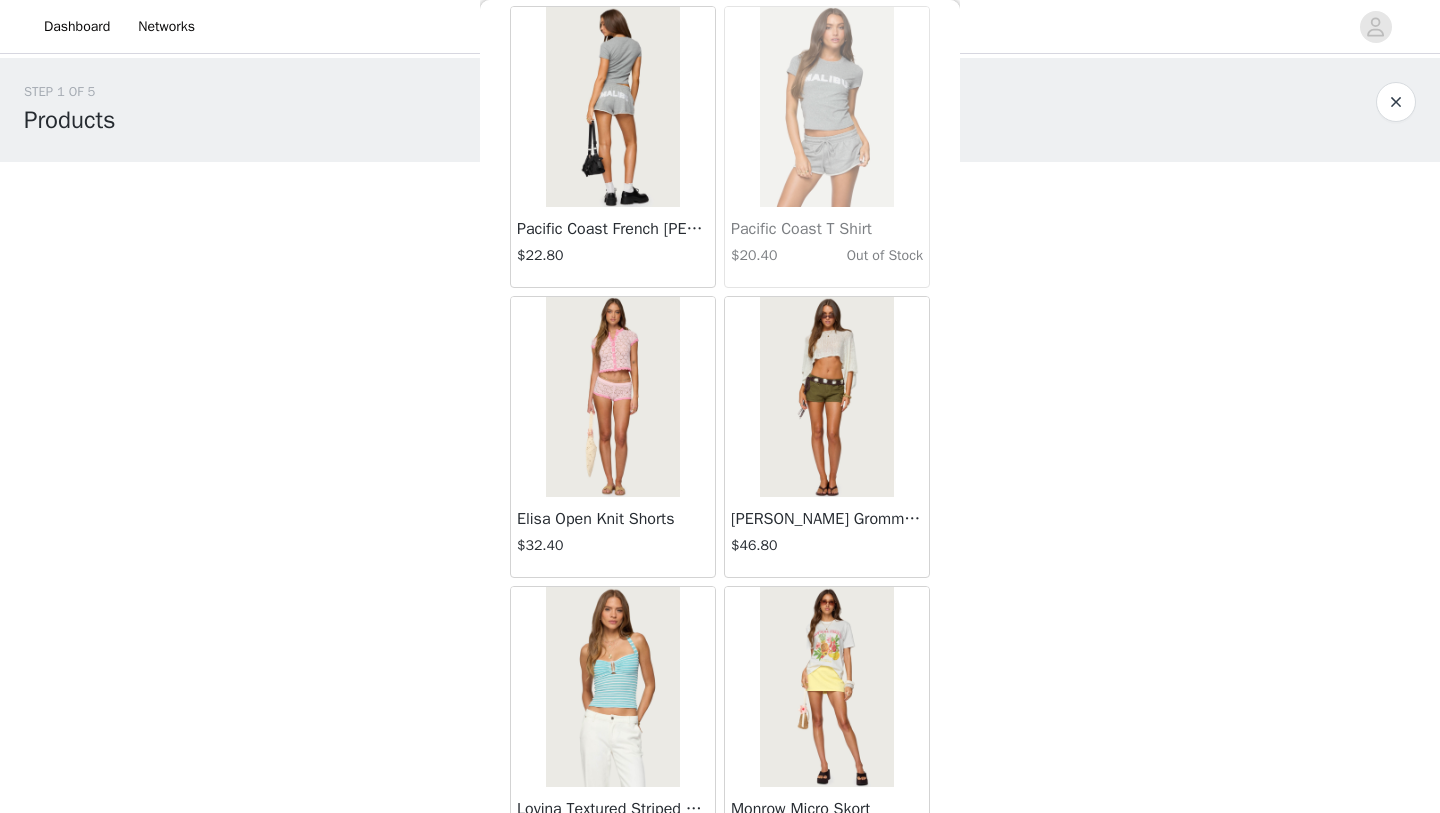 scroll, scrollTop: 10947, scrollLeft: 0, axis: vertical 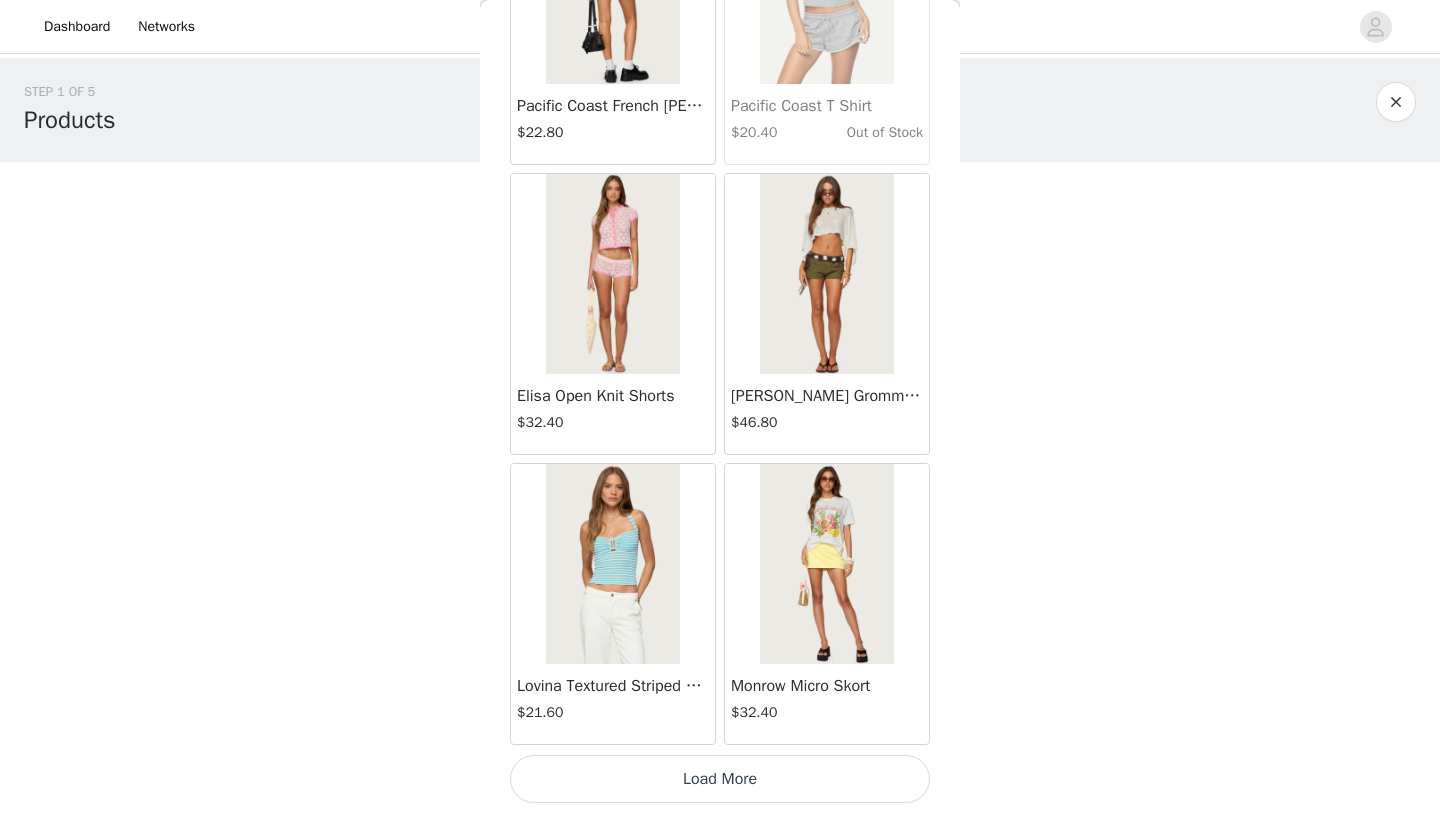 click on "Load More" at bounding box center [720, 779] 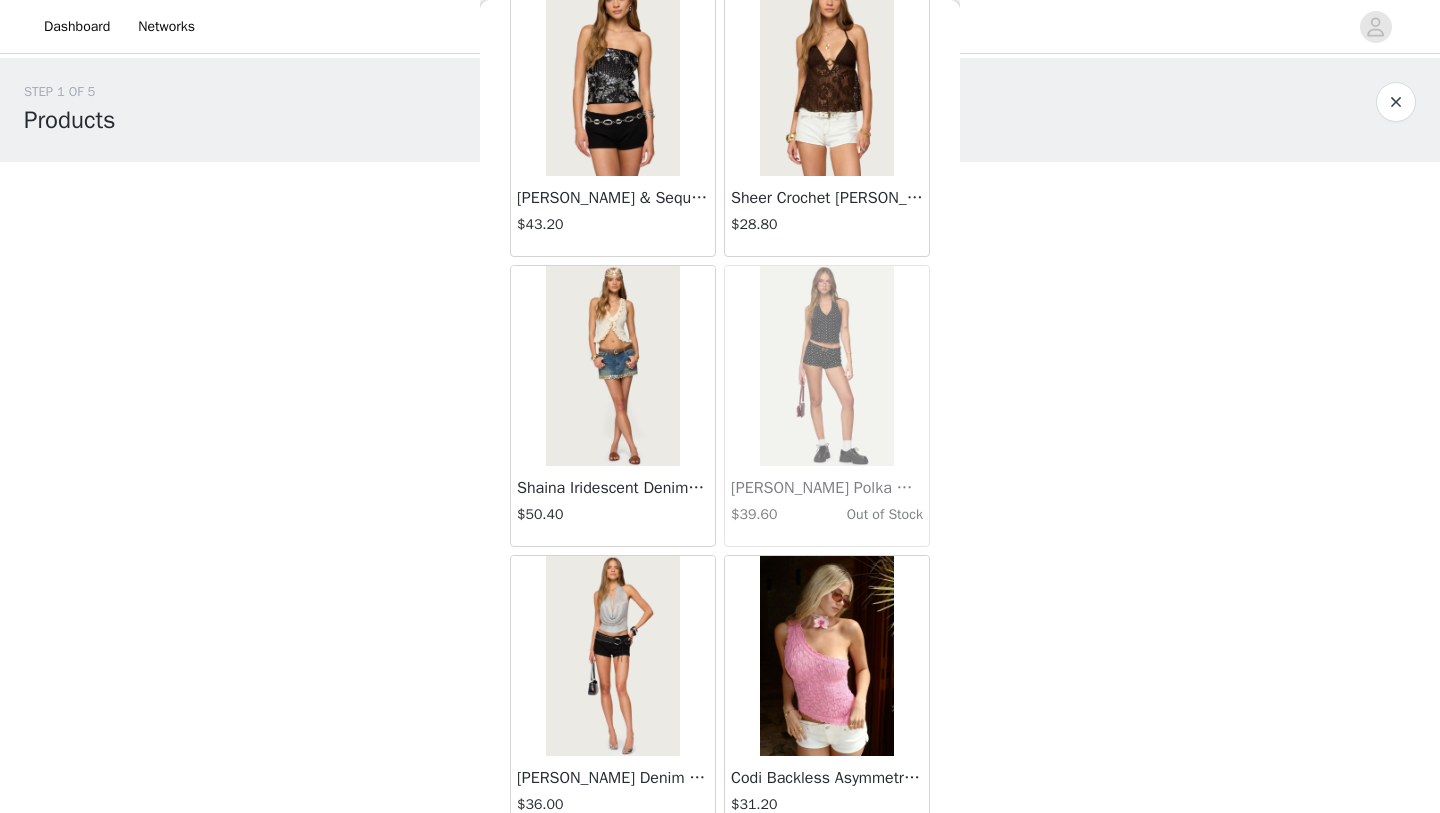scroll, scrollTop: 12718, scrollLeft: 0, axis: vertical 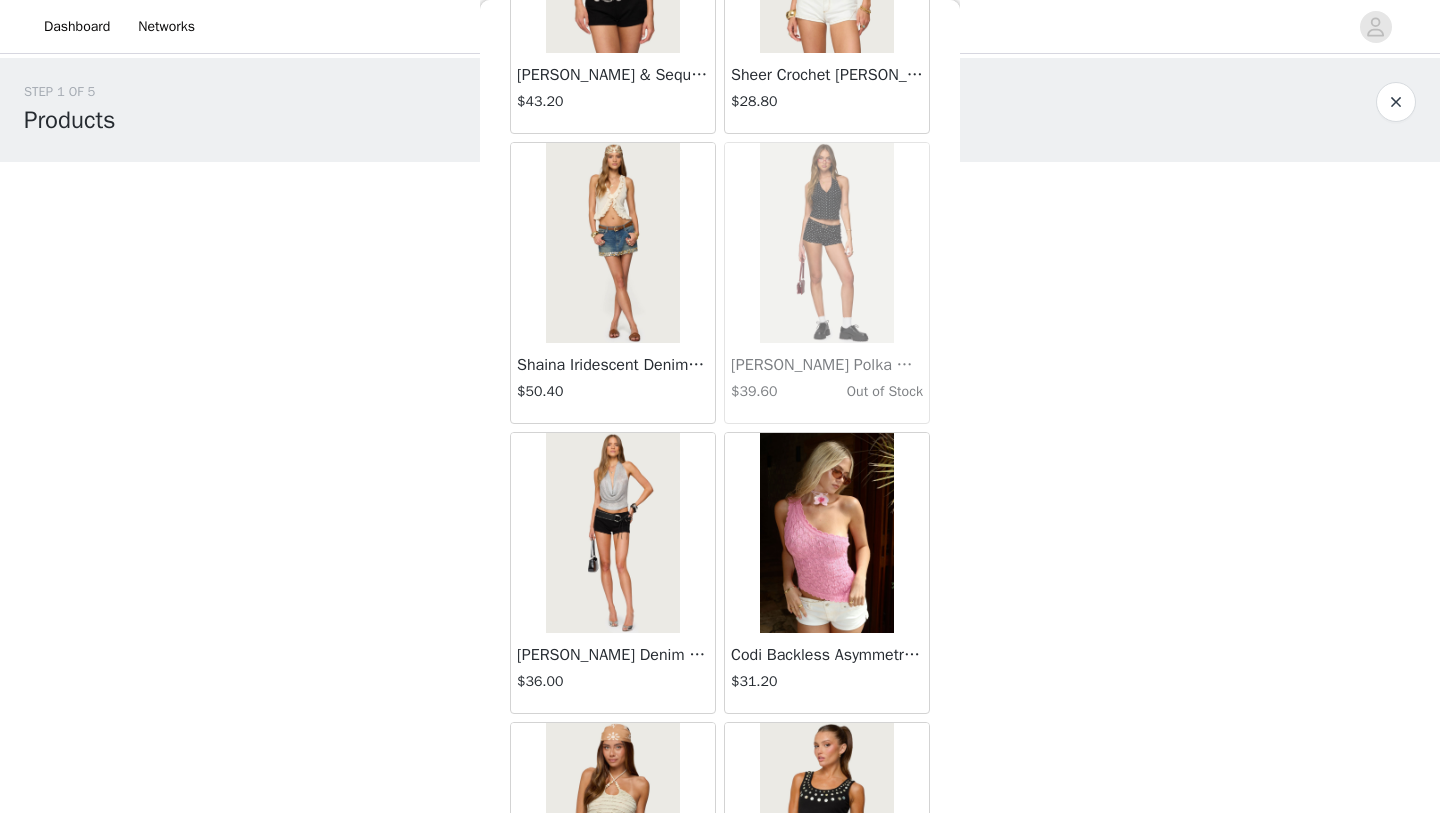 click at bounding box center [612, 243] 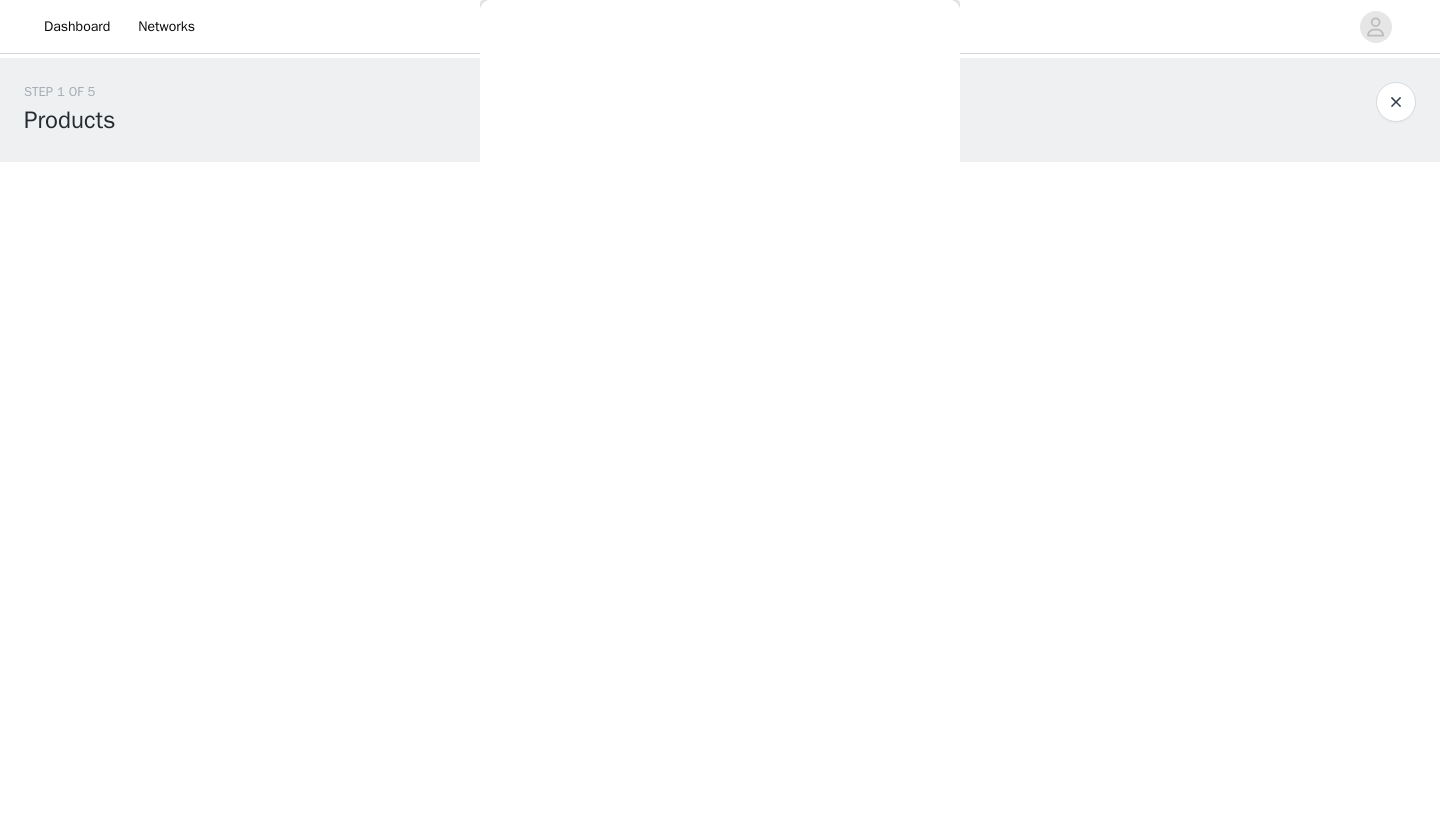 scroll, scrollTop: 139, scrollLeft: 0, axis: vertical 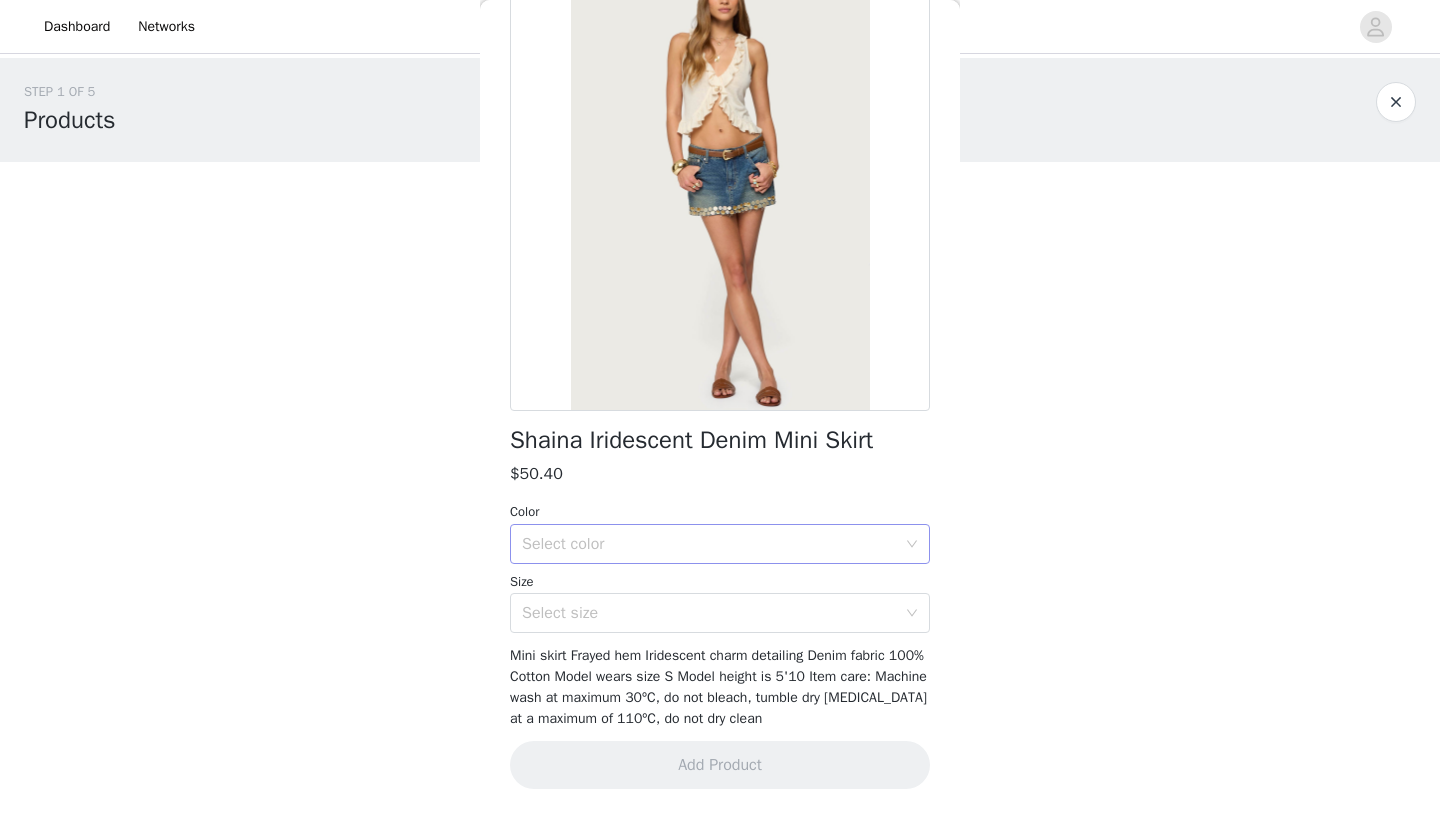 click on "Select color" at bounding box center (713, 544) 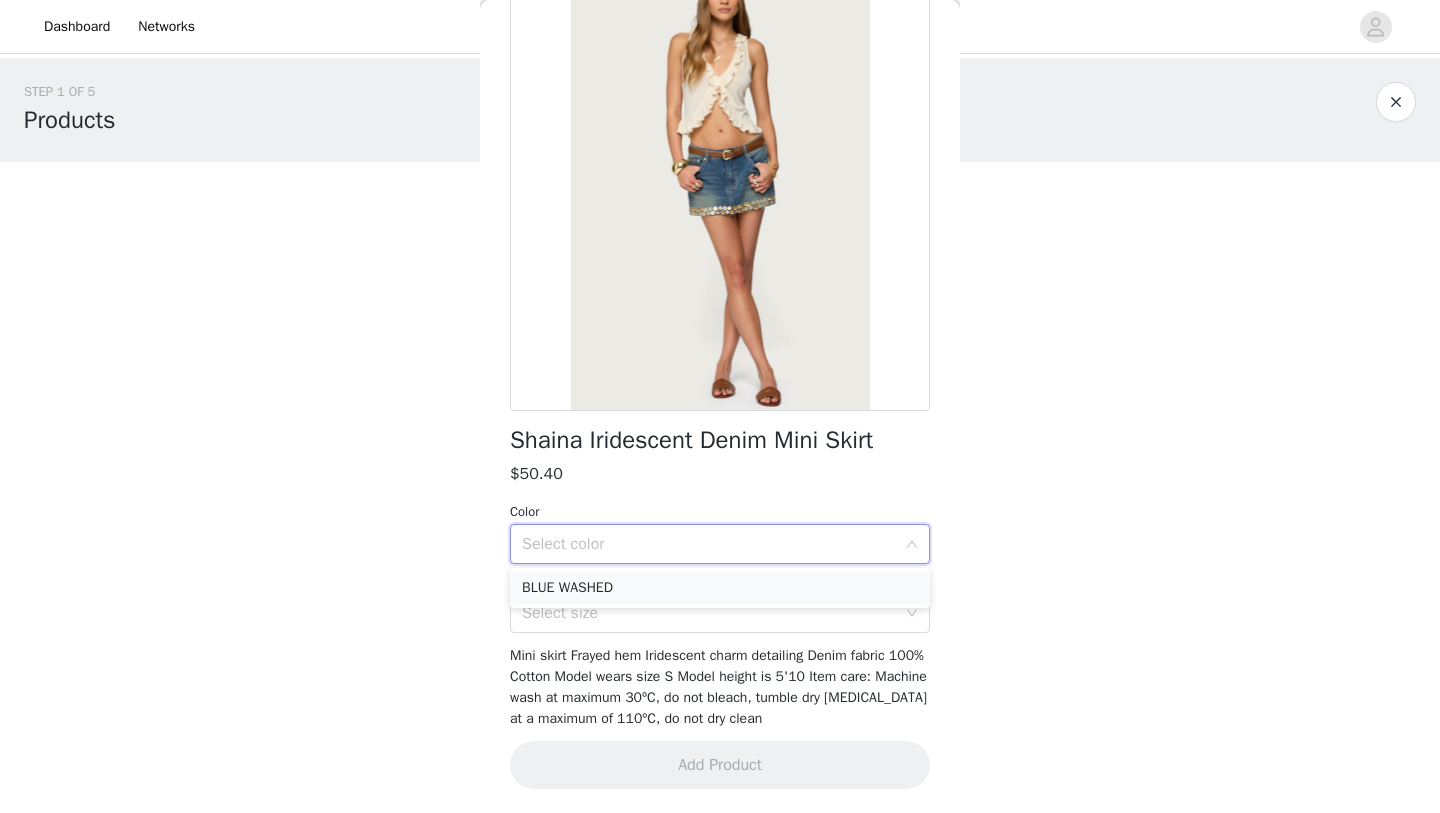 click on "BLUE WASHED" at bounding box center [720, 588] 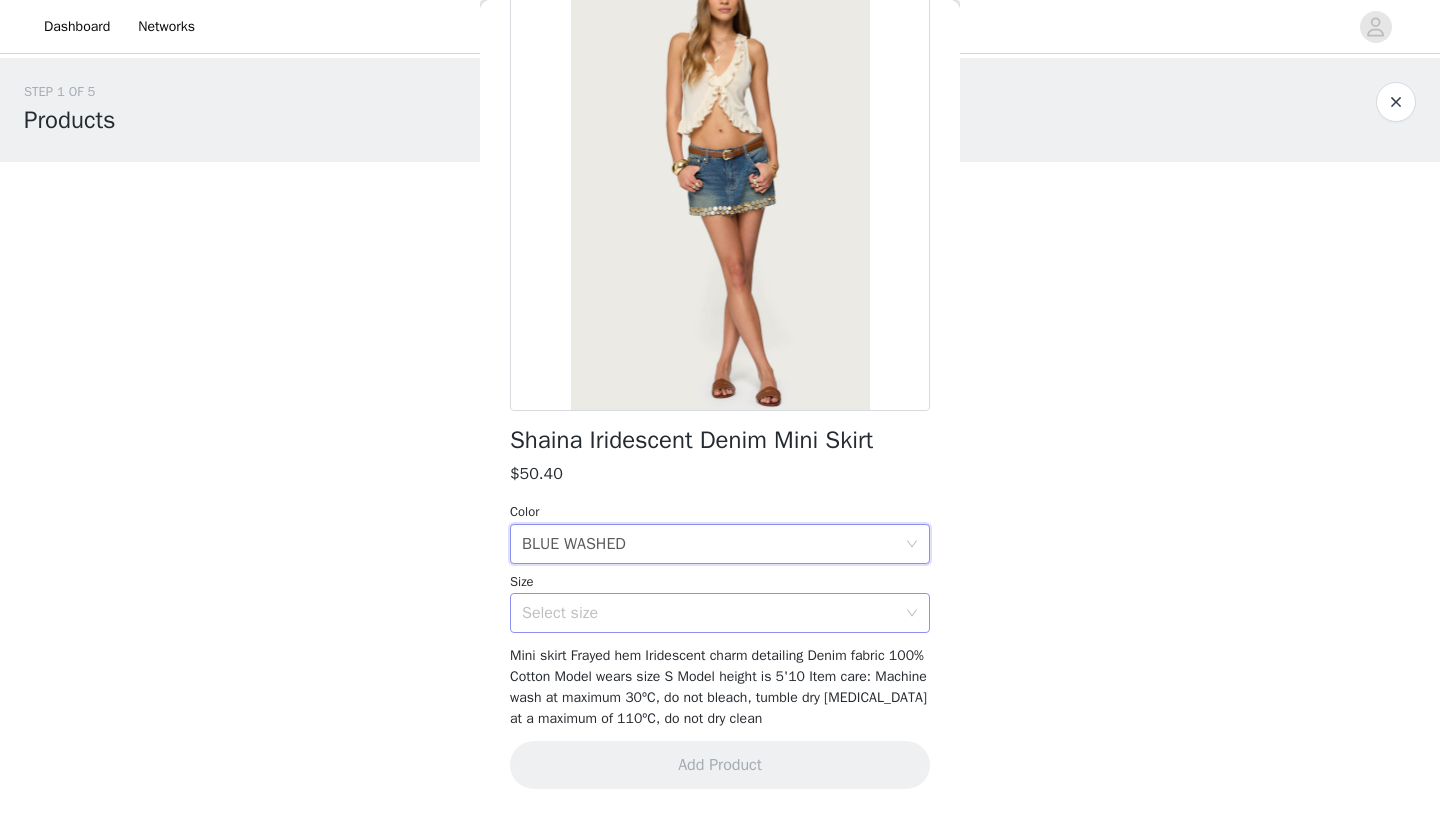 click on "Select size" at bounding box center (709, 613) 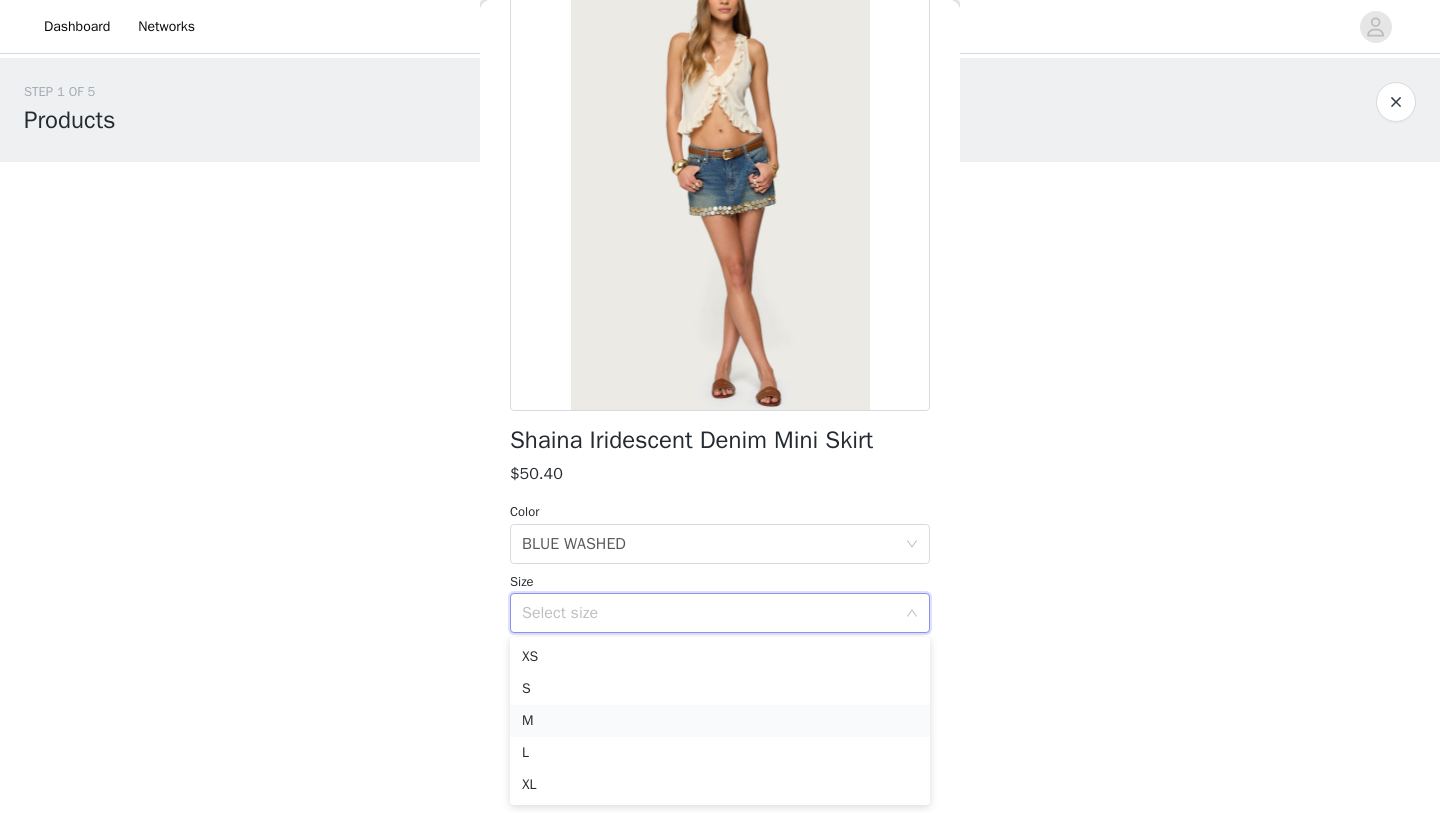 click on "M" at bounding box center [720, 721] 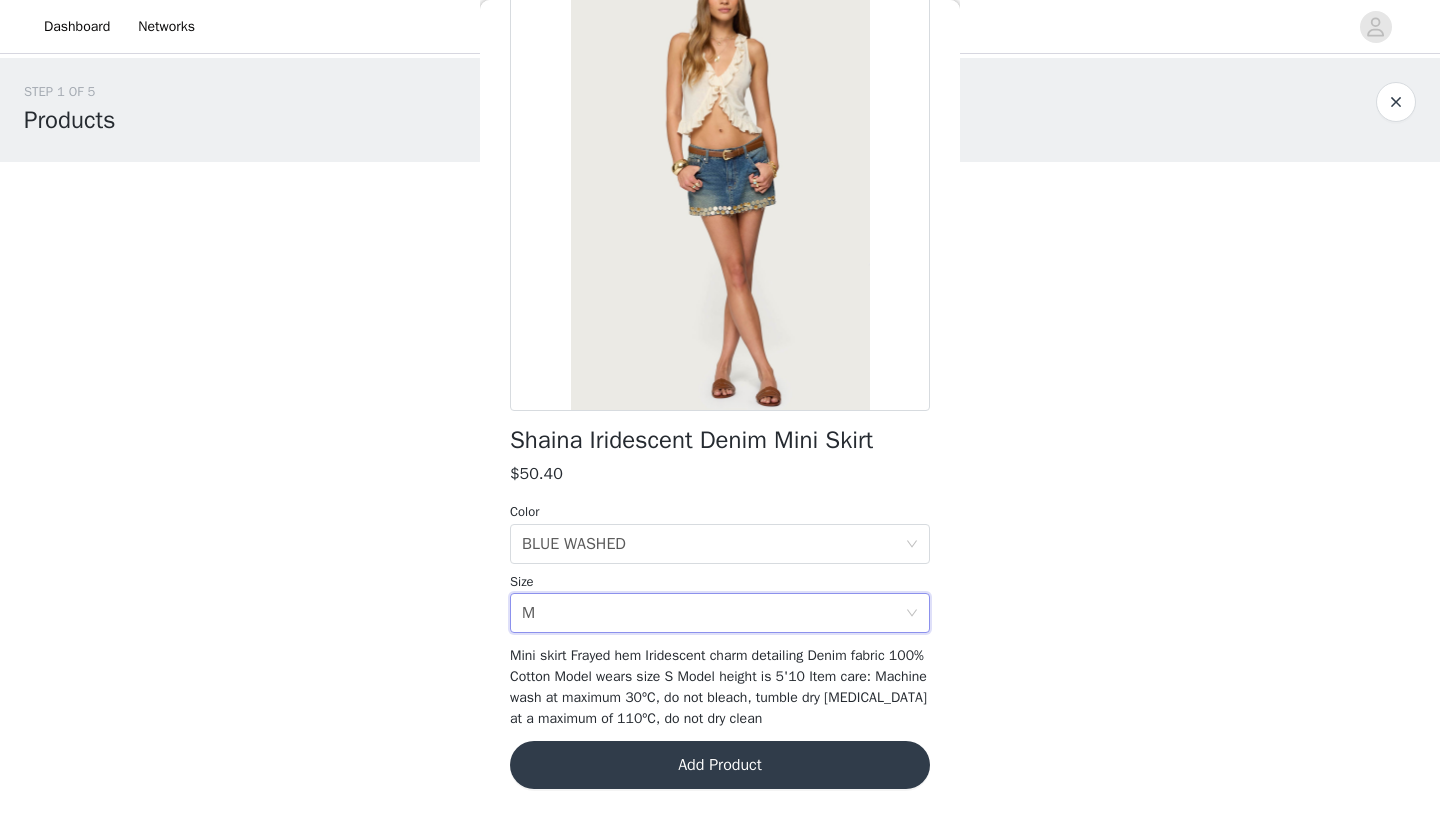 click on "Add Product" at bounding box center (720, 765) 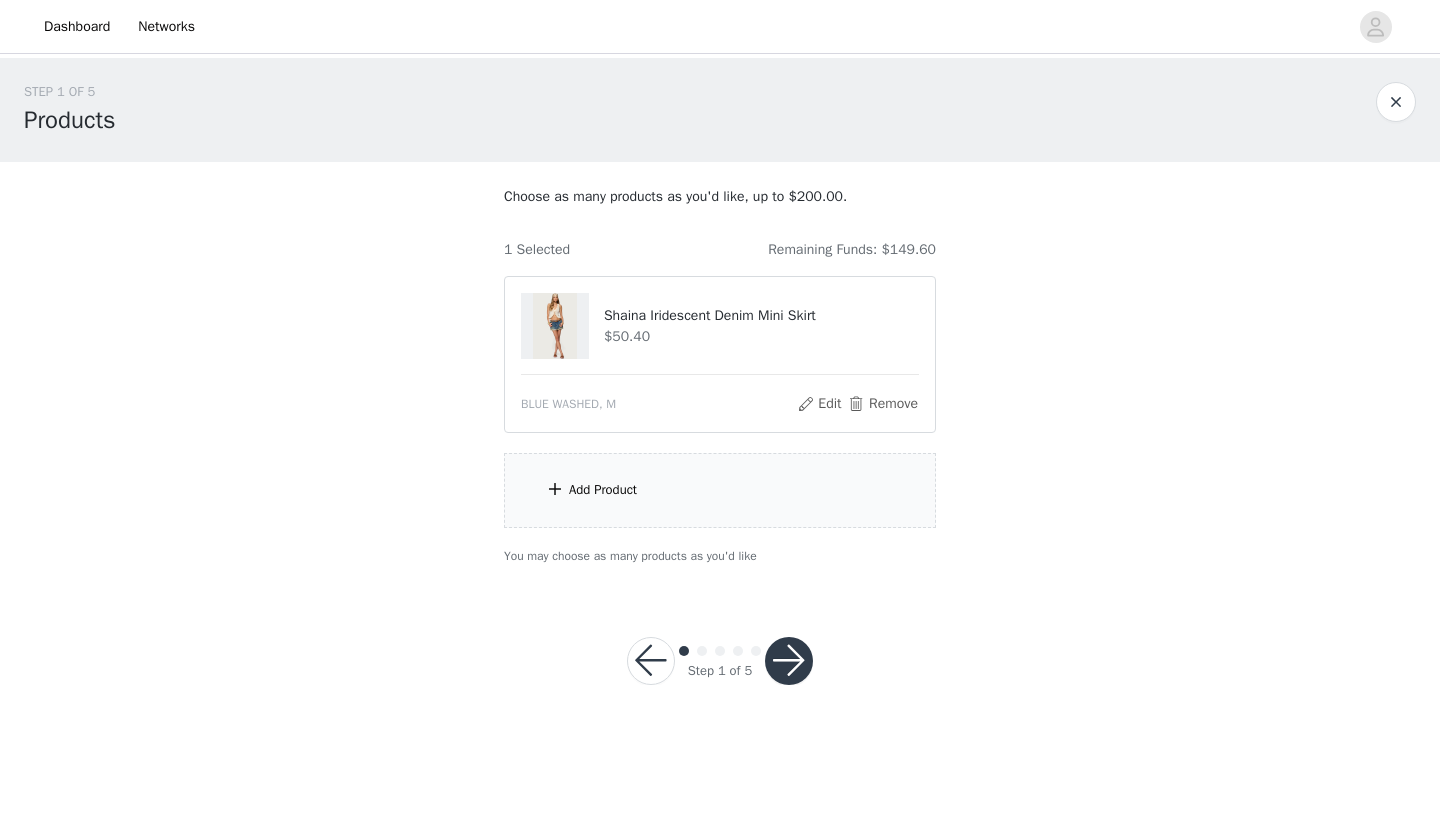click on "Add Product" at bounding box center (720, 490) 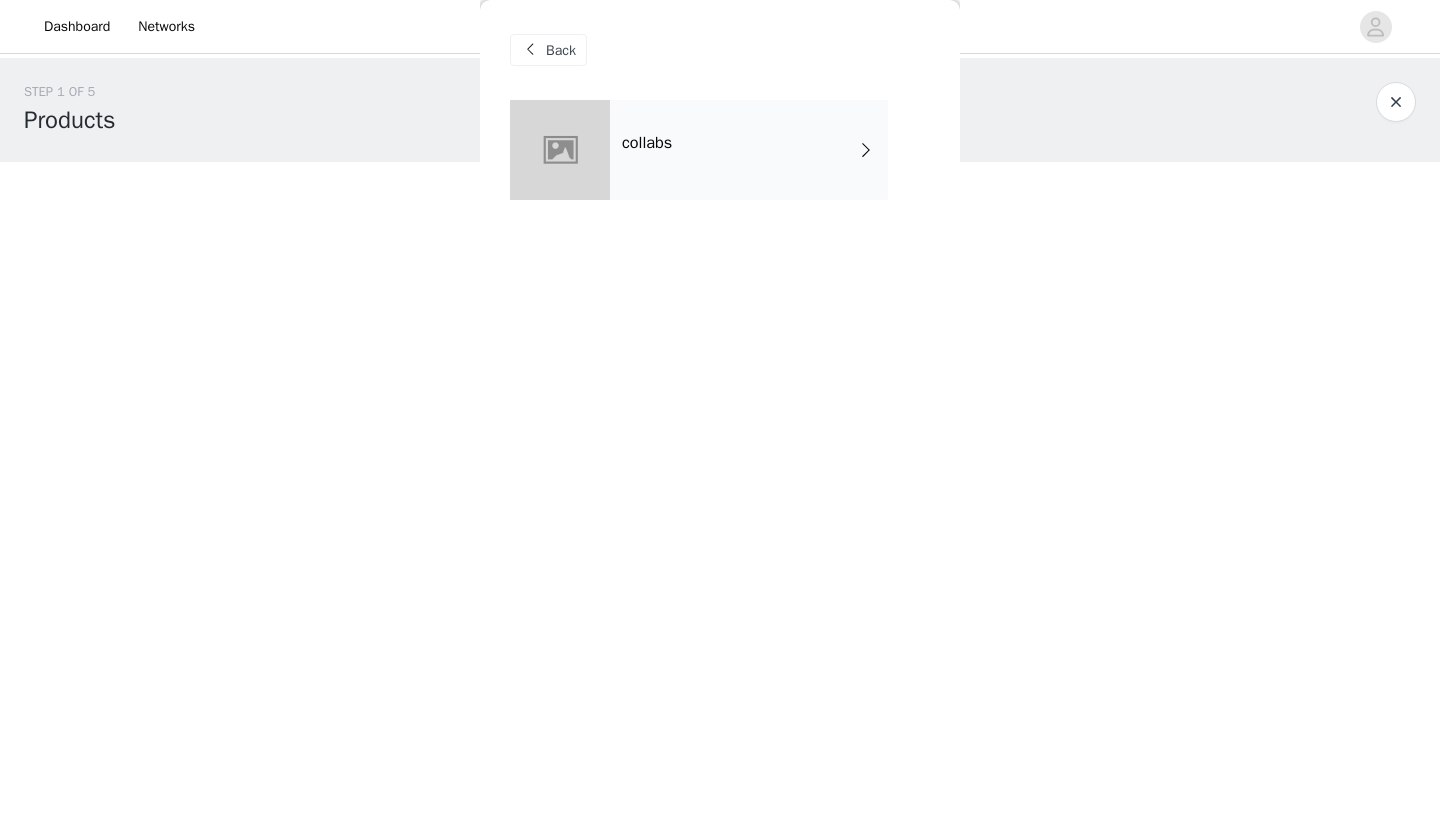 click on "collabs" at bounding box center (749, 150) 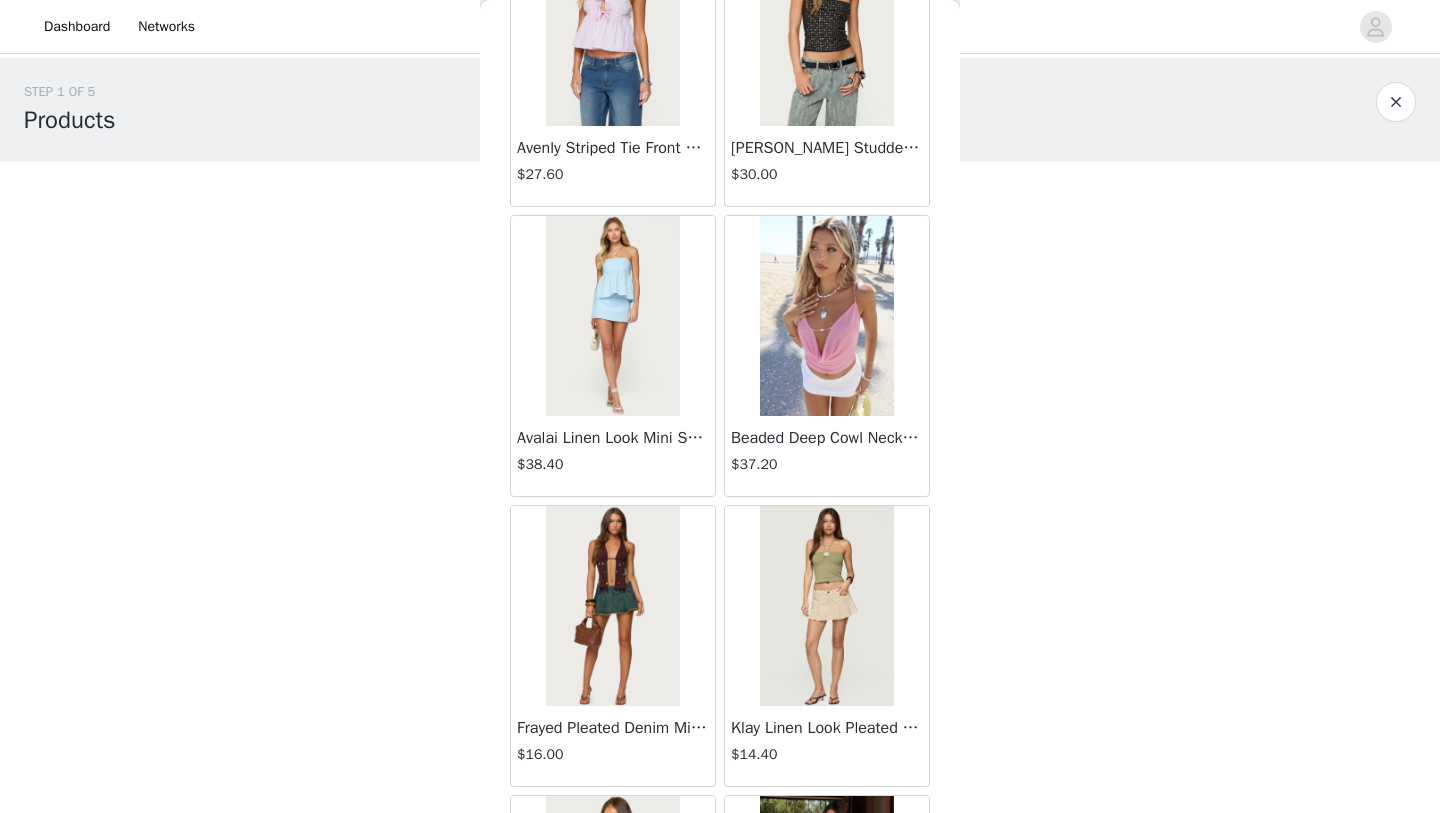 scroll, scrollTop: 2247, scrollLeft: 0, axis: vertical 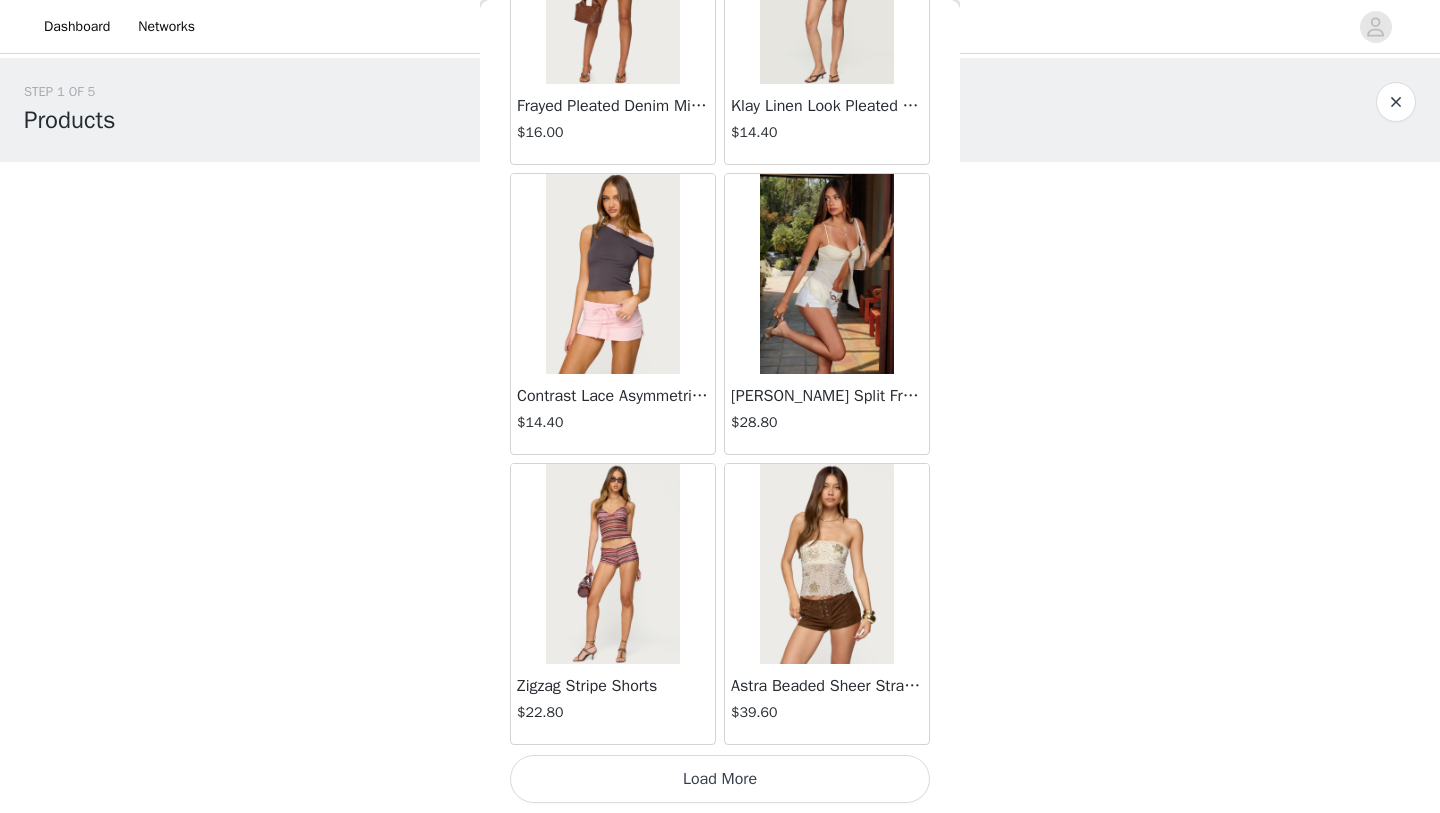 click on "Load More" at bounding box center [720, 779] 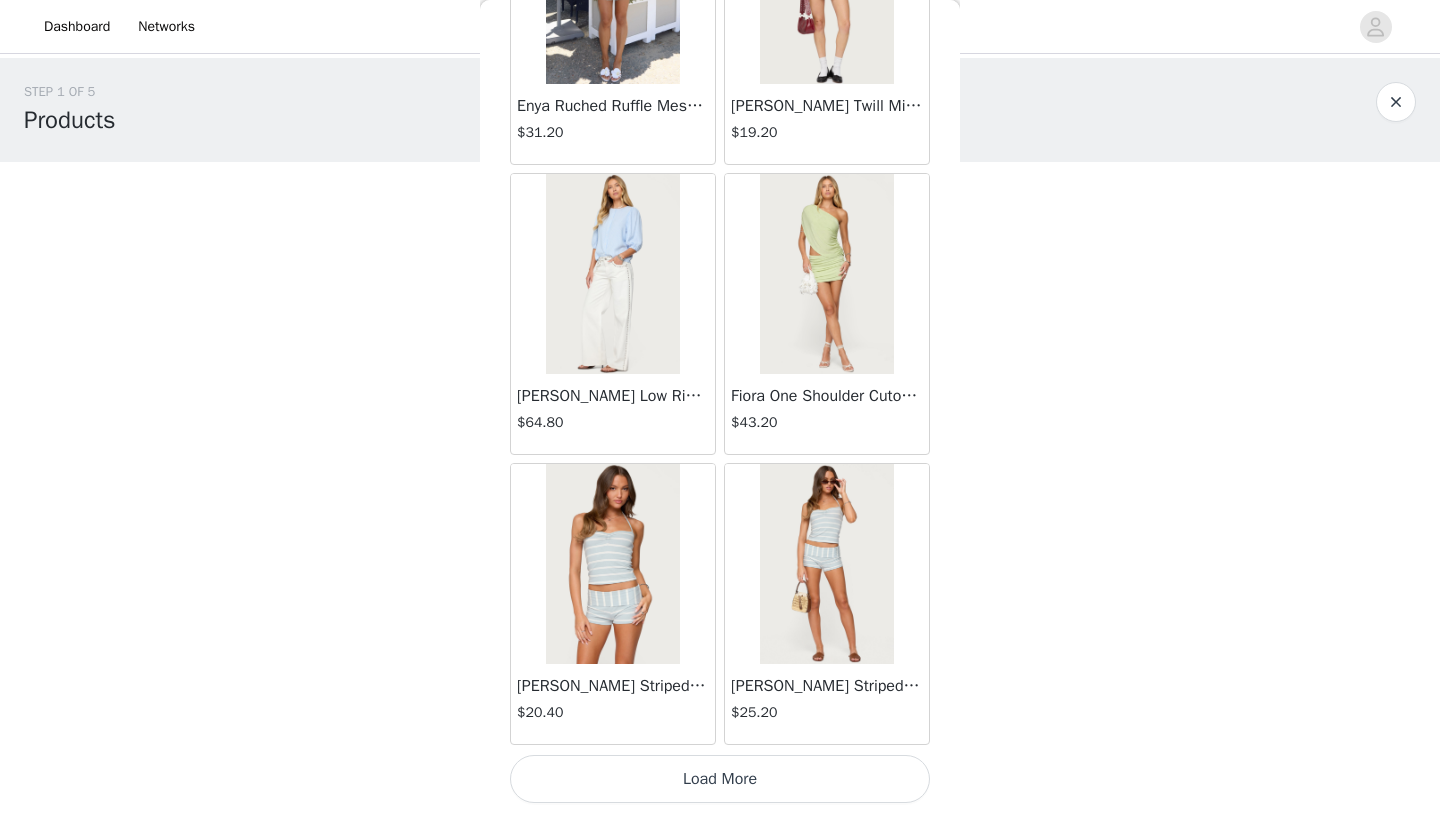 click on "Load More" at bounding box center (720, 779) 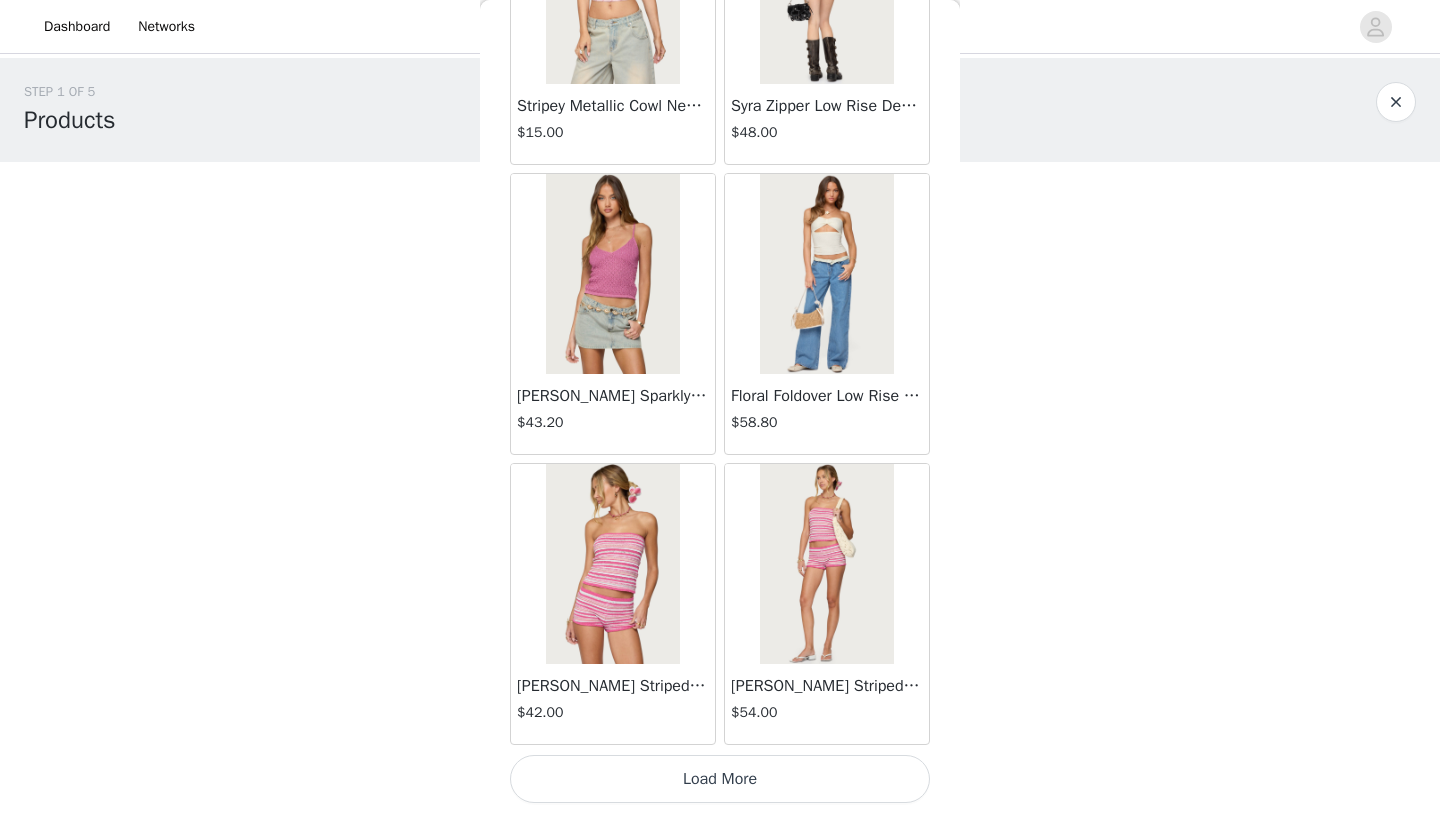 click on "Load More" at bounding box center [720, 779] 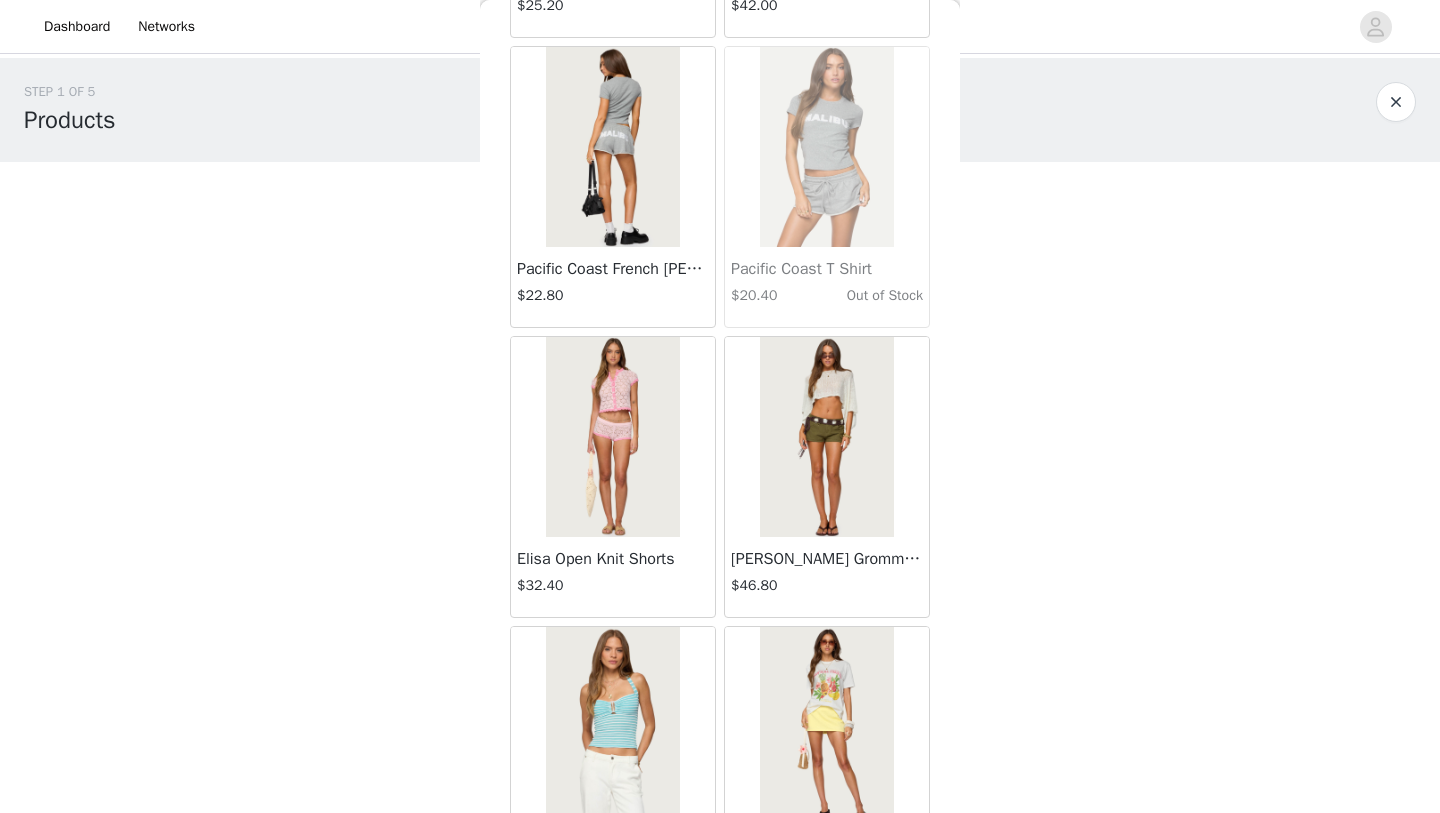 scroll, scrollTop: 10947, scrollLeft: 0, axis: vertical 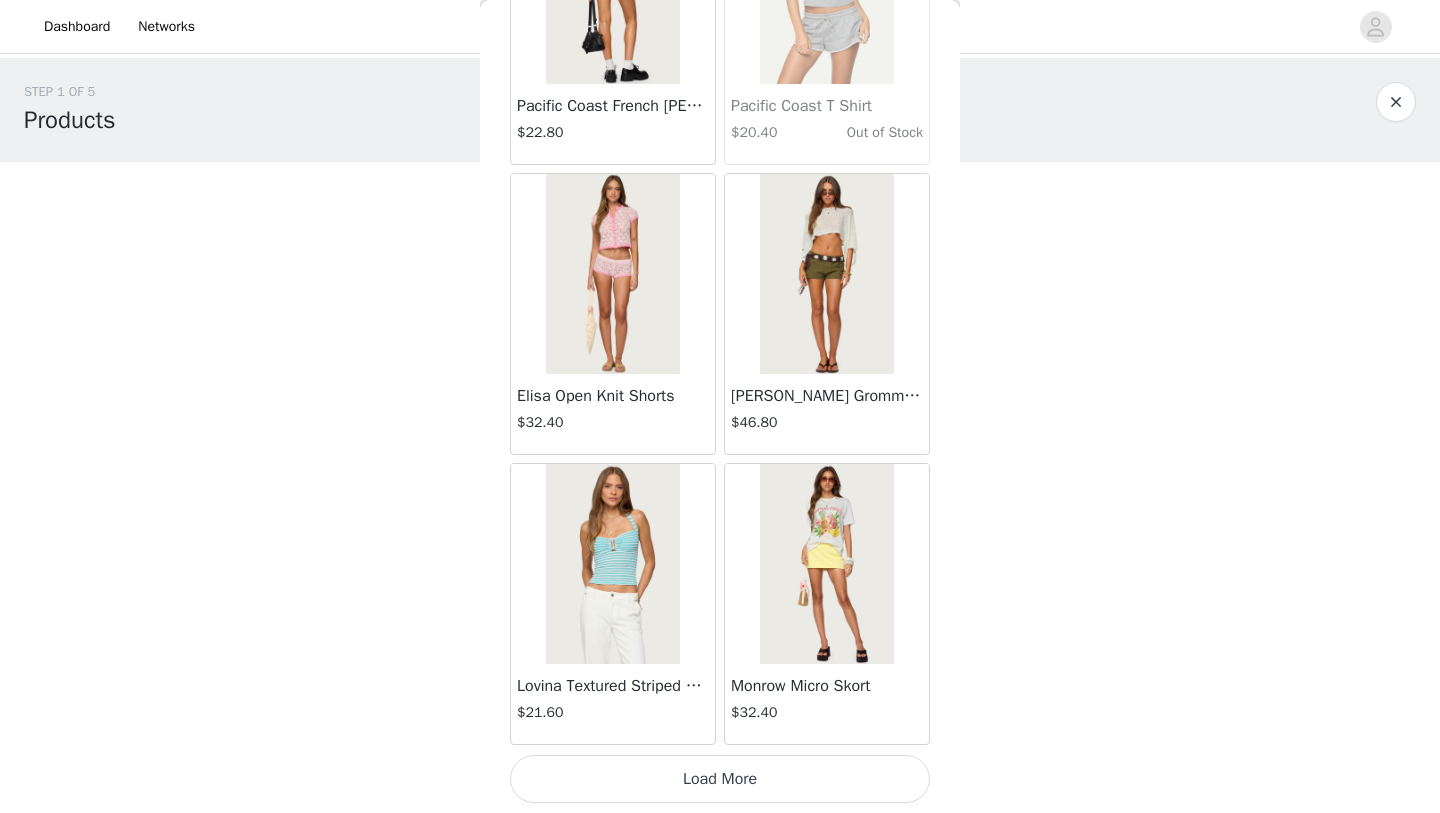click on "Load More" at bounding box center (720, 779) 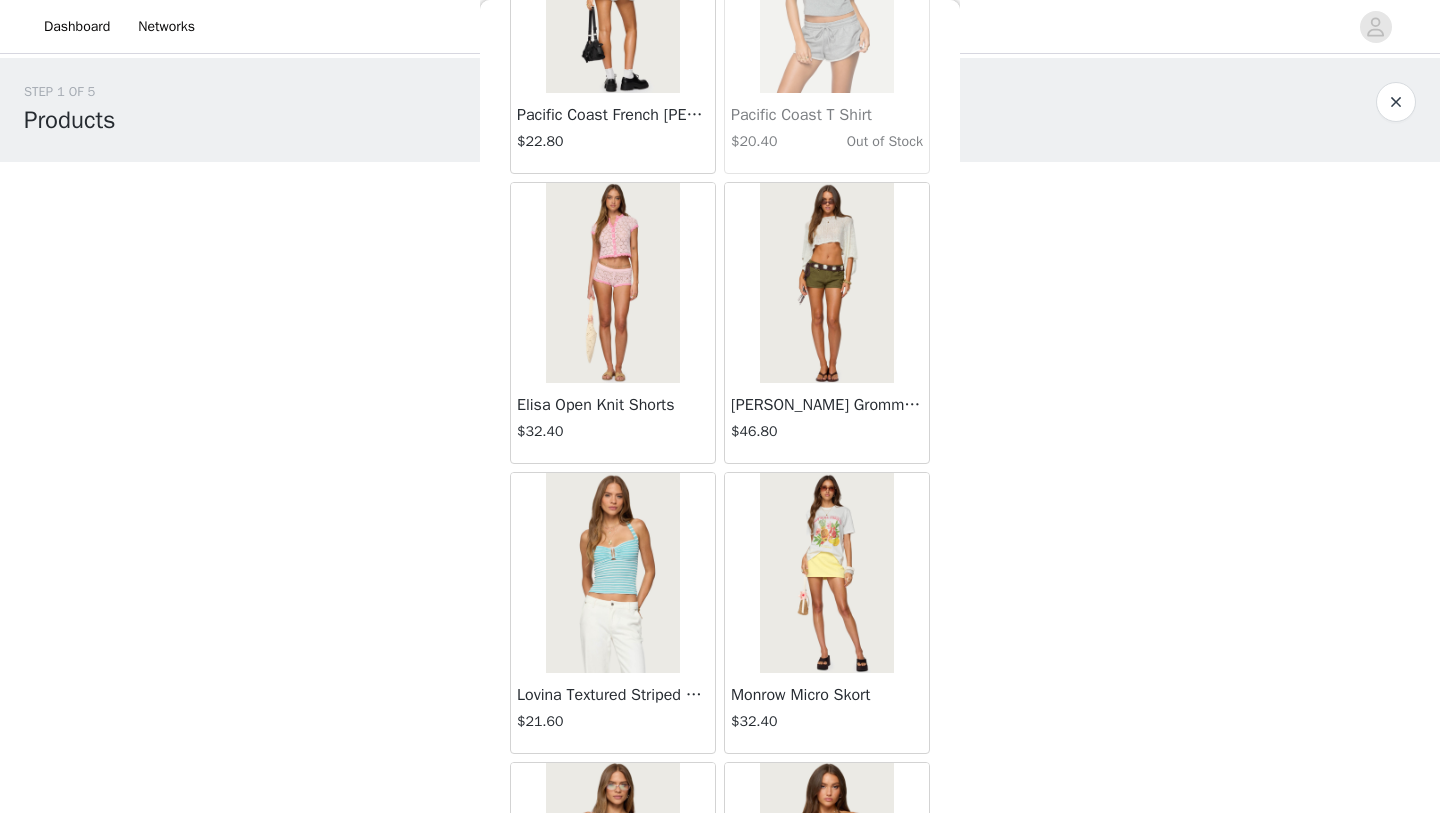 scroll, scrollTop: 10947, scrollLeft: 0, axis: vertical 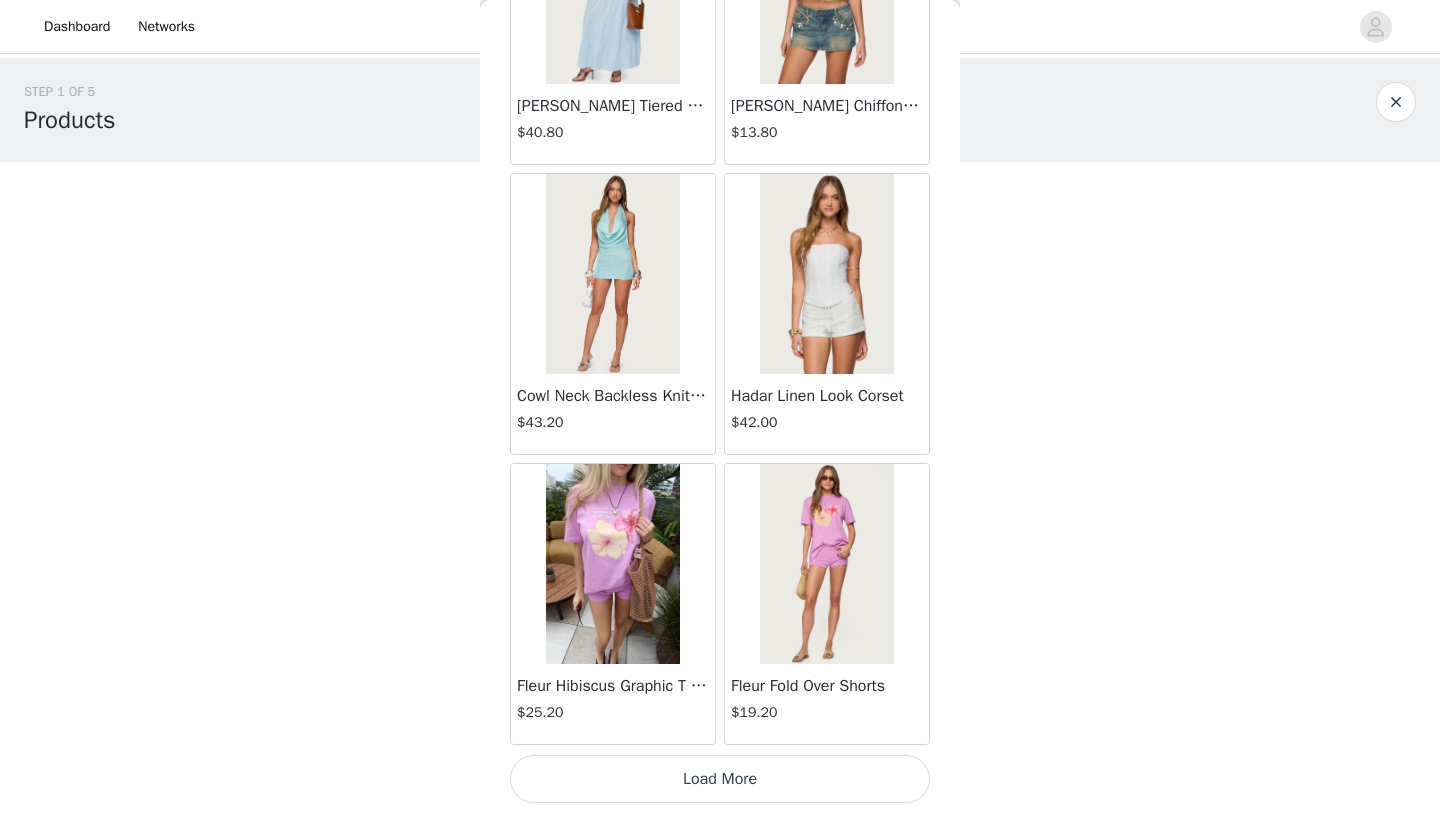 click on "Load More" at bounding box center [720, 779] 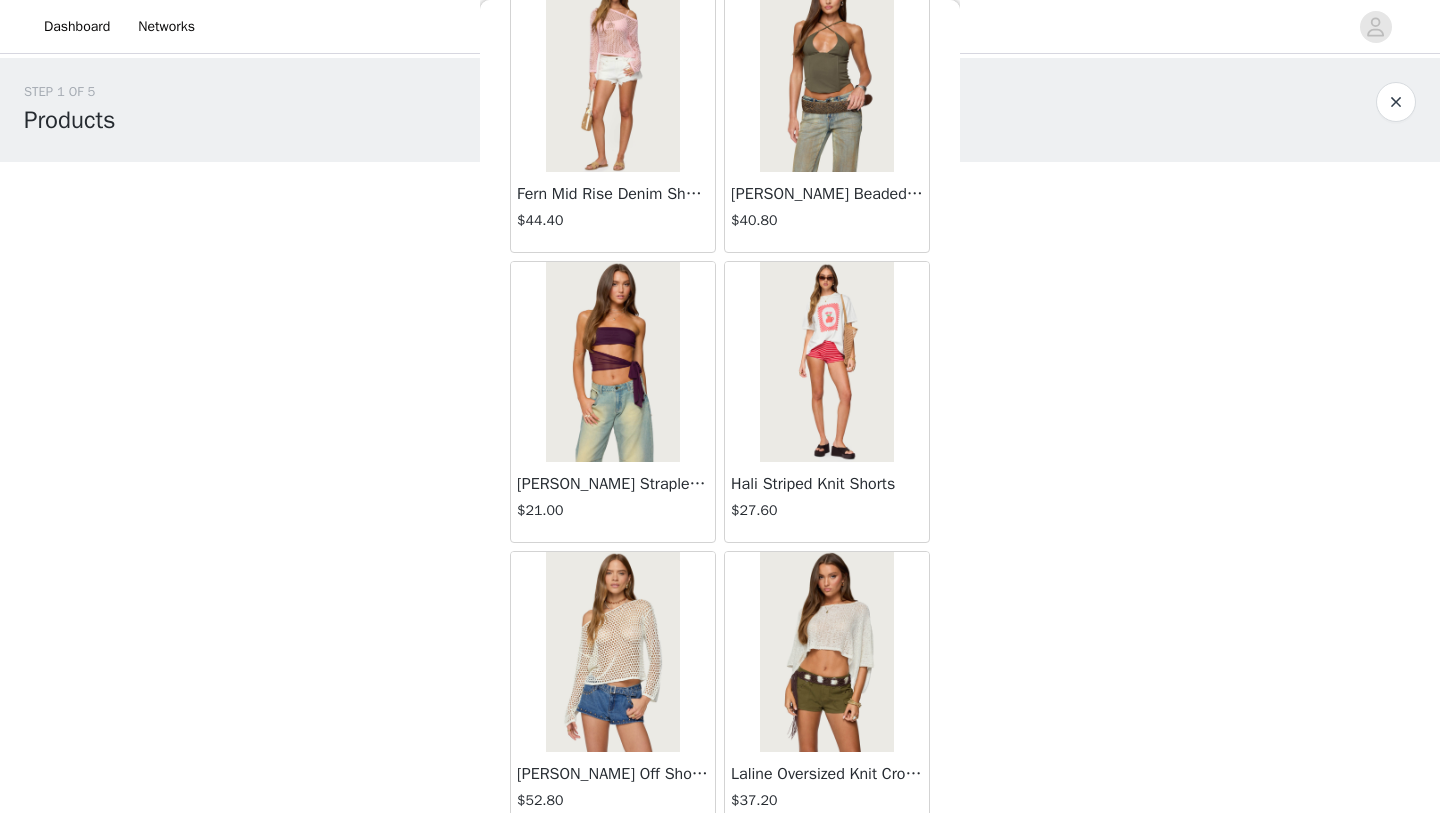 scroll, scrollTop: 16747, scrollLeft: 0, axis: vertical 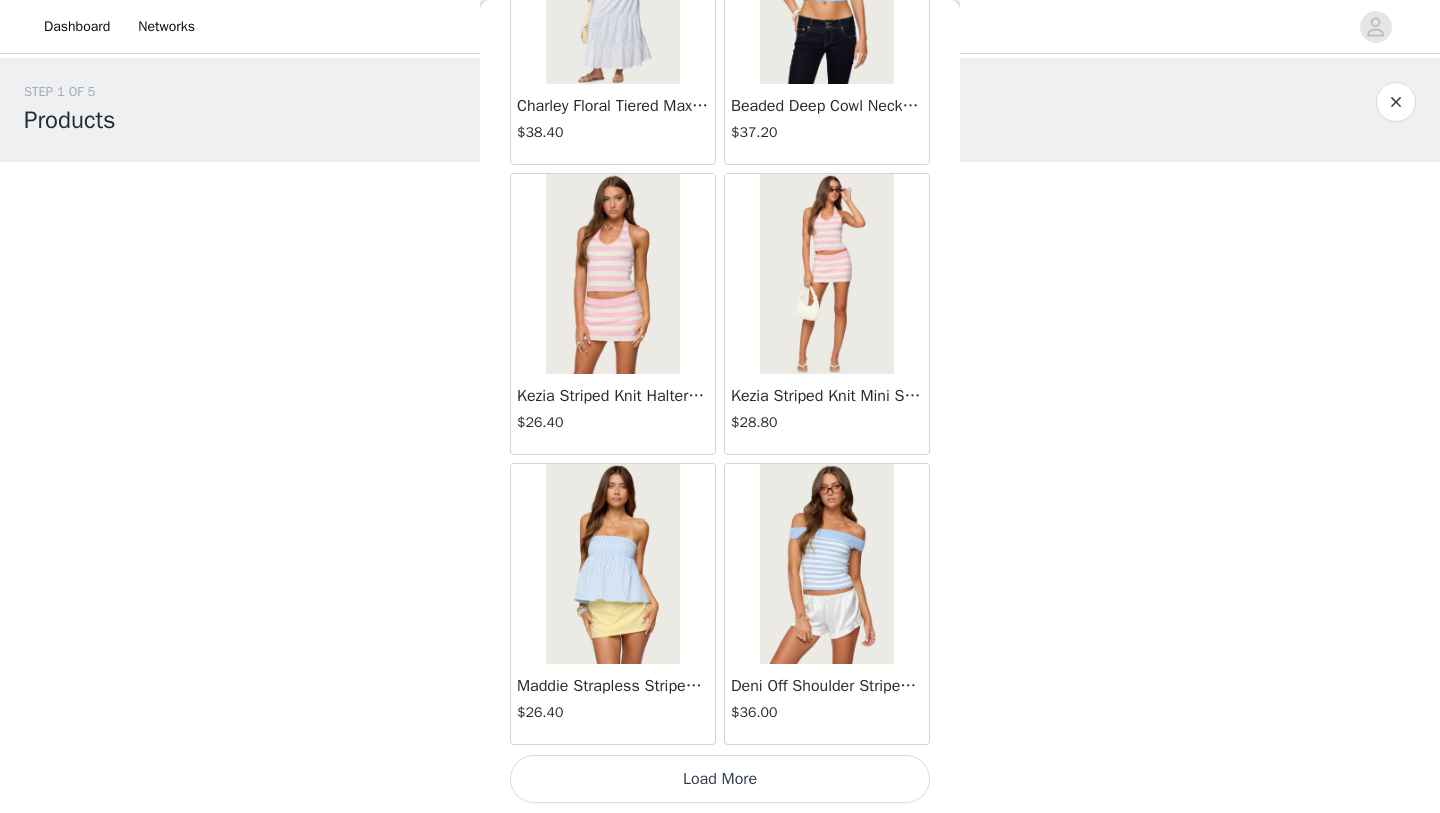 click on "Load More" at bounding box center [720, 779] 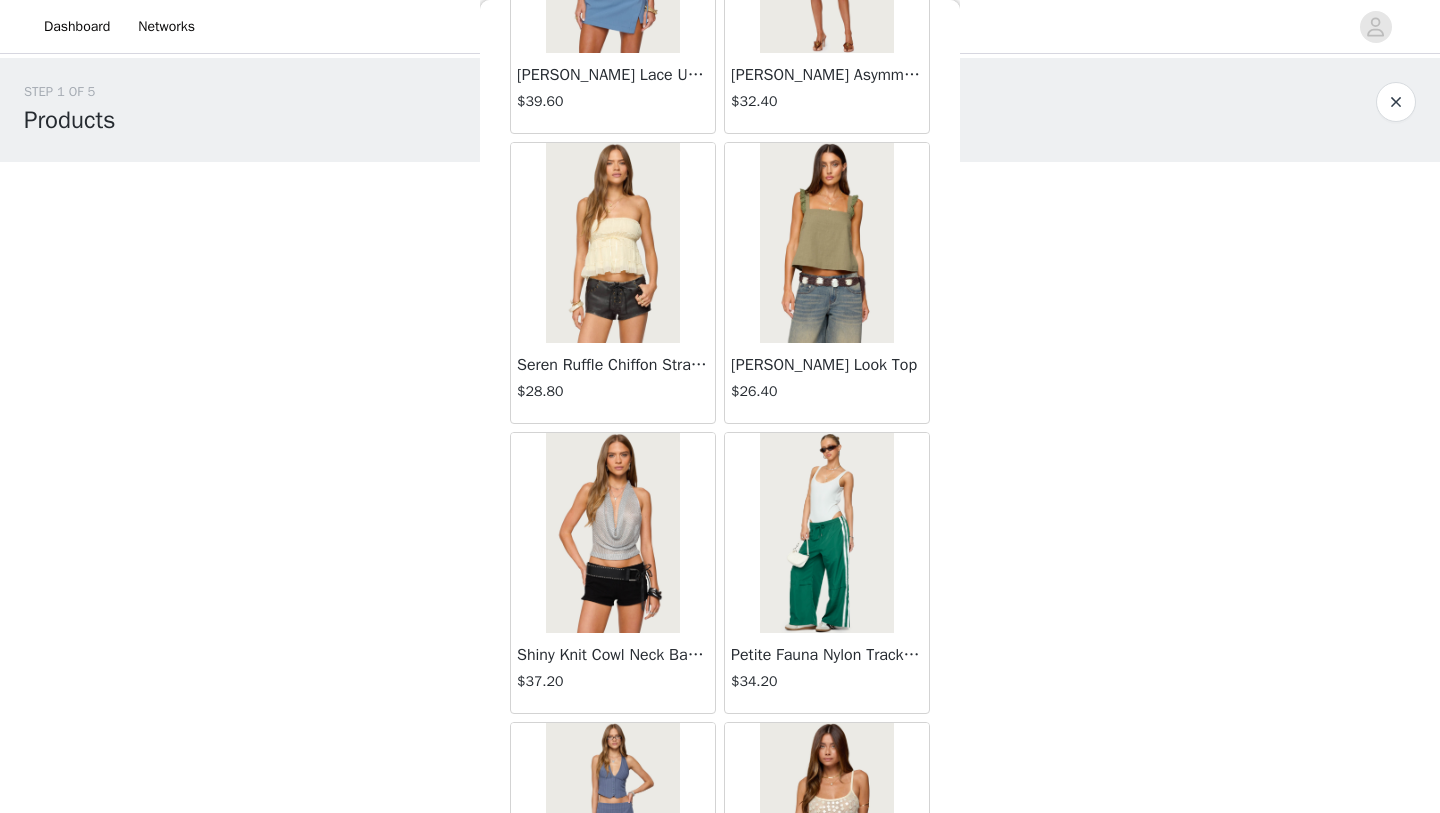 scroll, scrollTop: 19647, scrollLeft: 0, axis: vertical 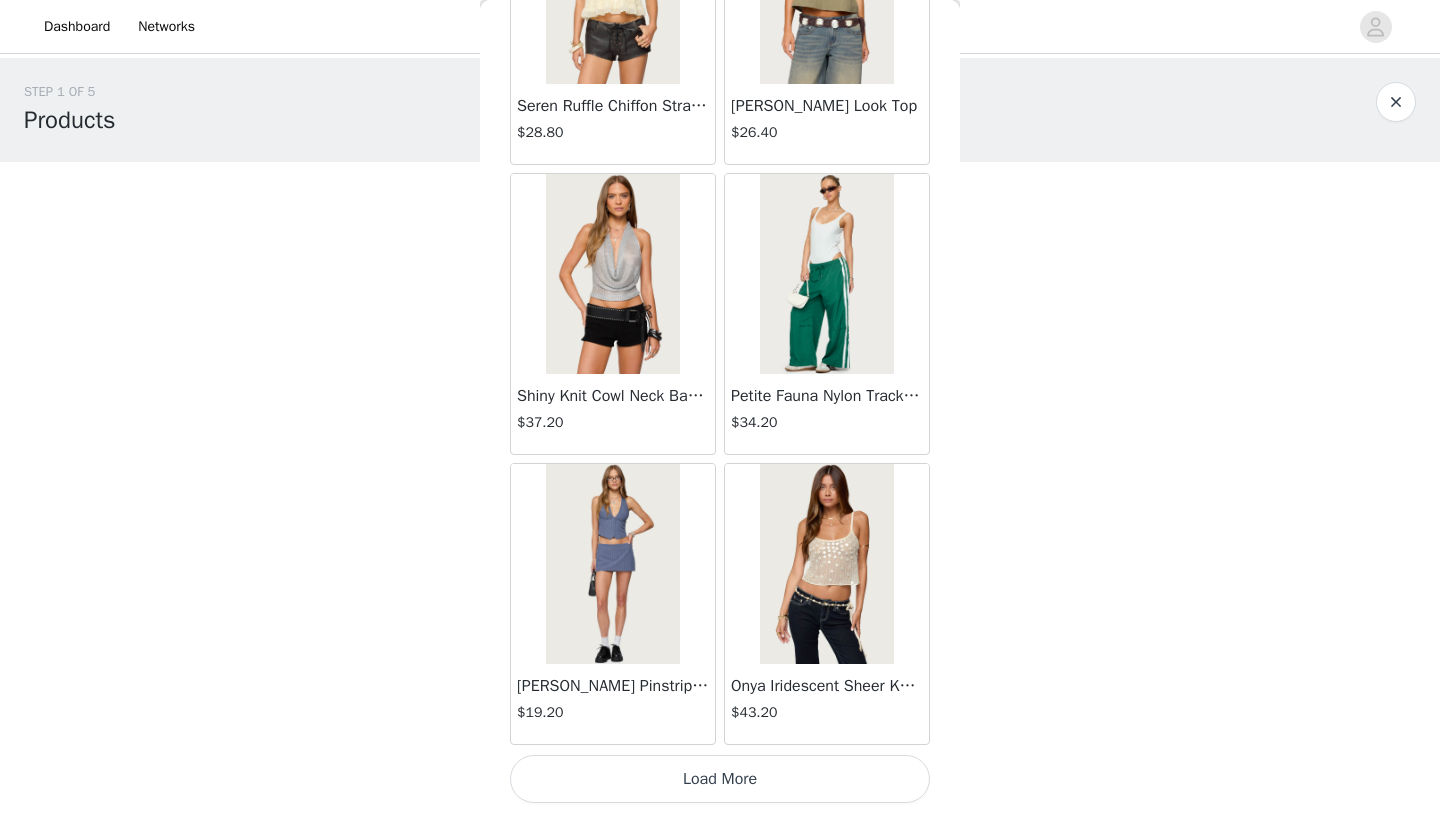 click on "Load More" at bounding box center (720, 779) 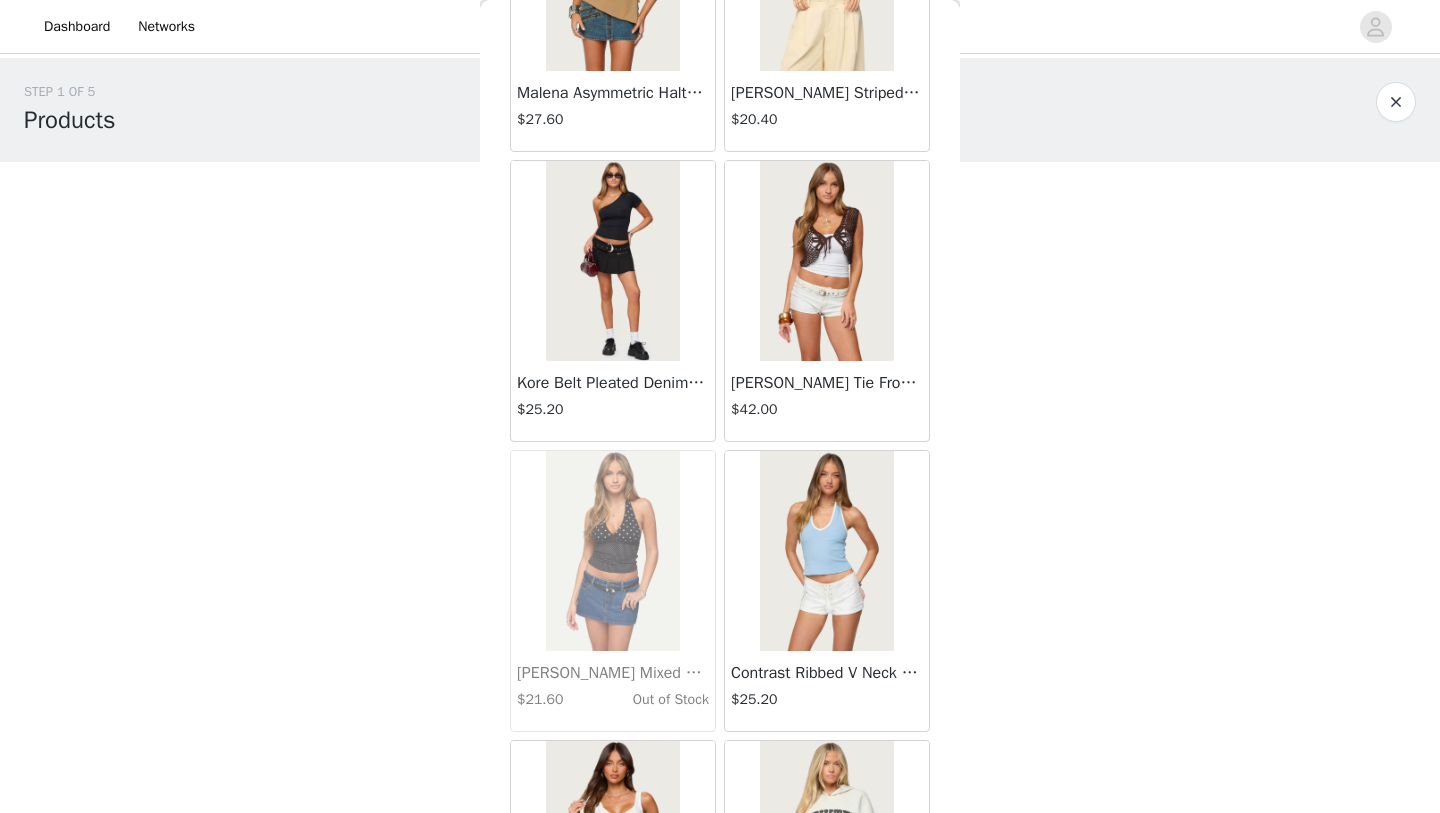 scroll, scrollTop: 22547, scrollLeft: 0, axis: vertical 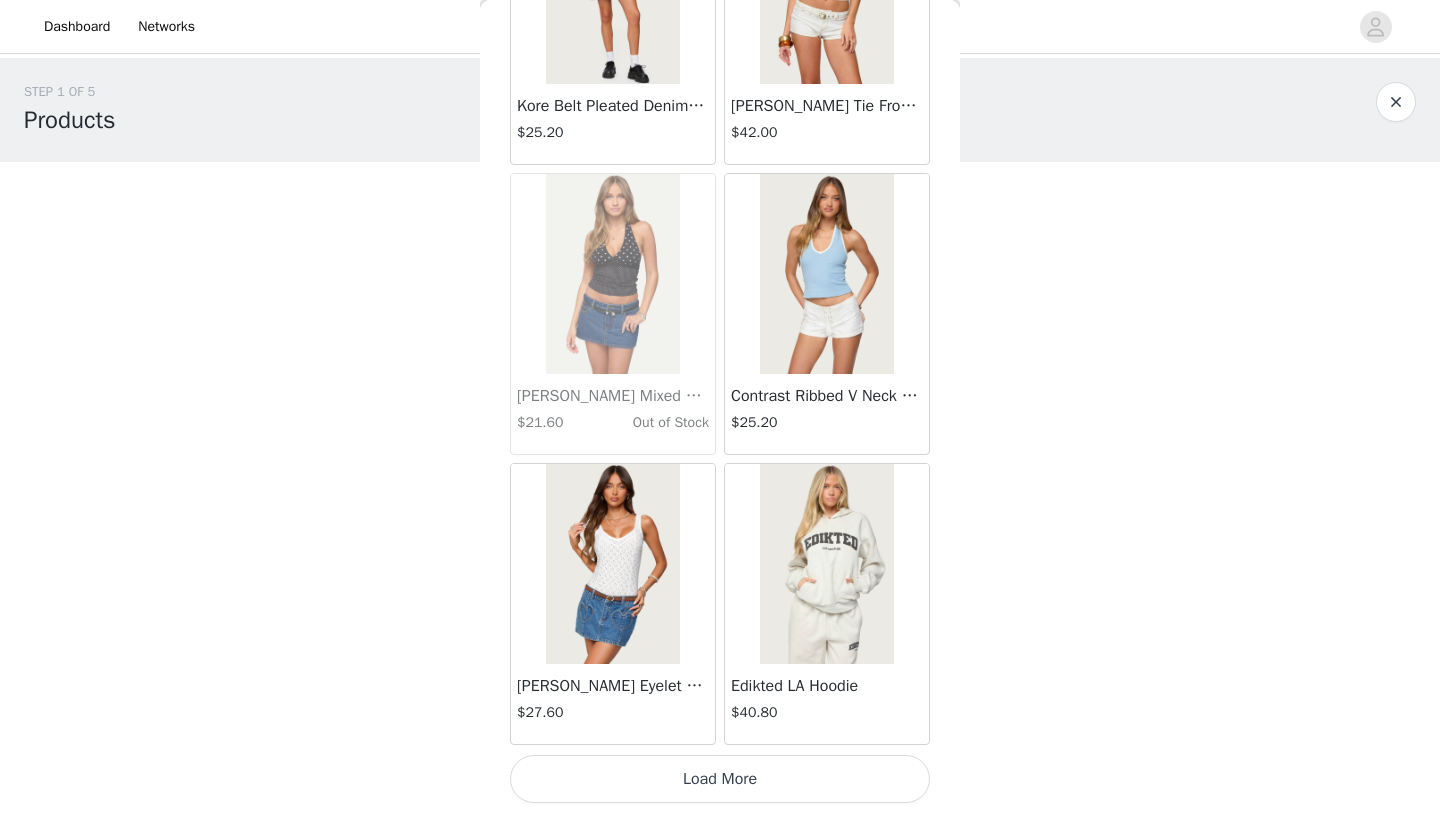 click on "Load More" at bounding box center [720, 779] 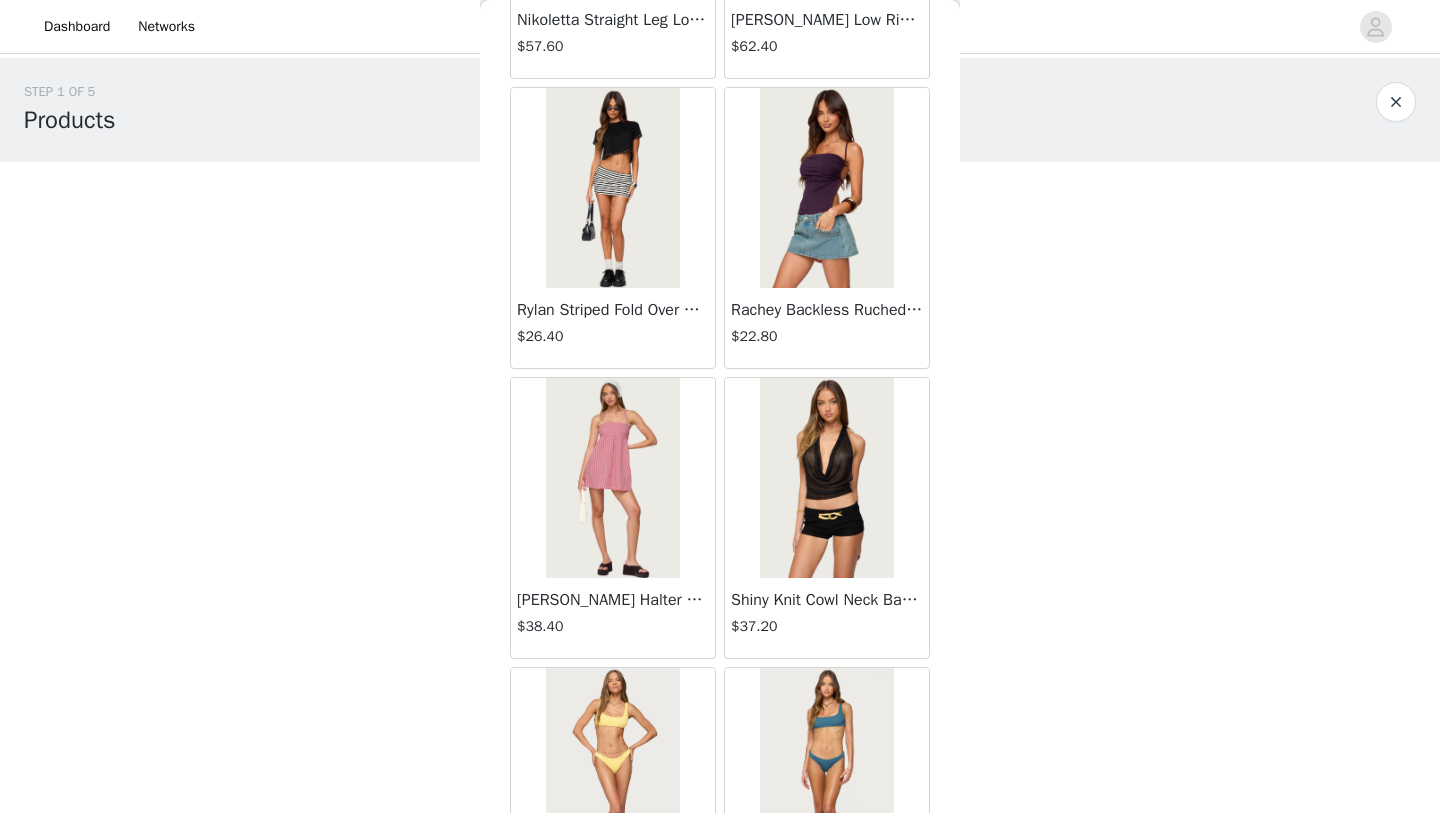 scroll, scrollTop: 25447, scrollLeft: 0, axis: vertical 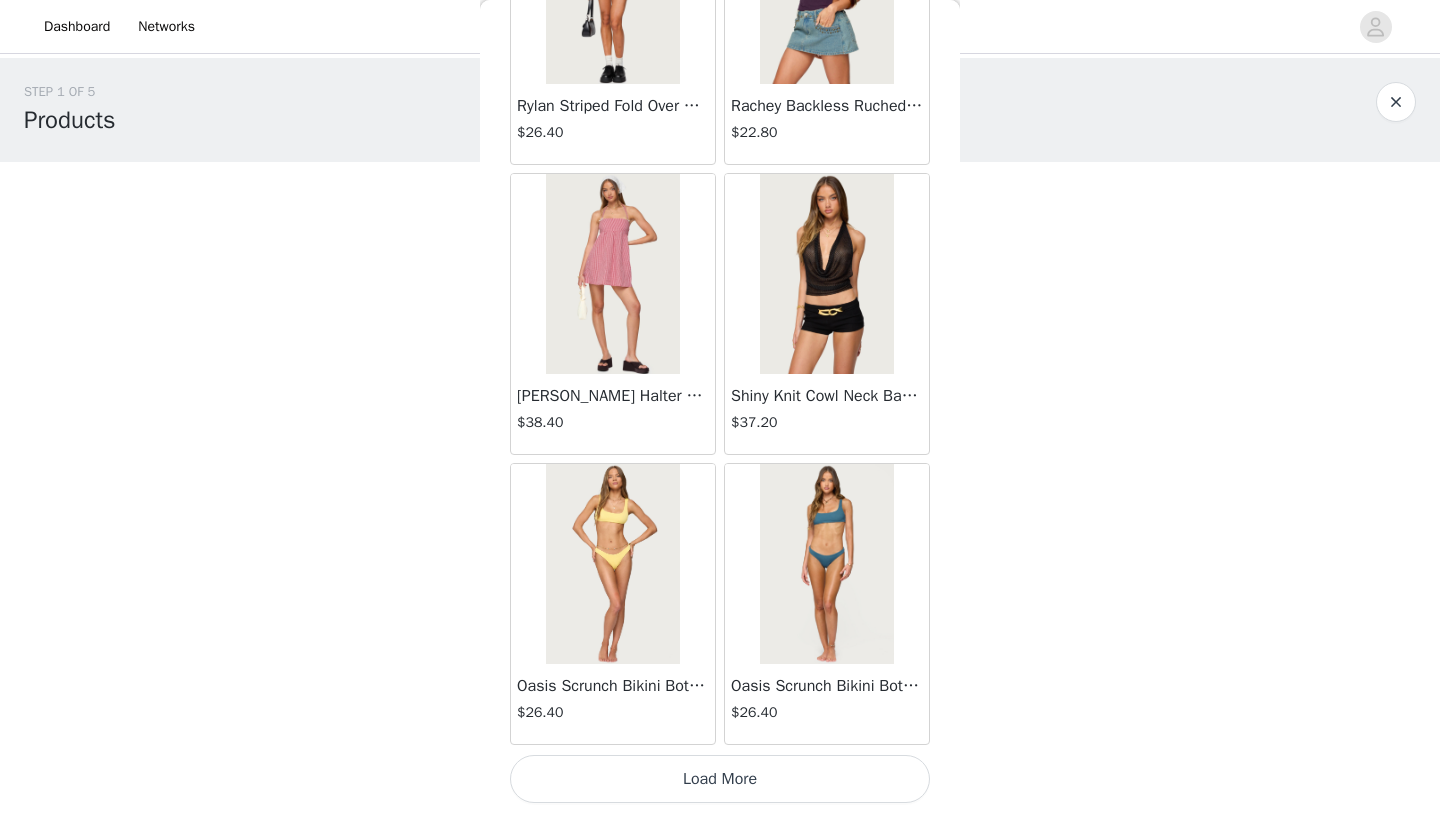 click on "Load More" at bounding box center (720, 779) 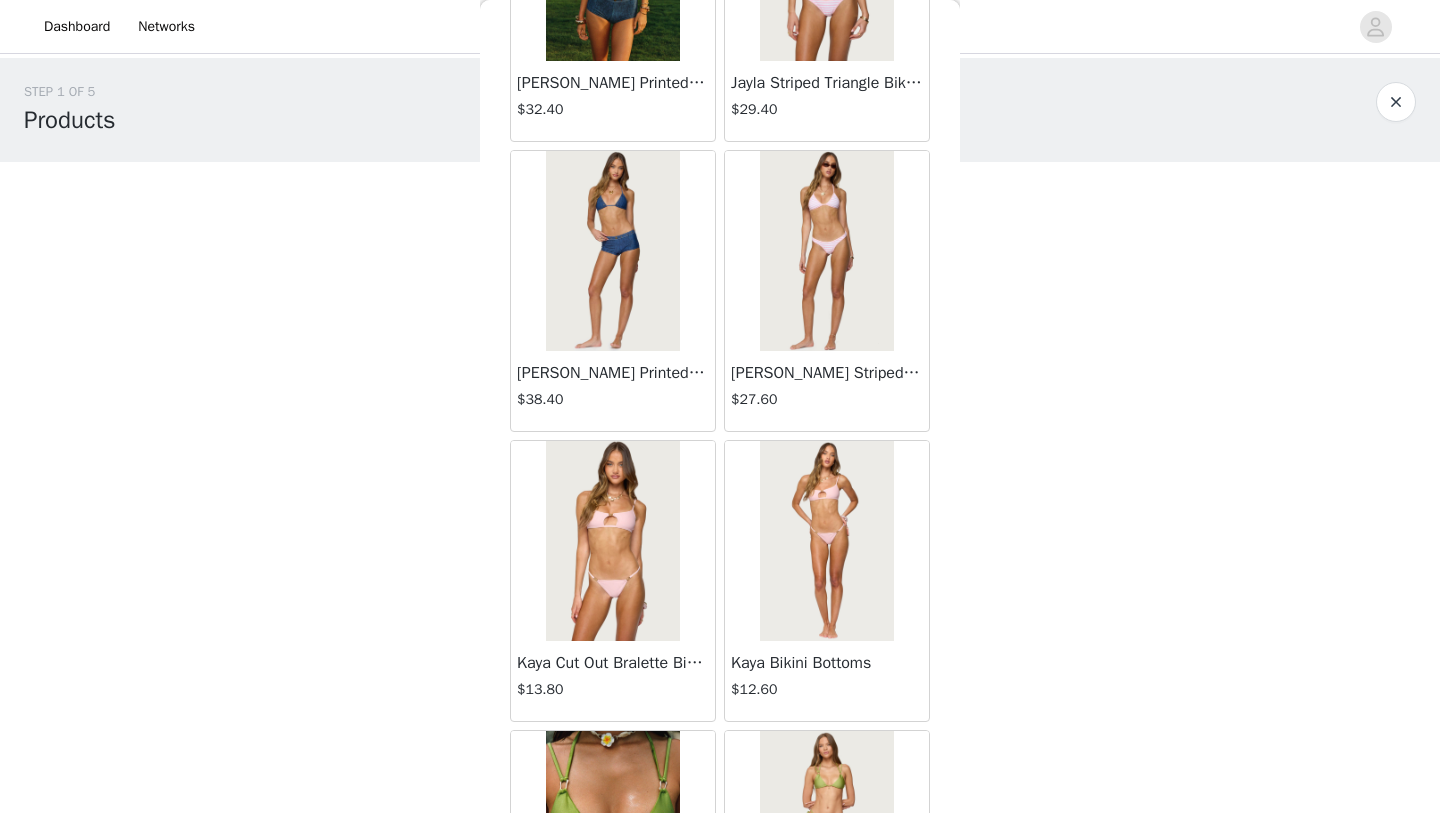 scroll, scrollTop: 28347, scrollLeft: 0, axis: vertical 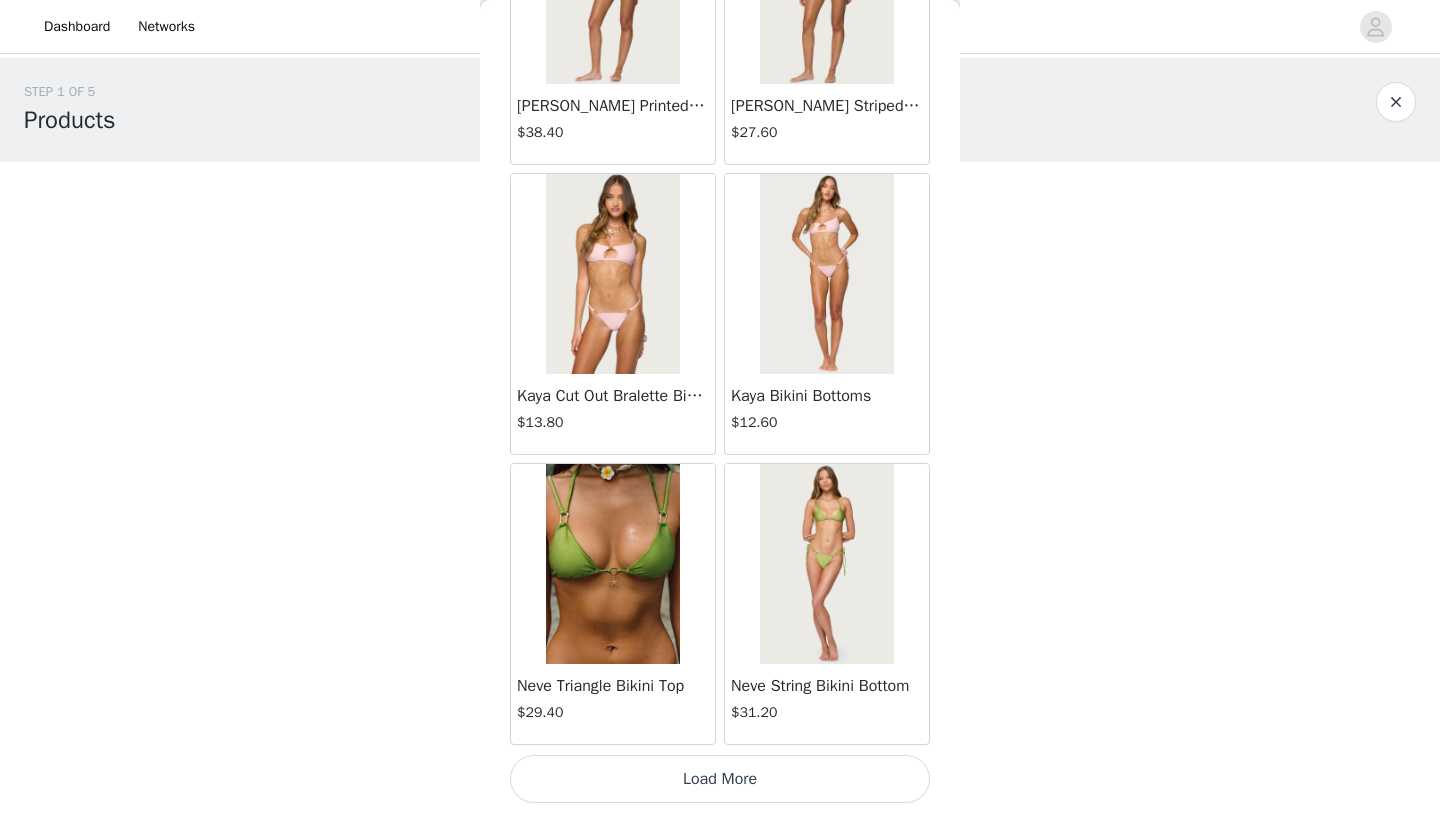 click on "Load More" at bounding box center (720, 779) 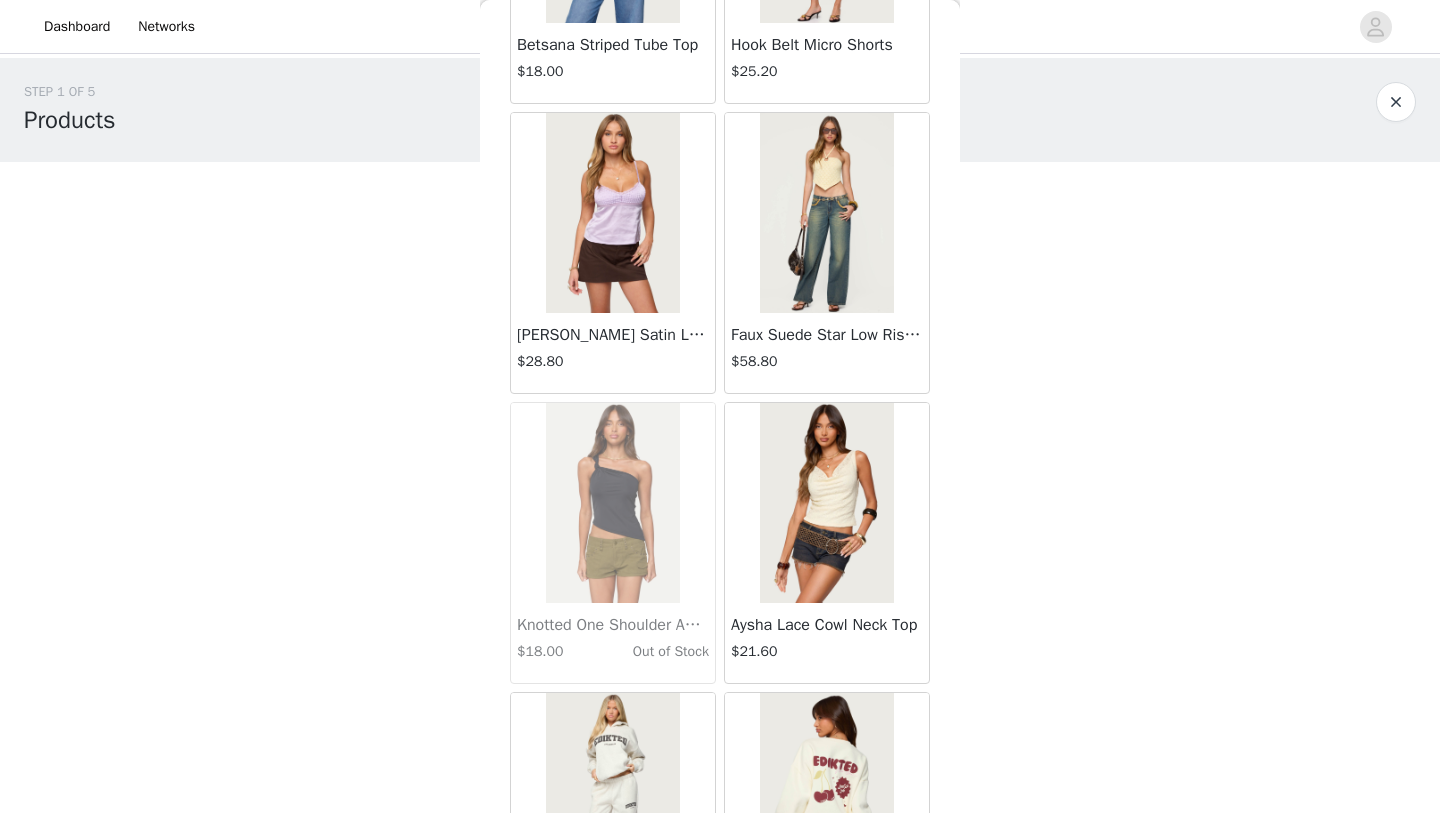 scroll, scrollTop: 31247, scrollLeft: 0, axis: vertical 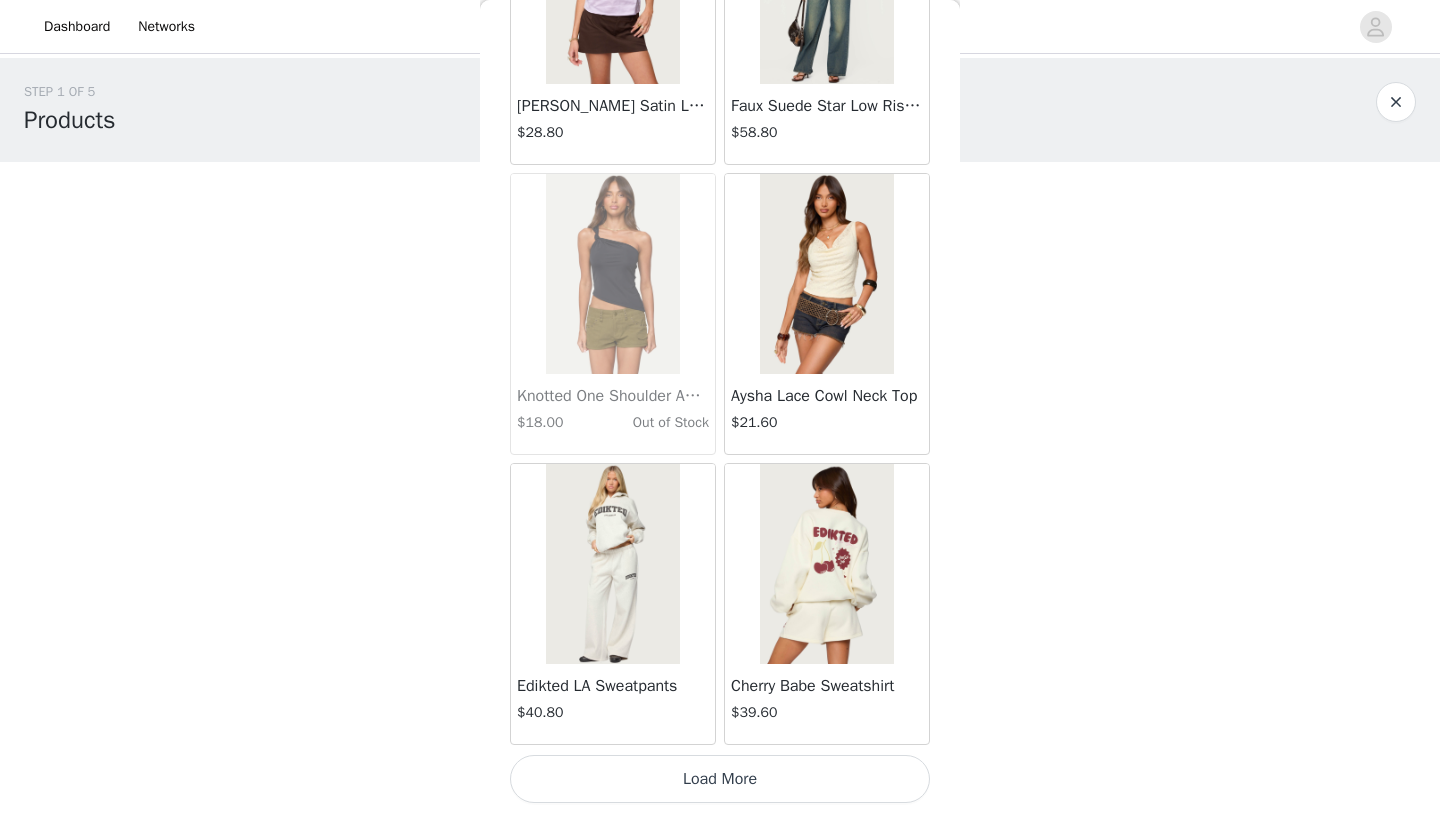 click on "Load More" at bounding box center [720, 779] 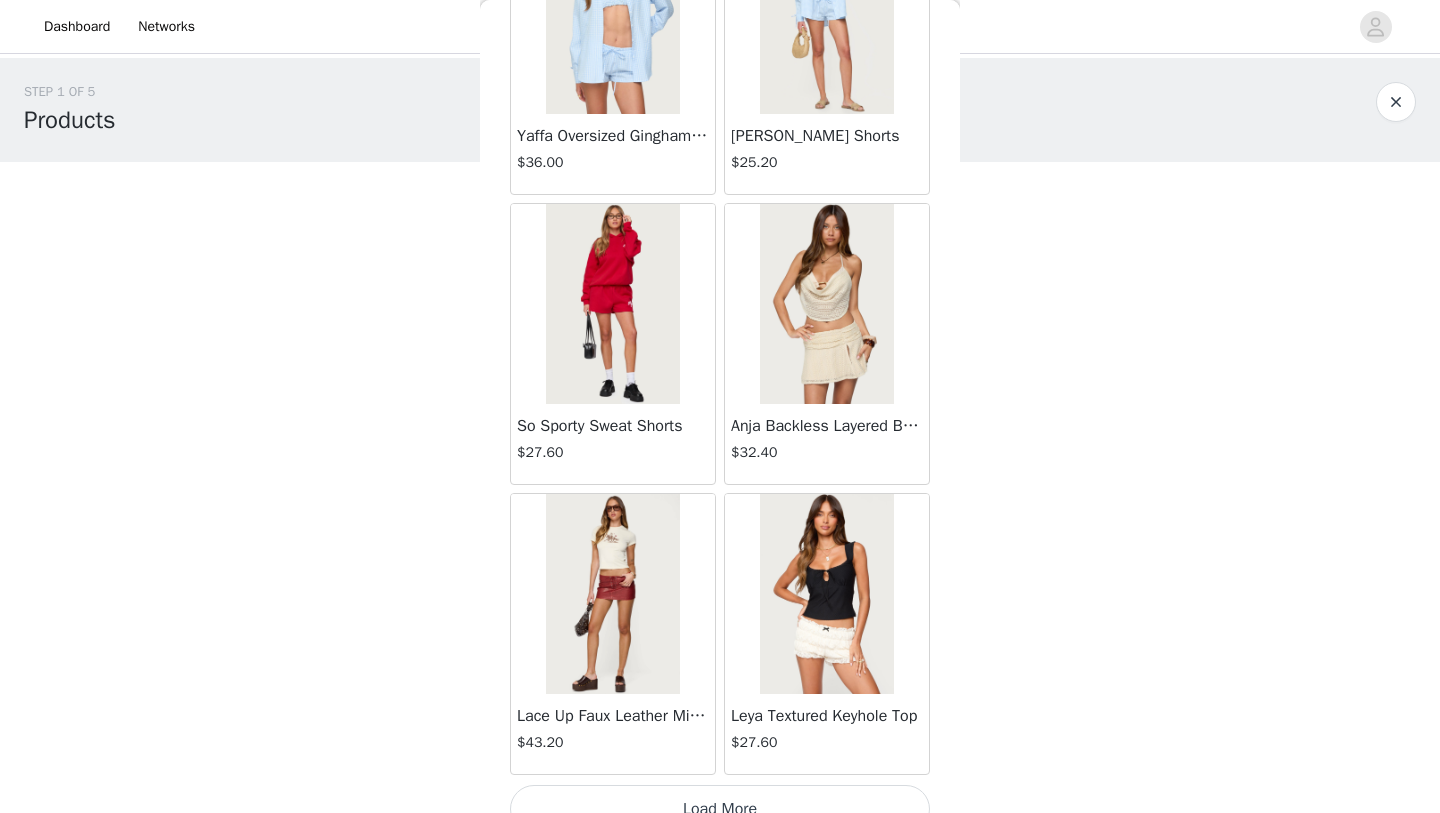 scroll, scrollTop: 34147, scrollLeft: 0, axis: vertical 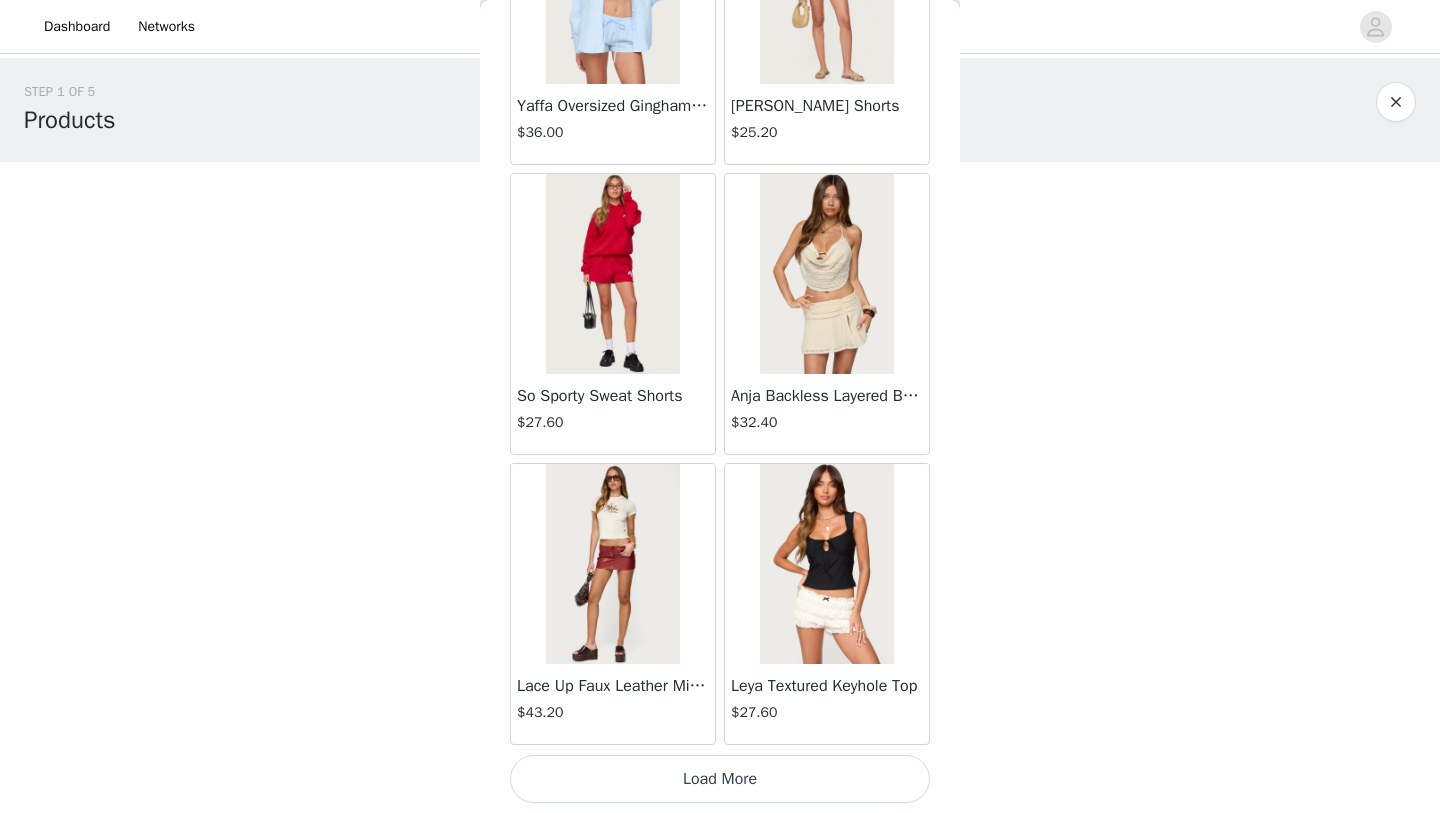 click on "Lovina Grommet Pleated Mini Skort   $16.80       Metallic & Sequin Textured Tank Top   $27.60       Nelley Backless Beaded Sequin Chiffon Top   $36.00       [PERSON_NAME] Asymmetric One Shoulder Crochet Top   $21.60       [PERSON_NAME] Plaid Micro Shorts   $30.00       [PERSON_NAME] Floral Texured Sheer Halter Top   $27.60       Maree Bead V Neck Top   $22.80       Maree Bead Cut Out Mini Skirt   $20.40       [PERSON_NAME] Cut Out Halter Top   $28.80       Juney Pinstripe Tailored Button Up Shirt   $36.00       Avenly Striped Tie Front Babydoll Top   $27.60       [PERSON_NAME] Studded Grommet Tube Top   $30.00       Avalai Linen Look Mini Skort   $38.40       Beaded Deep Cowl Neck Backless Top   $37.20       Frayed Pleated Denim Mini Skort   $16.00       Klay Linen Look Pleated Mini Skort   $14.40       Contrast Lace Asymmetric Off Shoulder Top   $14.40       [PERSON_NAME] Split Front Sheer Mesh Top   $28.80       Zigzag Stripe Shorts   $22.80       Astra Beaded Sheer Strapless Top   $39.60       Beaded Floral Embroidered Tank Top   $38.40" at bounding box center (720, -16619) 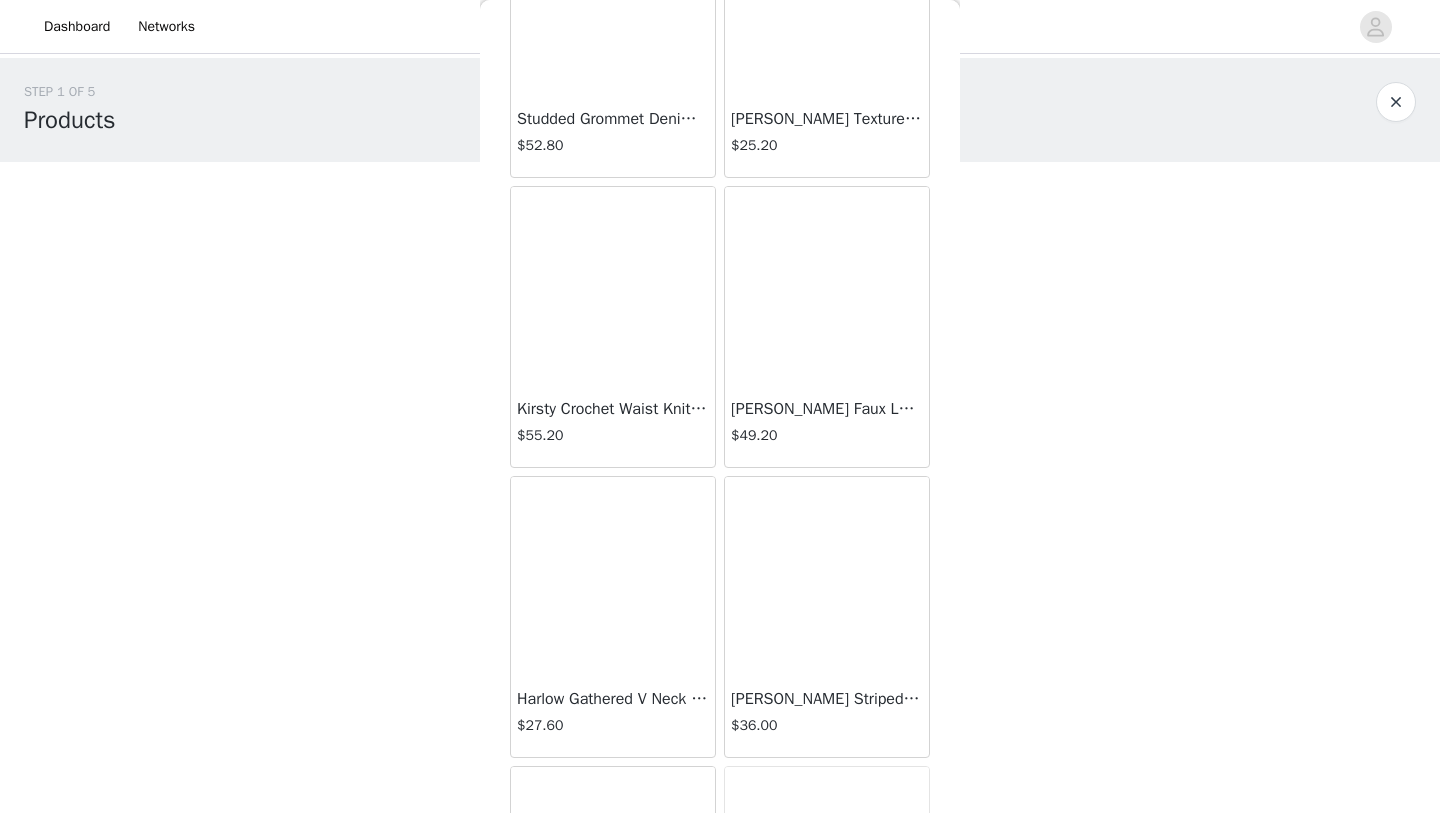 scroll, scrollTop: 37047, scrollLeft: 0, axis: vertical 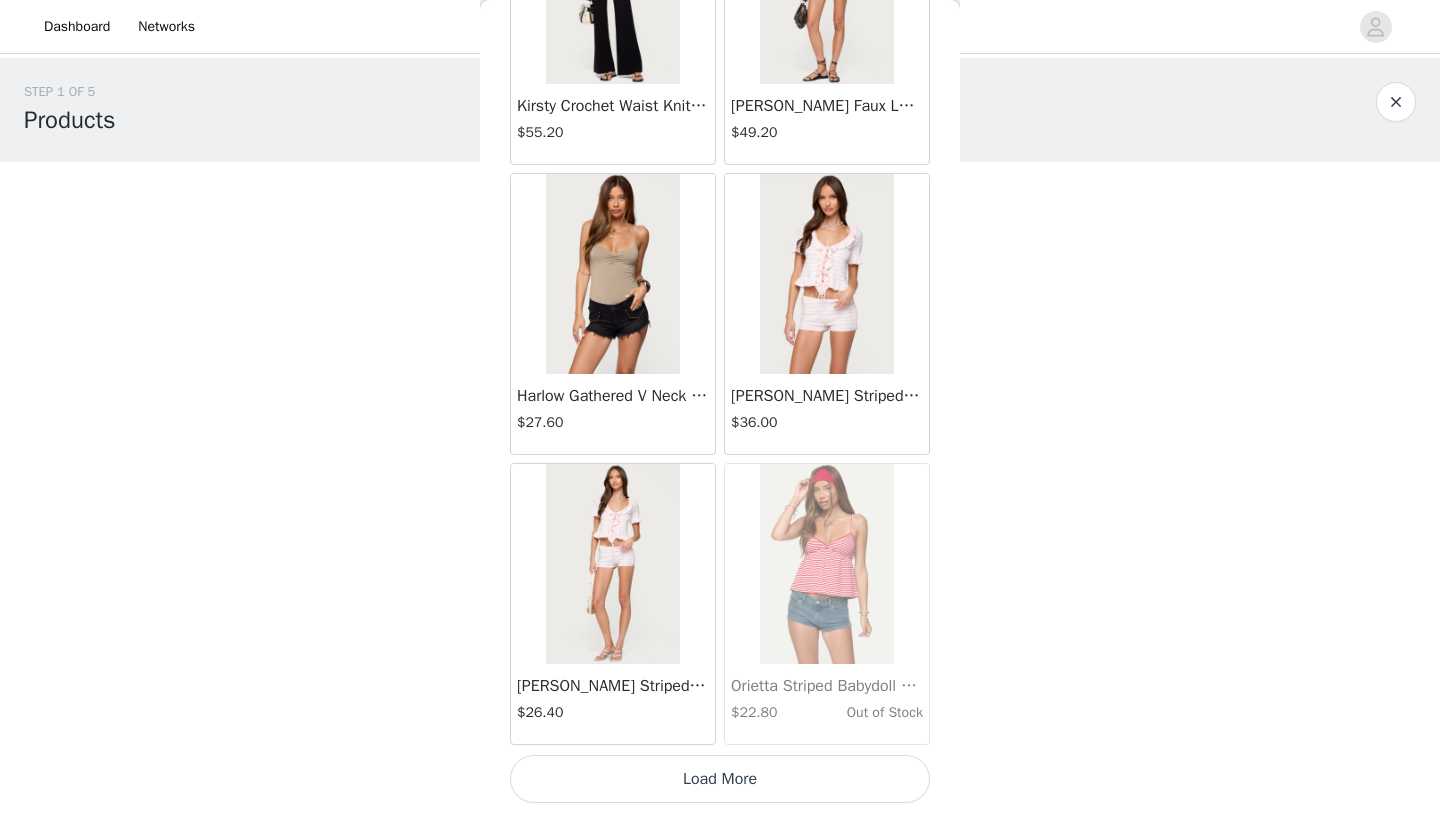 click on "Load More" at bounding box center [720, 779] 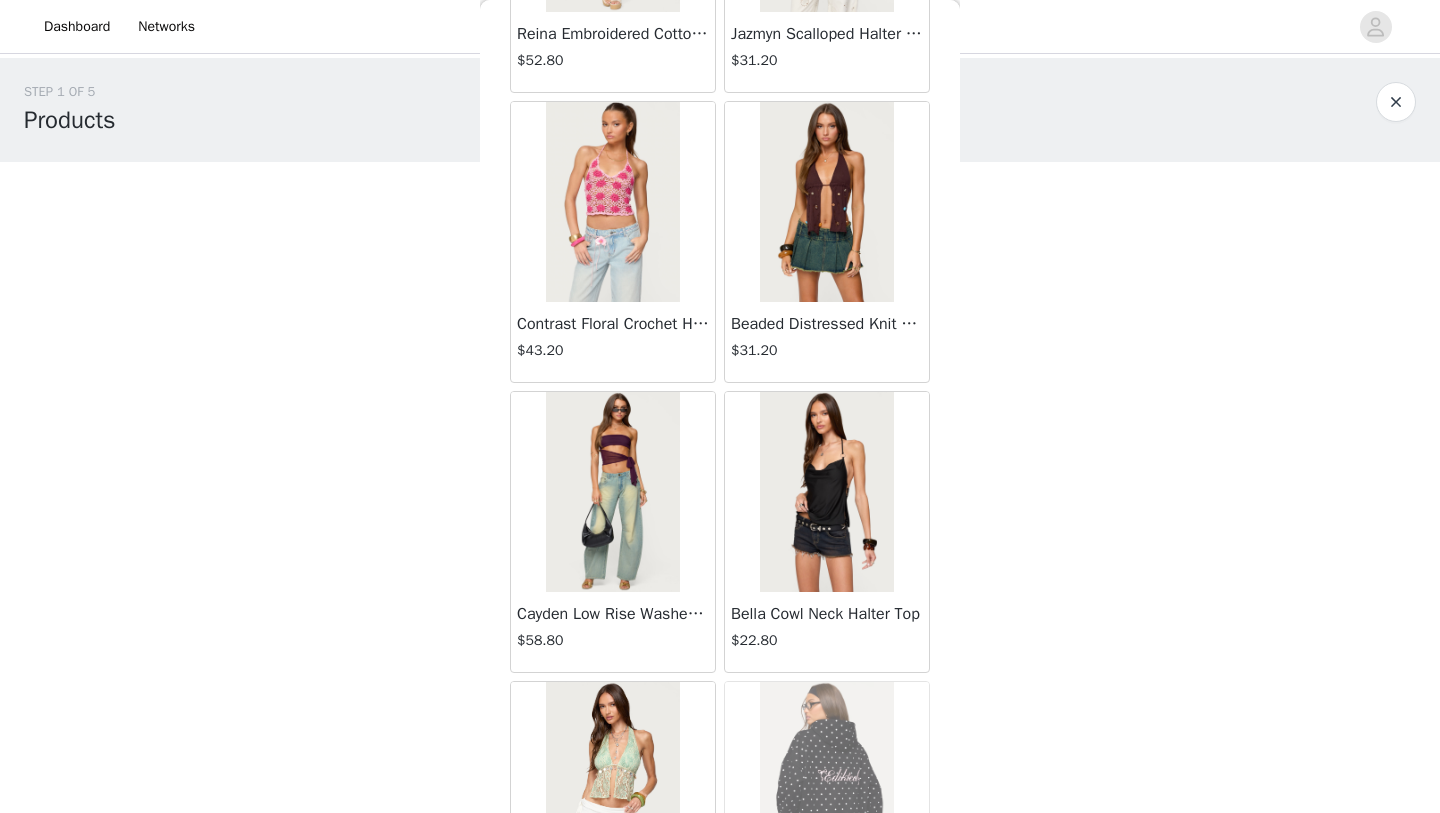 scroll, scrollTop: 39947, scrollLeft: 0, axis: vertical 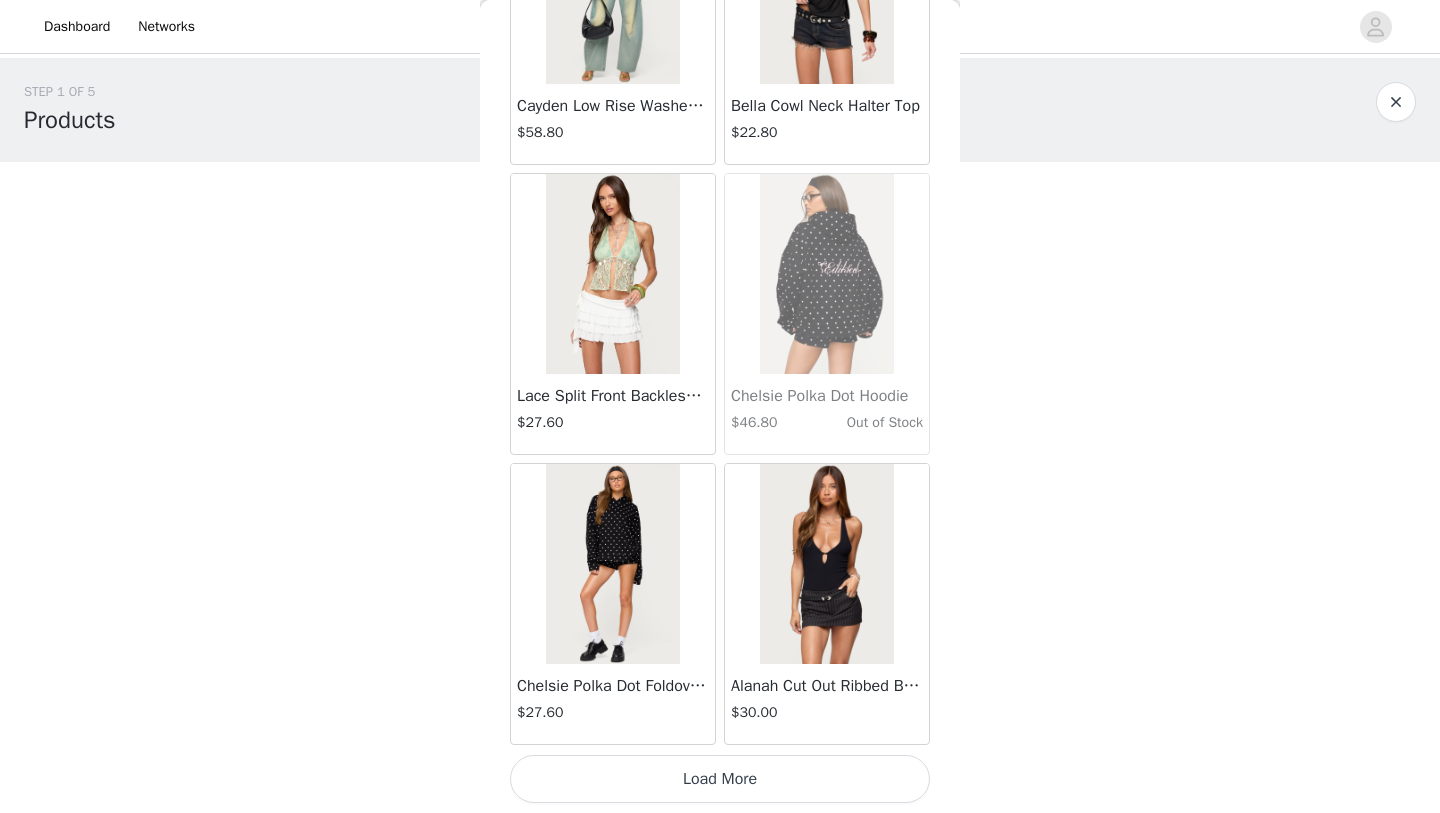 click on "Load More" at bounding box center (720, 779) 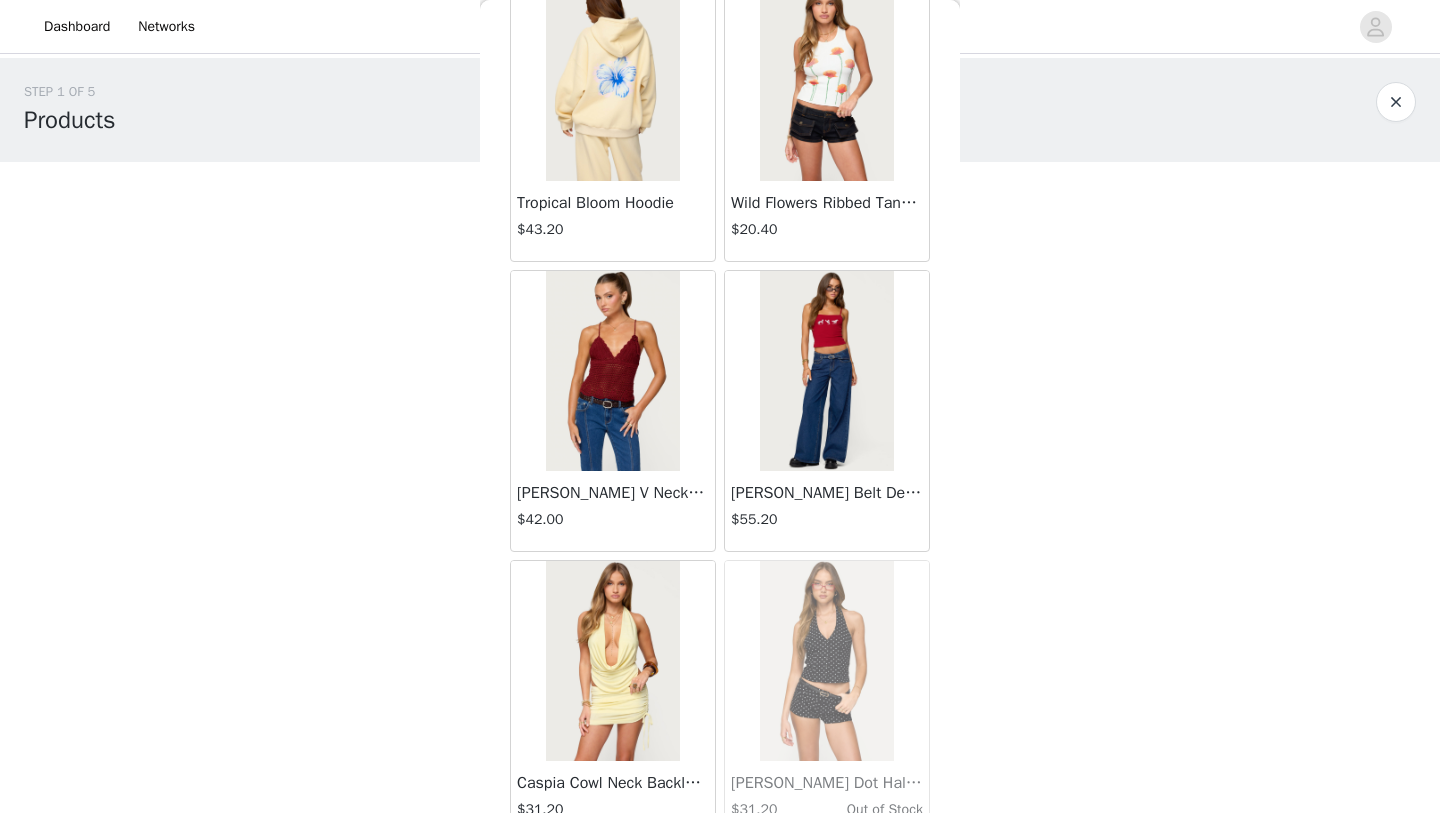 scroll, scrollTop: 42847, scrollLeft: 0, axis: vertical 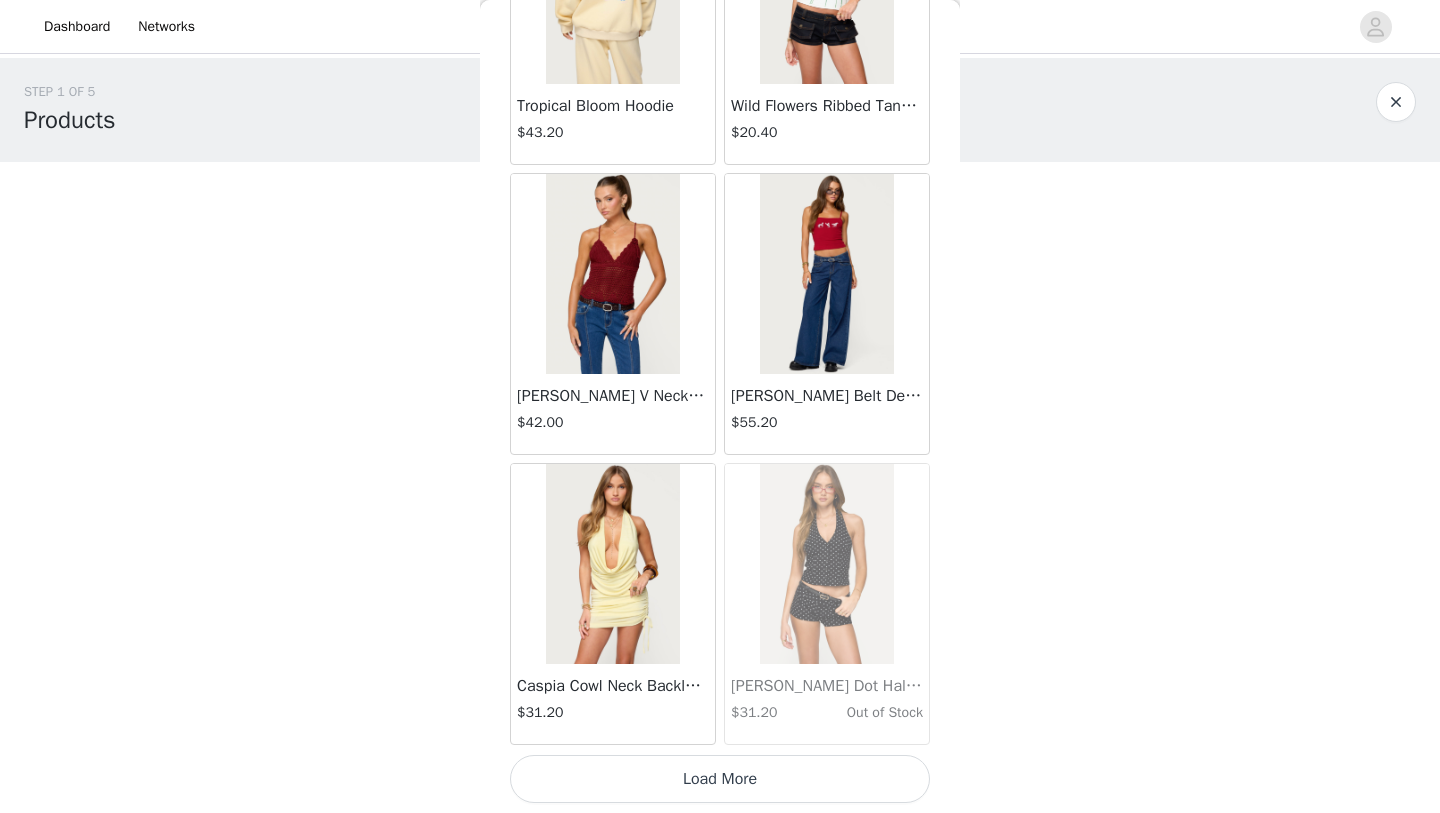 click on "Load More" at bounding box center [720, 779] 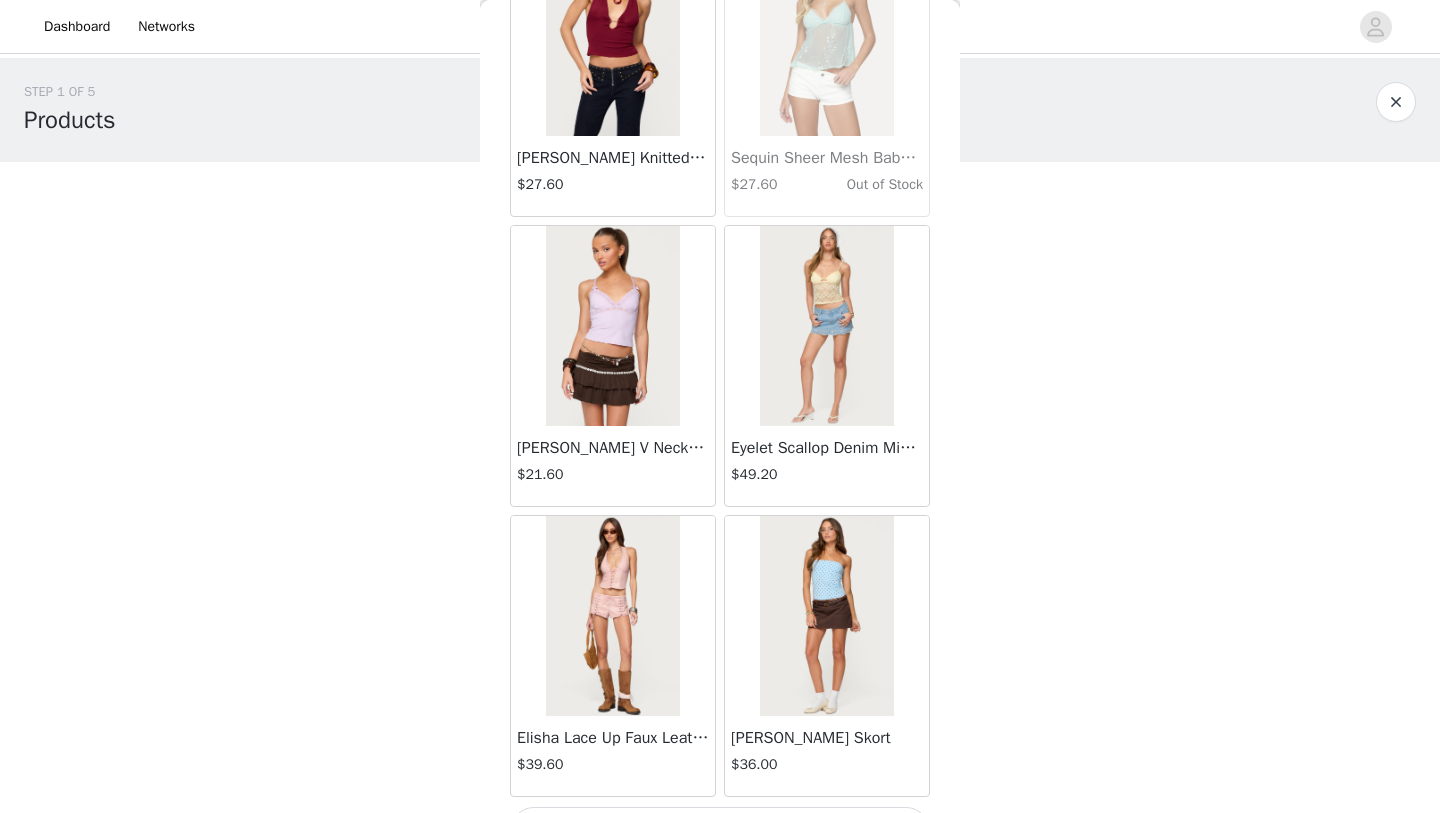 scroll, scrollTop: 45747, scrollLeft: 0, axis: vertical 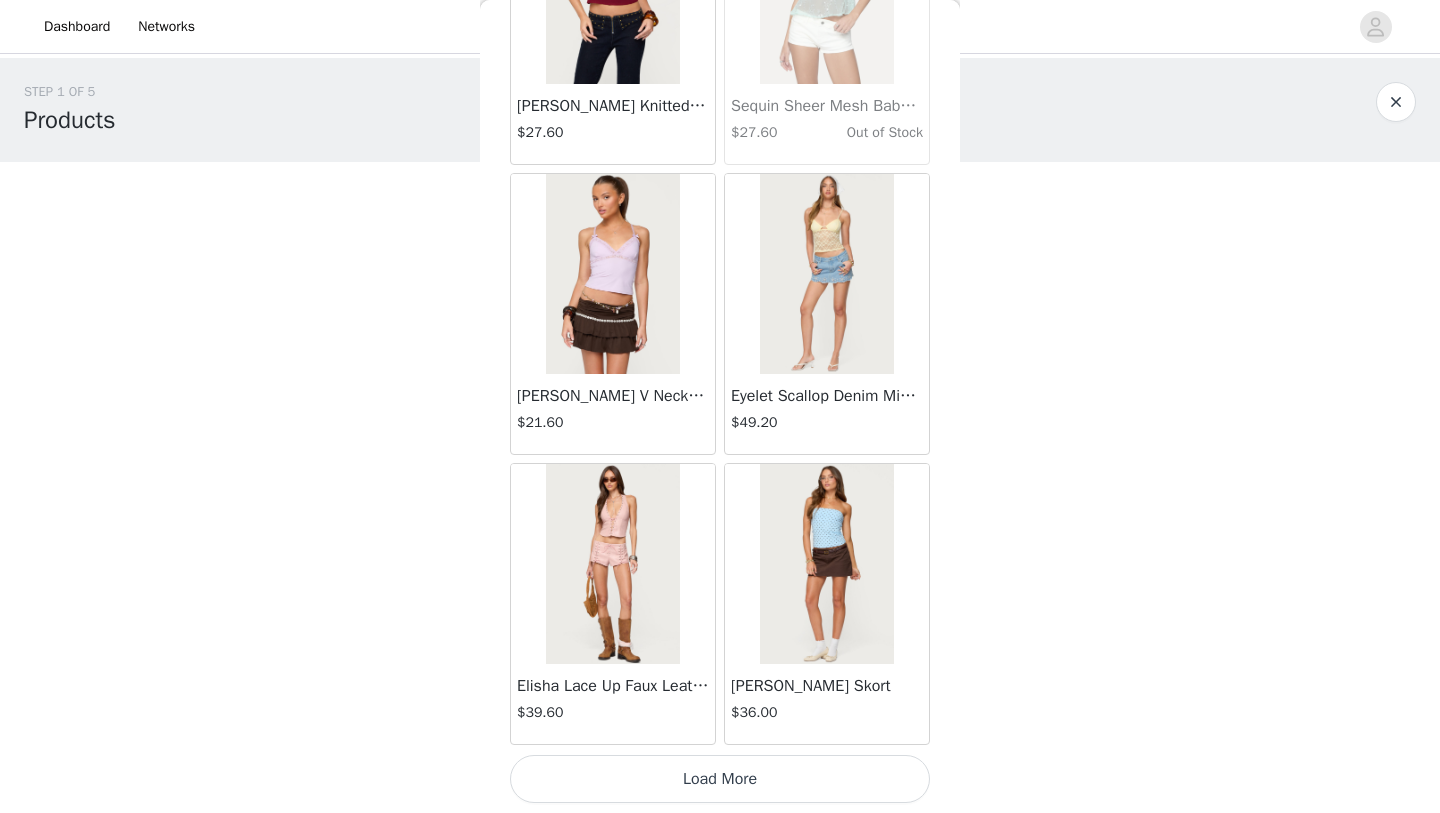 click on "Load More" at bounding box center [720, 779] 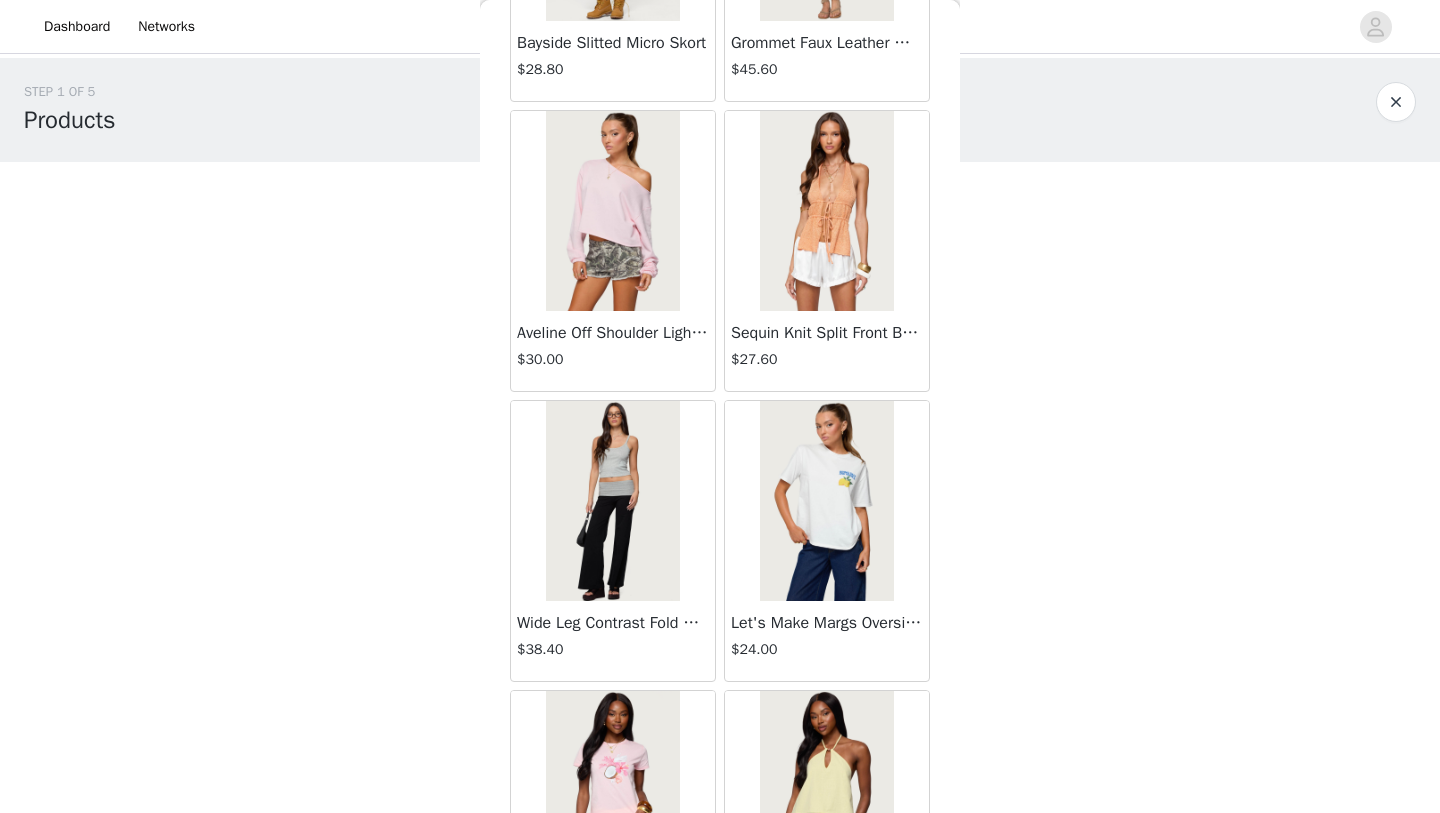 scroll, scrollTop: 48647, scrollLeft: 0, axis: vertical 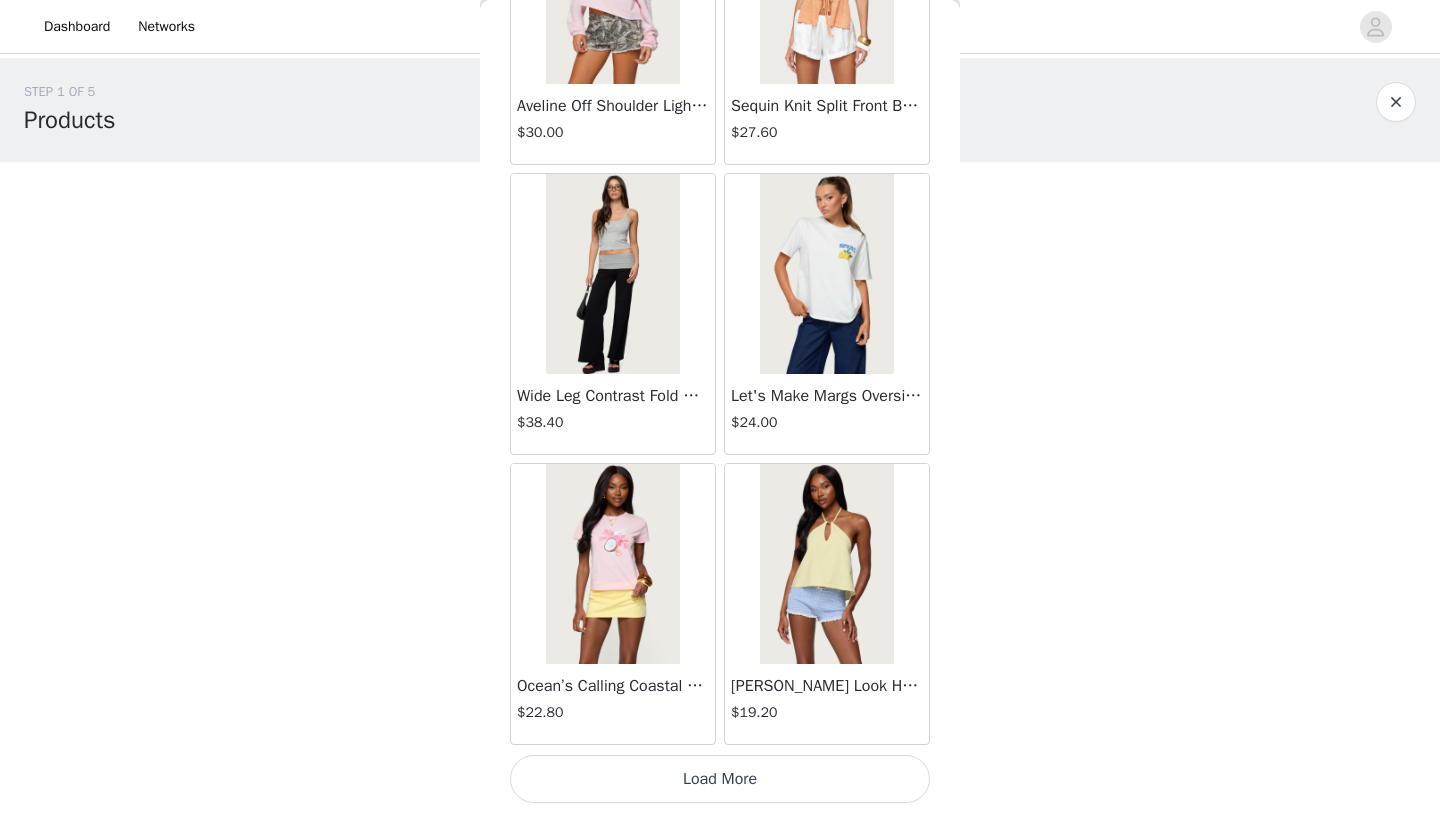 click on "Load More" at bounding box center [720, 779] 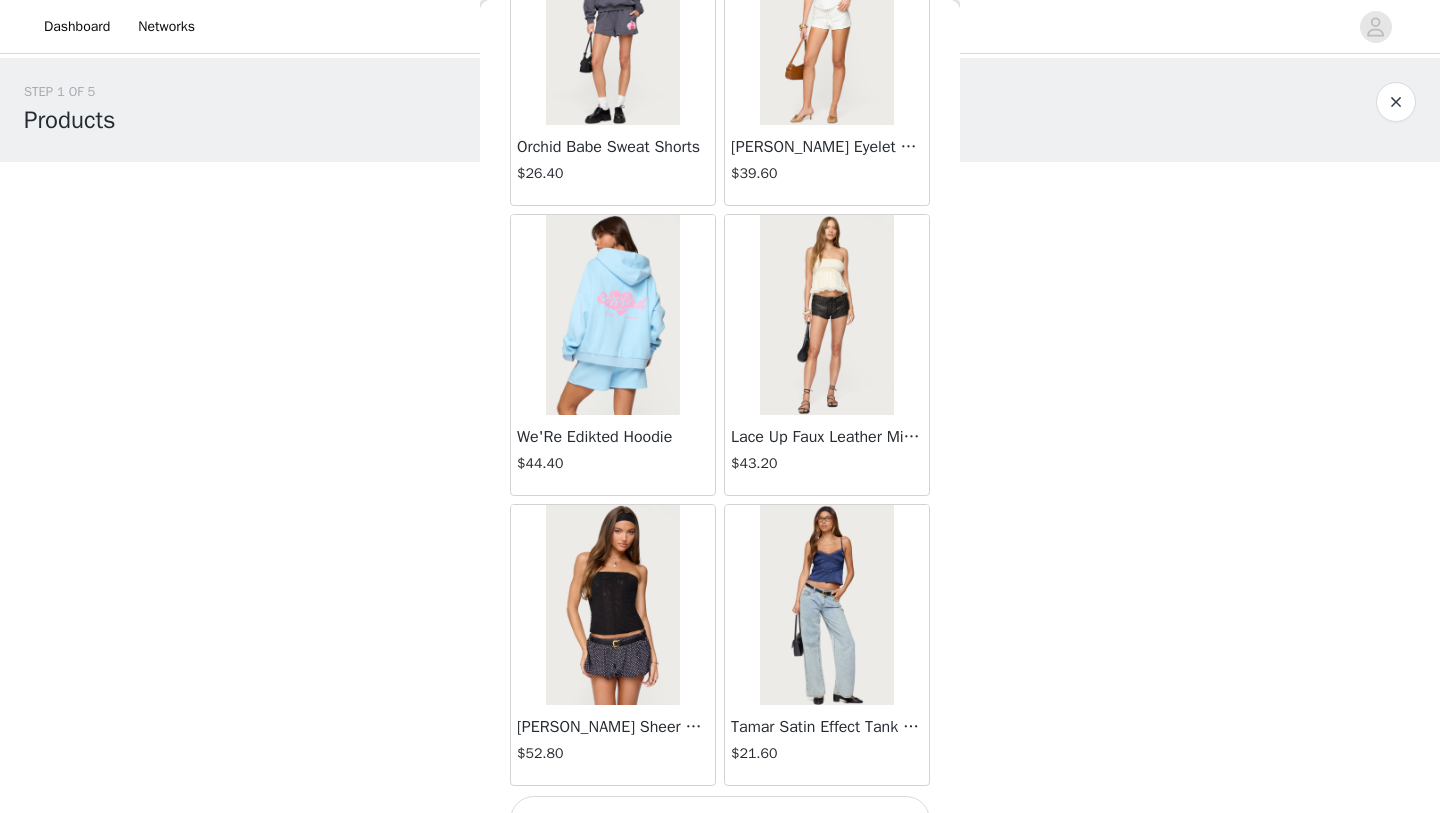 scroll, scrollTop: 51547, scrollLeft: 0, axis: vertical 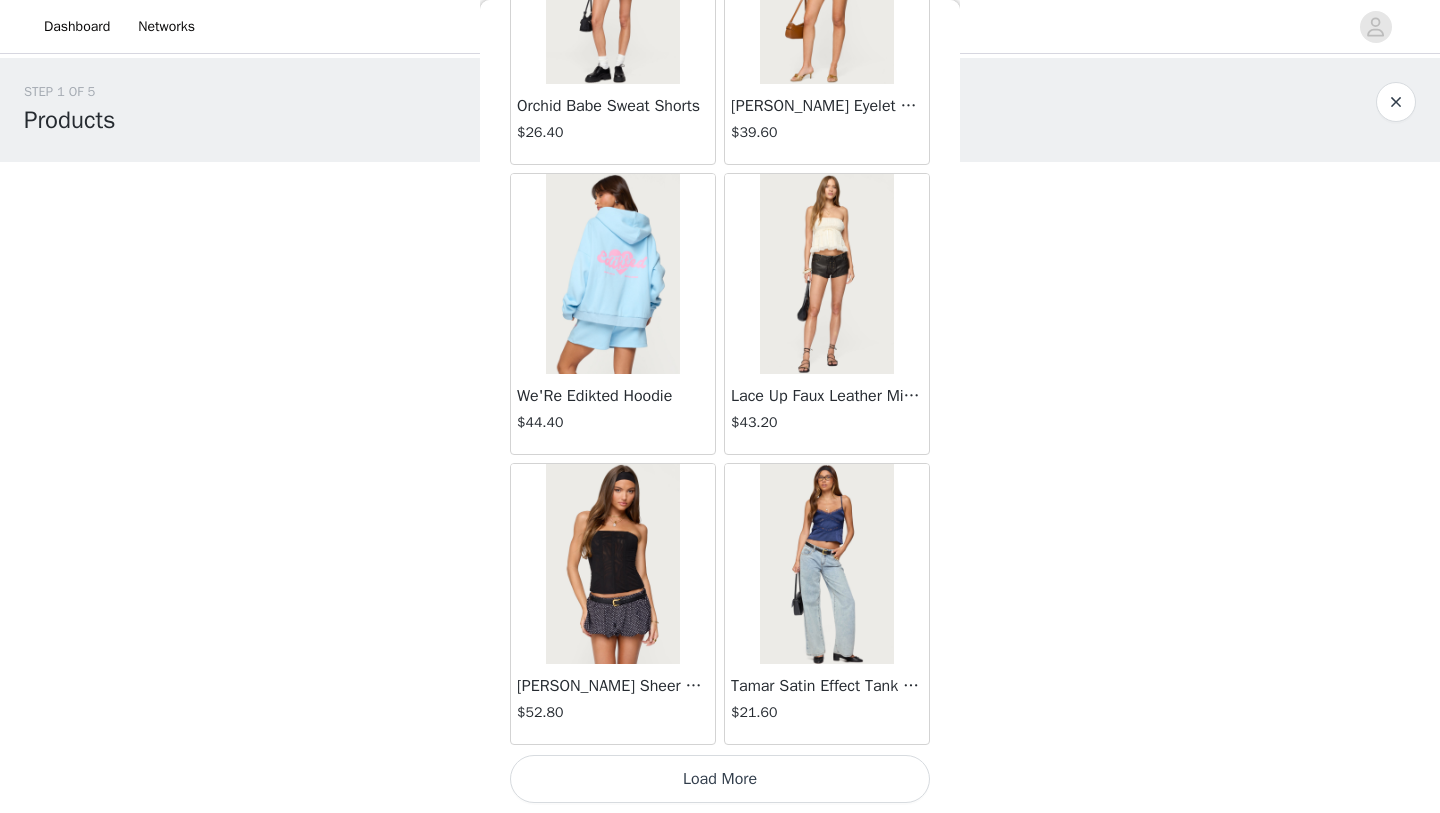 click on "Load More" at bounding box center (720, 779) 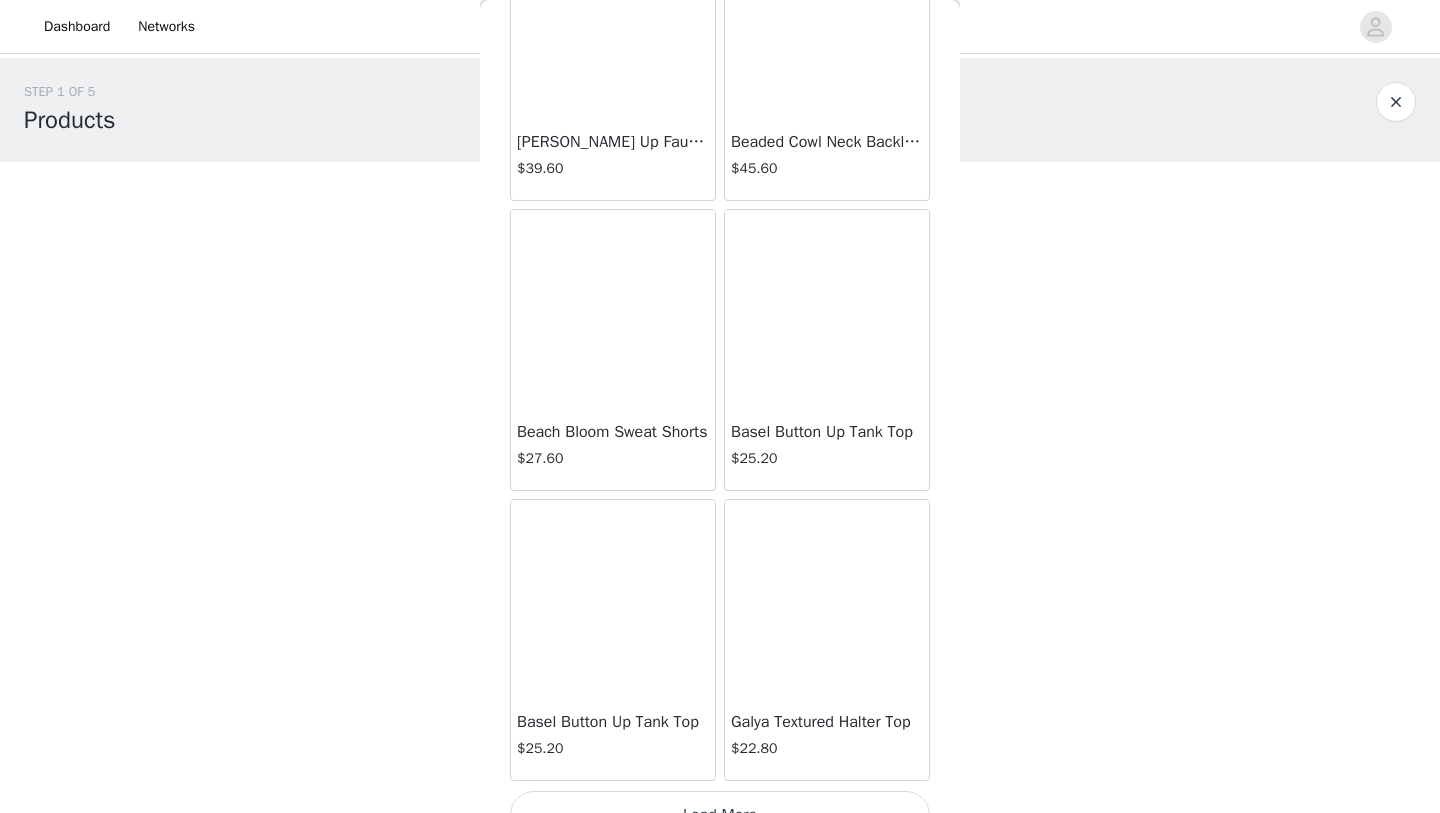 scroll, scrollTop: 54447, scrollLeft: 0, axis: vertical 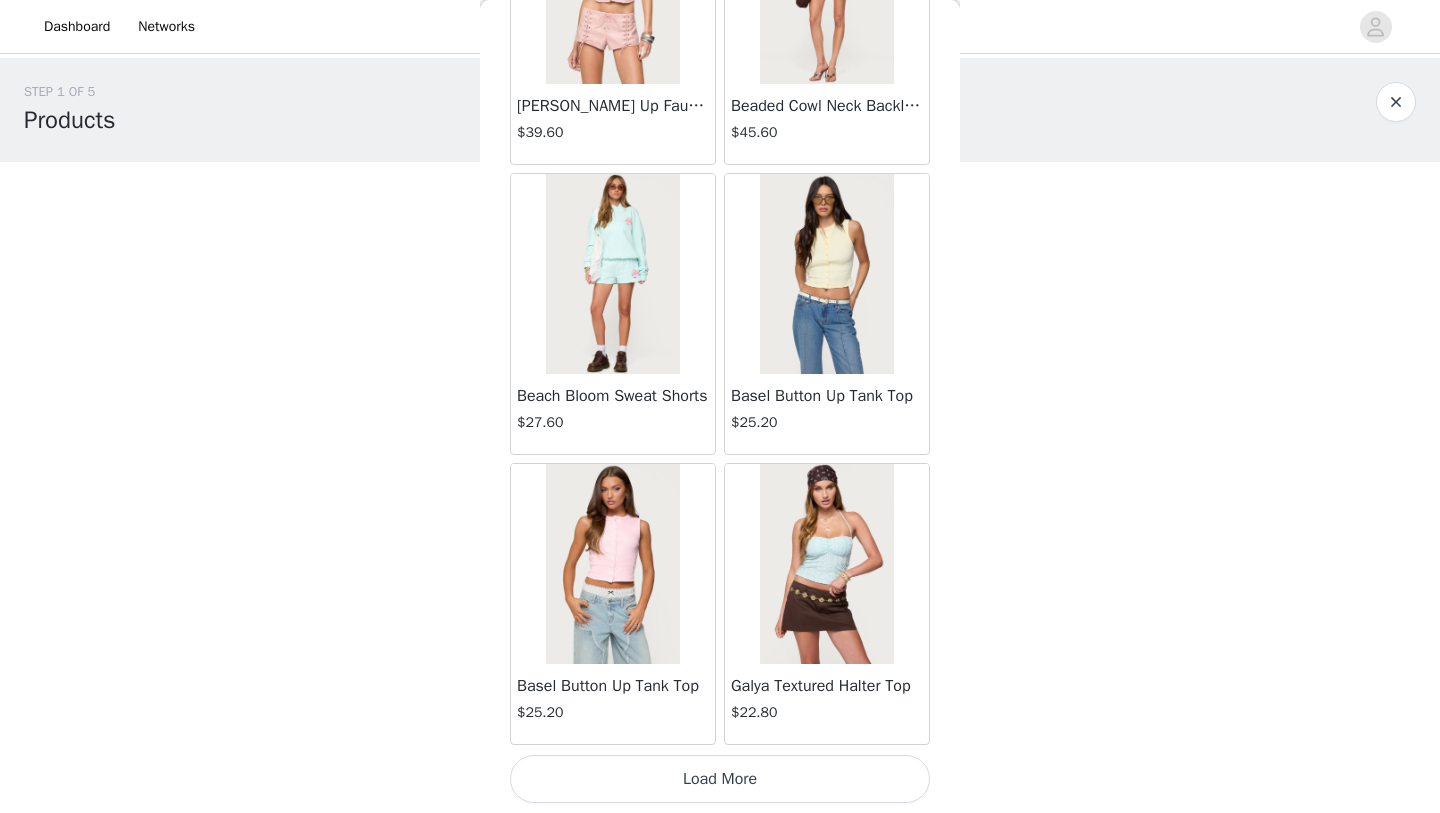 click on "Load More" at bounding box center (720, 779) 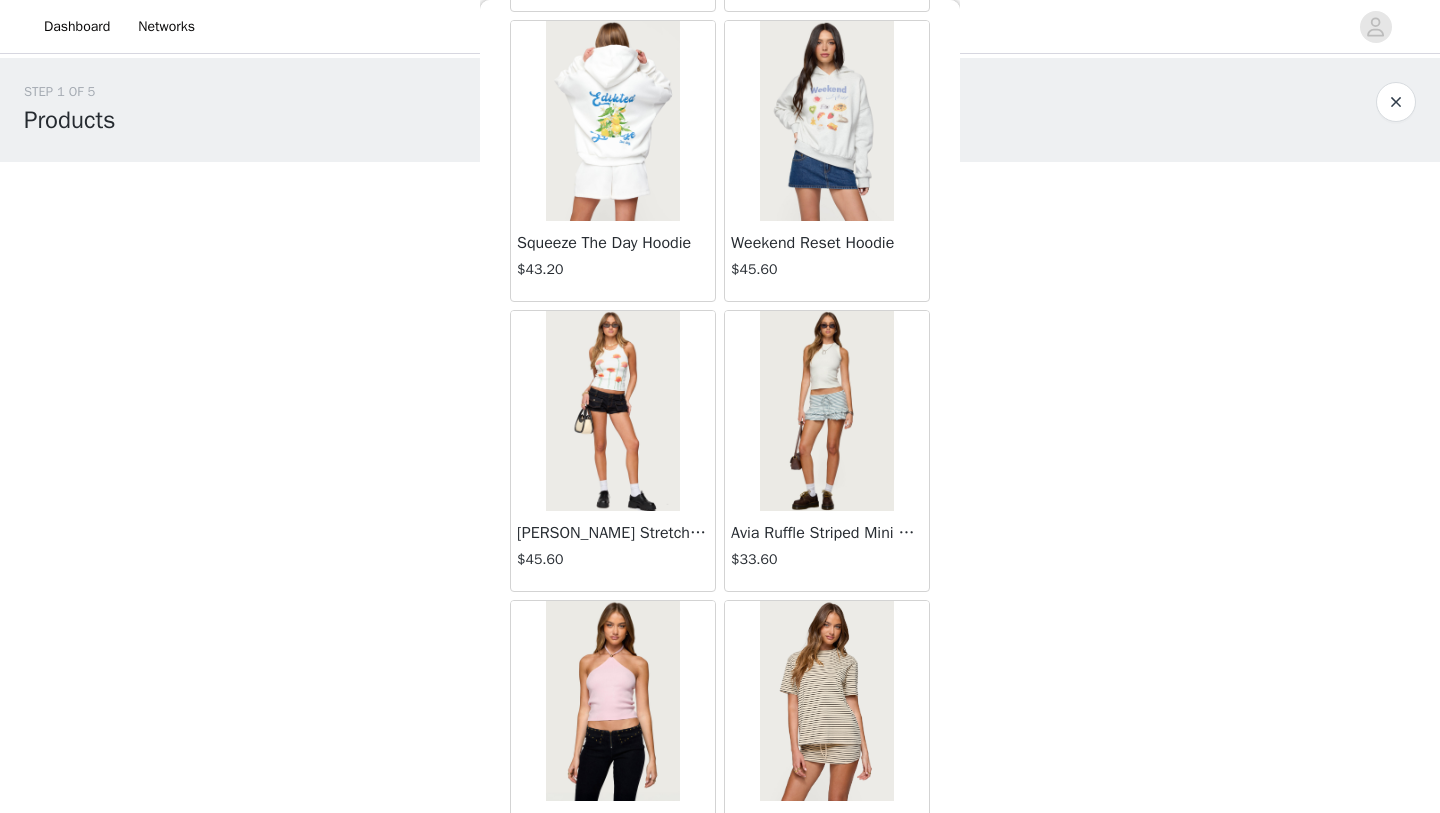 scroll, scrollTop: 57347, scrollLeft: 0, axis: vertical 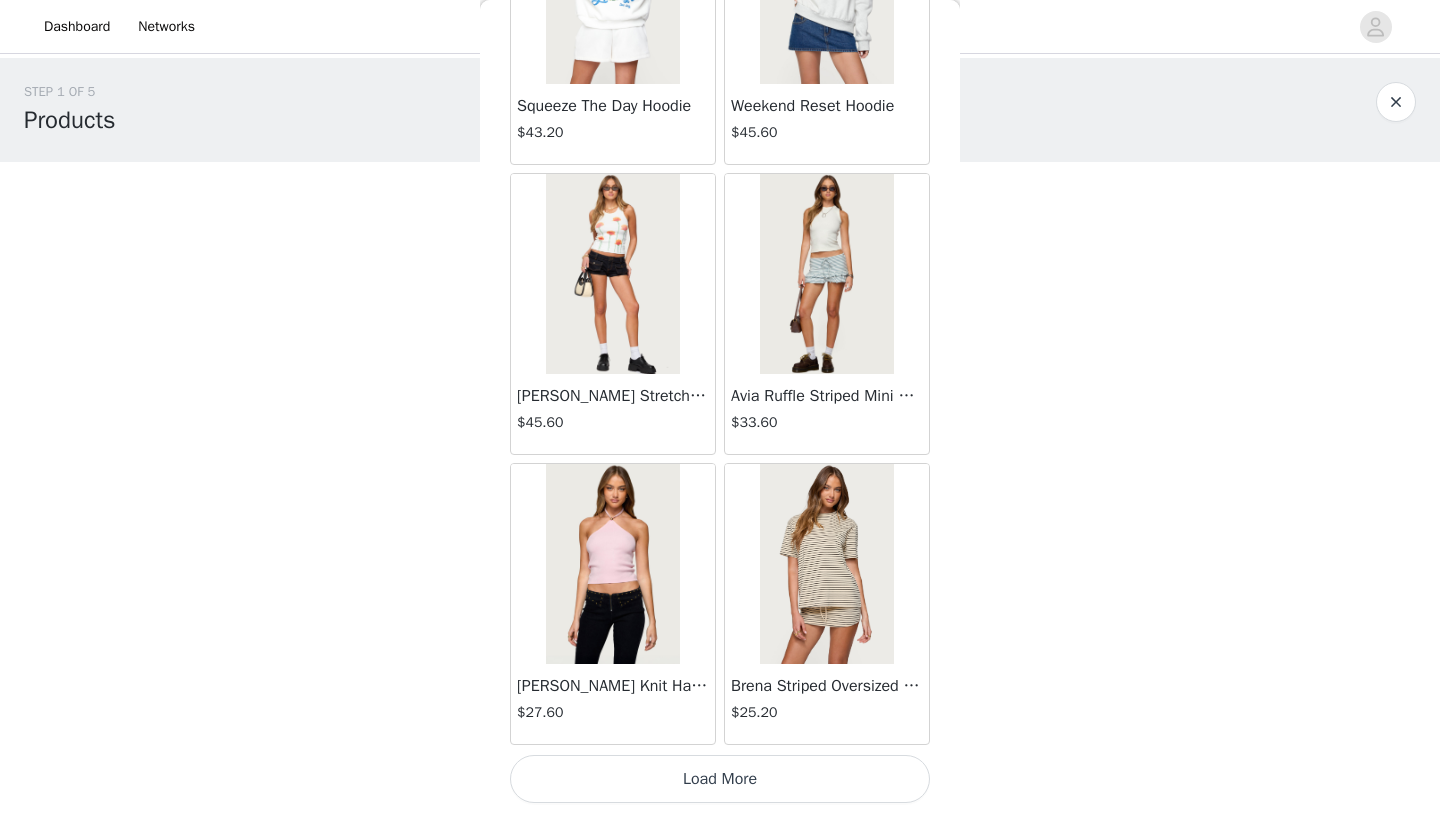 click on "Load More" at bounding box center (720, 779) 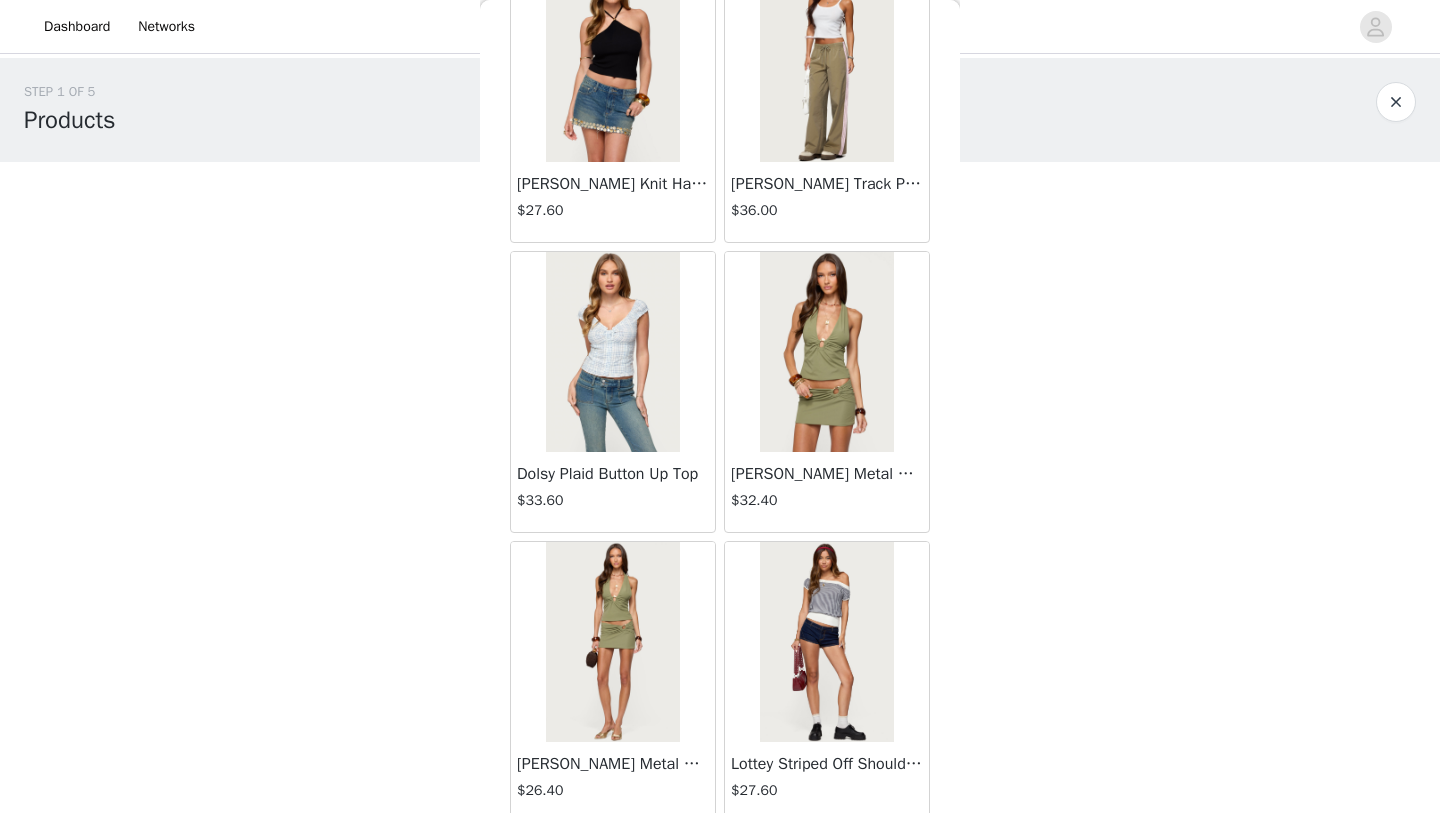 scroll, scrollTop: 60247, scrollLeft: 0, axis: vertical 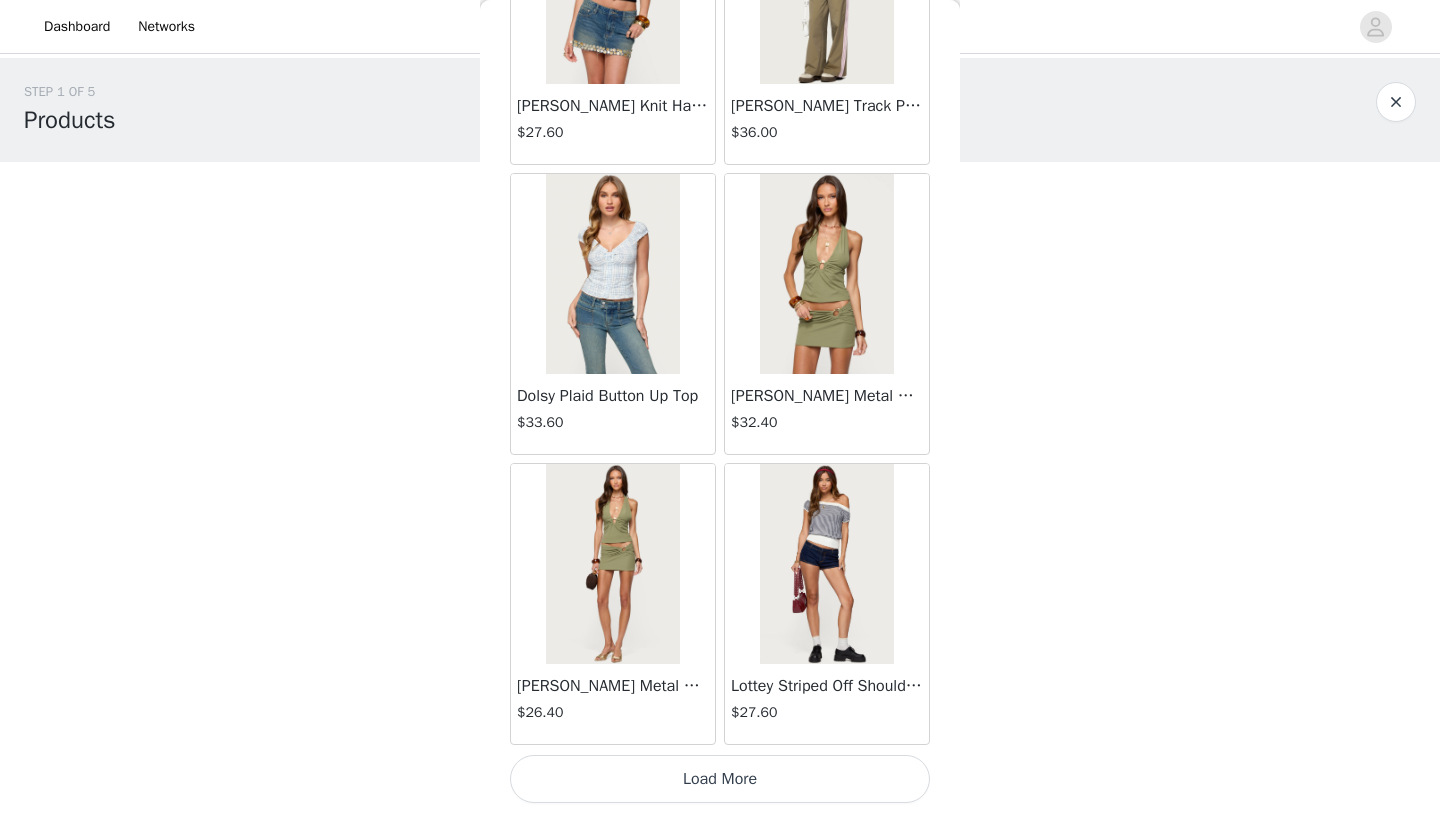 click on "Load More" at bounding box center (720, 779) 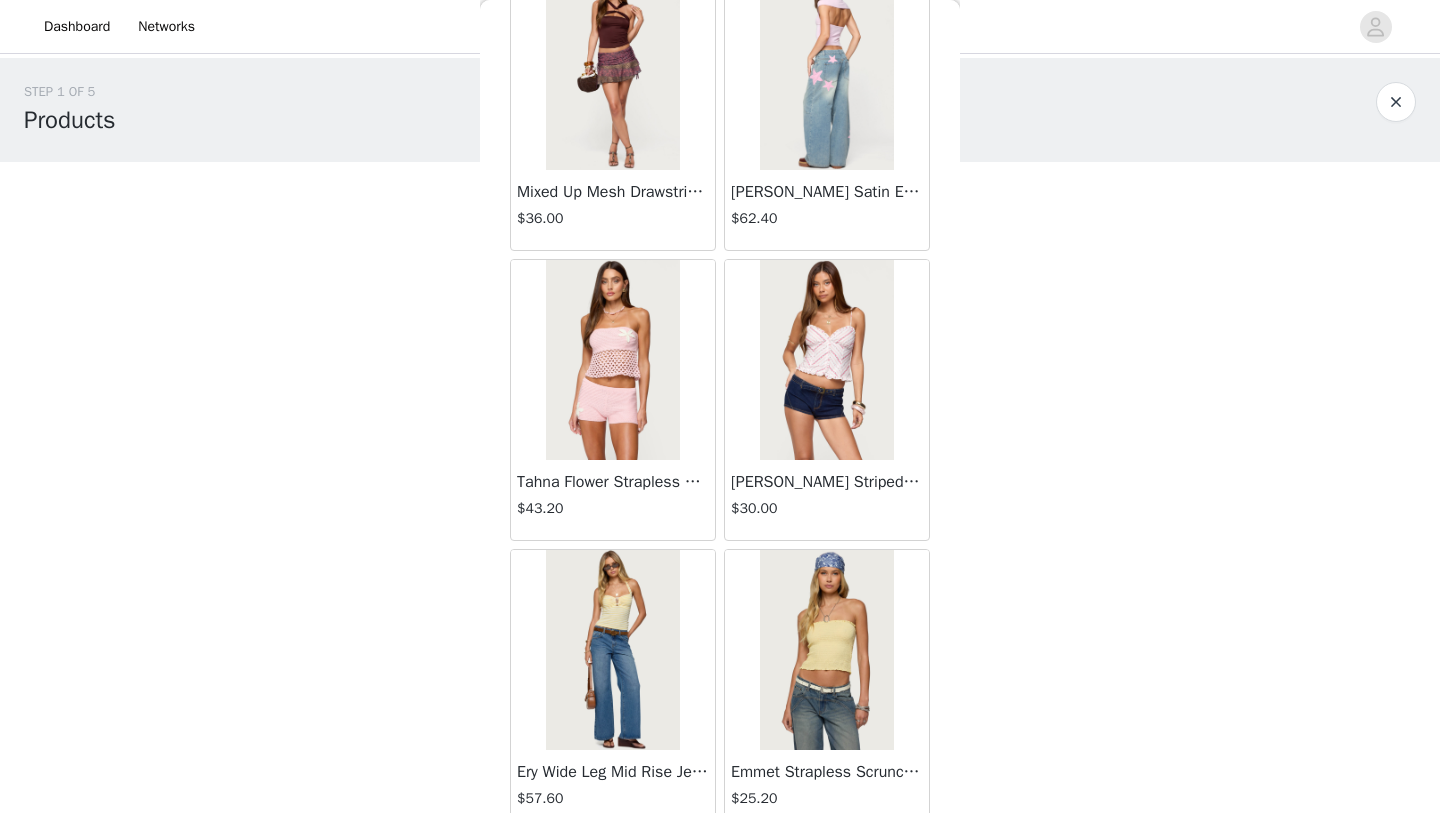 scroll, scrollTop: 63147, scrollLeft: 0, axis: vertical 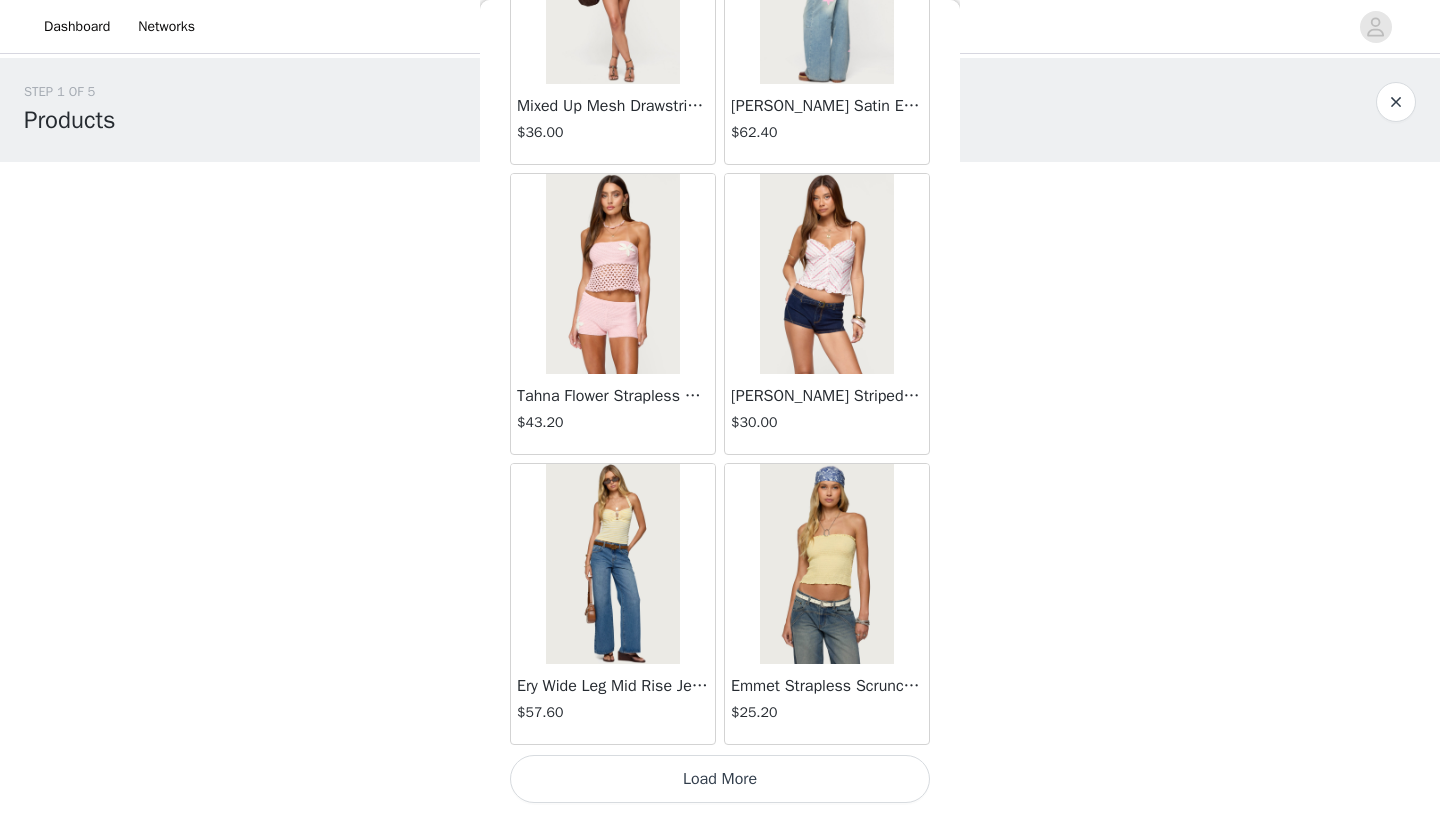 click on "Load More" at bounding box center (720, 779) 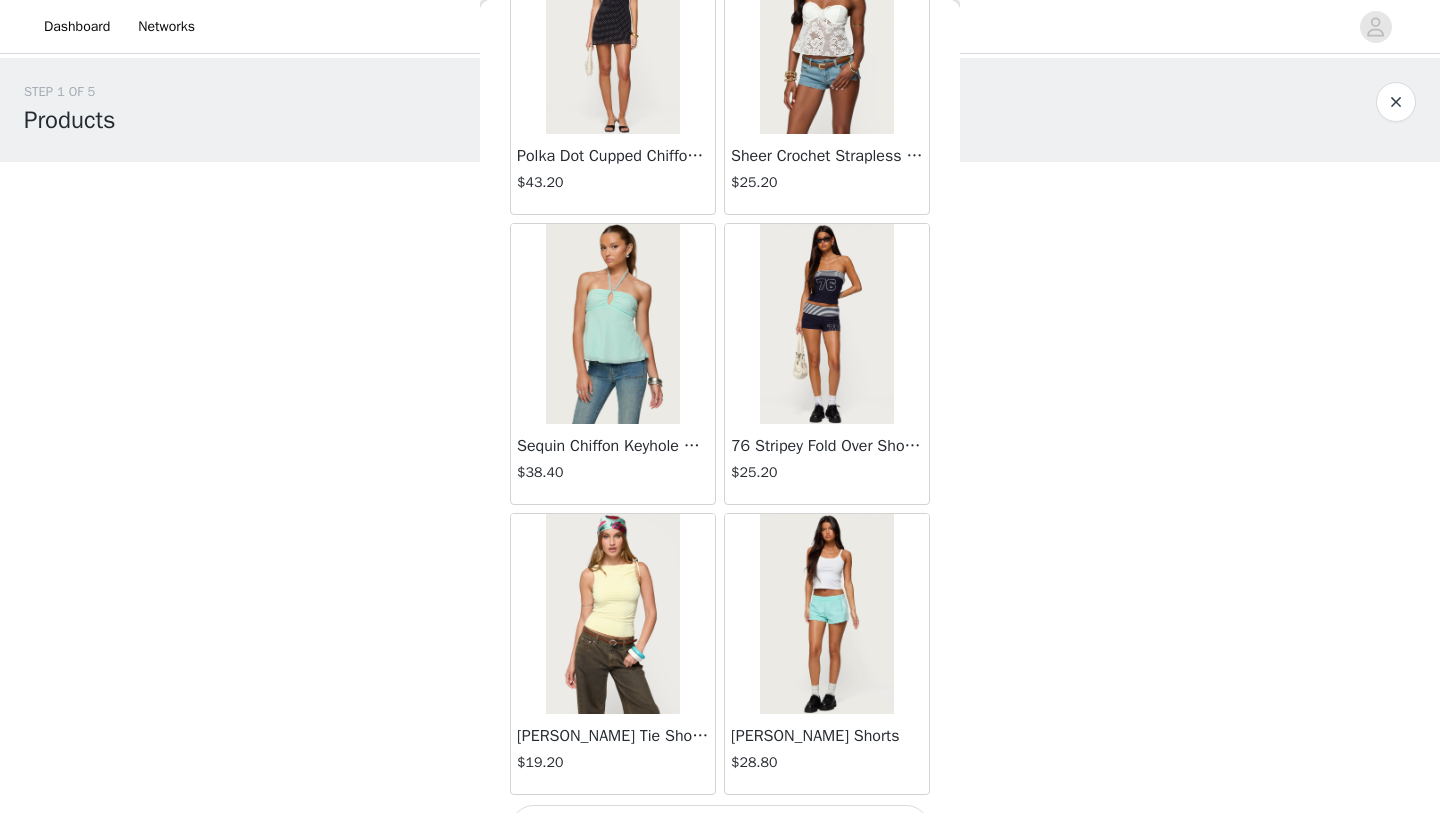 scroll, scrollTop: 66047, scrollLeft: 0, axis: vertical 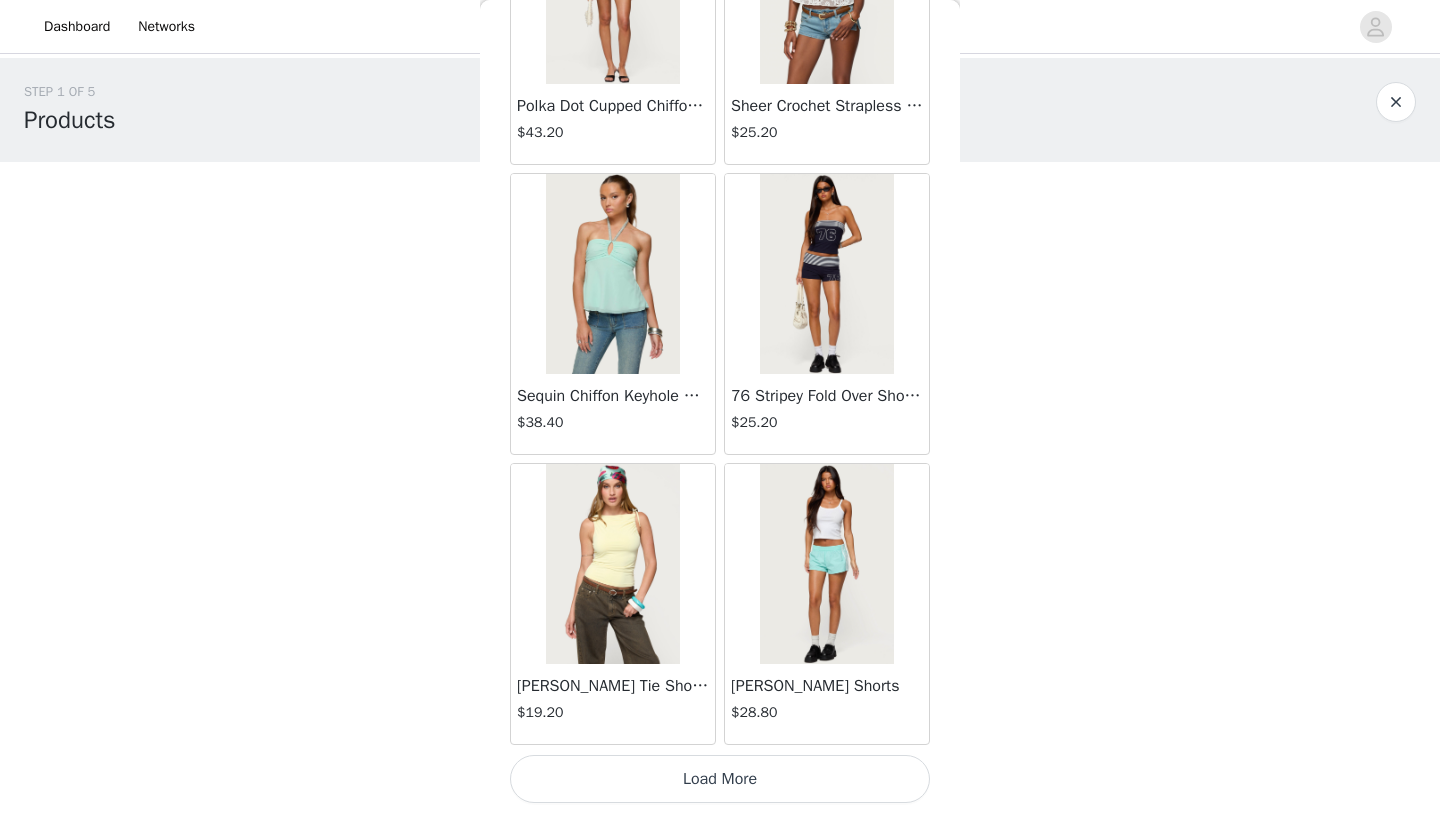 click on "Load More" at bounding box center [720, 779] 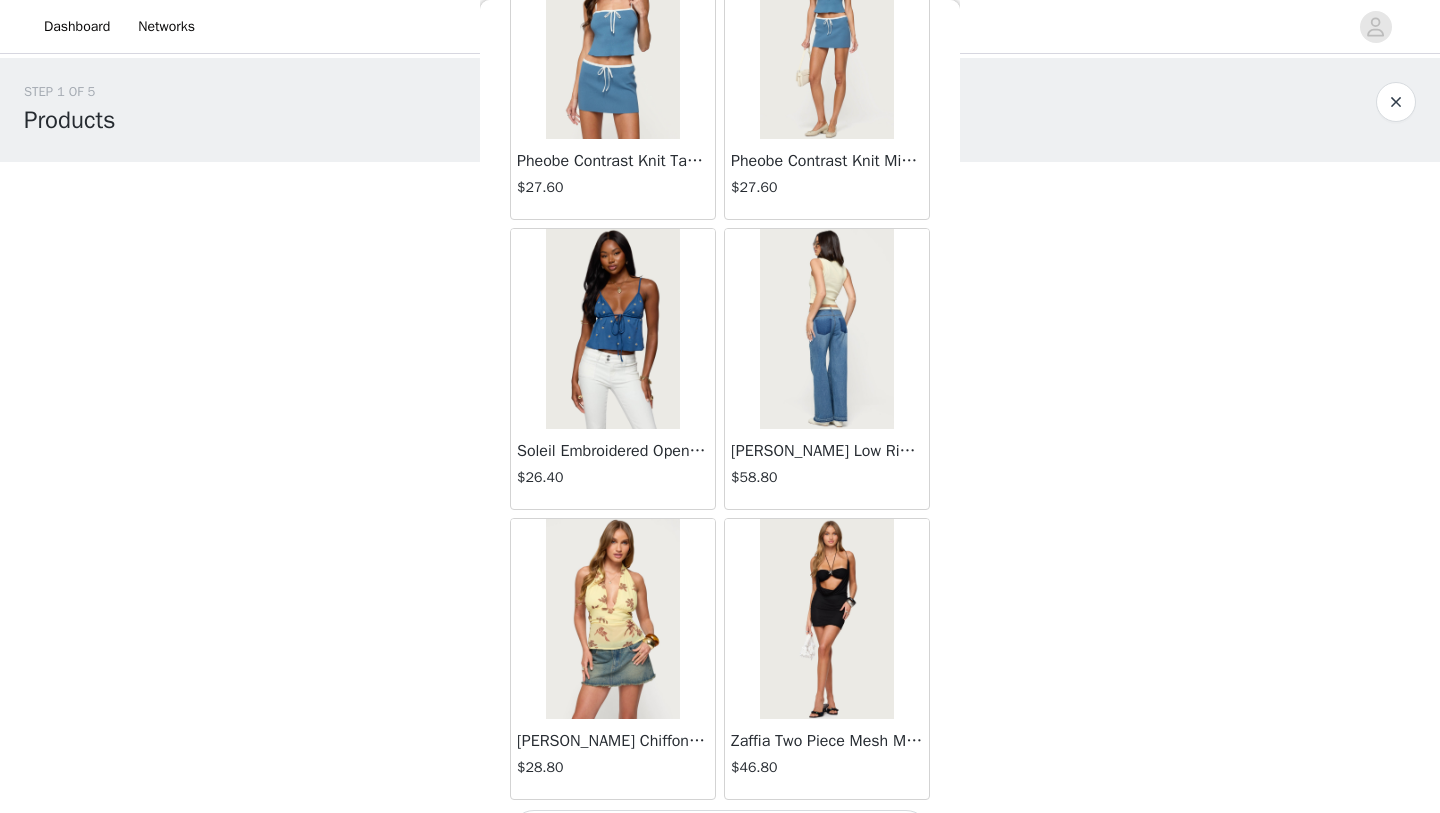 scroll, scrollTop: 68947, scrollLeft: 0, axis: vertical 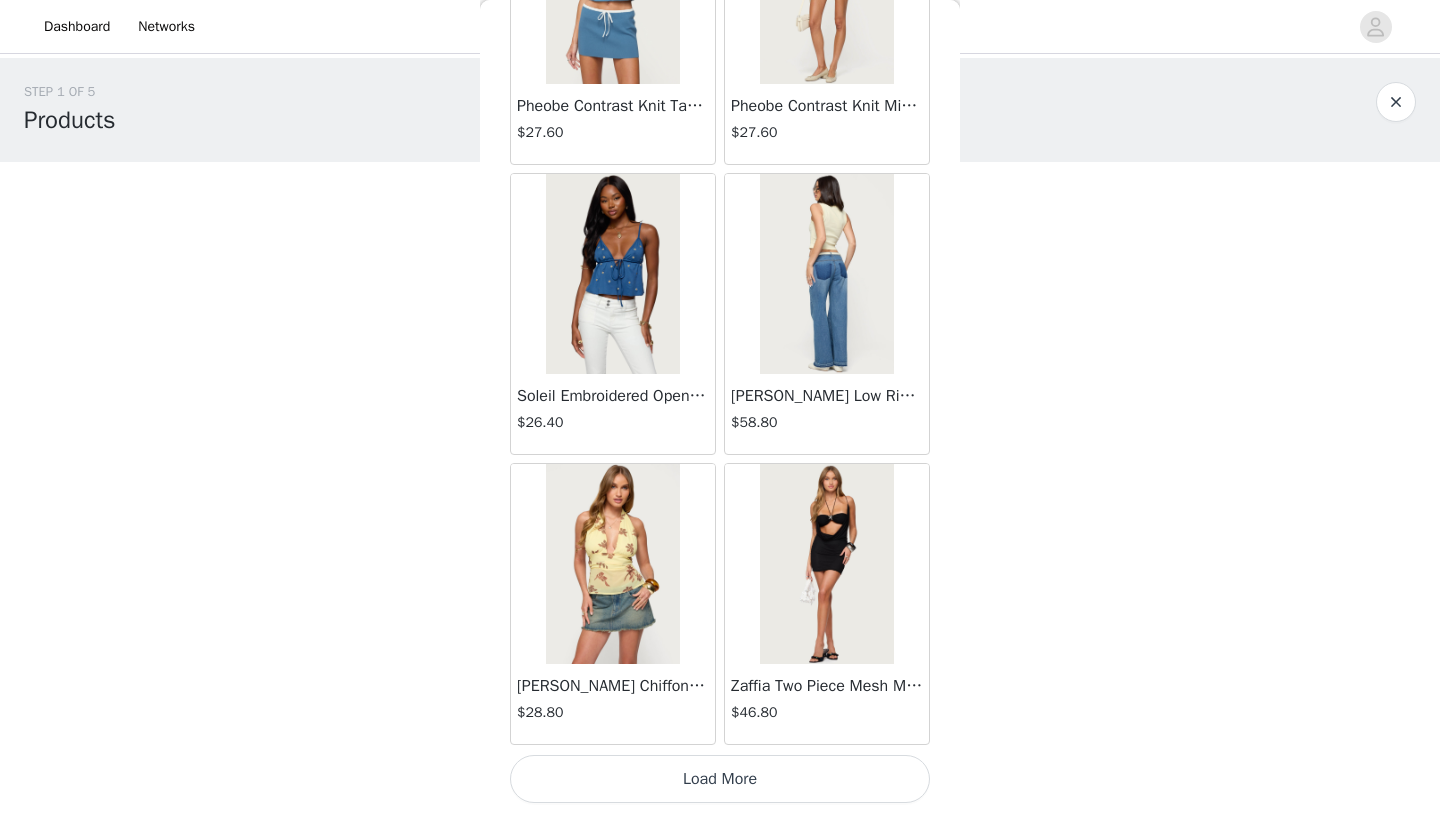 click on "Load More" at bounding box center [720, 779] 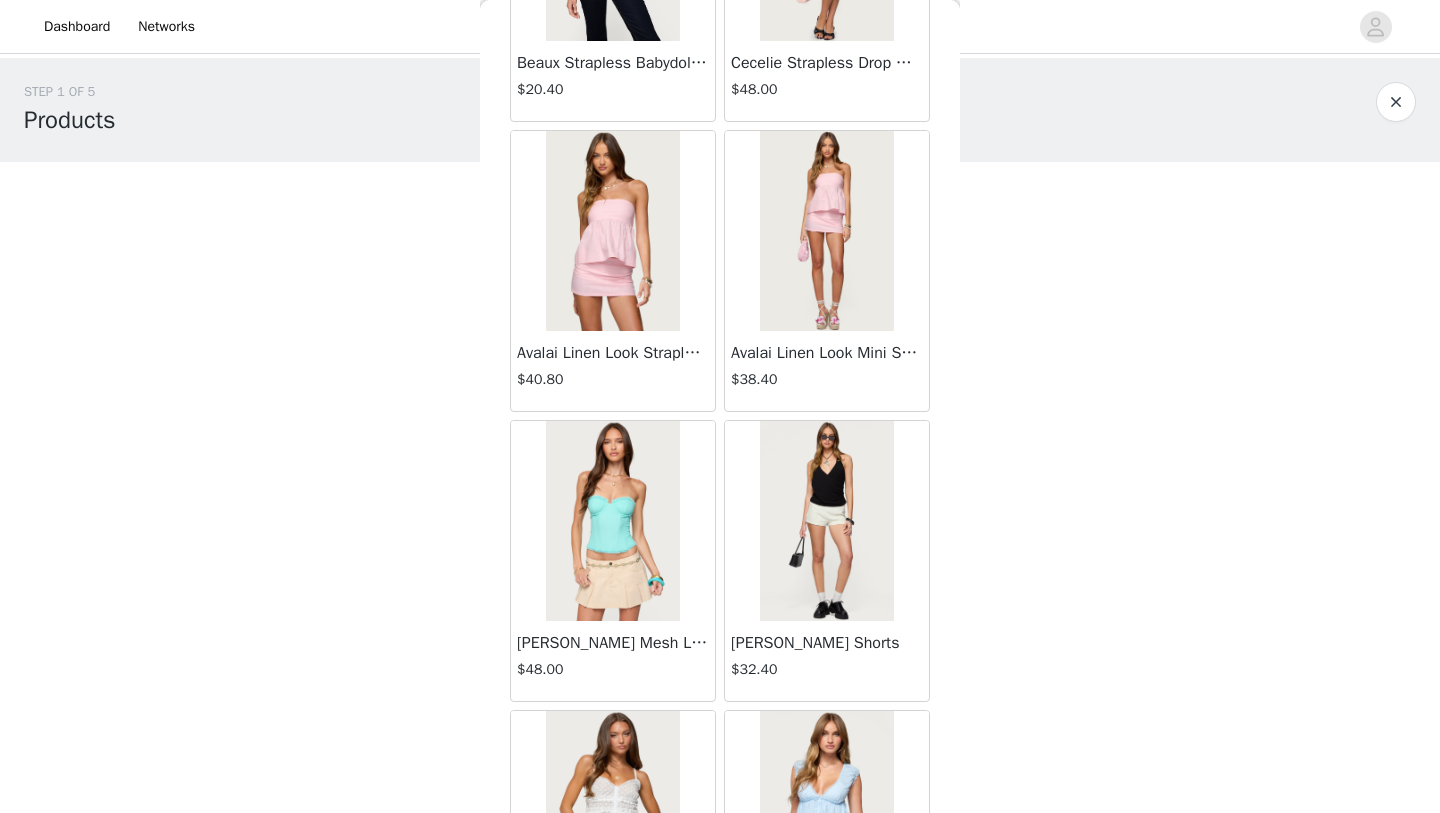 scroll, scrollTop: 58715, scrollLeft: 0, axis: vertical 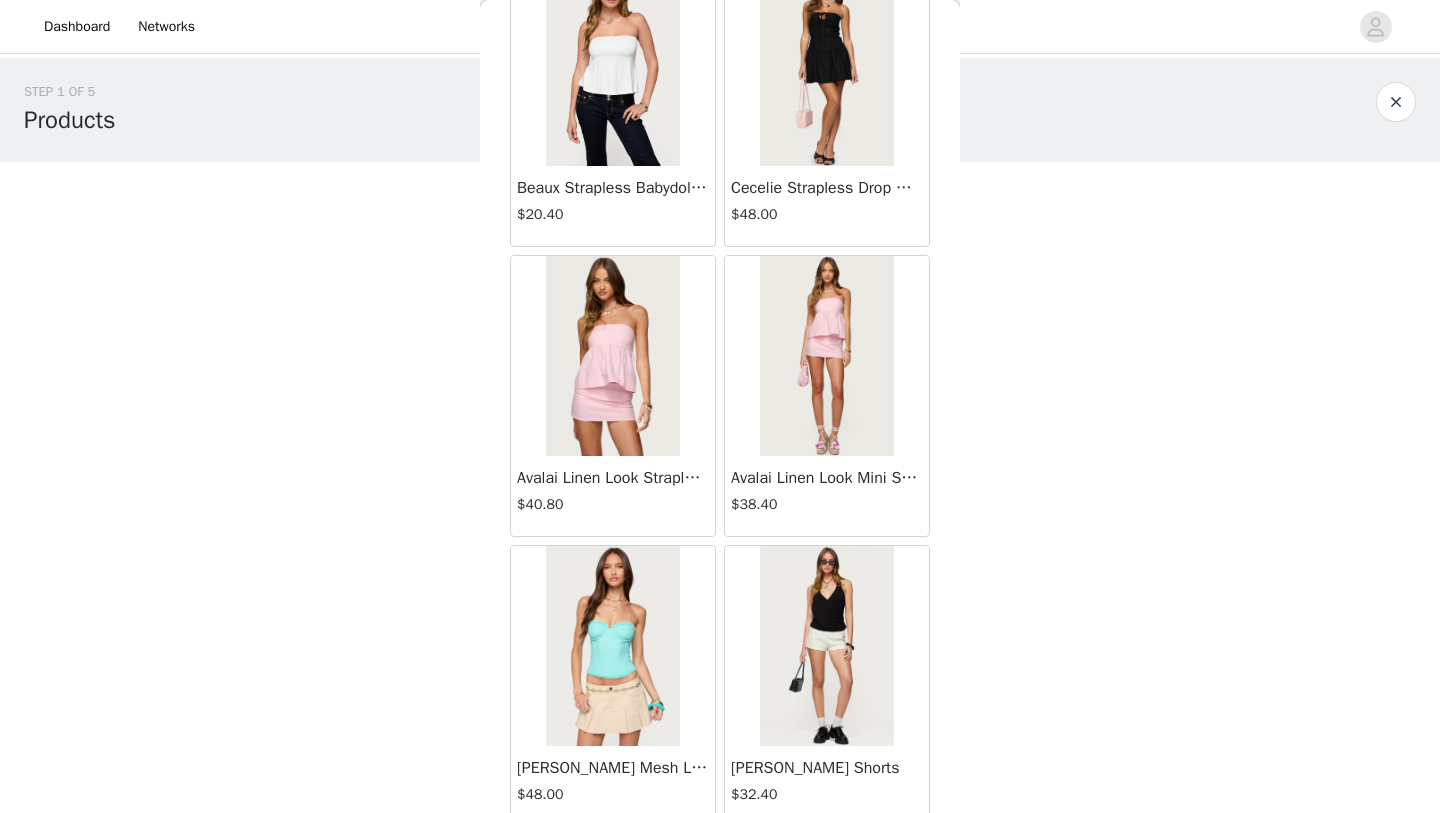 click at bounding box center (612, 646) 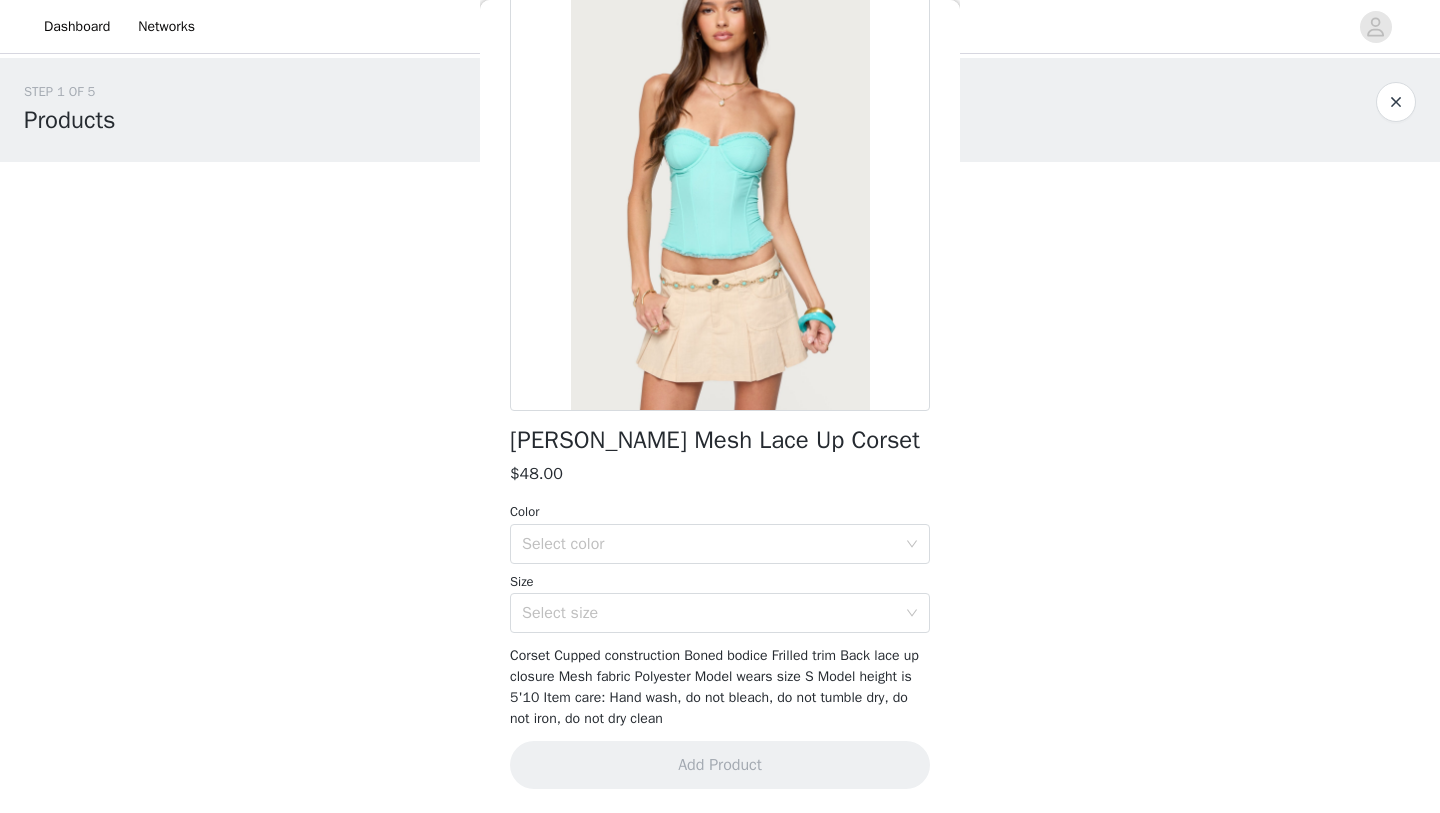 scroll, scrollTop: 139, scrollLeft: 0, axis: vertical 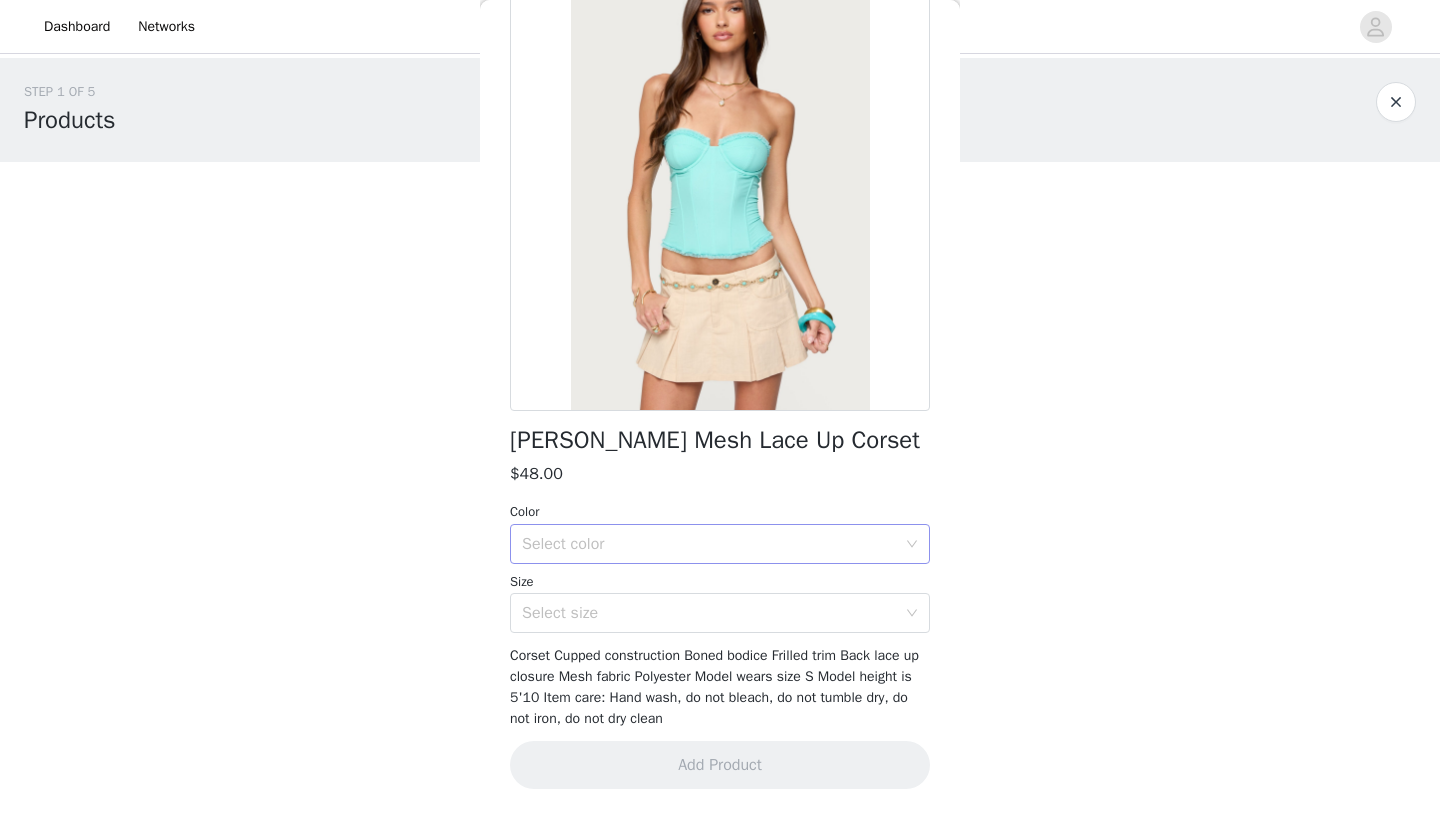 click on "Select color" at bounding box center [709, 544] 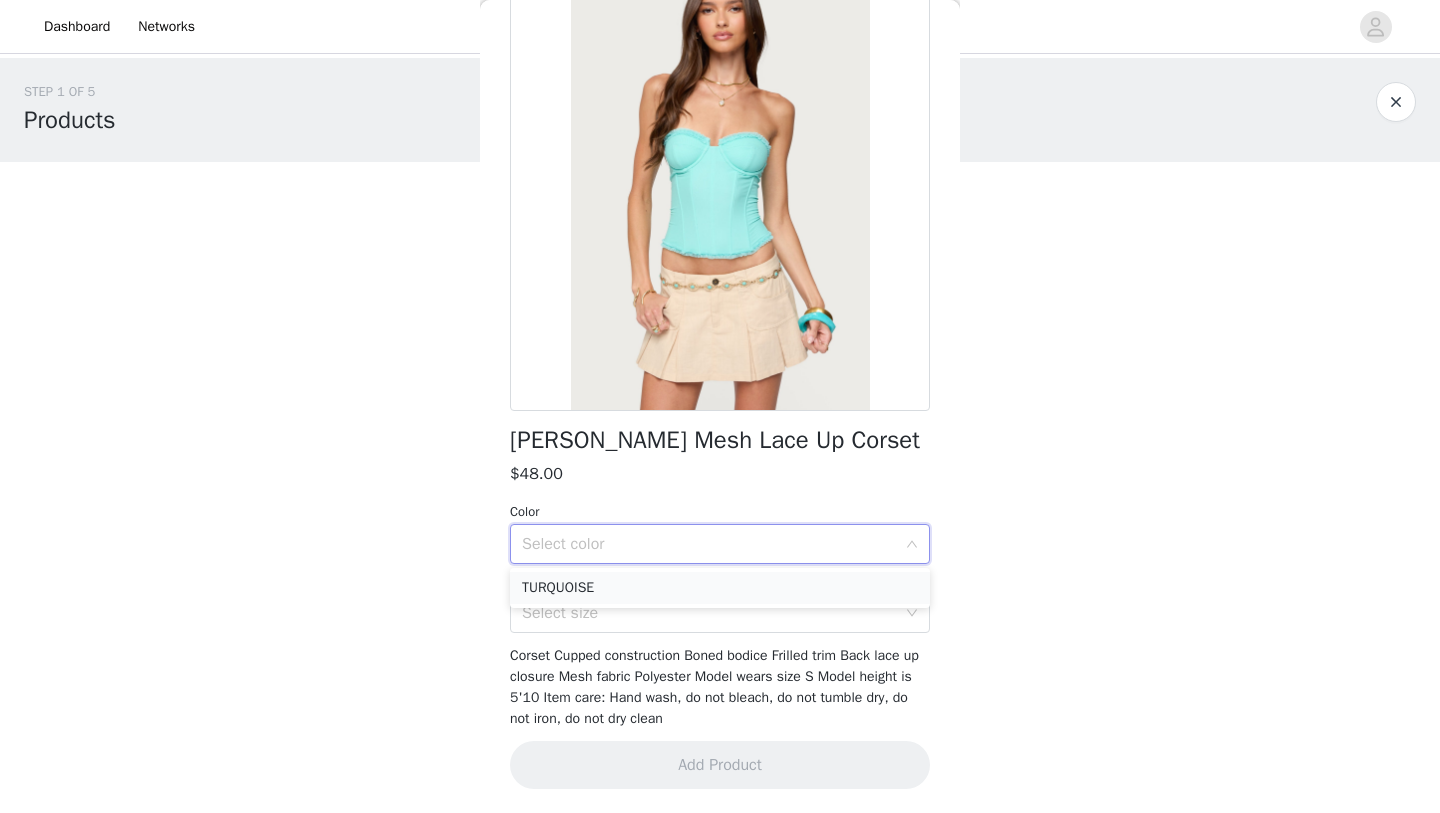 click on "TURQUOISE" at bounding box center (720, 588) 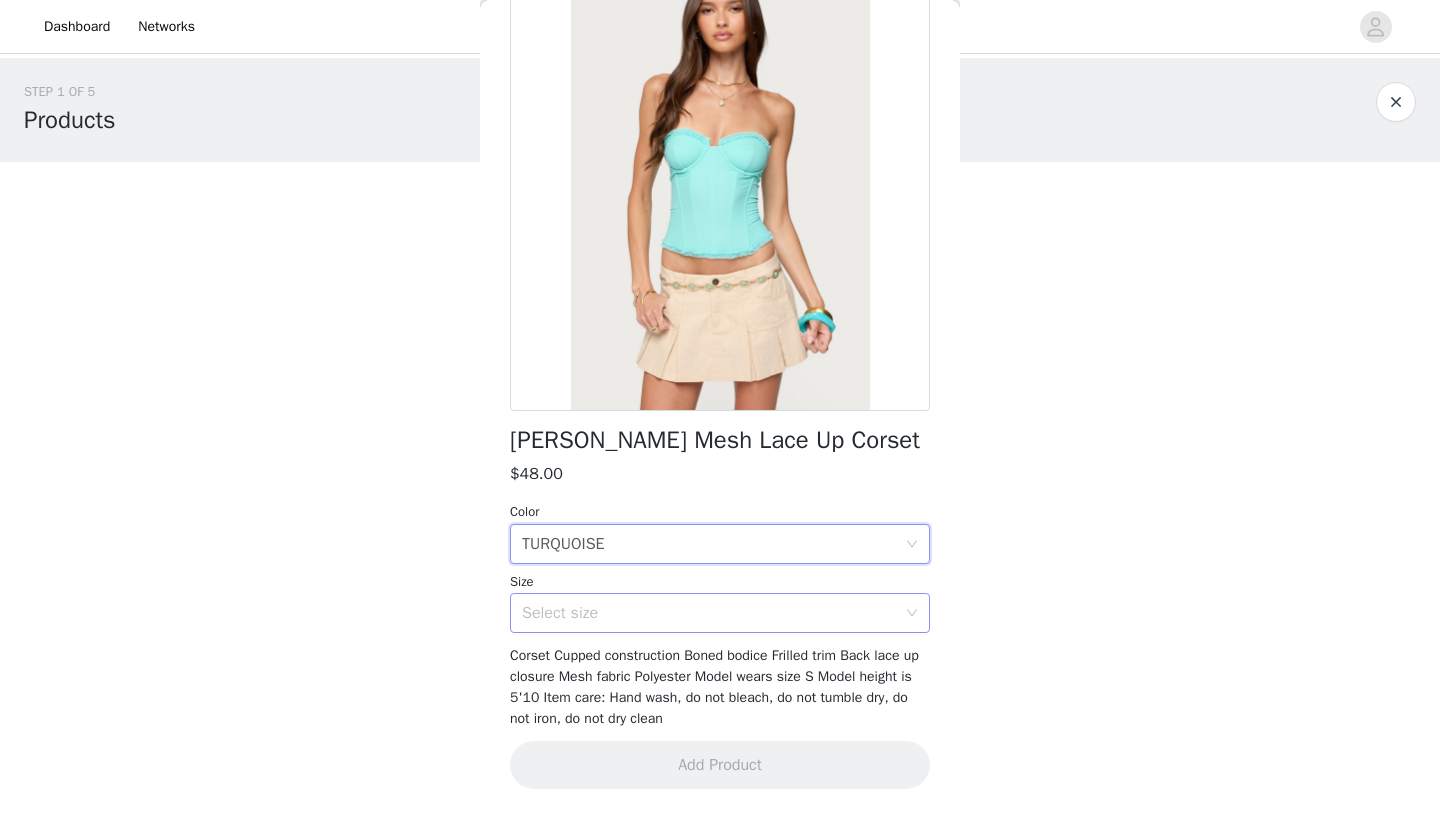 click on "Select size" at bounding box center (709, 613) 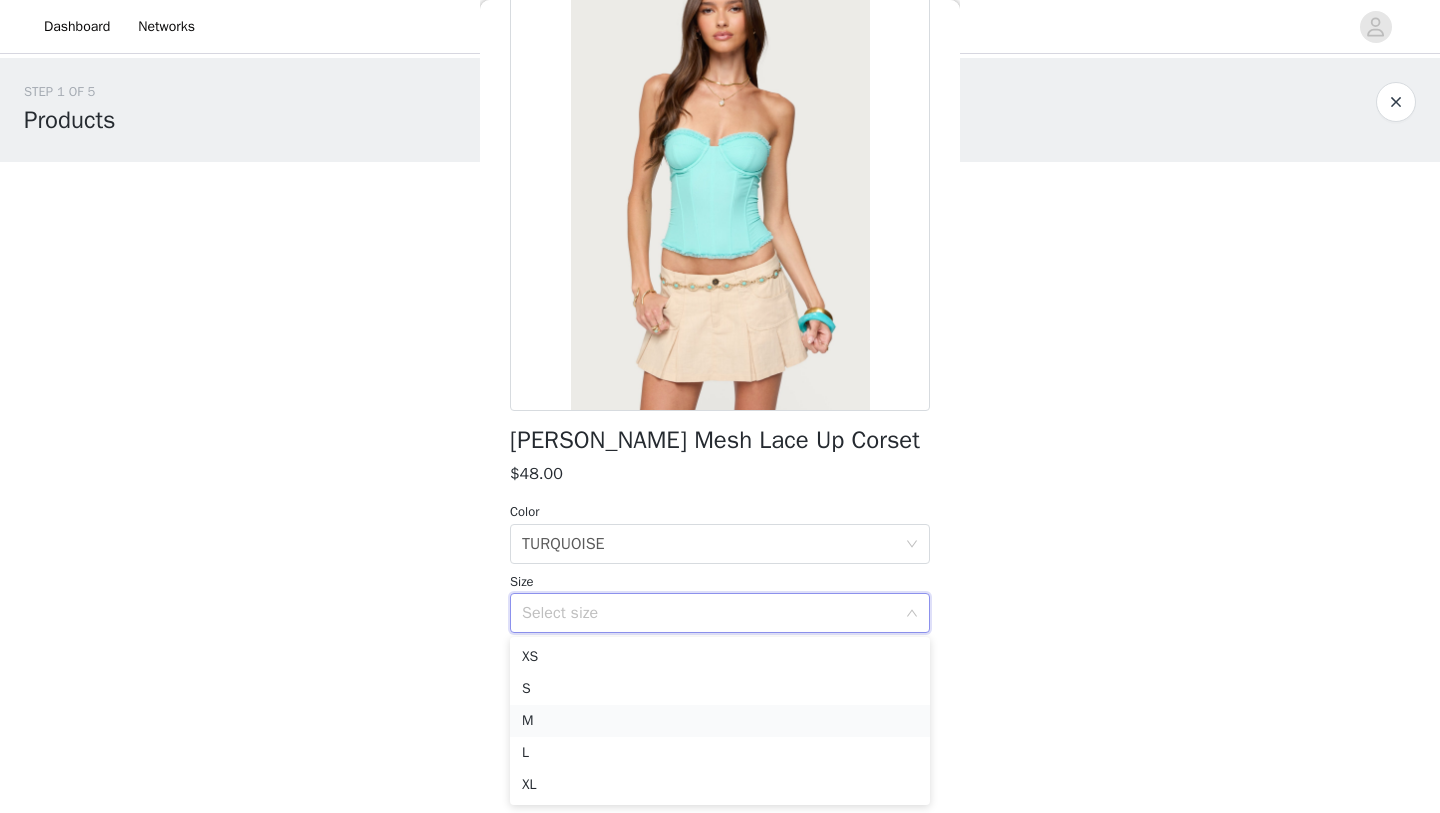 click on "M" at bounding box center (720, 721) 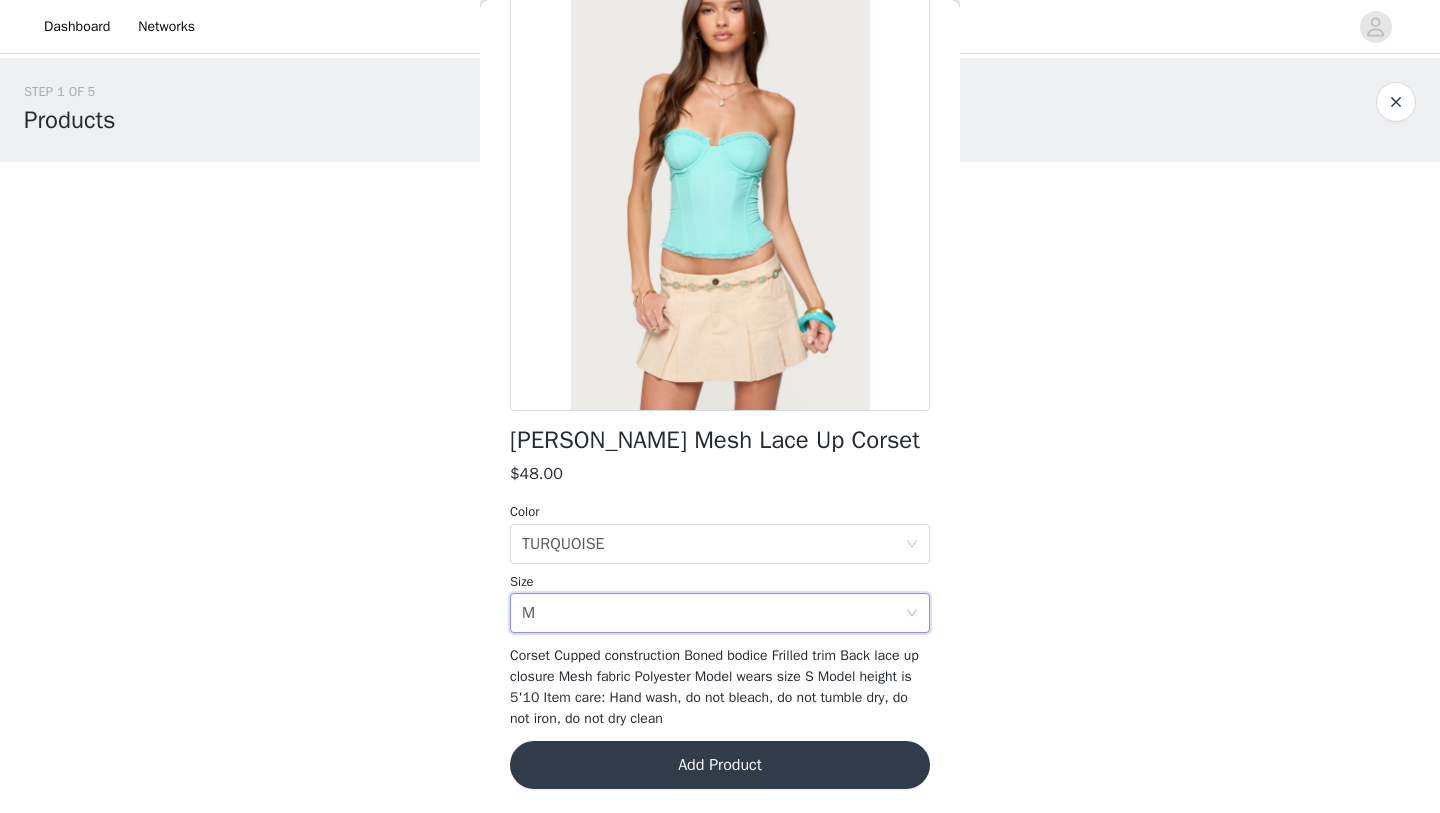 click on "Add Product" at bounding box center [720, 765] 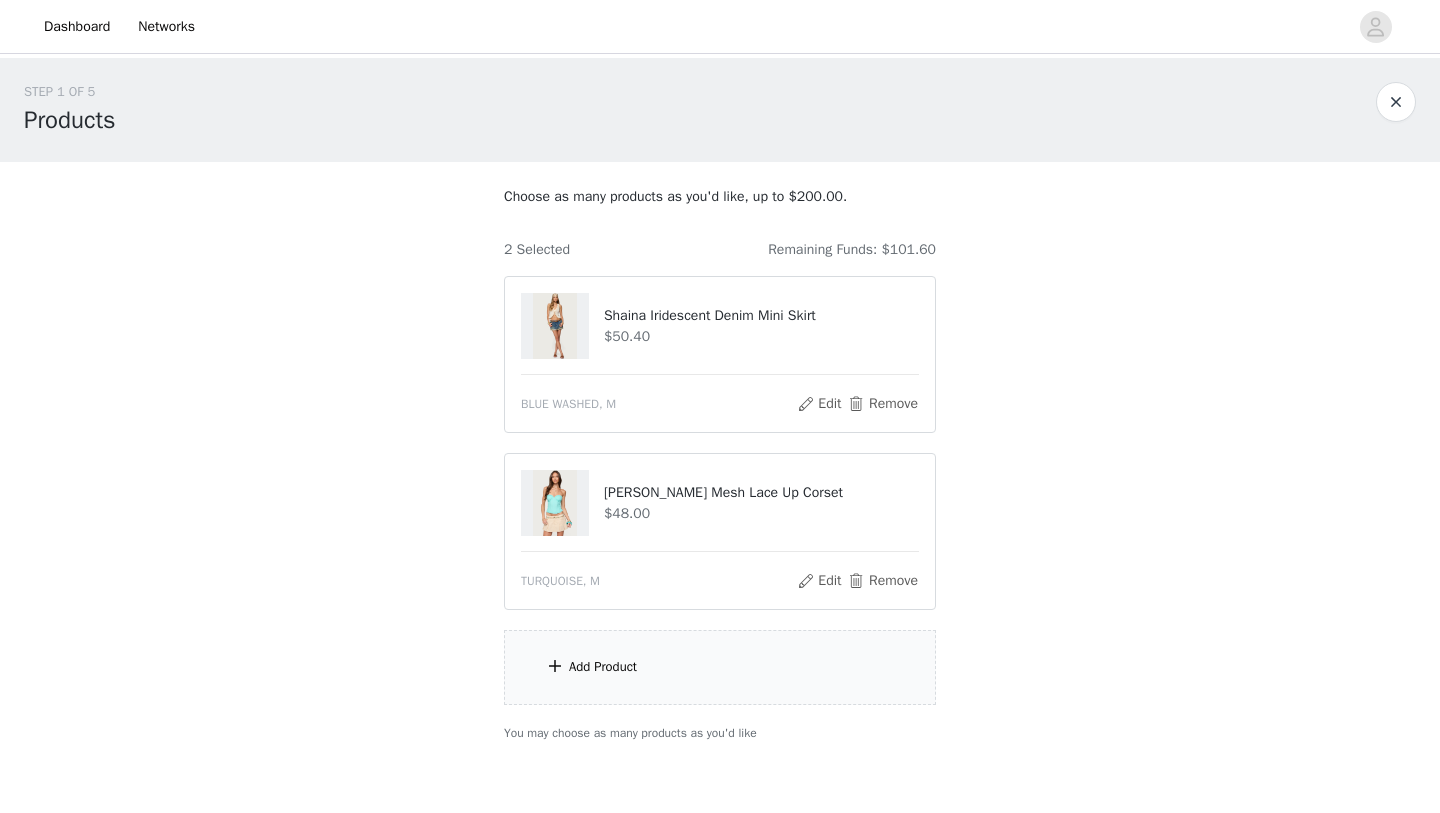 click on "Add Product" at bounding box center [603, 667] 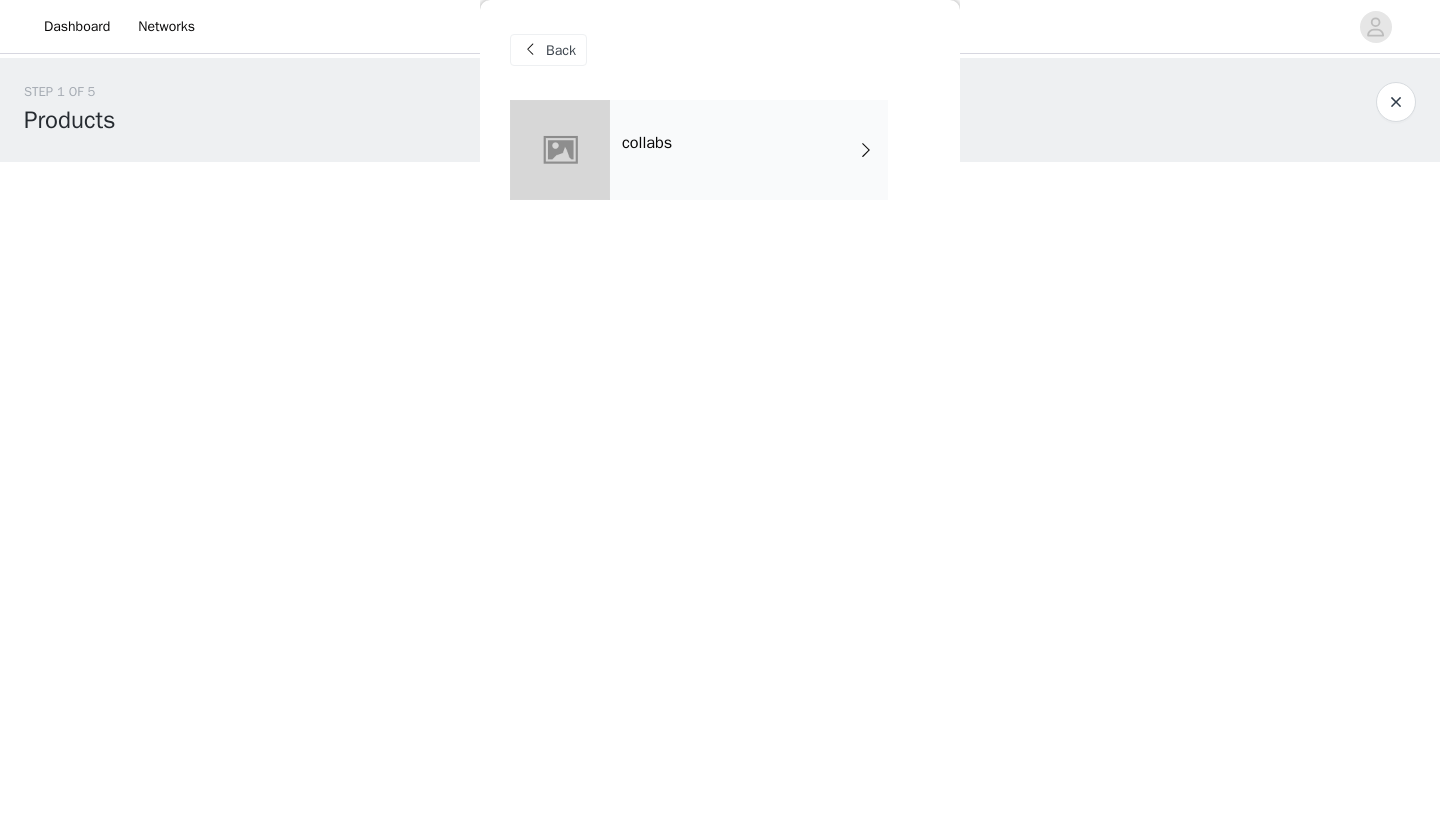 click on "collabs" at bounding box center [749, 150] 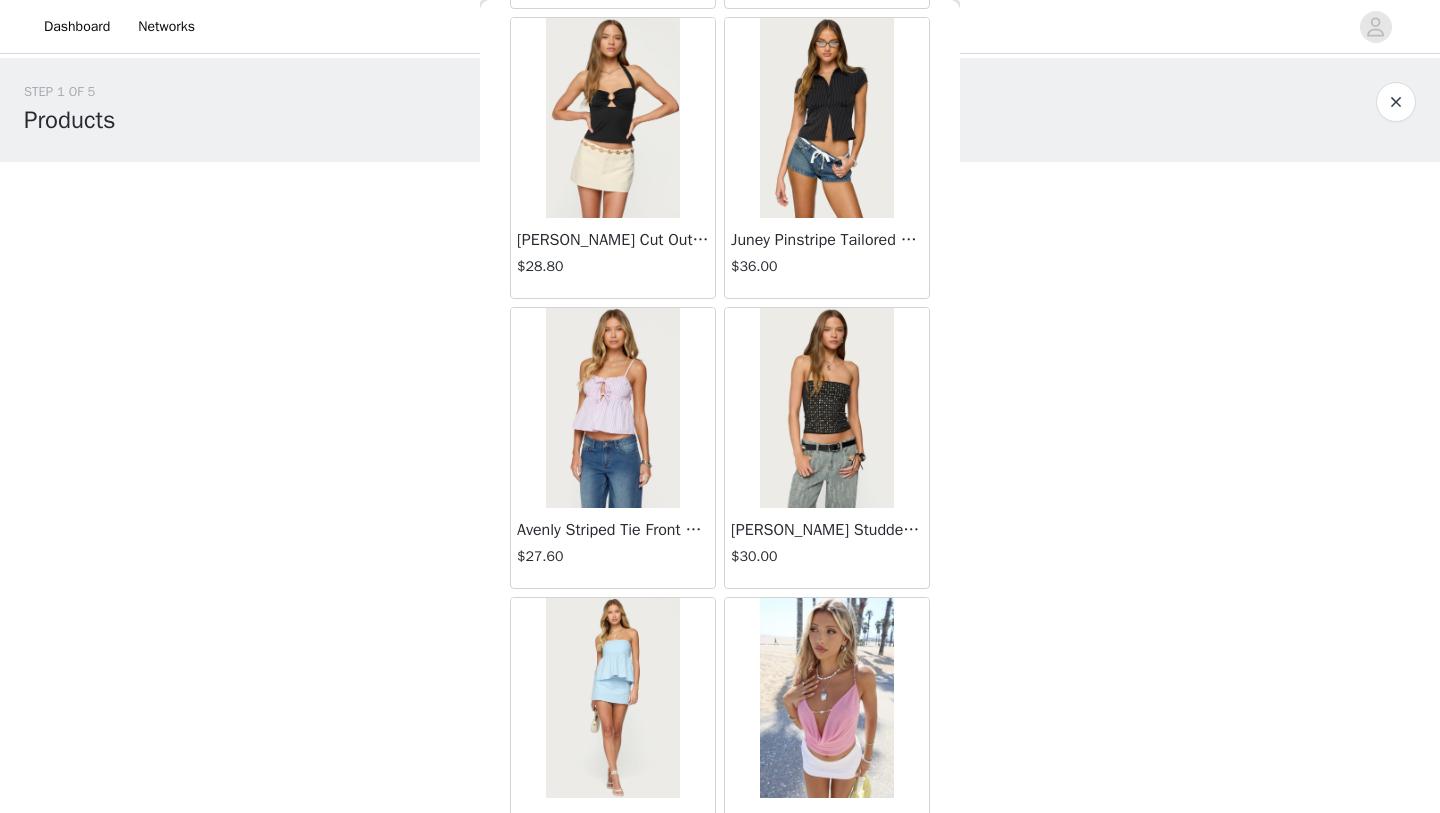 scroll, scrollTop: 1518, scrollLeft: 0, axis: vertical 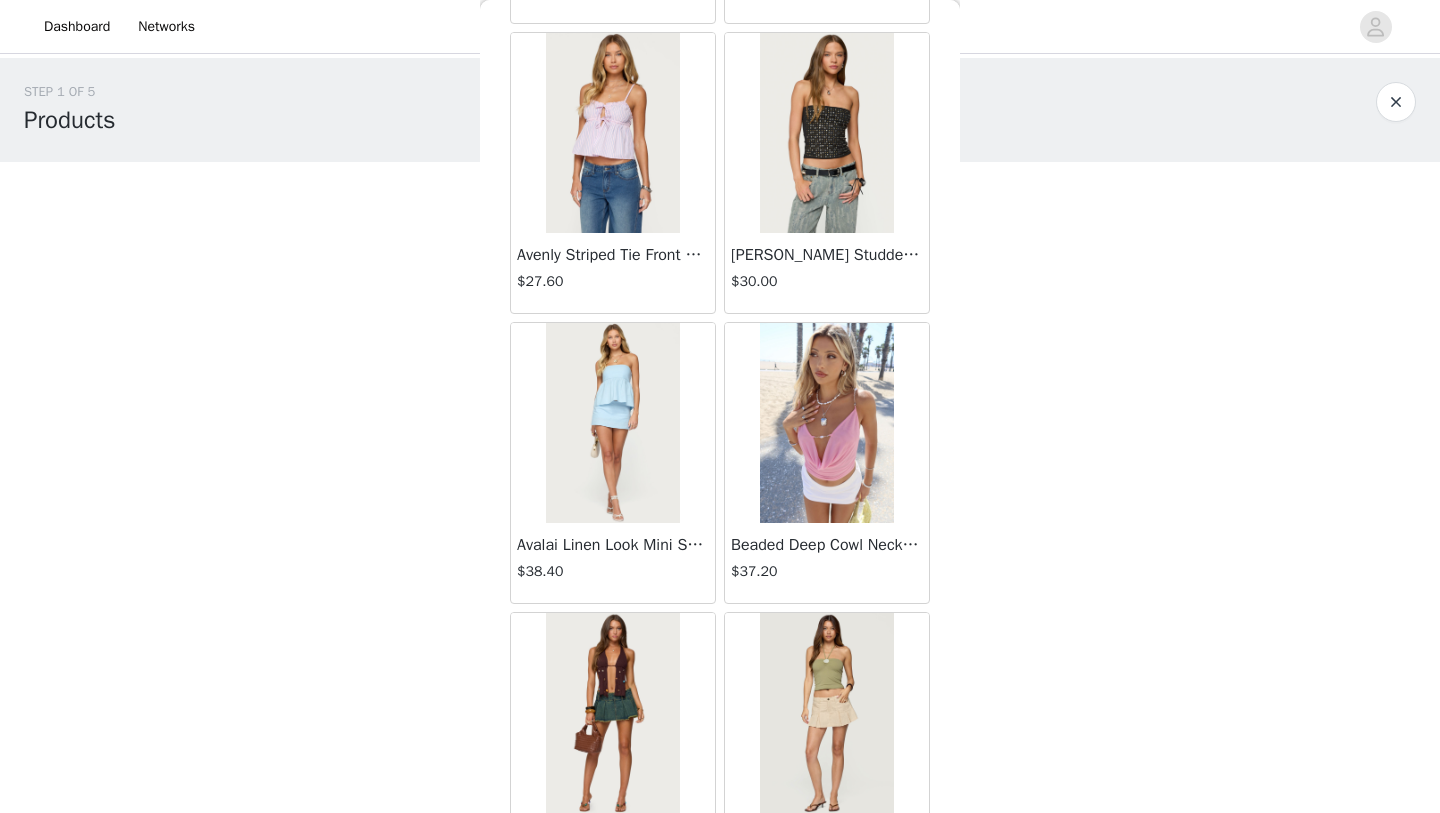 click at bounding box center (826, 133) 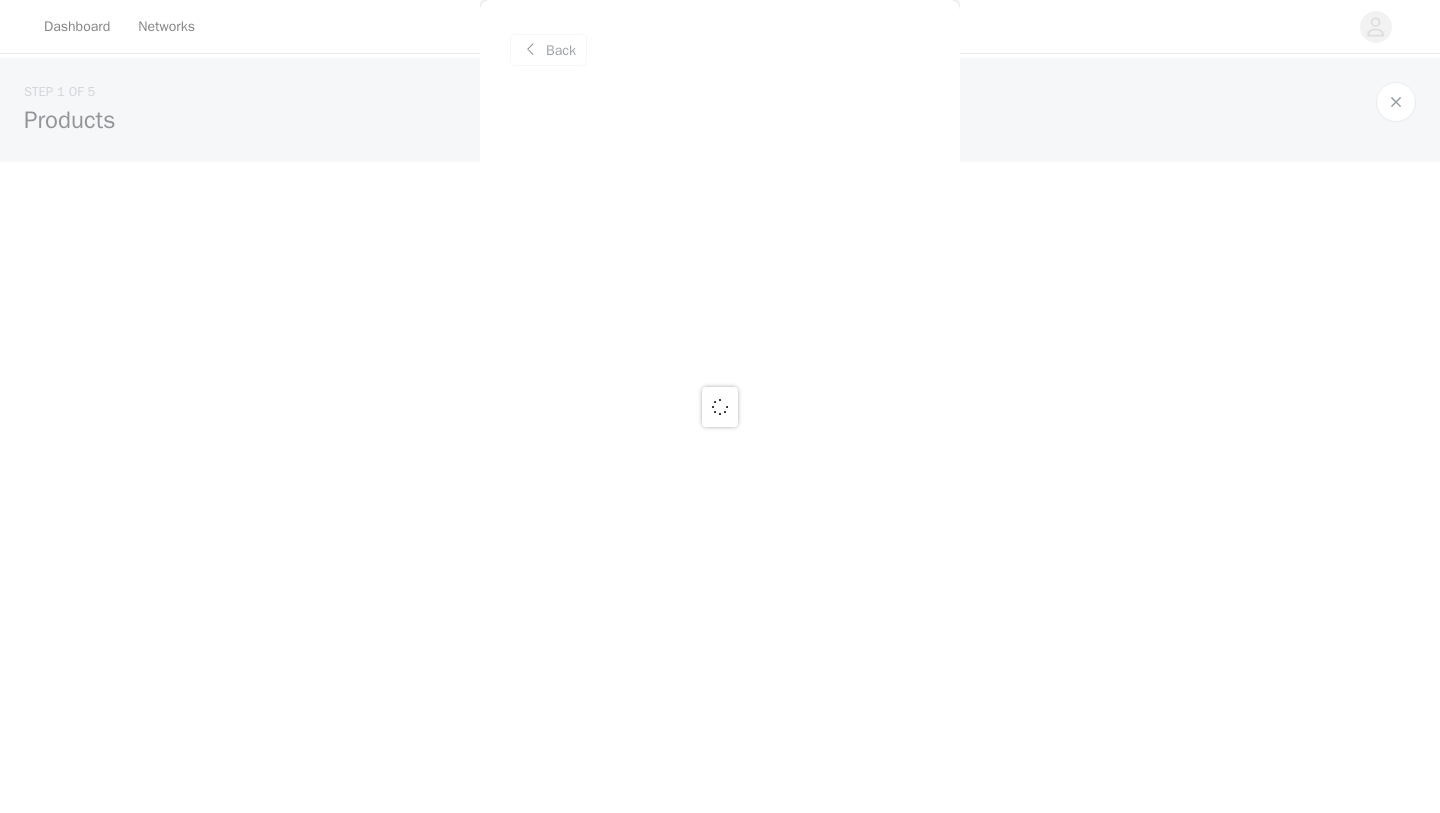 scroll, scrollTop: 0, scrollLeft: 0, axis: both 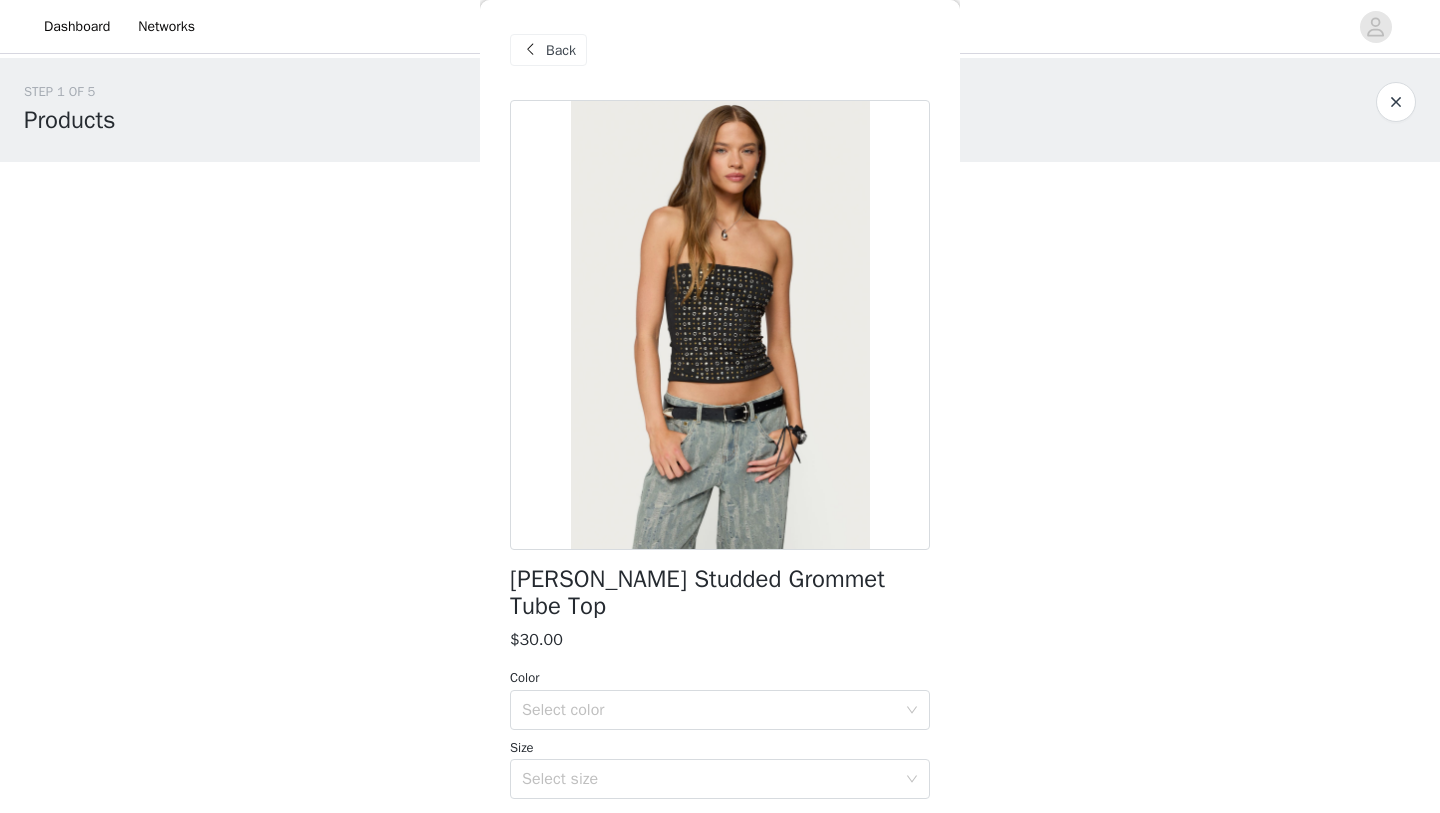 click on "Back" at bounding box center (548, 50) 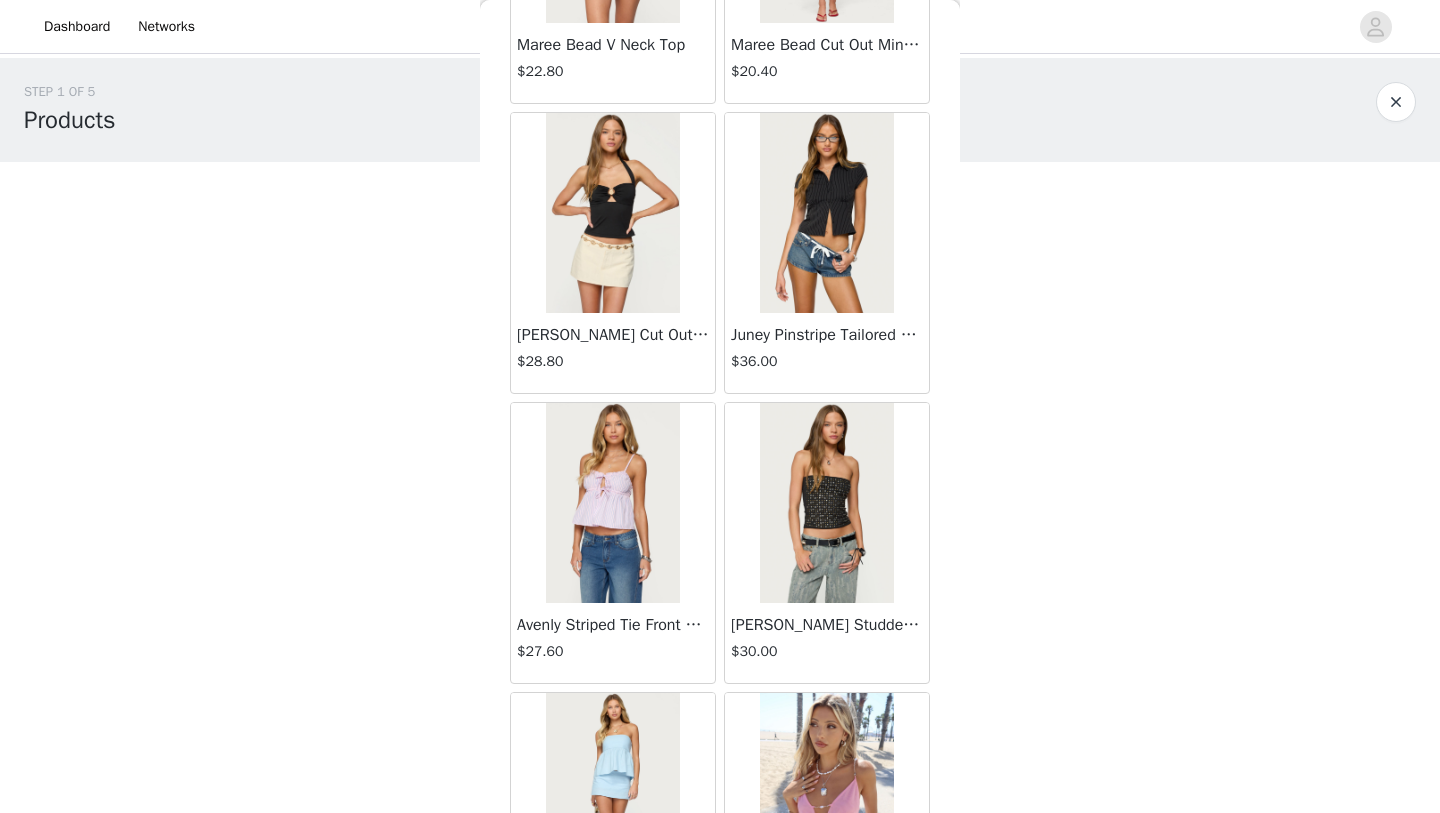 scroll, scrollTop: 2247, scrollLeft: 0, axis: vertical 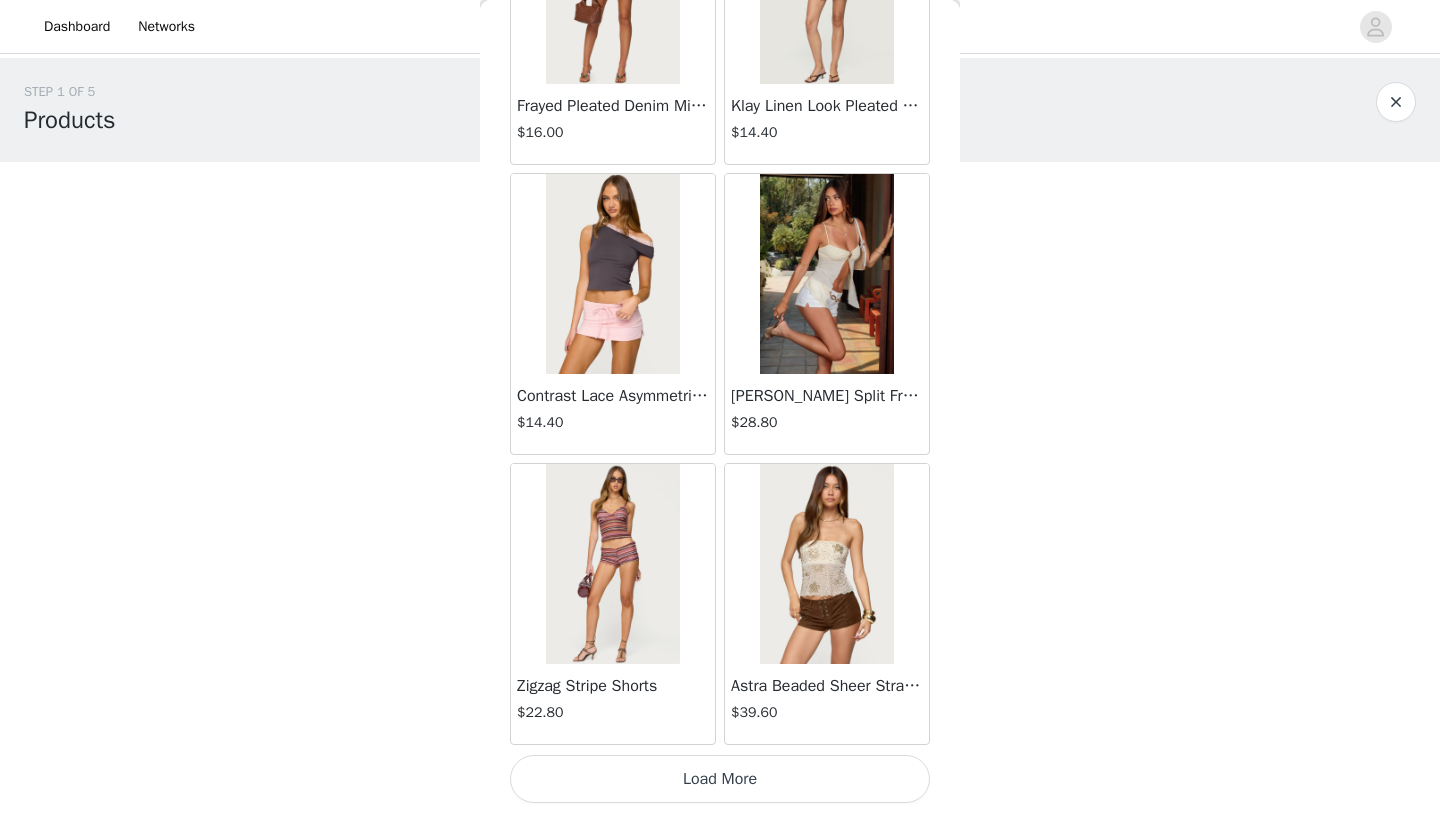 click on "Load More" at bounding box center [720, 779] 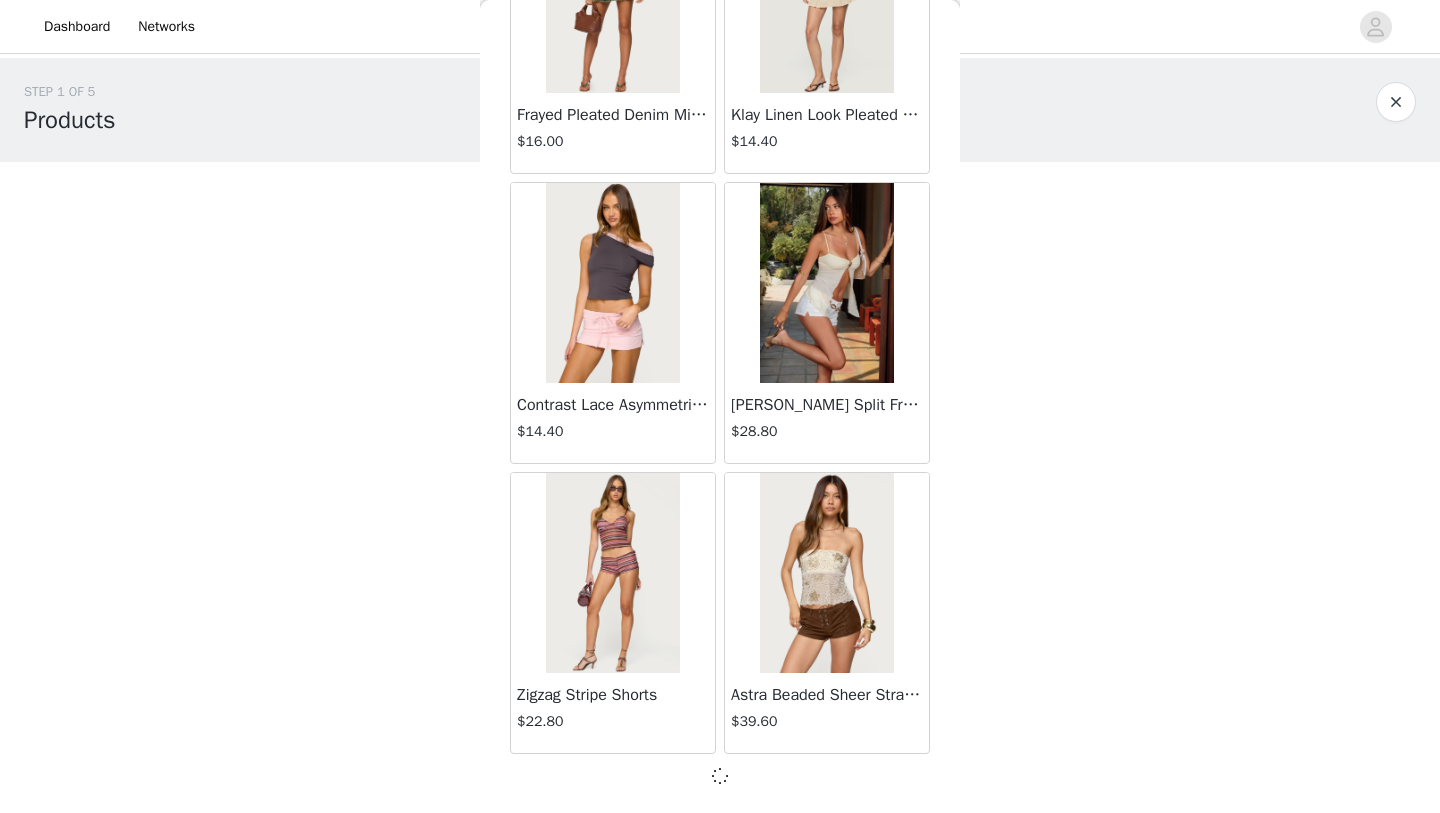 scroll, scrollTop: 2238, scrollLeft: 0, axis: vertical 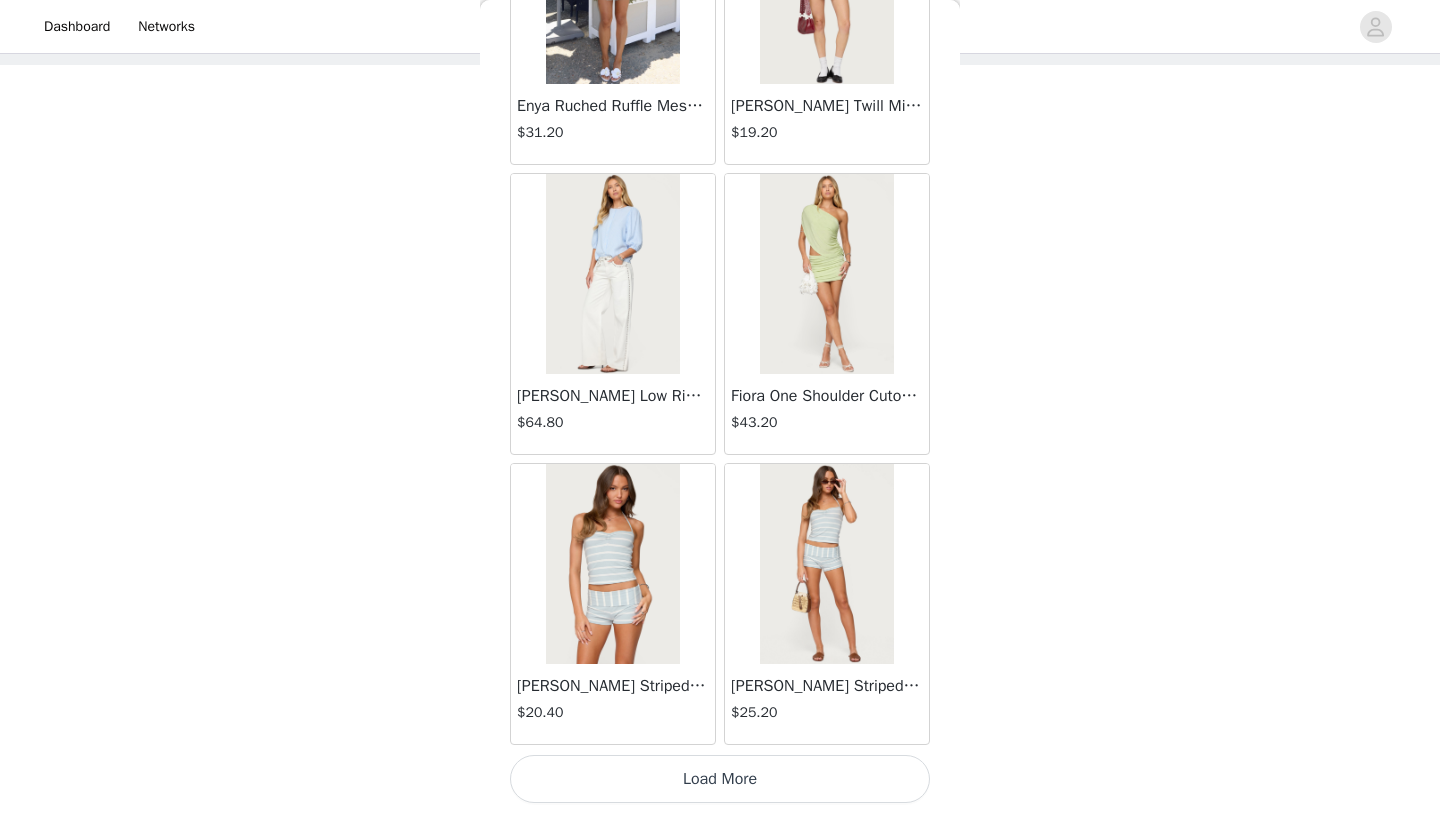click on "Load More" at bounding box center [720, 779] 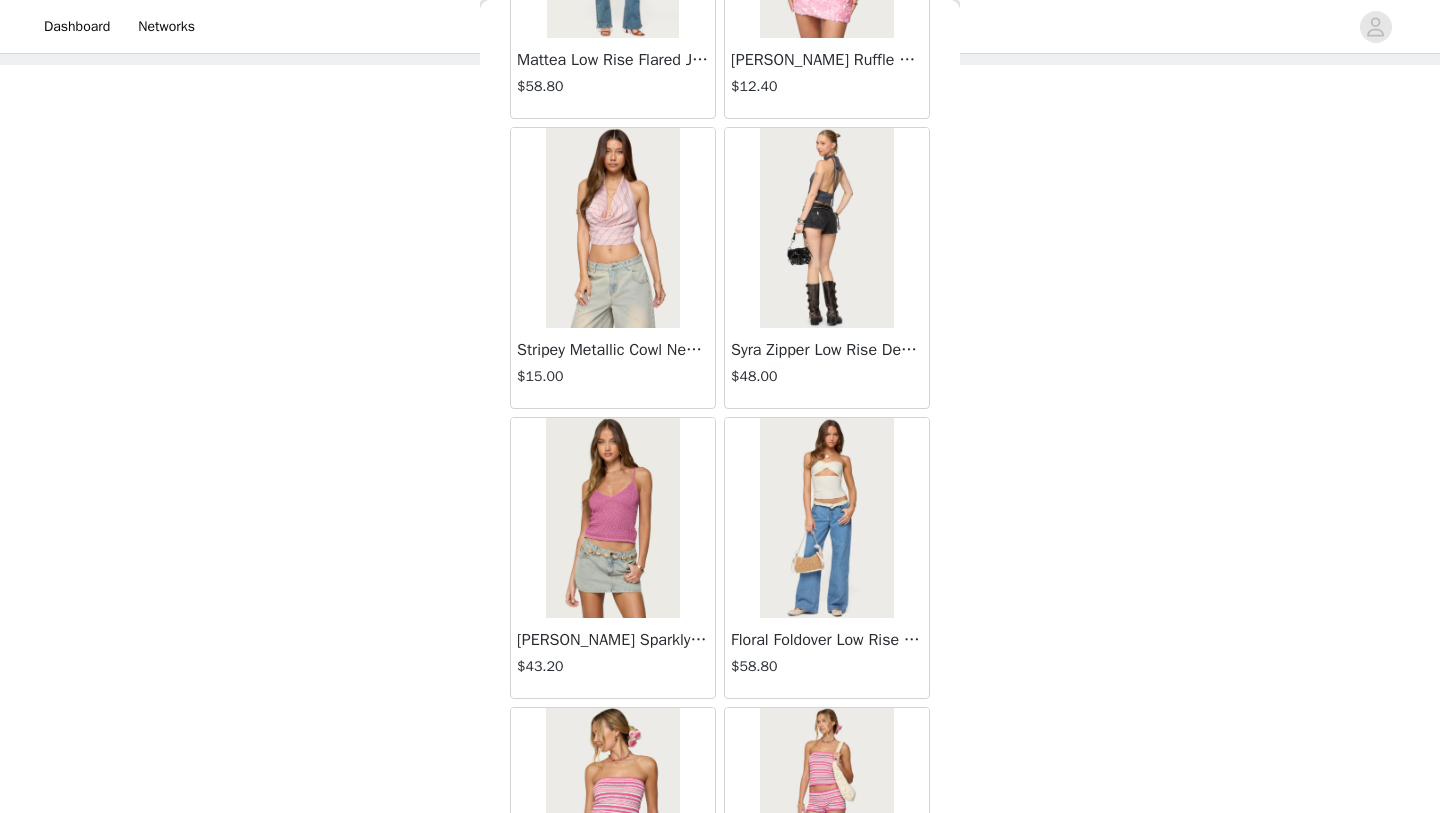 scroll, scrollTop: 8047, scrollLeft: 0, axis: vertical 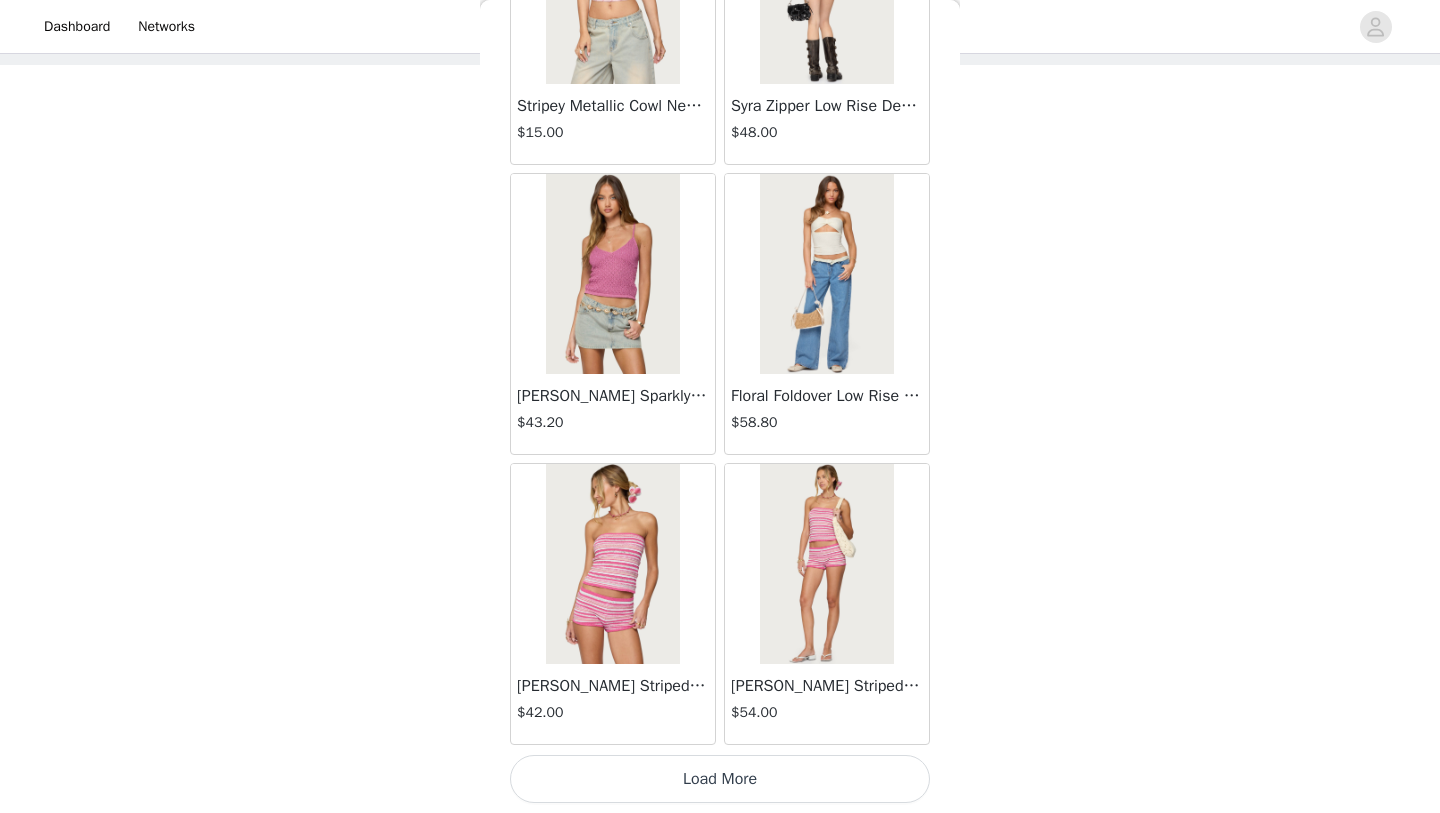 click on "Load More" at bounding box center [720, 779] 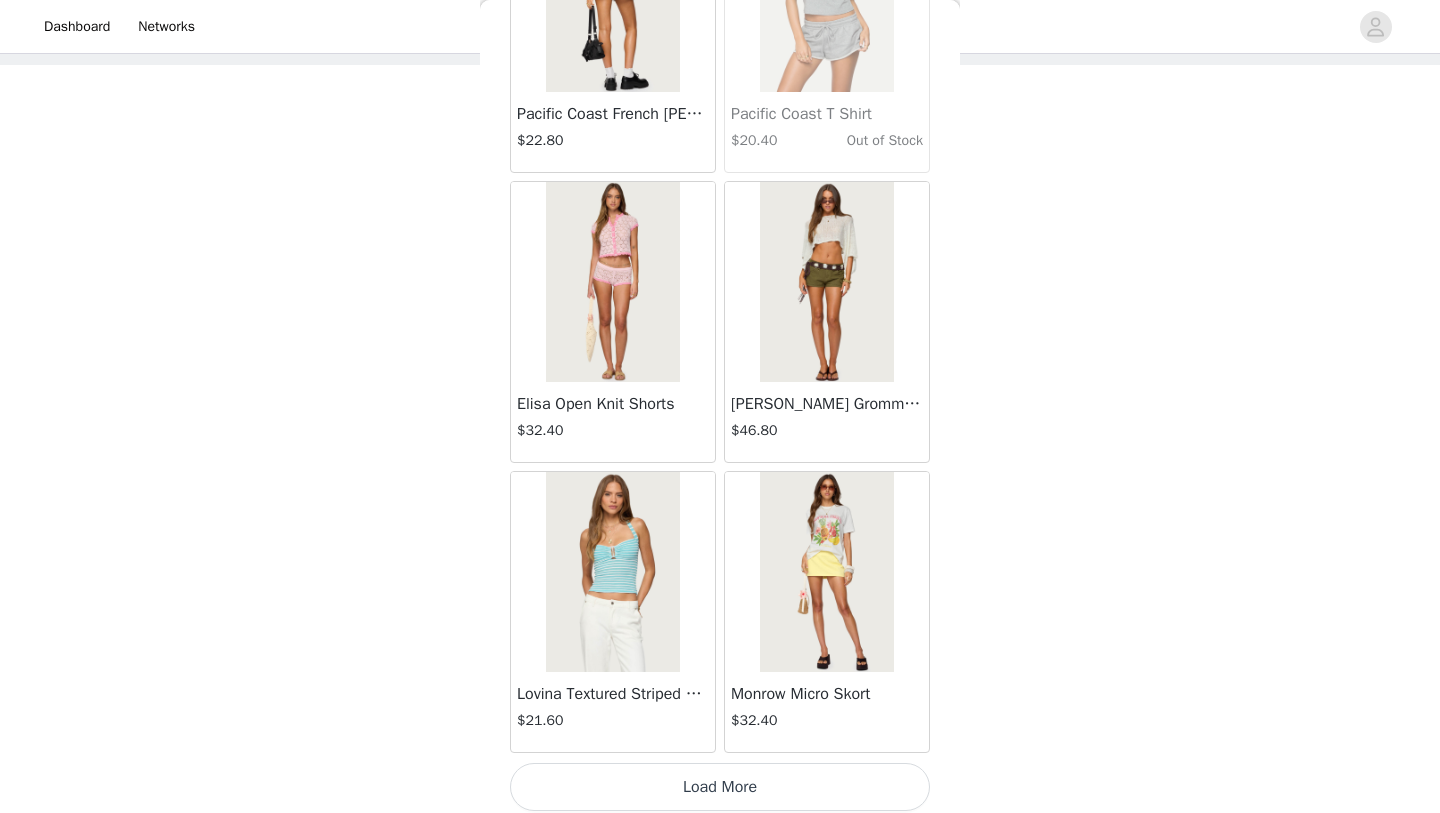 scroll, scrollTop: 10947, scrollLeft: 0, axis: vertical 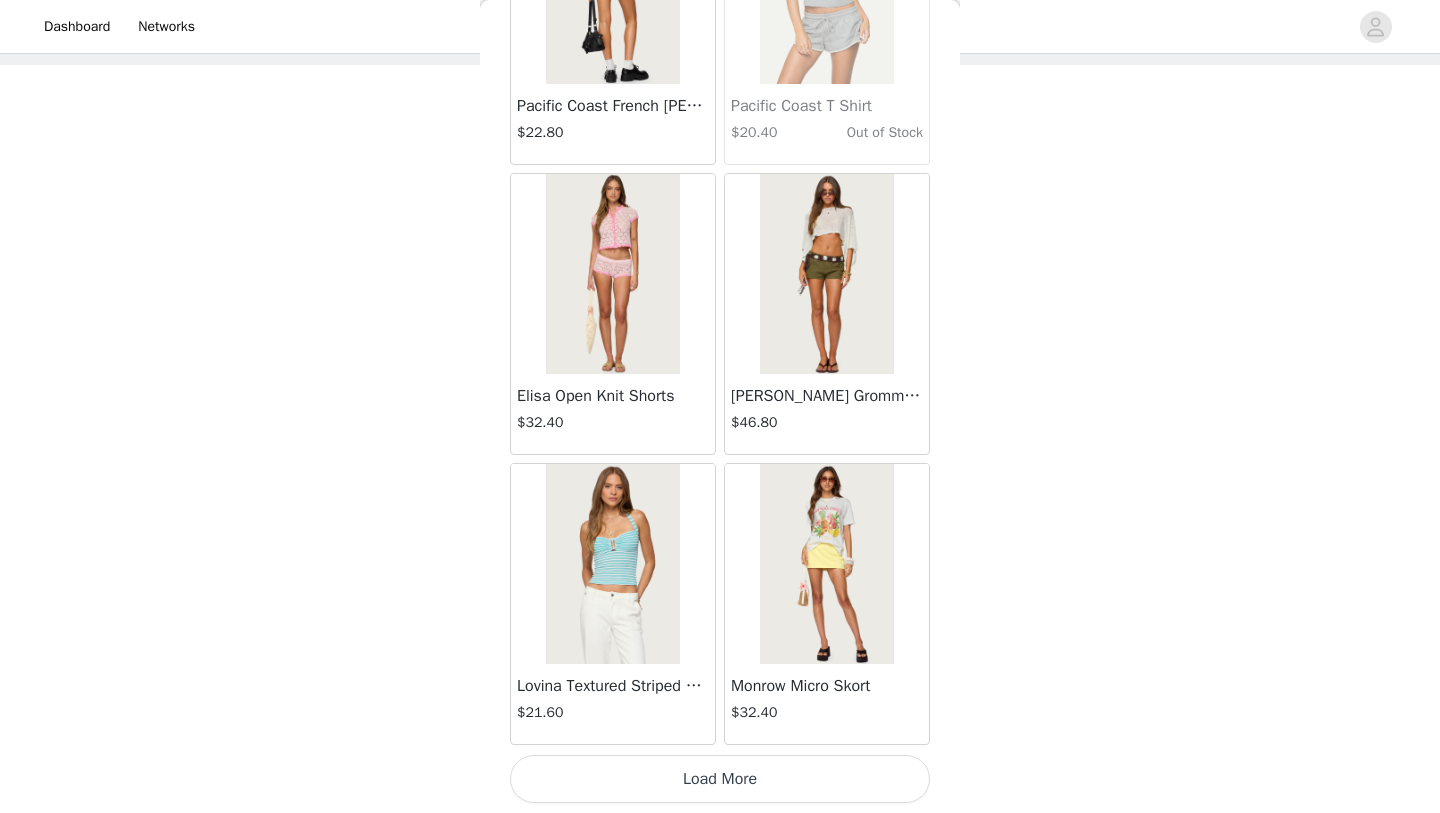 click on "Load More" at bounding box center [720, 779] 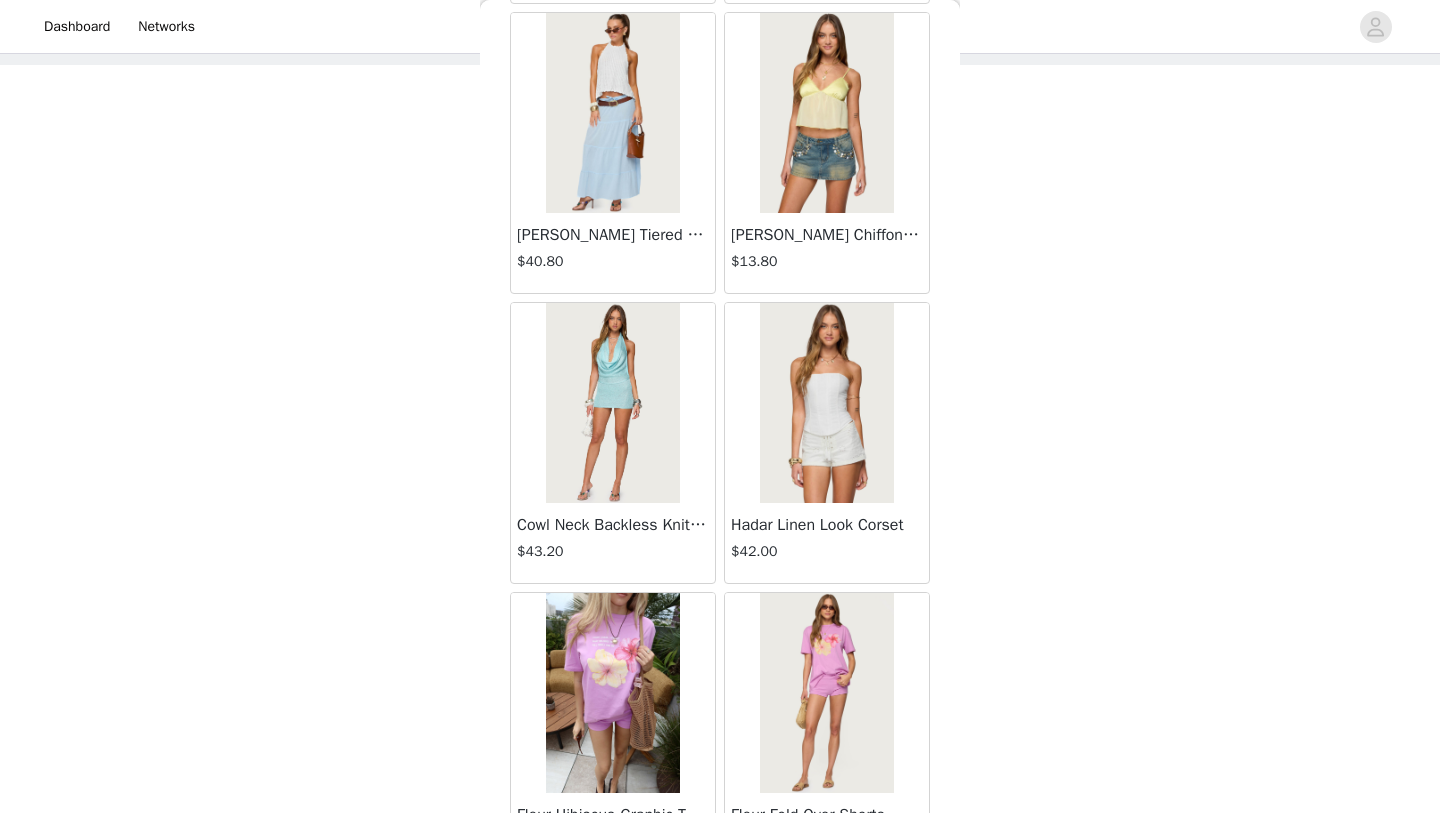 scroll, scrollTop: 13847, scrollLeft: 0, axis: vertical 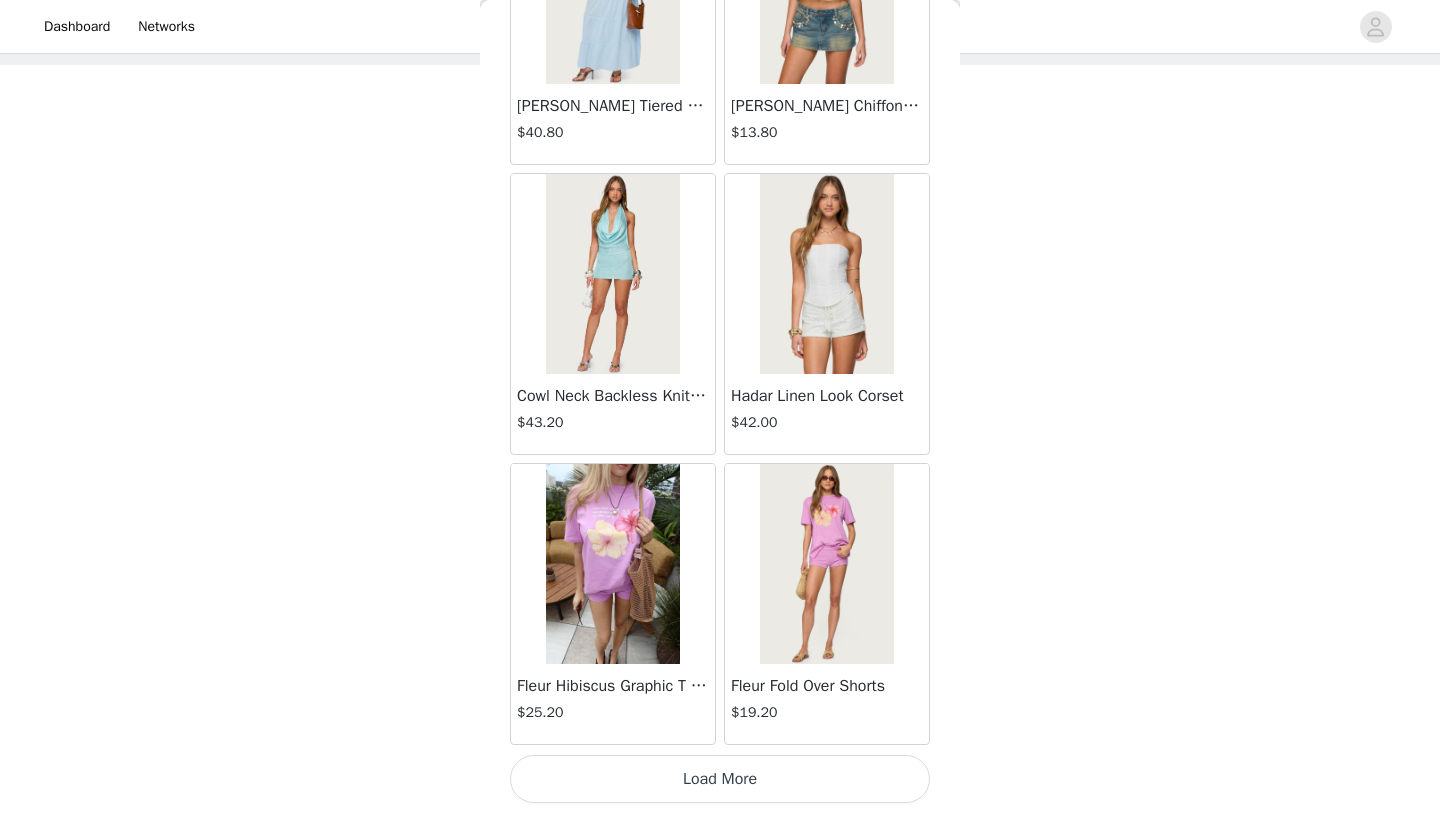 click on "Load More" at bounding box center (720, 779) 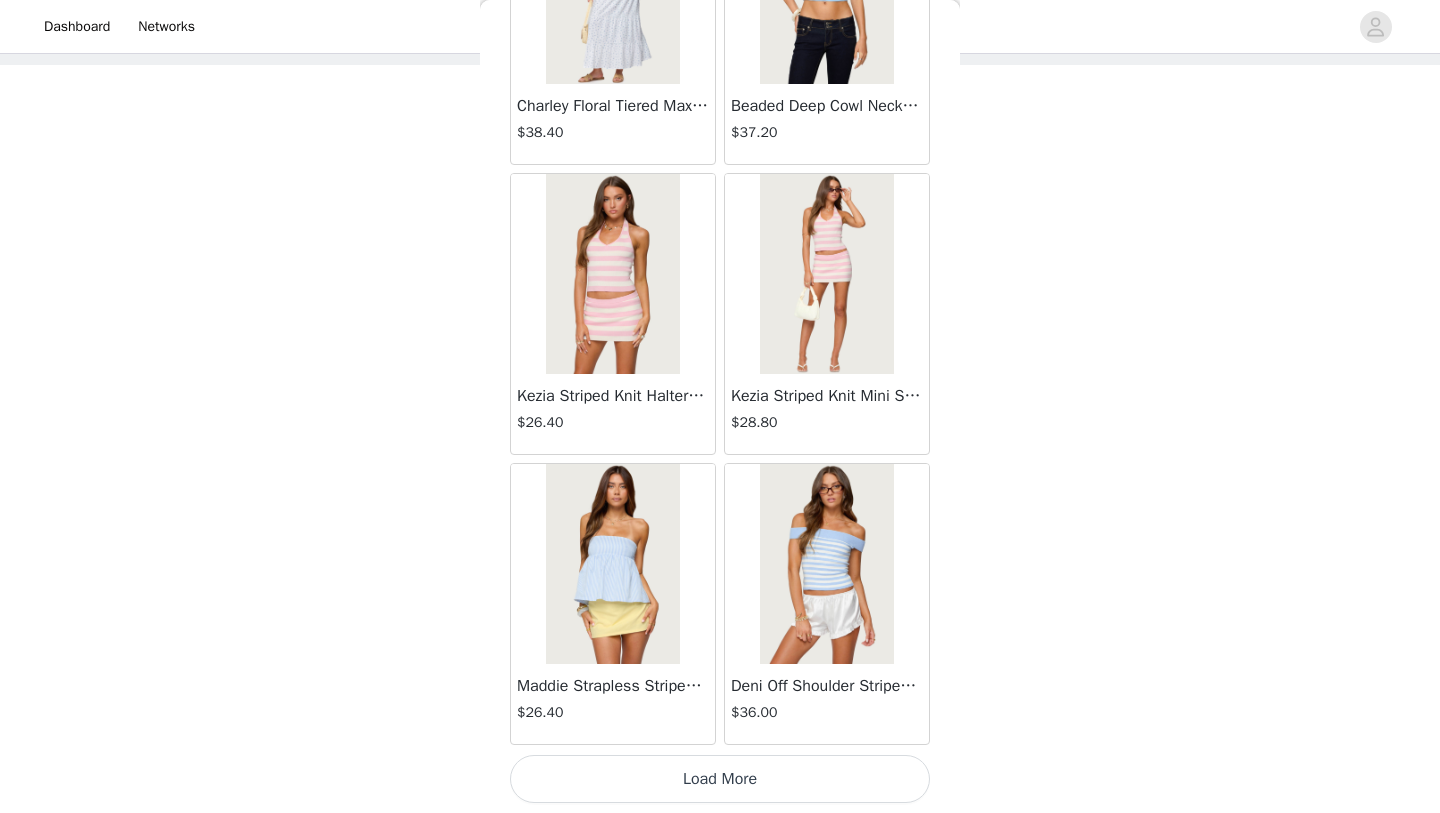 scroll, scrollTop: 16745, scrollLeft: 0, axis: vertical 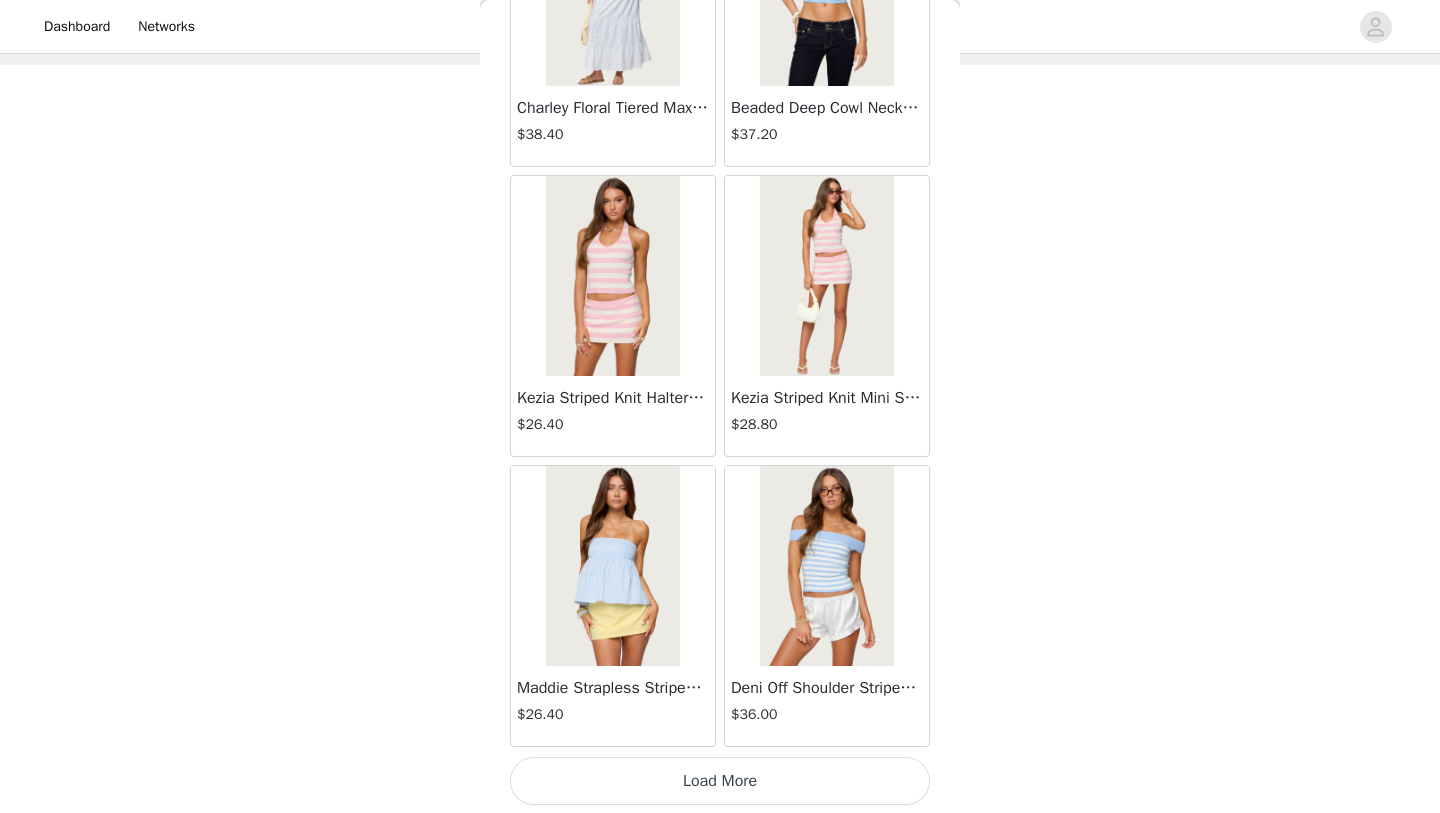 click on "Load More" at bounding box center [720, 781] 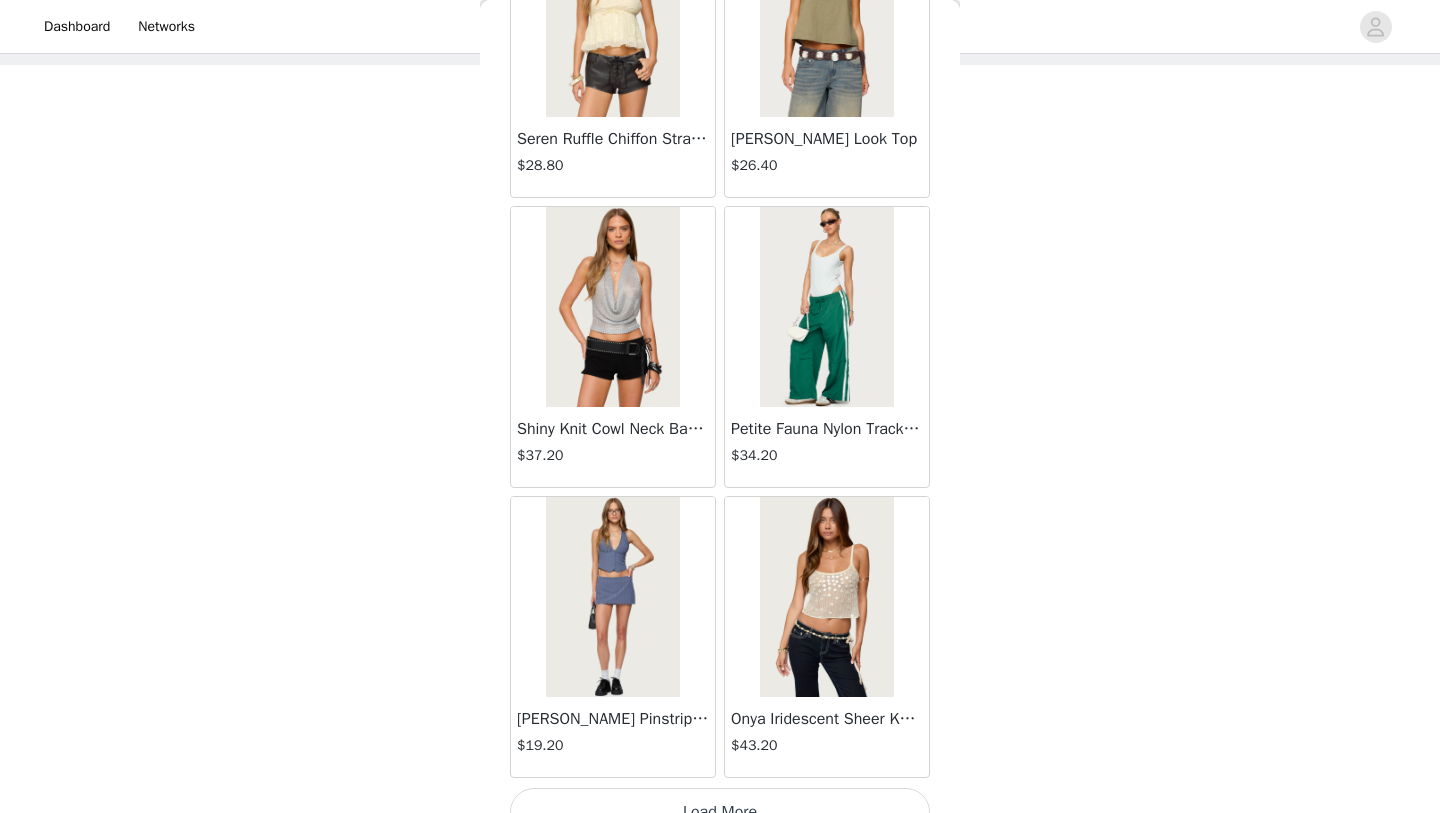 scroll, scrollTop: 19647, scrollLeft: 0, axis: vertical 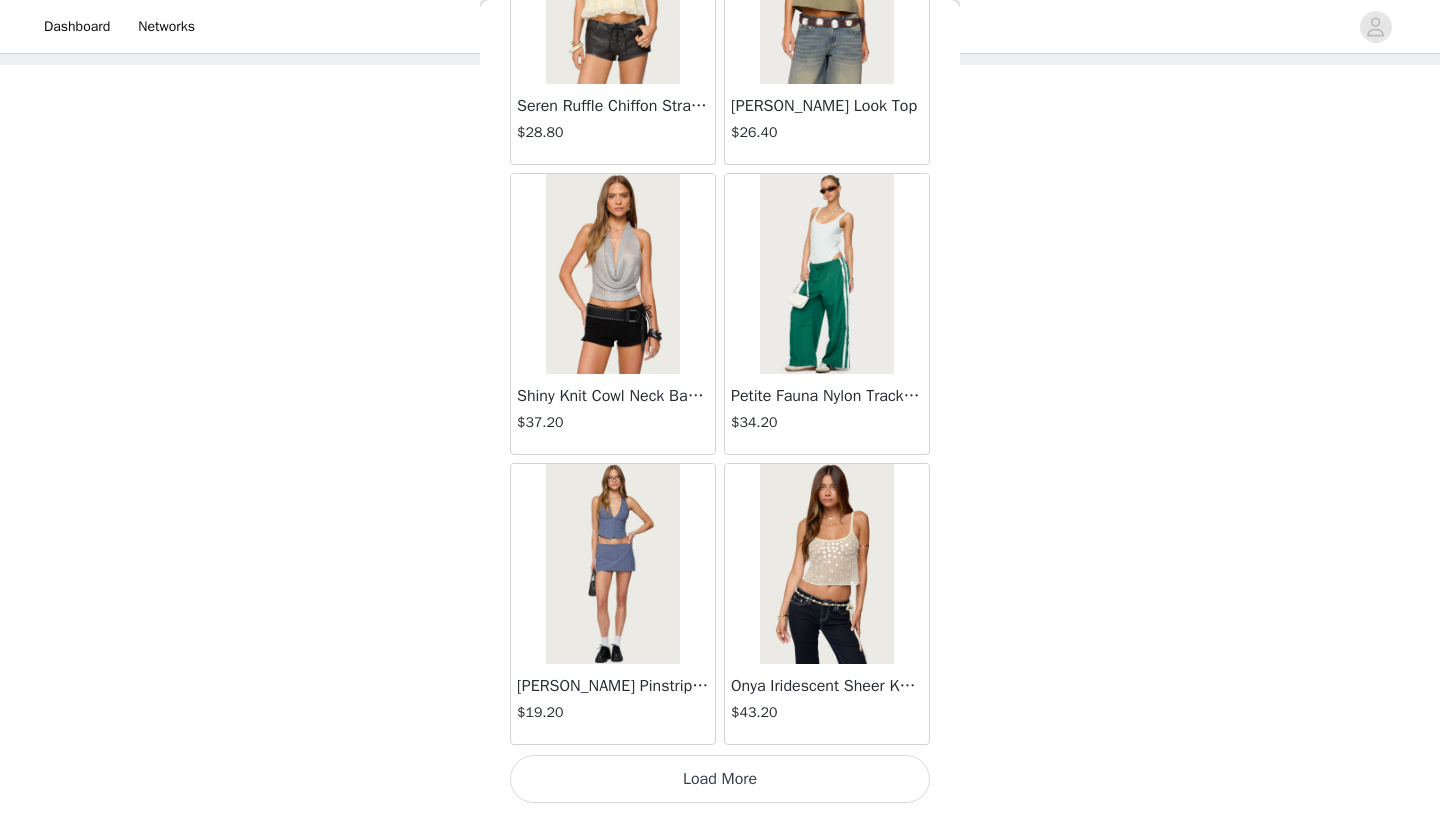 click on "Load More" at bounding box center [720, 779] 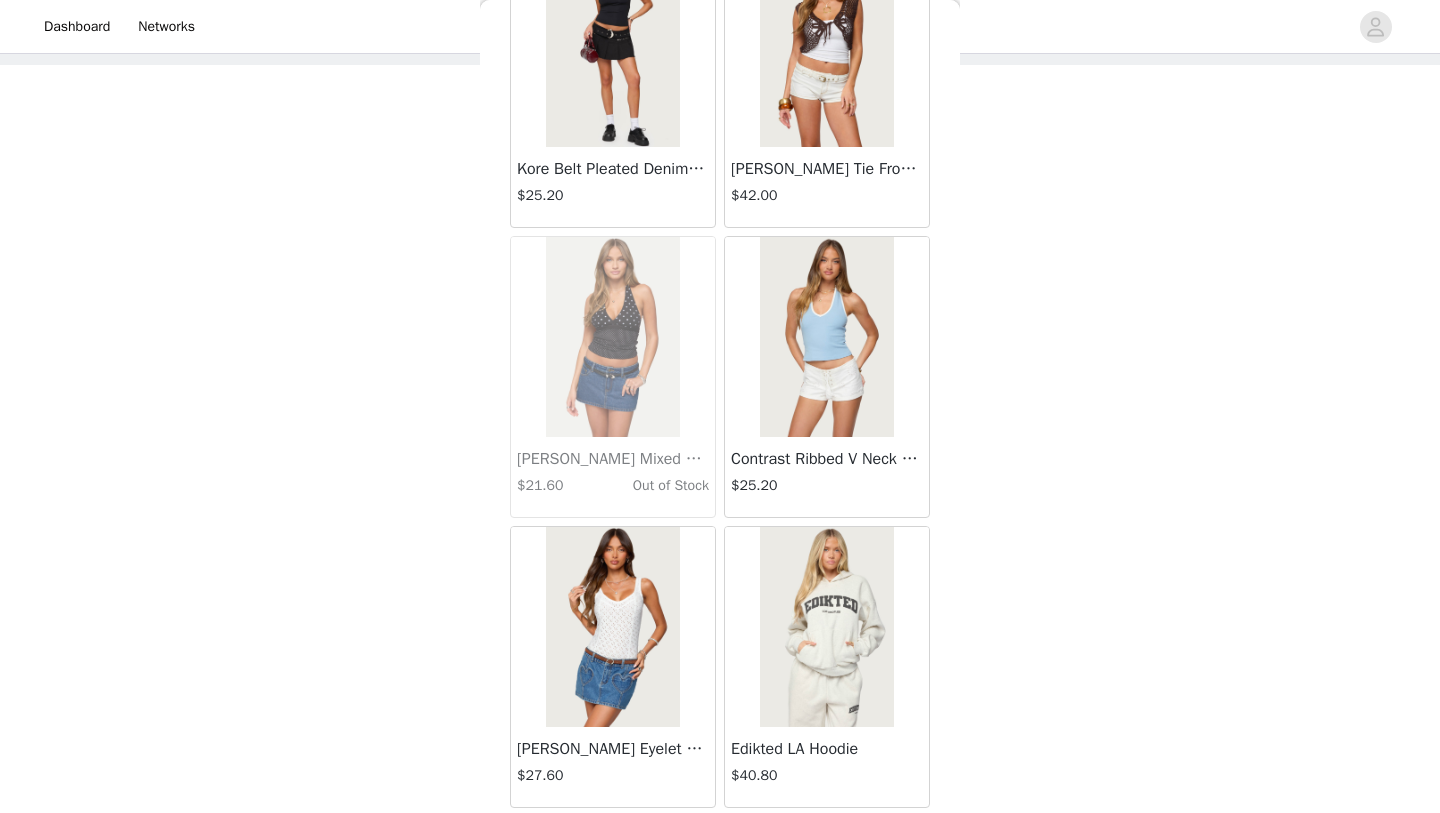 scroll, scrollTop: 22547, scrollLeft: 0, axis: vertical 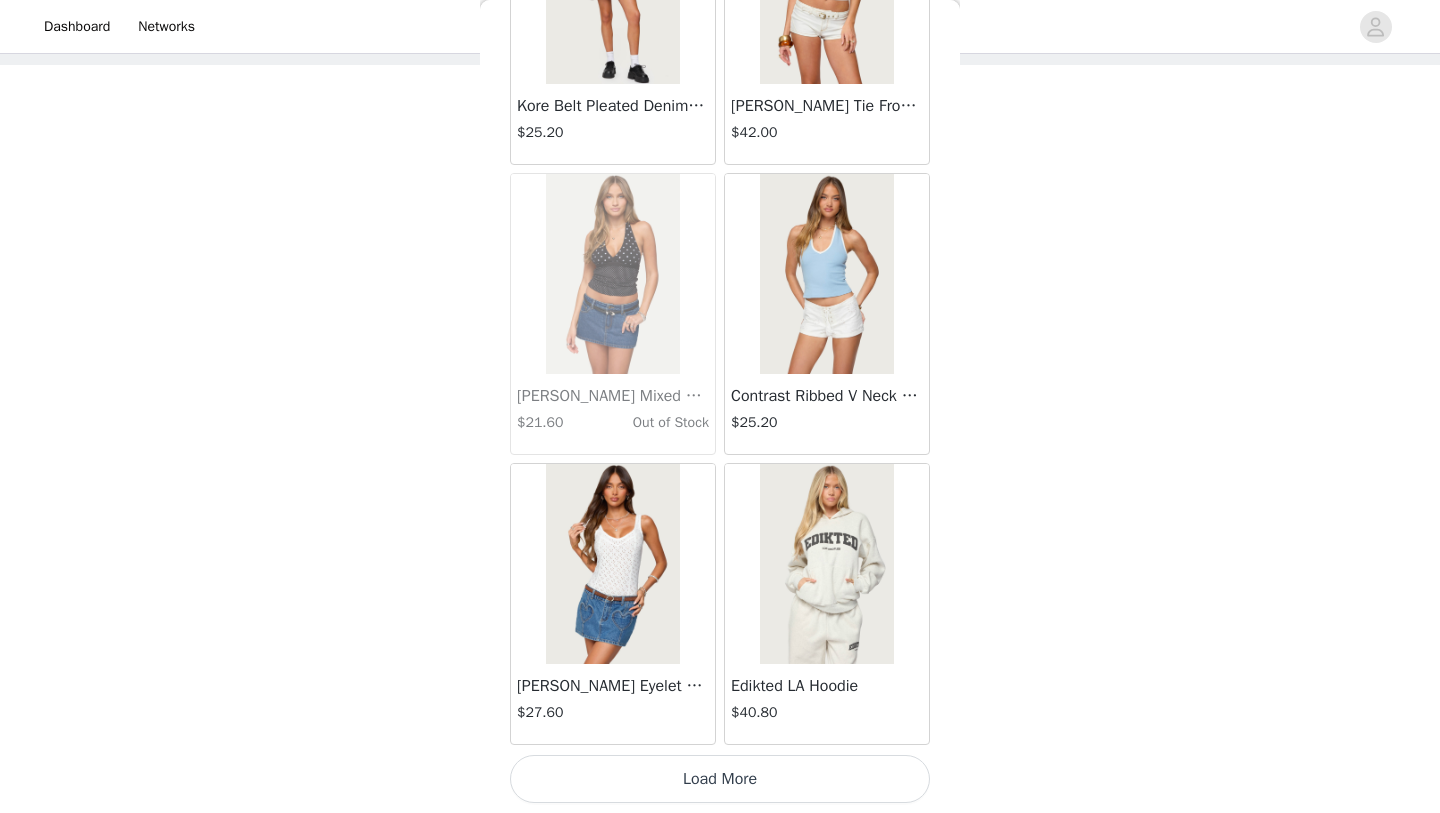click on "Load More" at bounding box center (720, 779) 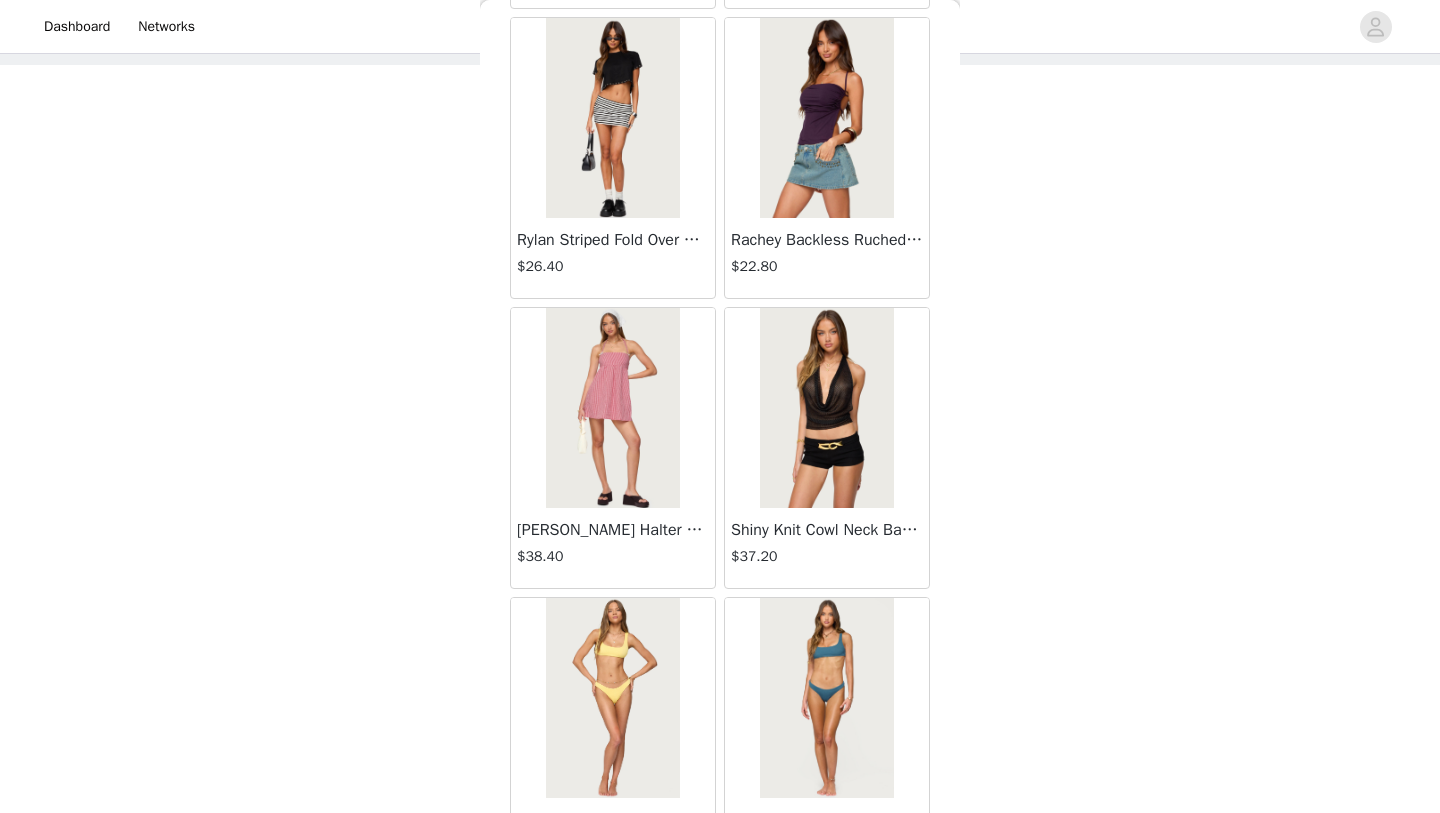 scroll, scrollTop: 25447, scrollLeft: 0, axis: vertical 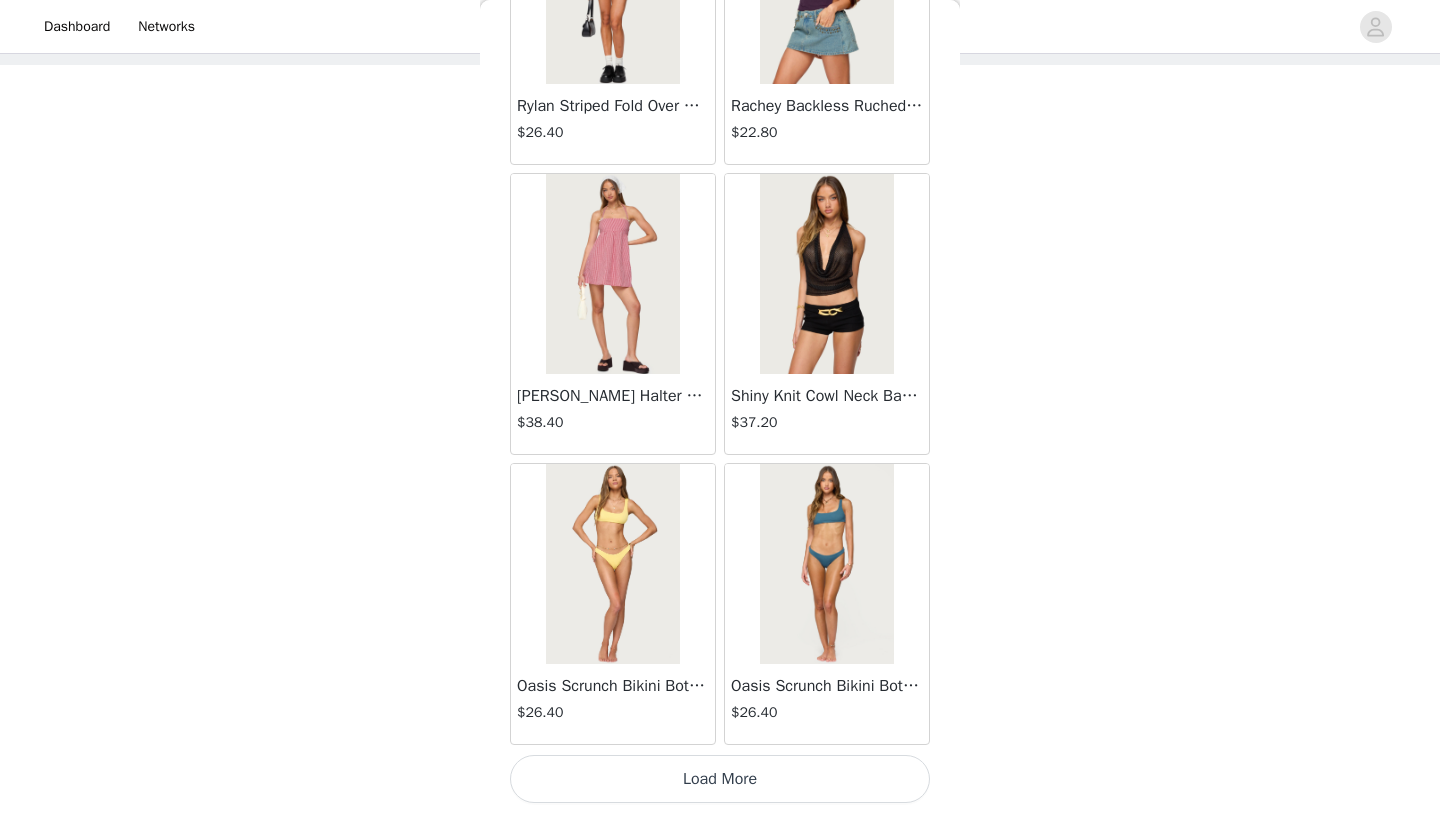 click on "Load More" at bounding box center [720, 779] 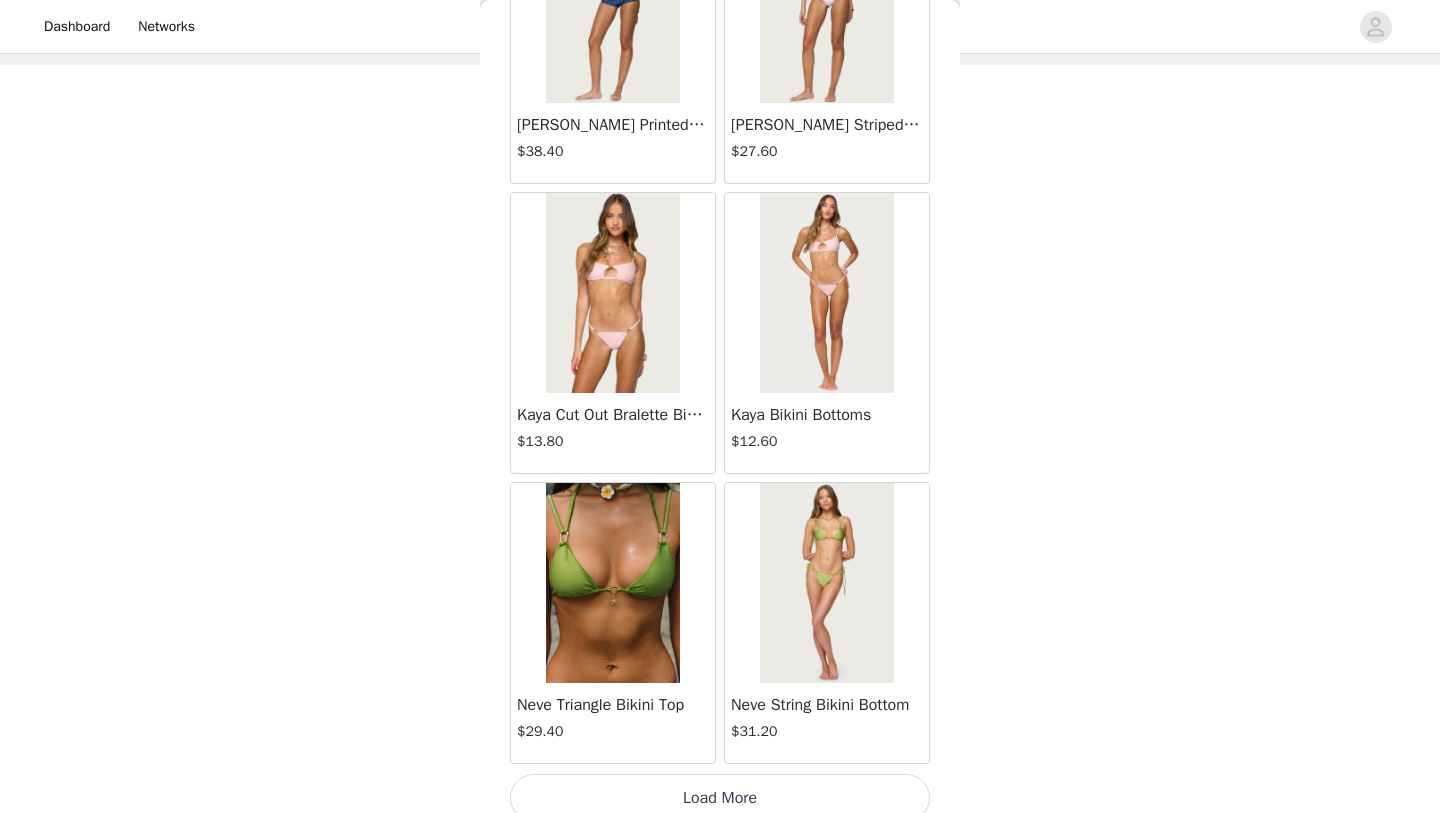 scroll, scrollTop: 28347, scrollLeft: 0, axis: vertical 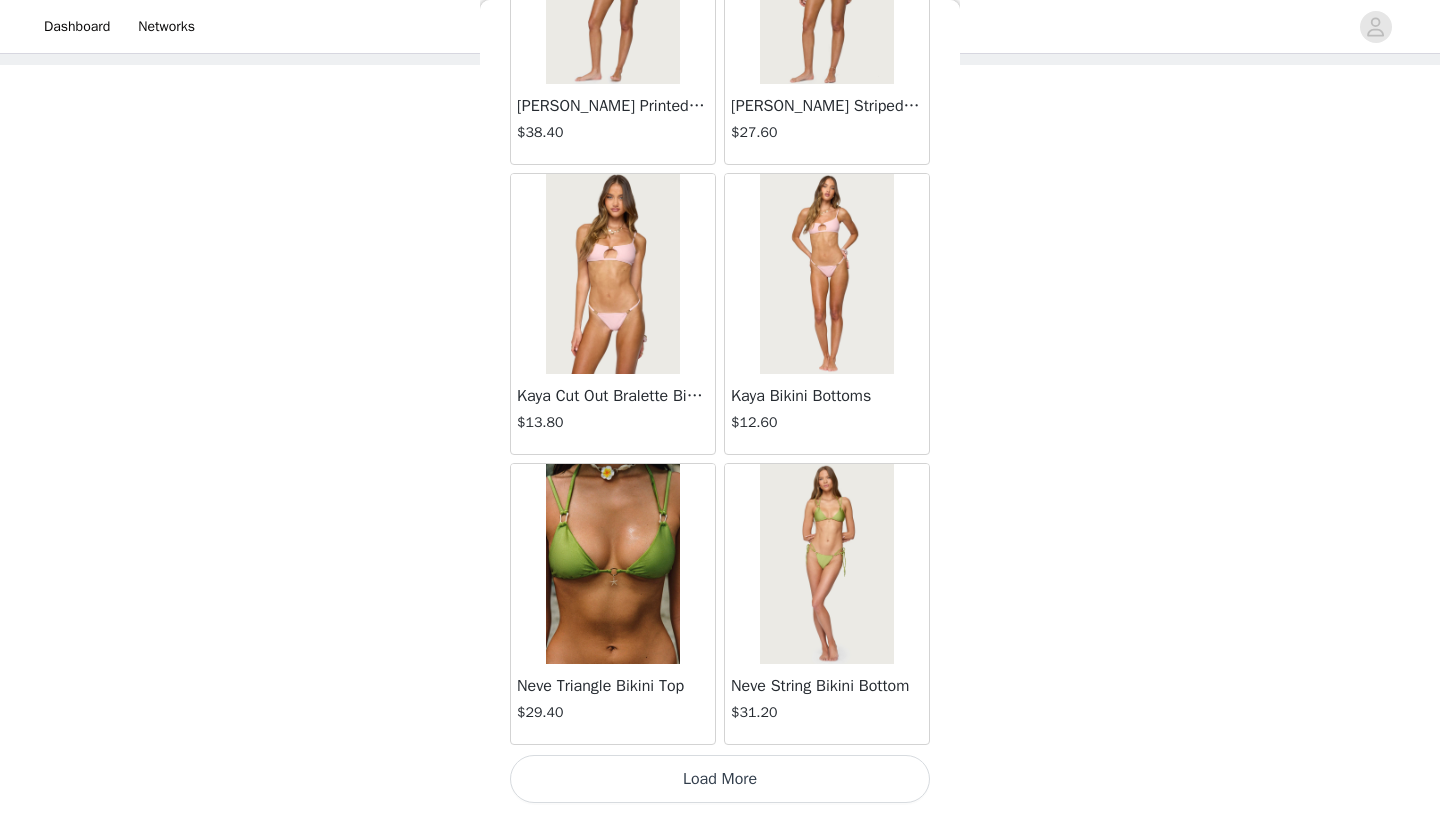 click on "Load More" at bounding box center [720, 779] 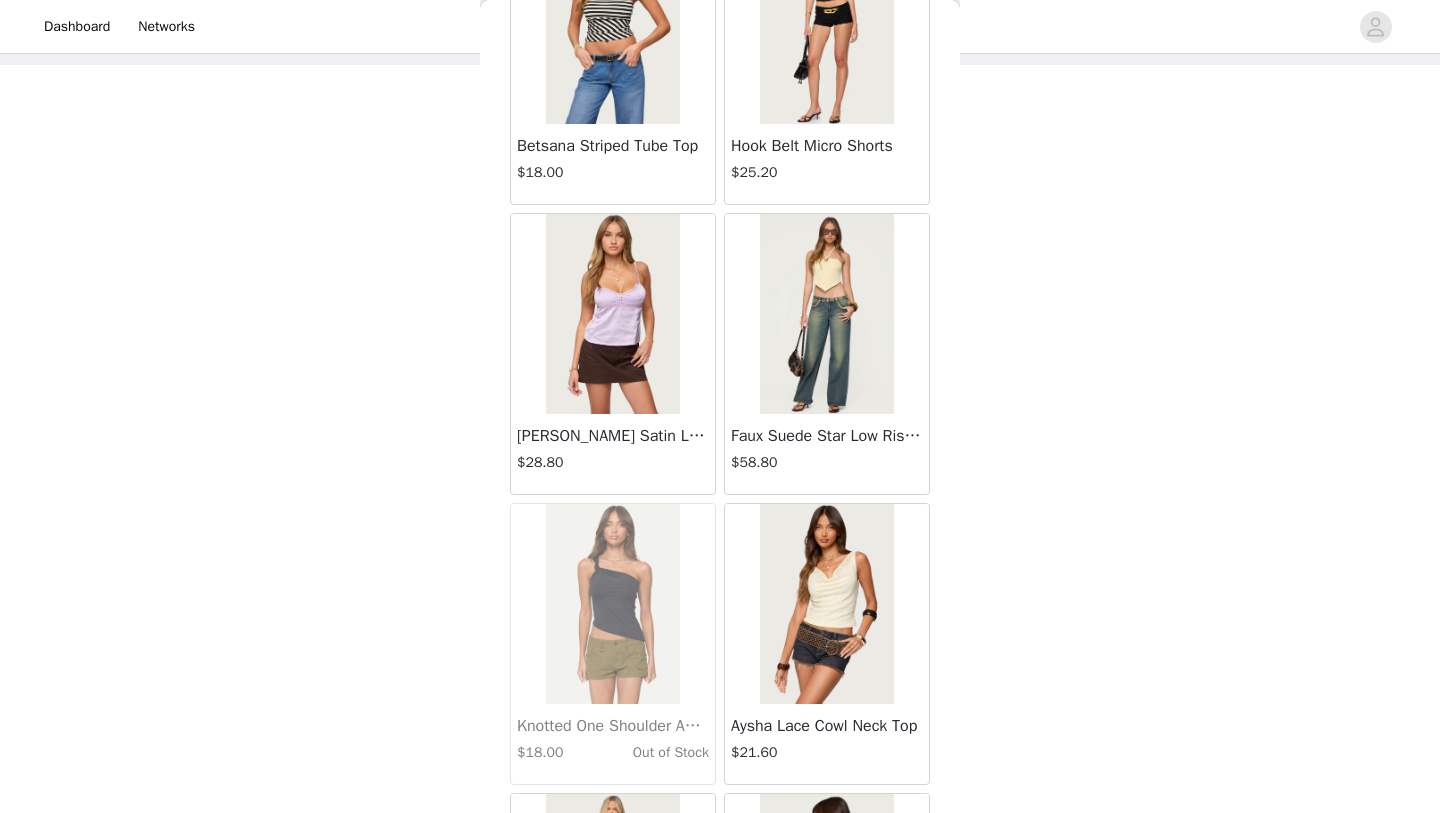 scroll, scrollTop: 31247, scrollLeft: 0, axis: vertical 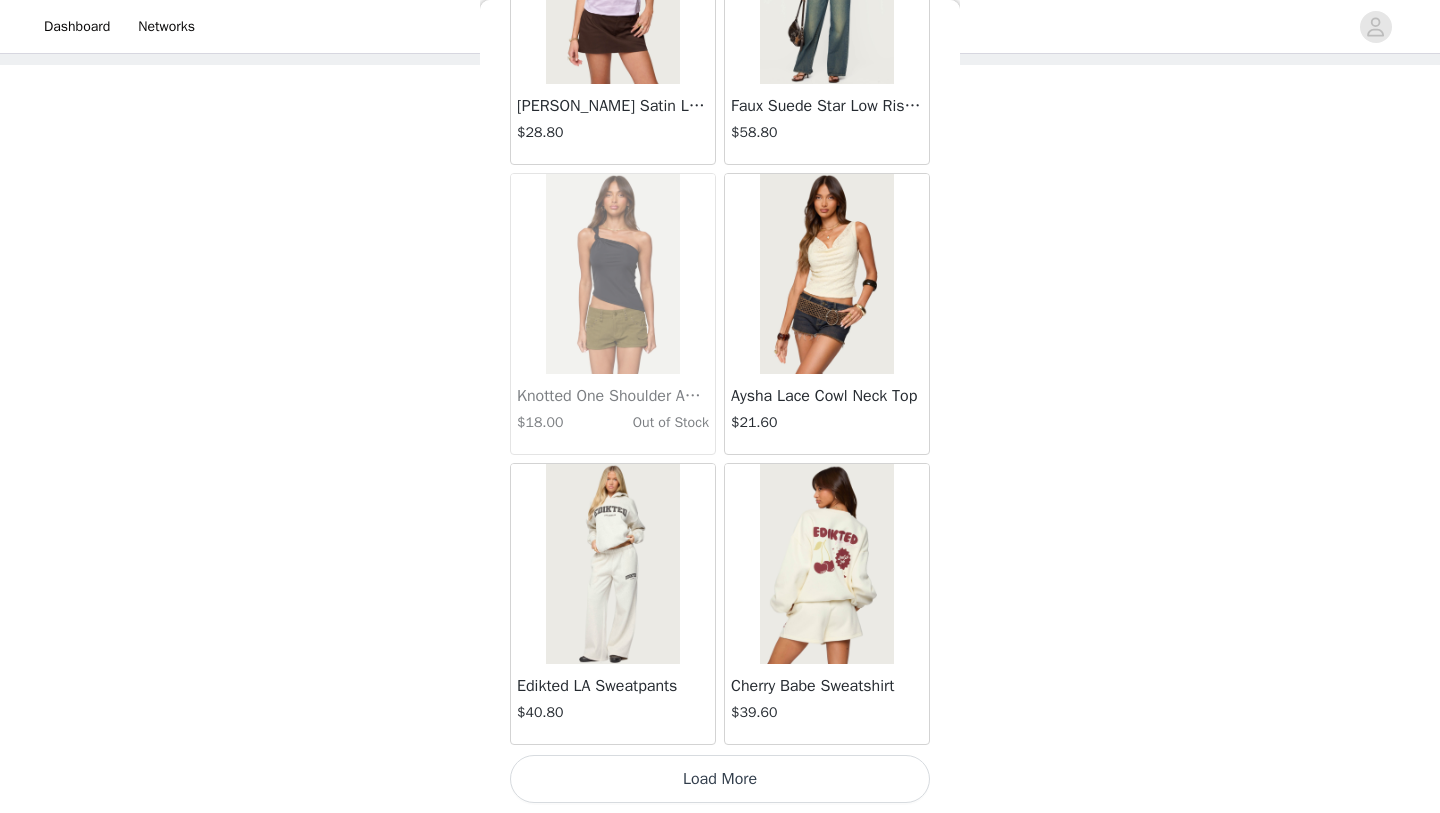 click on "Load More" at bounding box center (720, 779) 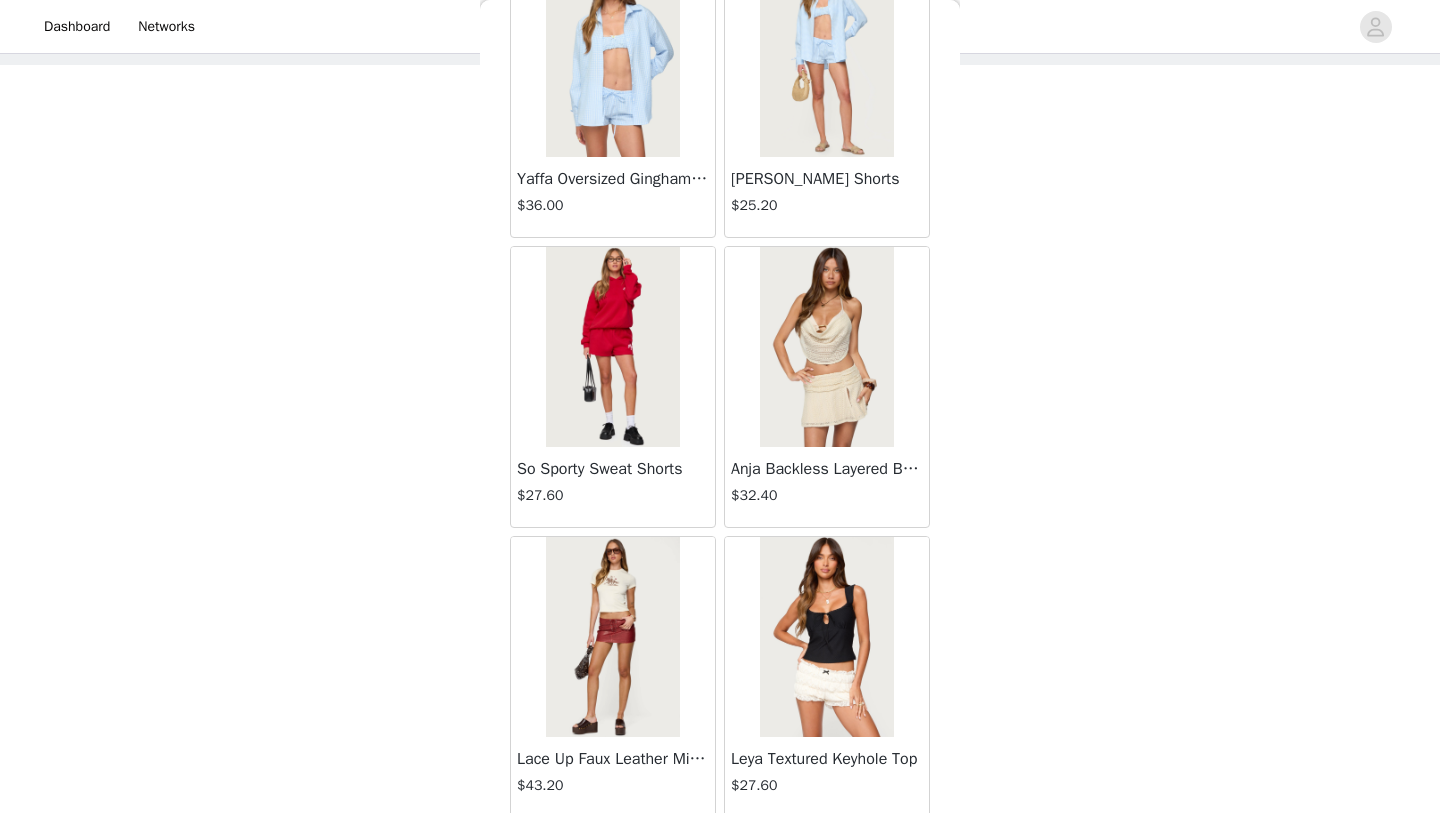 scroll, scrollTop: 34147, scrollLeft: 0, axis: vertical 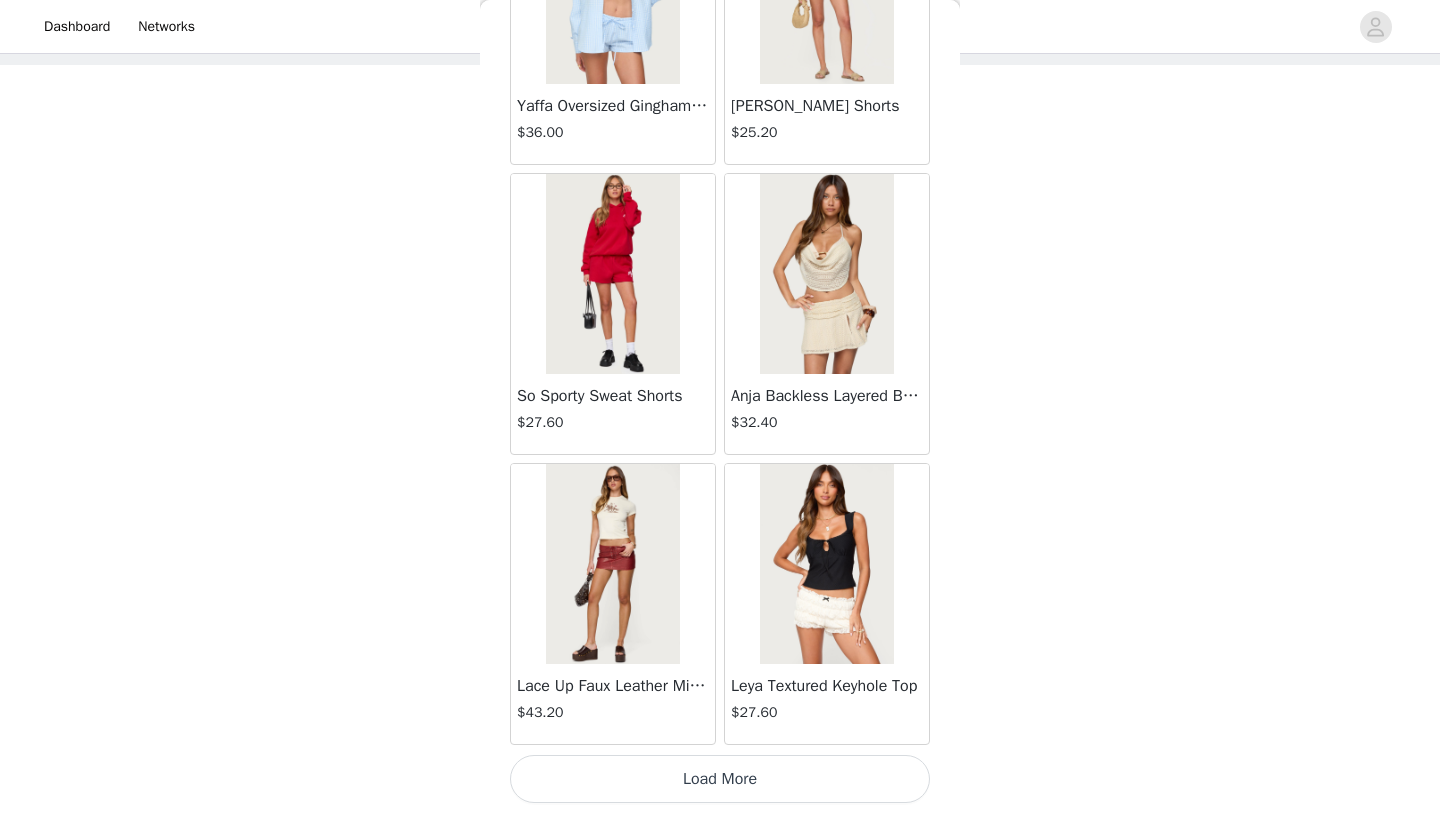 click on "Load More" at bounding box center (720, 779) 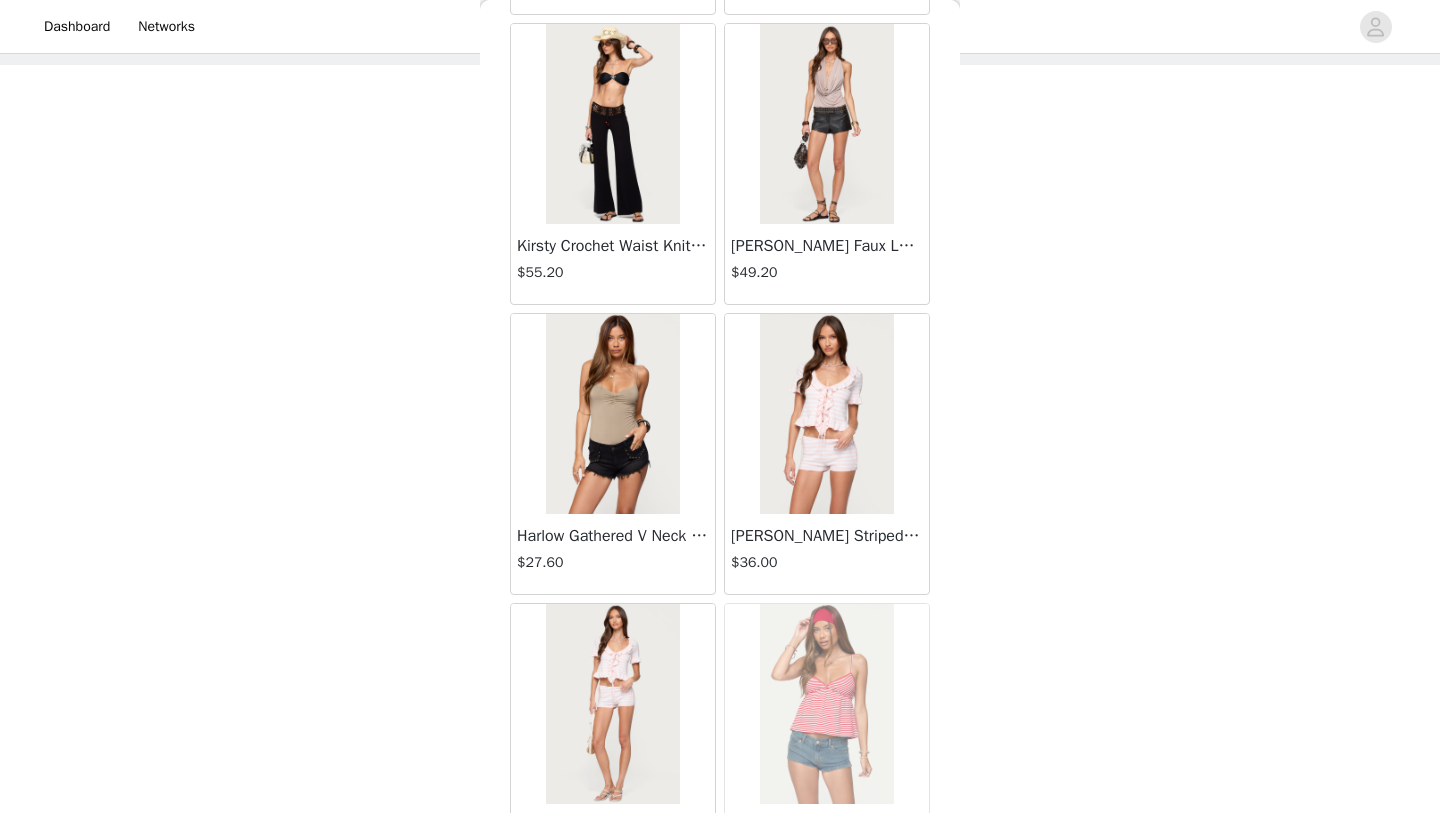 scroll, scrollTop: 37047, scrollLeft: 0, axis: vertical 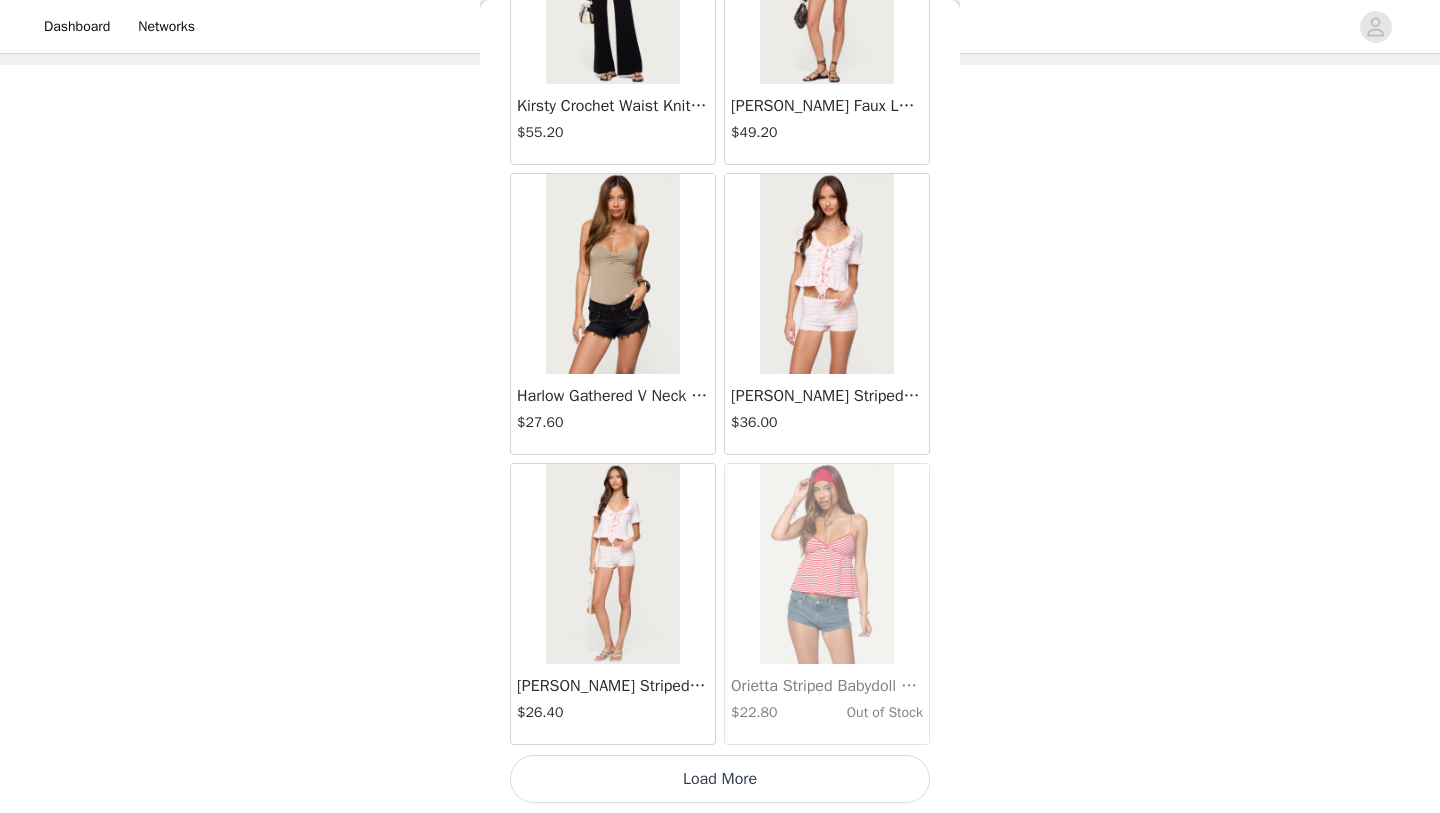 click on "Load More" at bounding box center [720, 779] 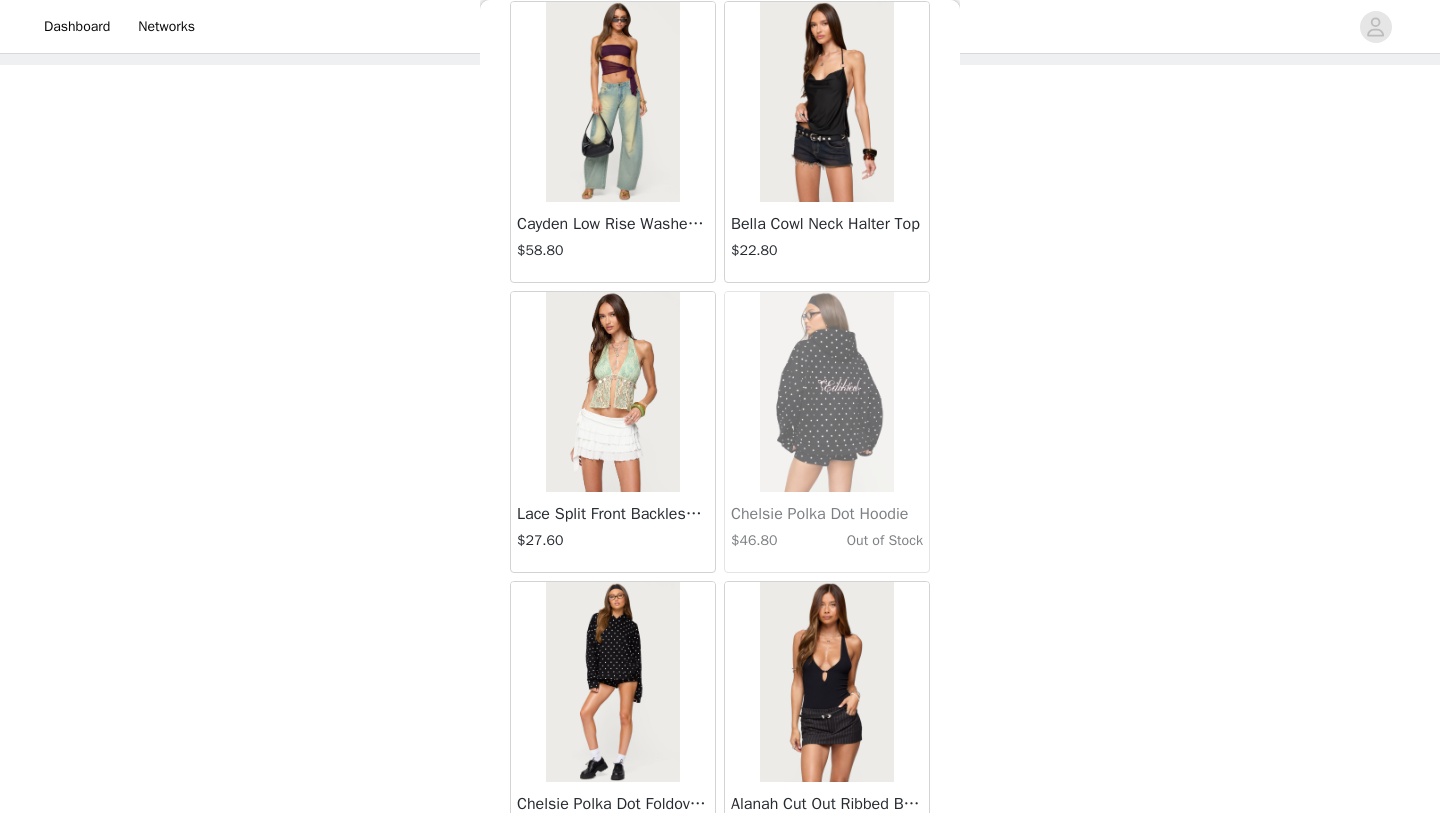 scroll, scrollTop: 39947, scrollLeft: 0, axis: vertical 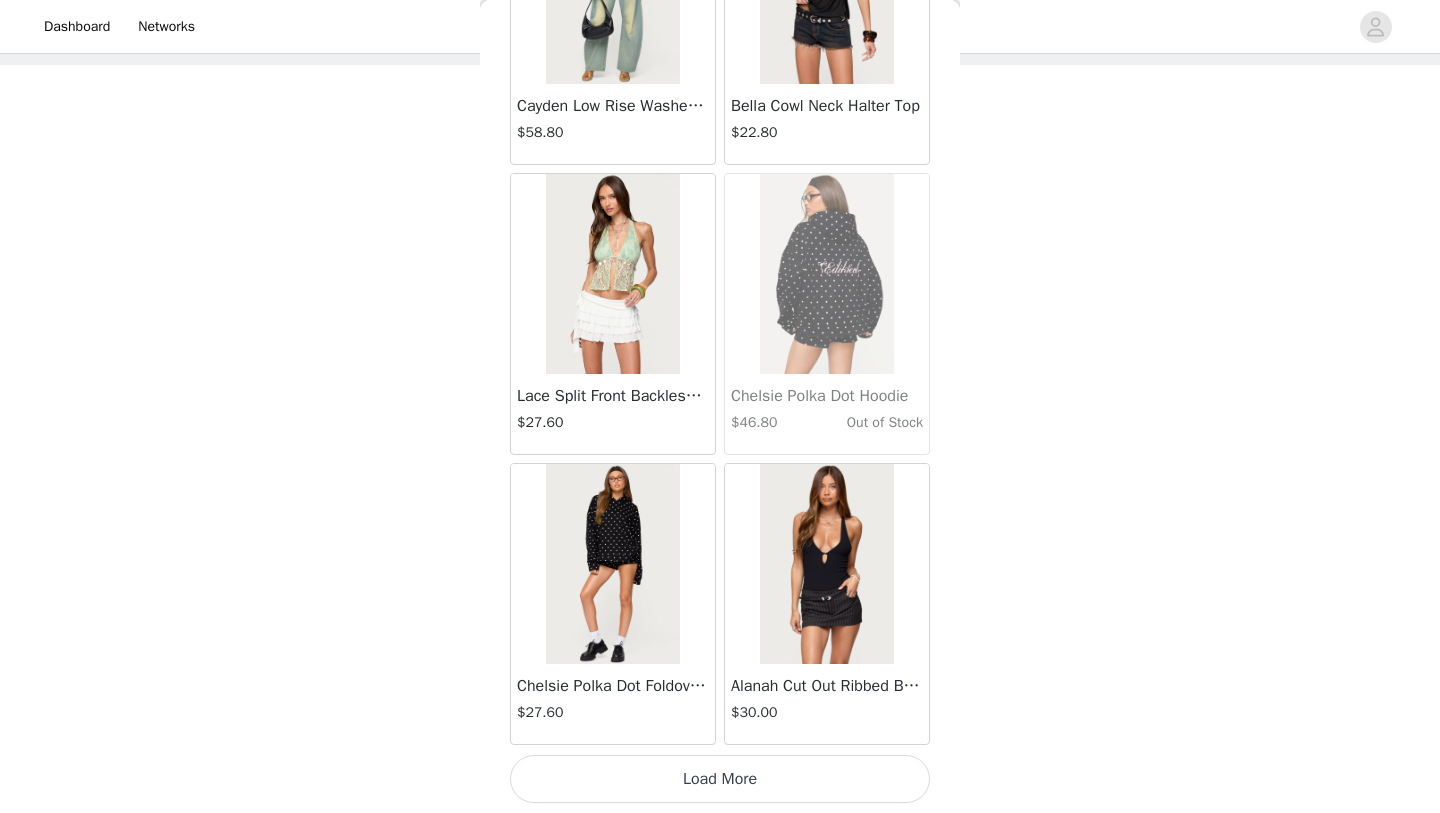 click on "Load More" at bounding box center [720, 779] 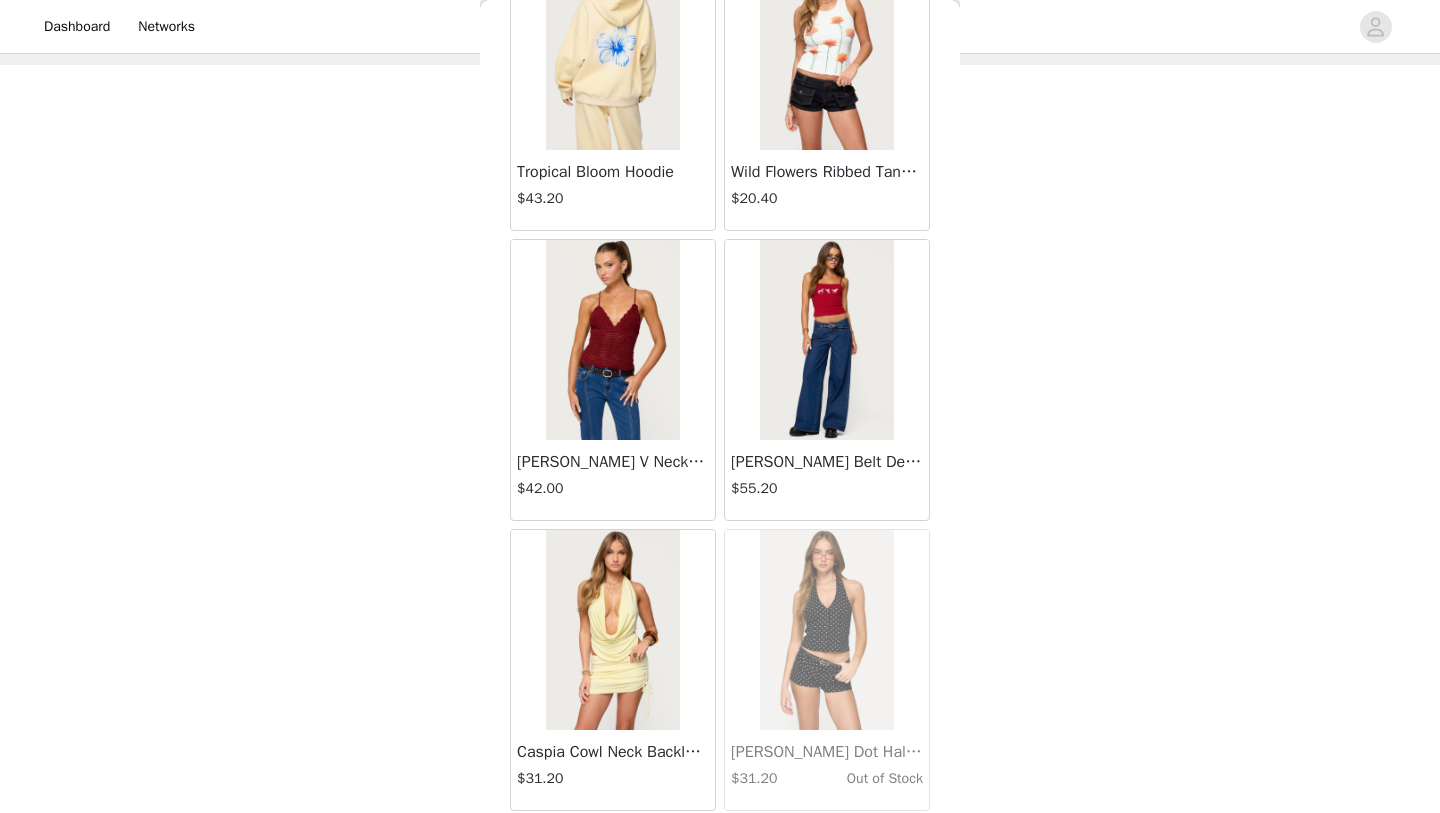 scroll, scrollTop: 42847, scrollLeft: 0, axis: vertical 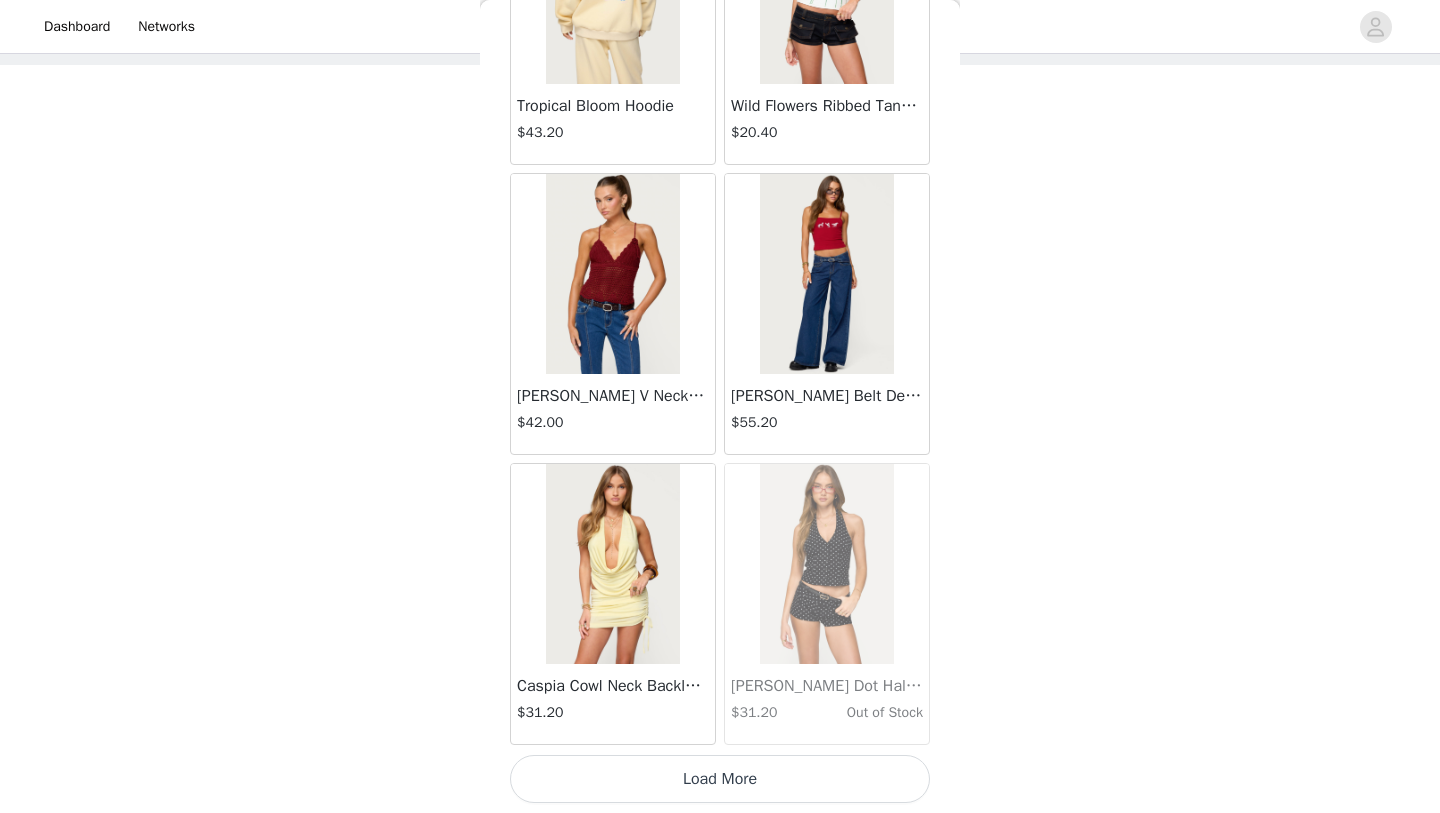 click on "Load More" at bounding box center (720, 779) 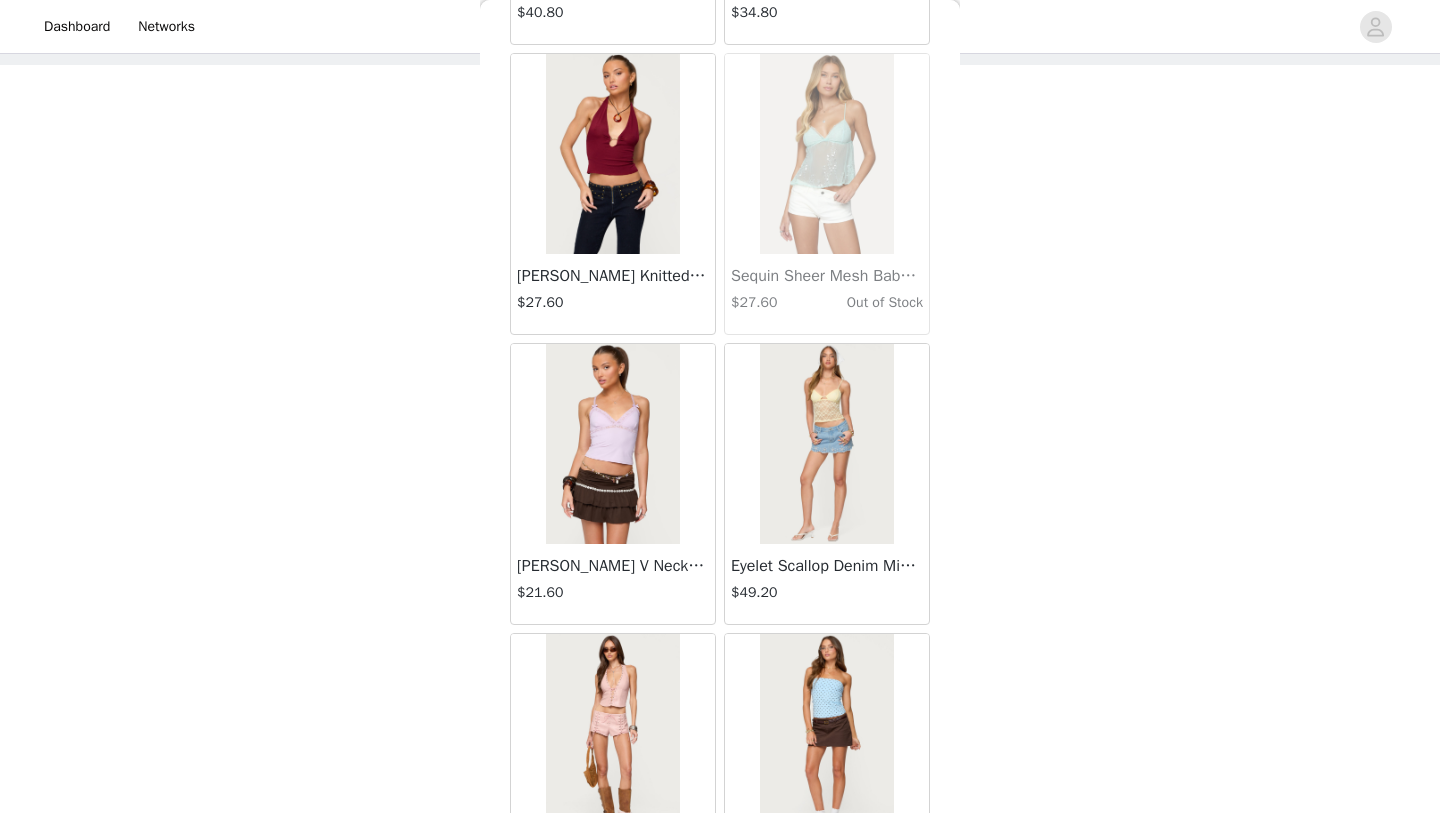 scroll, scrollTop: 45747, scrollLeft: 0, axis: vertical 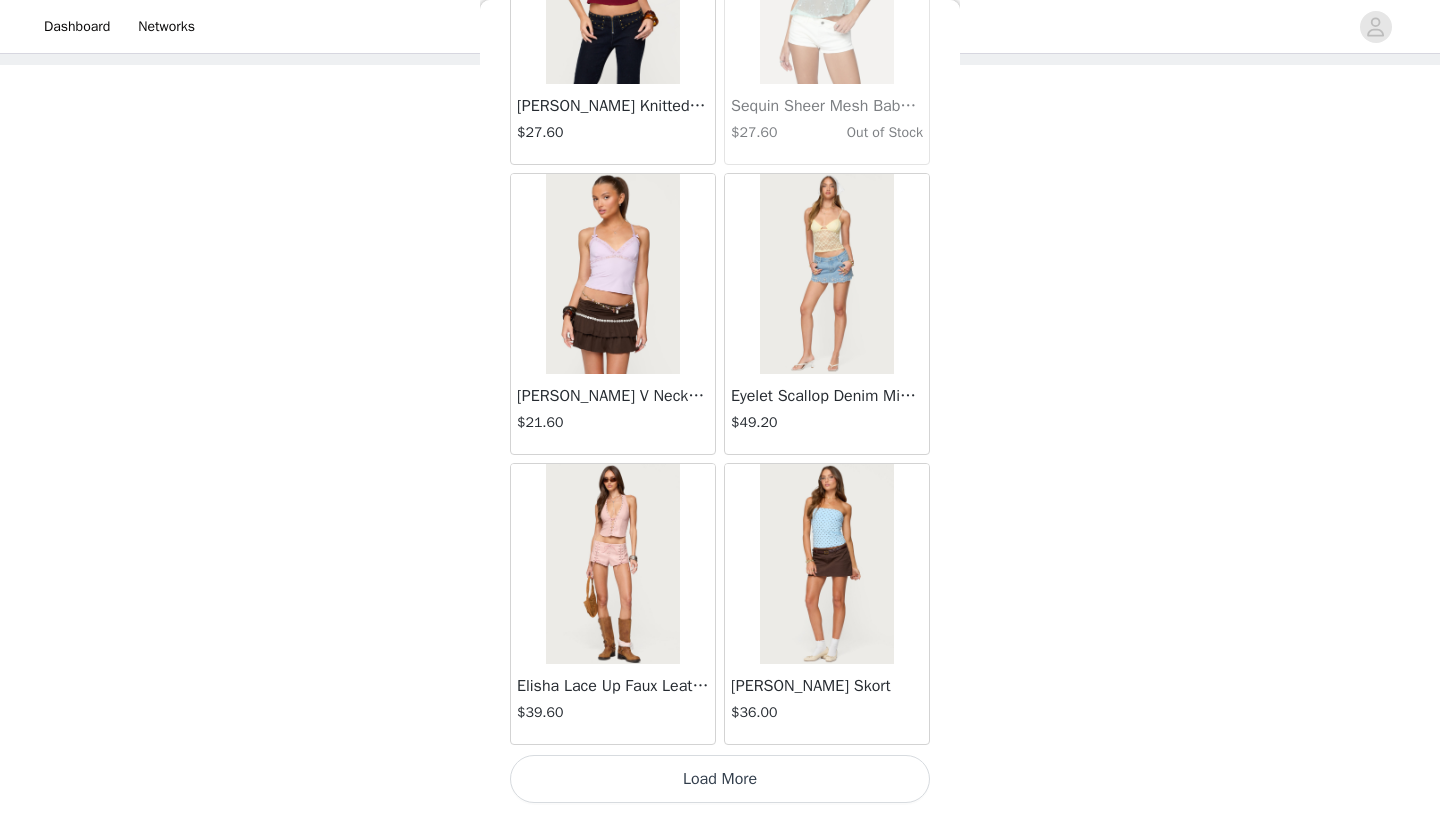 click on "Load More" at bounding box center (720, 779) 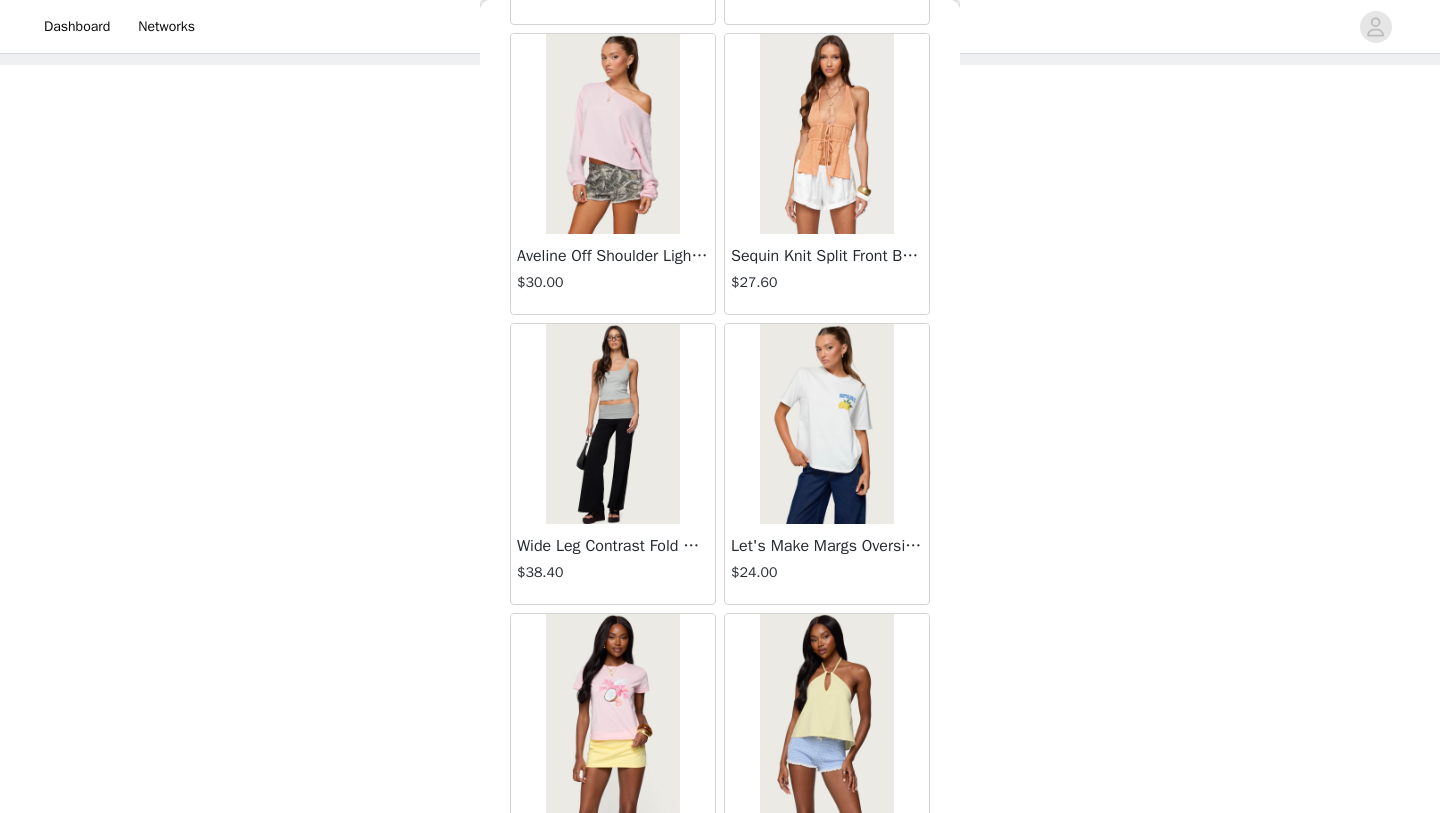 scroll, scrollTop: 48647, scrollLeft: 0, axis: vertical 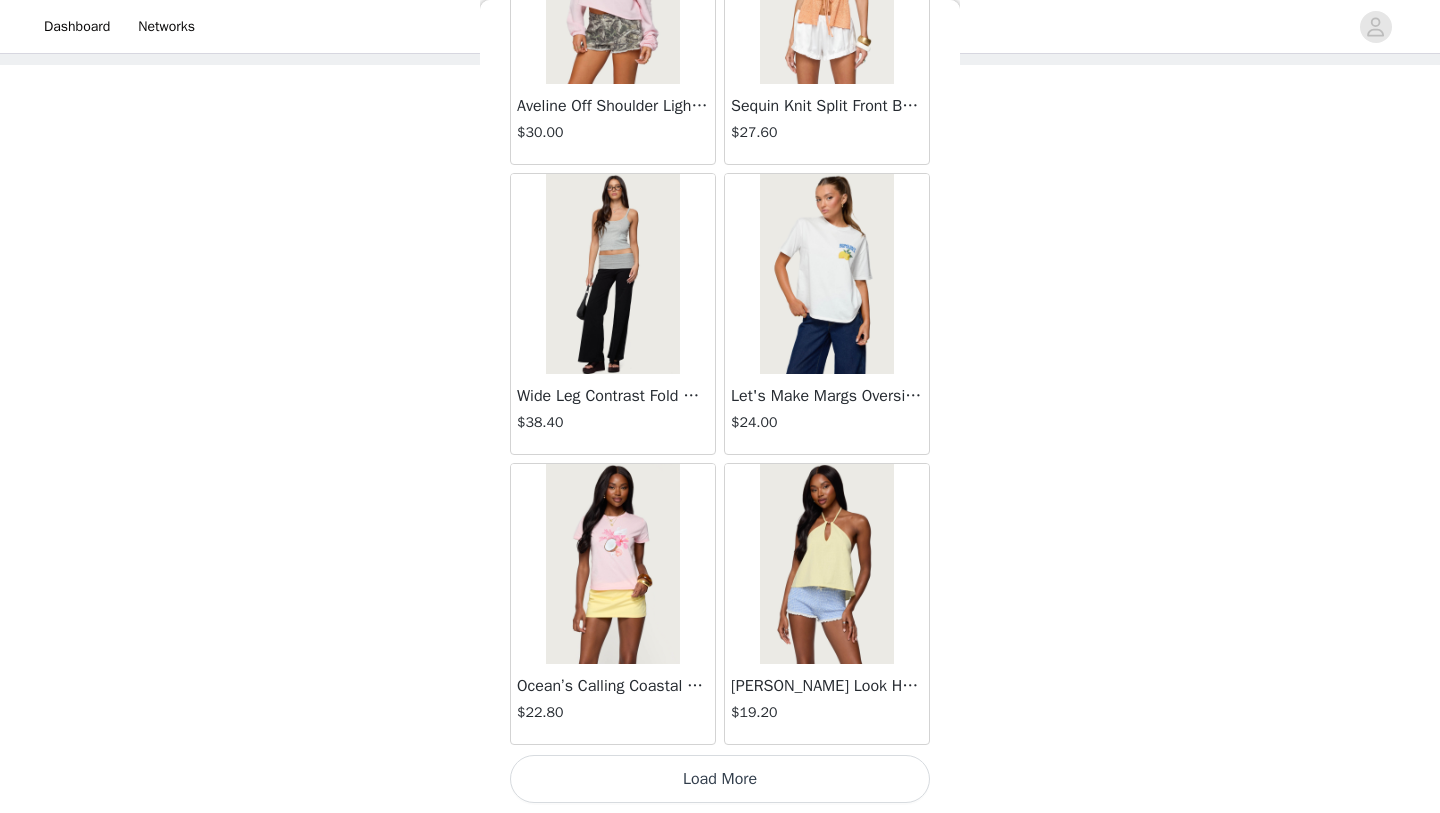 click on "Load More" at bounding box center [720, 779] 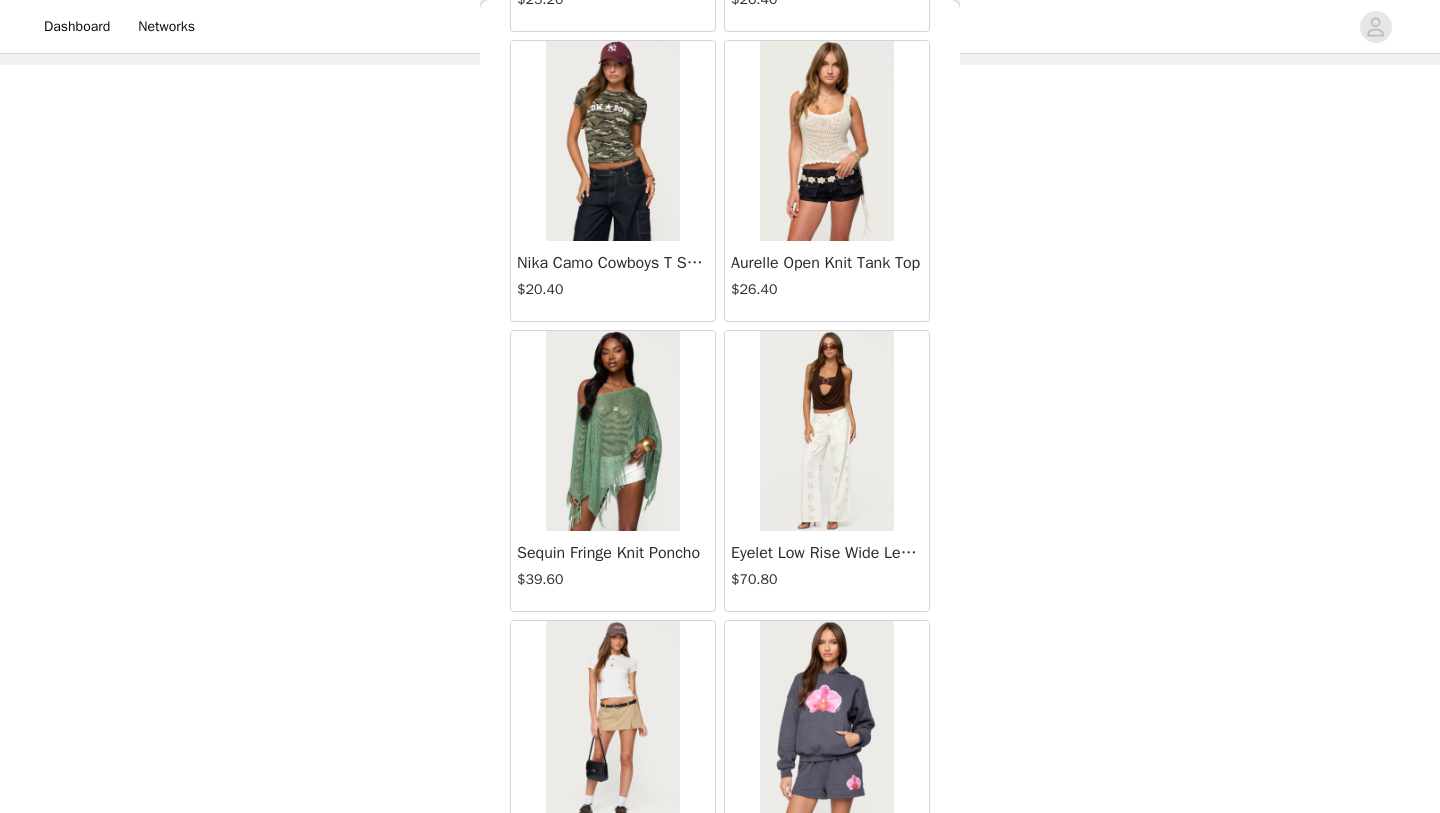 scroll, scrollTop: 50527, scrollLeft: 0, axis: vertical 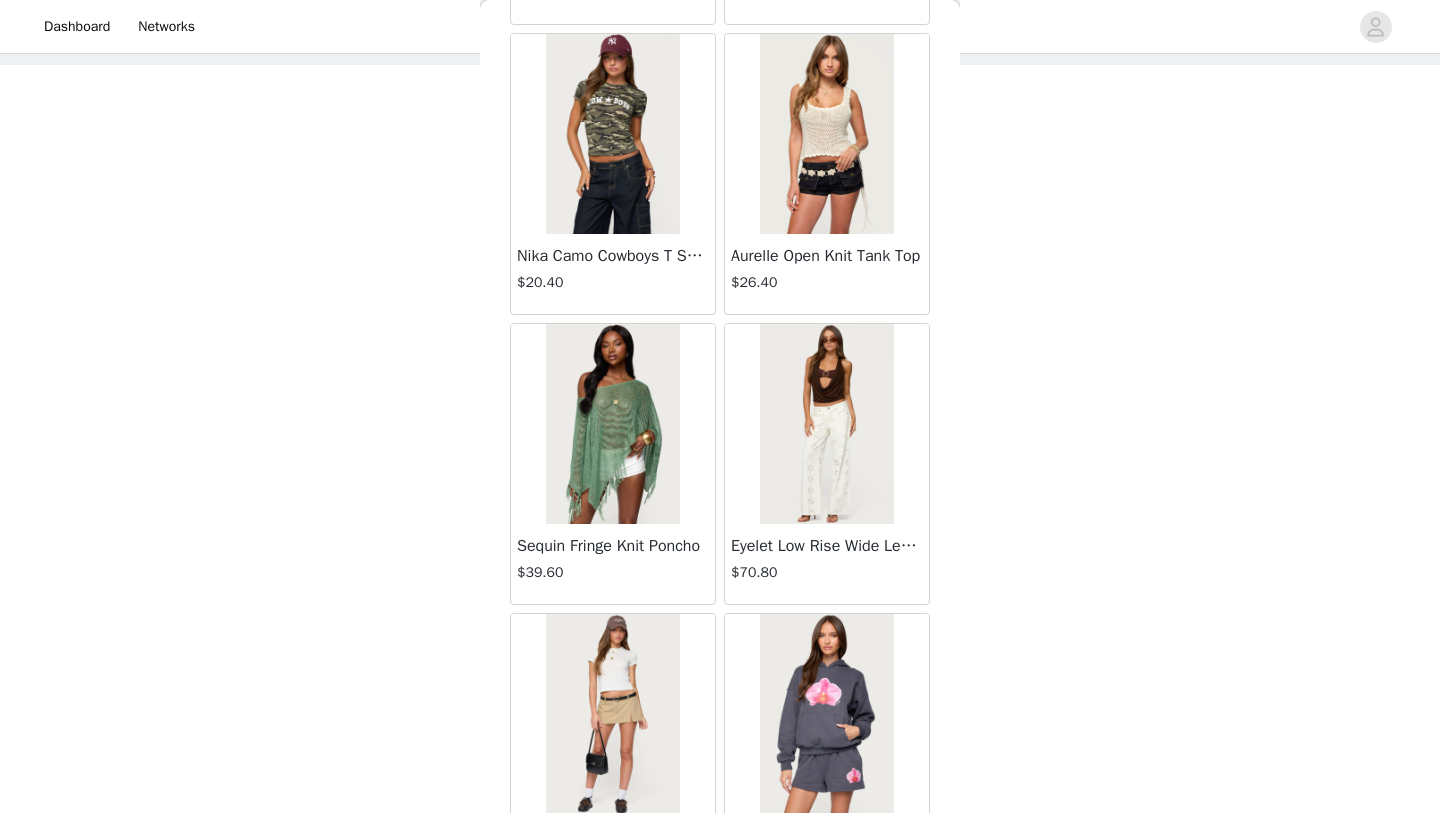 click at bounding box center [612, 424] 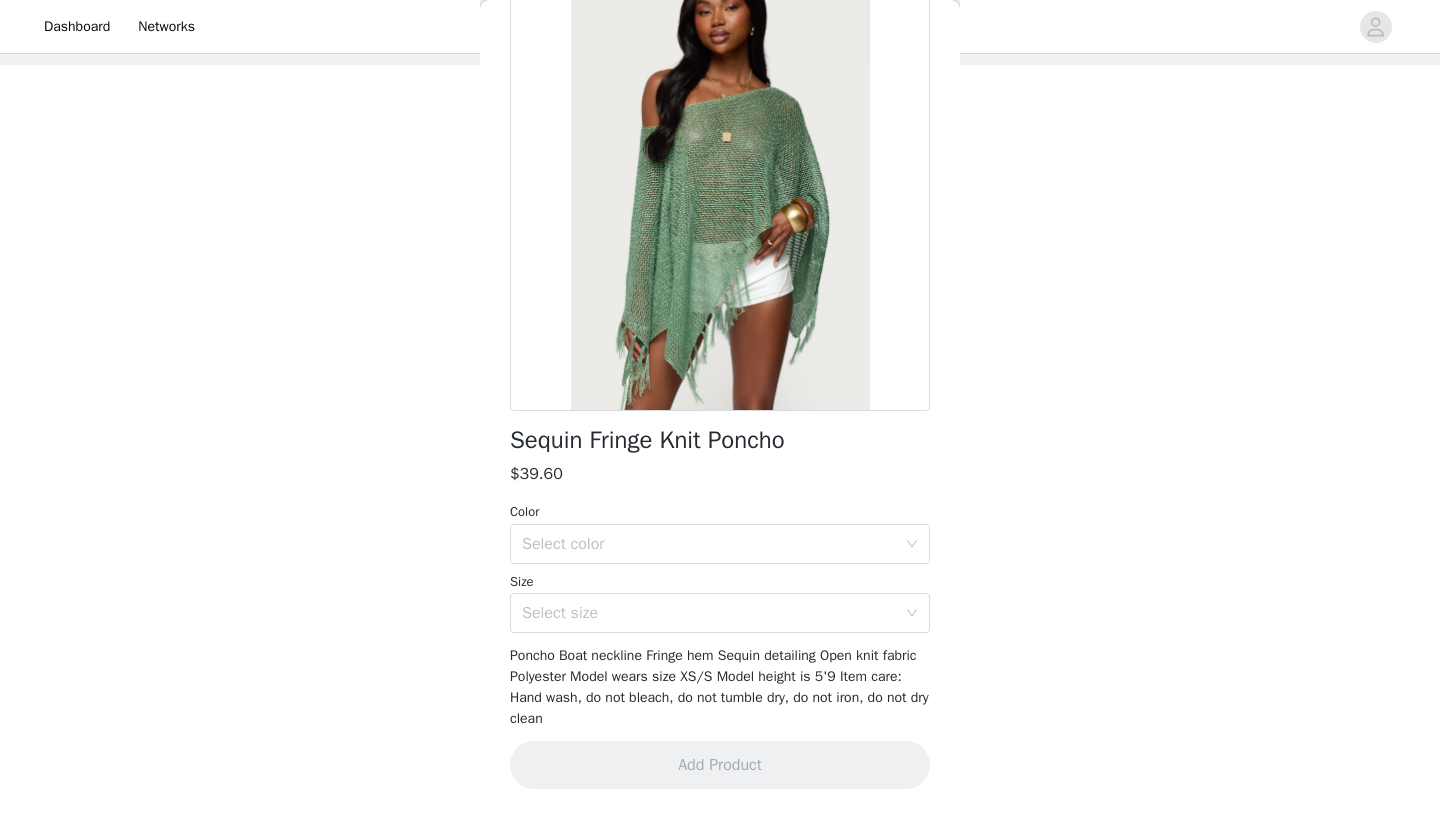 scroll, scrollTop: 139, scrollLeft: 0, axis: vertical 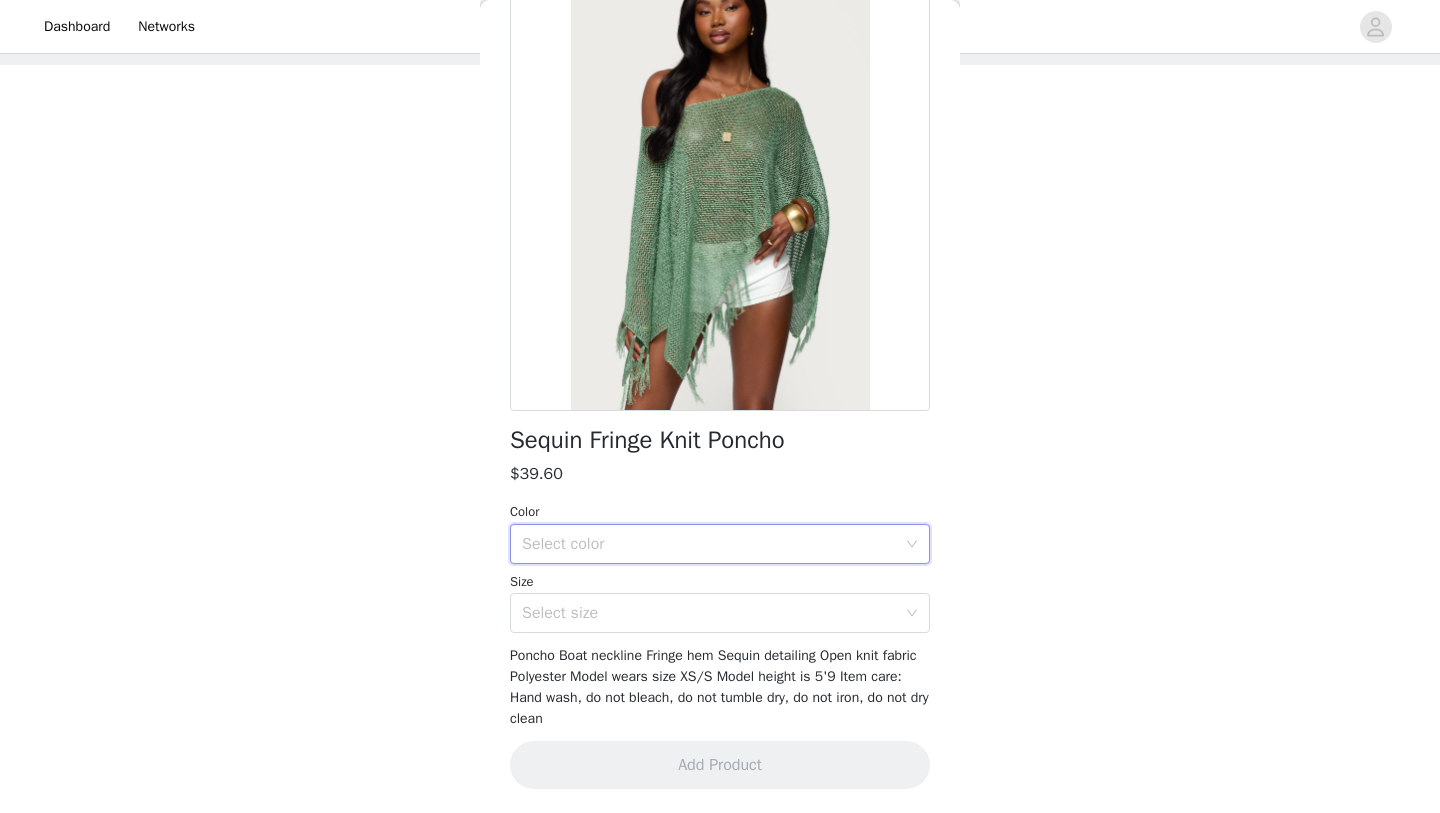 click on "Select color" at bounding box center (713, 544) 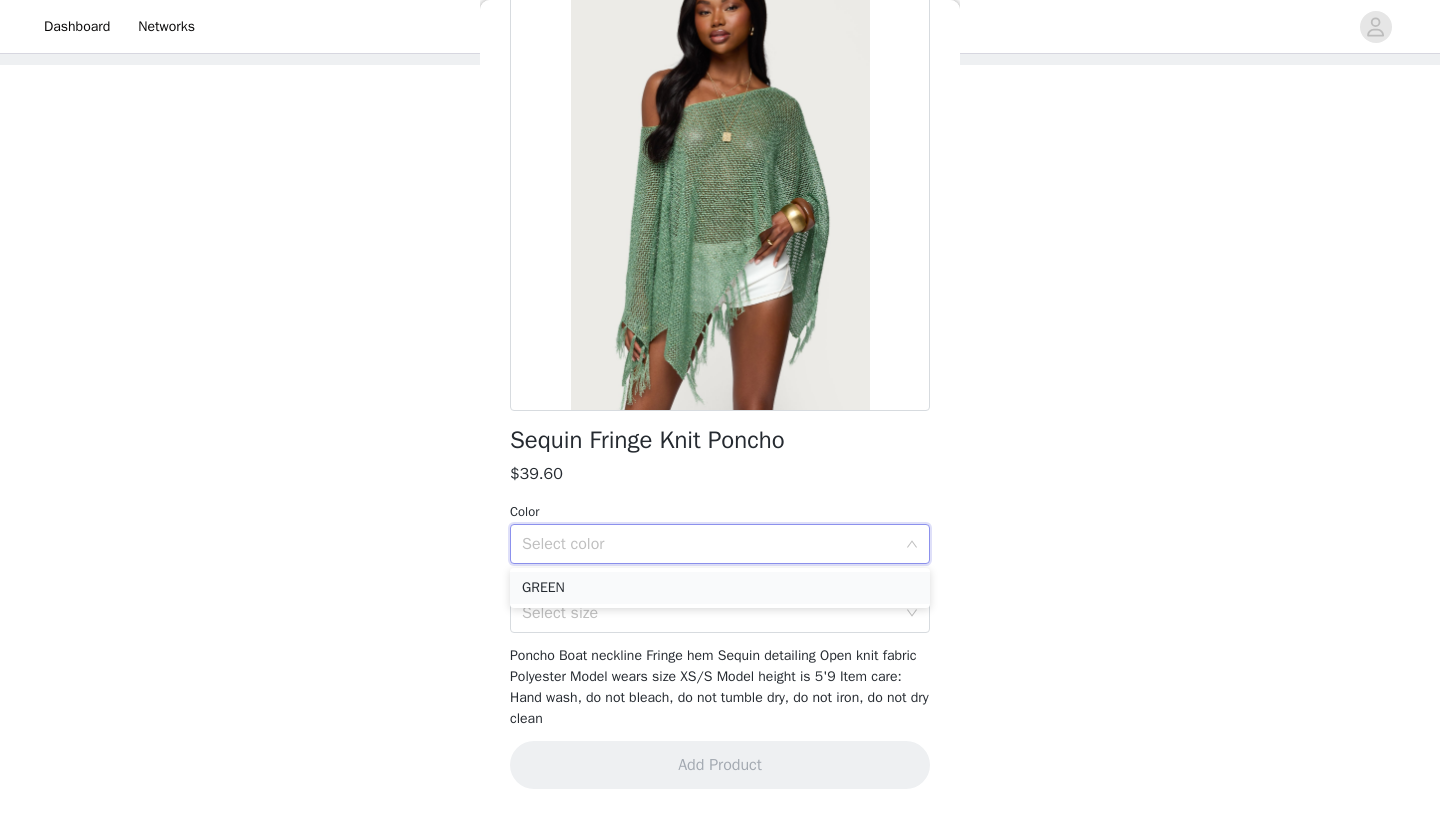 click on "GREEN" at bounding box center [720, 588] 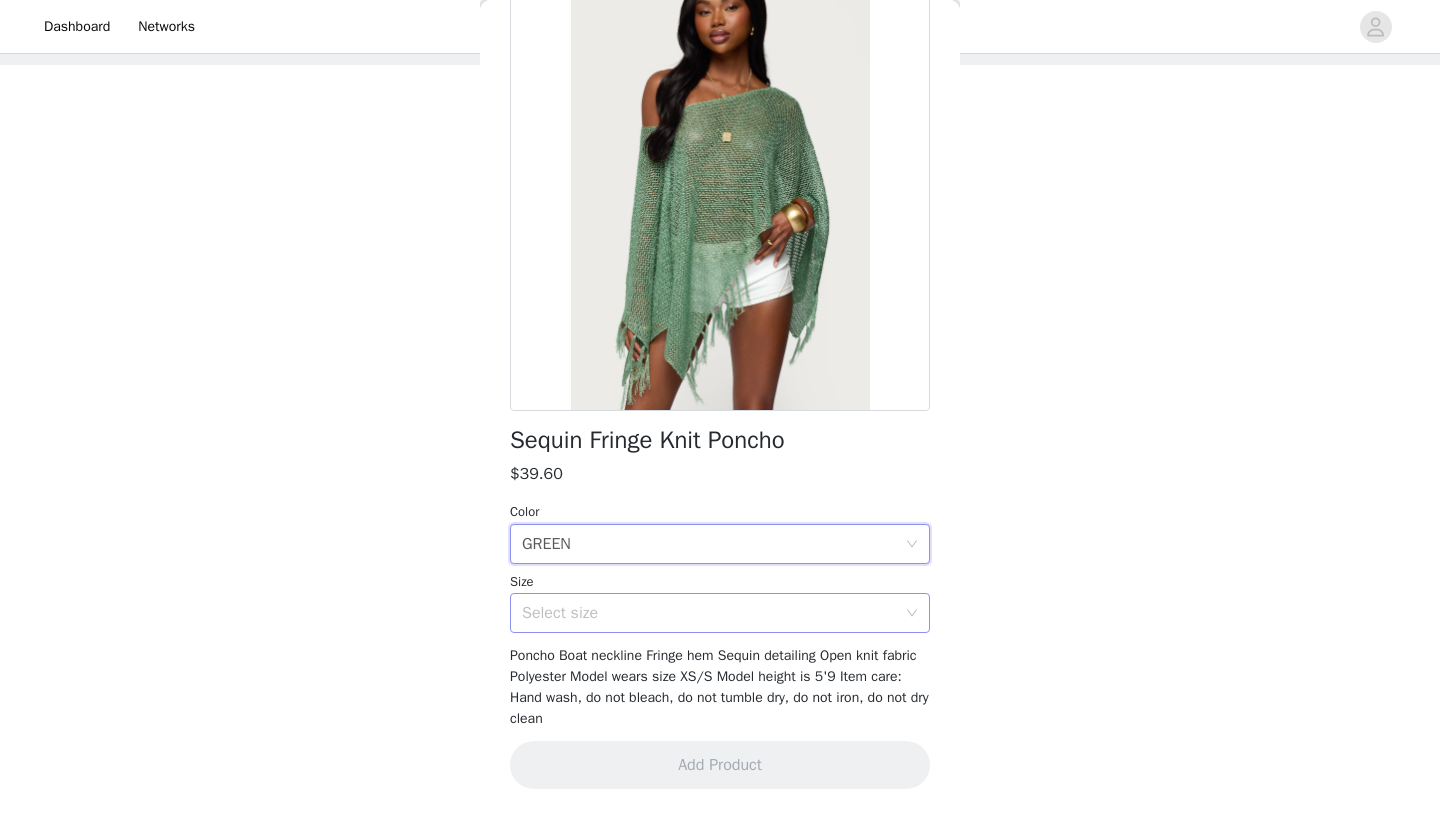 click on "Select size" at bounding box center [709, 613] 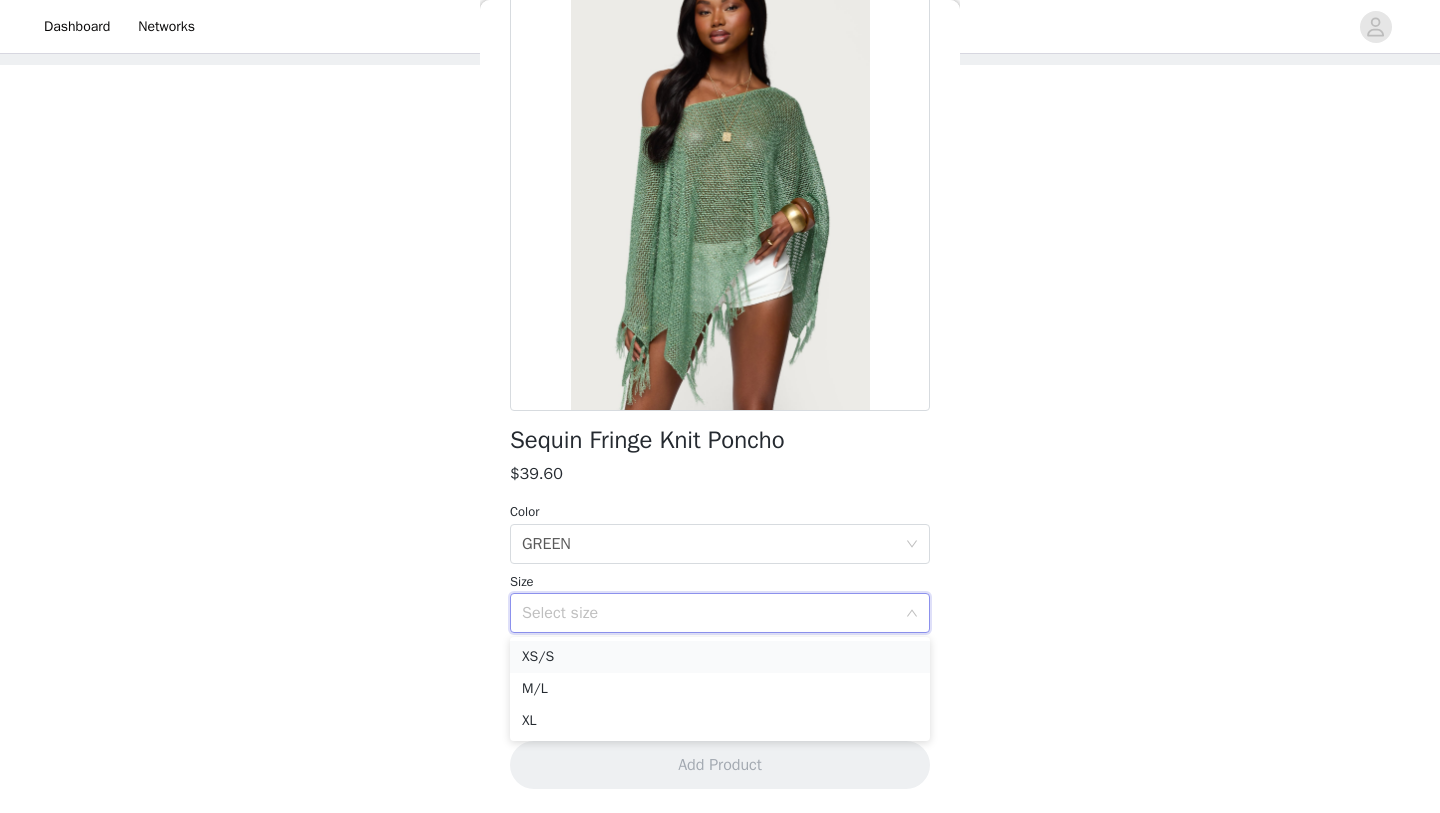 click on "XS/S" at bounding box center (720, 657) 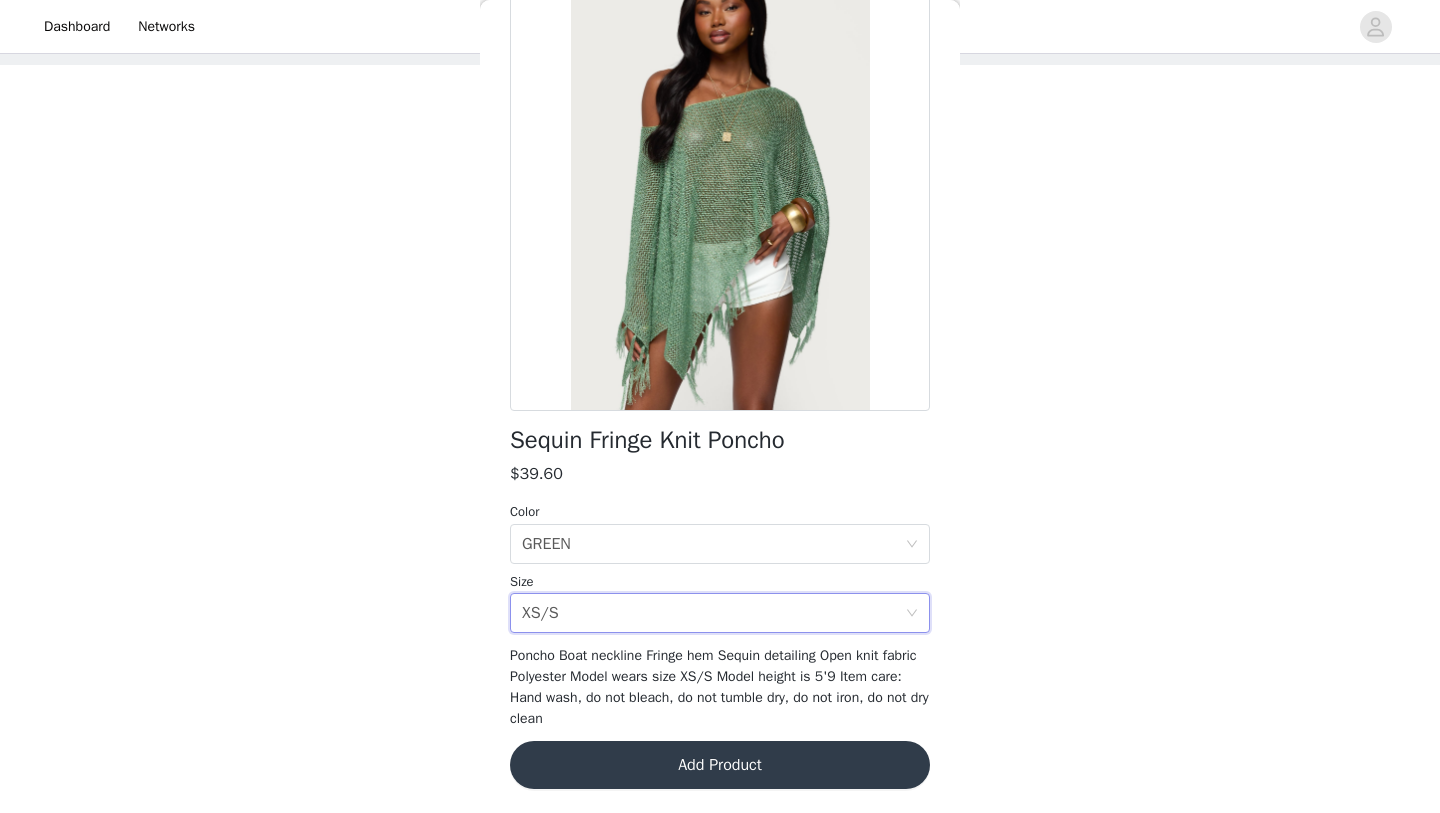 click on "Add Product" at bounding box center (720, 765) 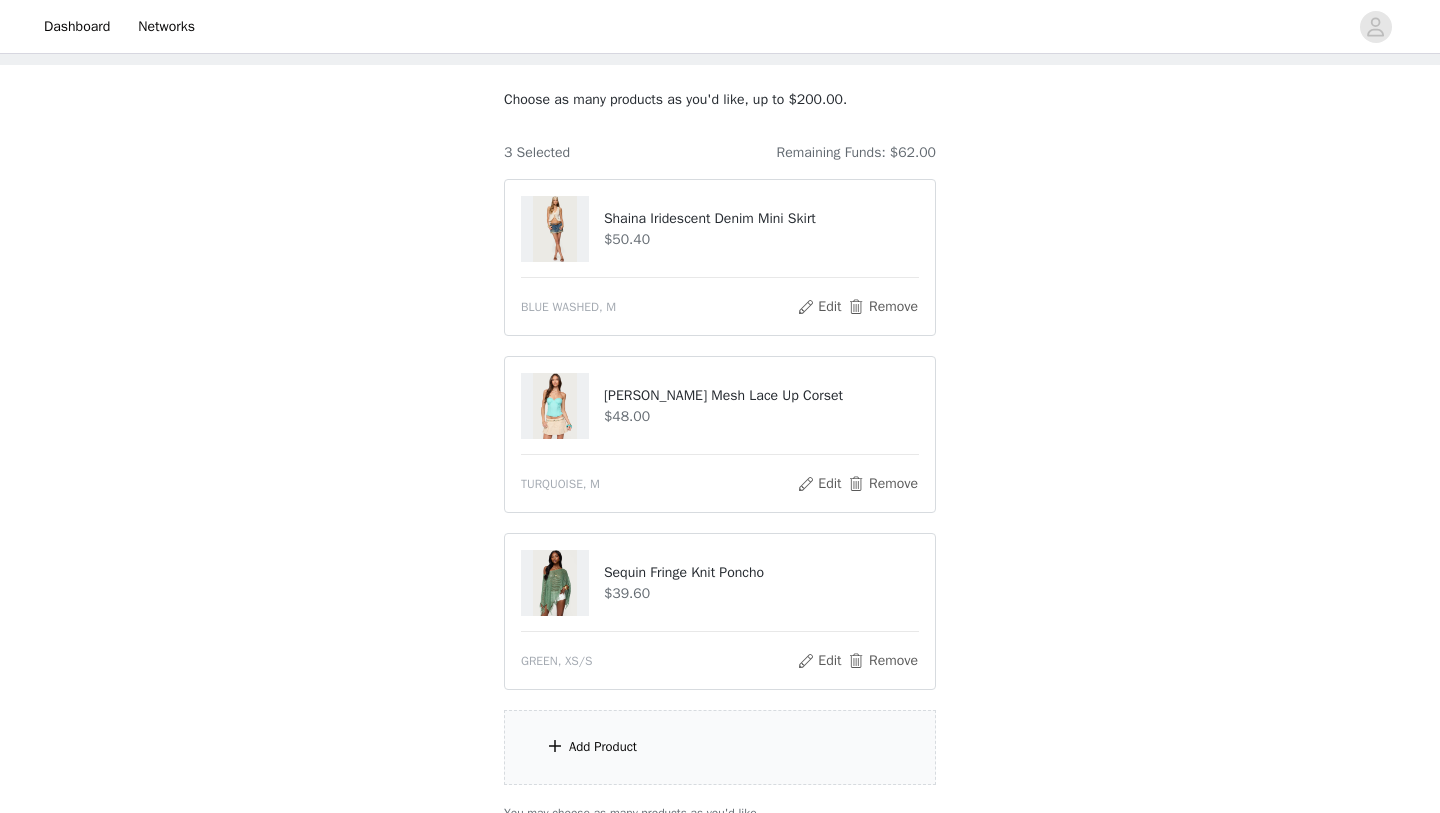 click on "Add Product" at bounding box center [720, 747] 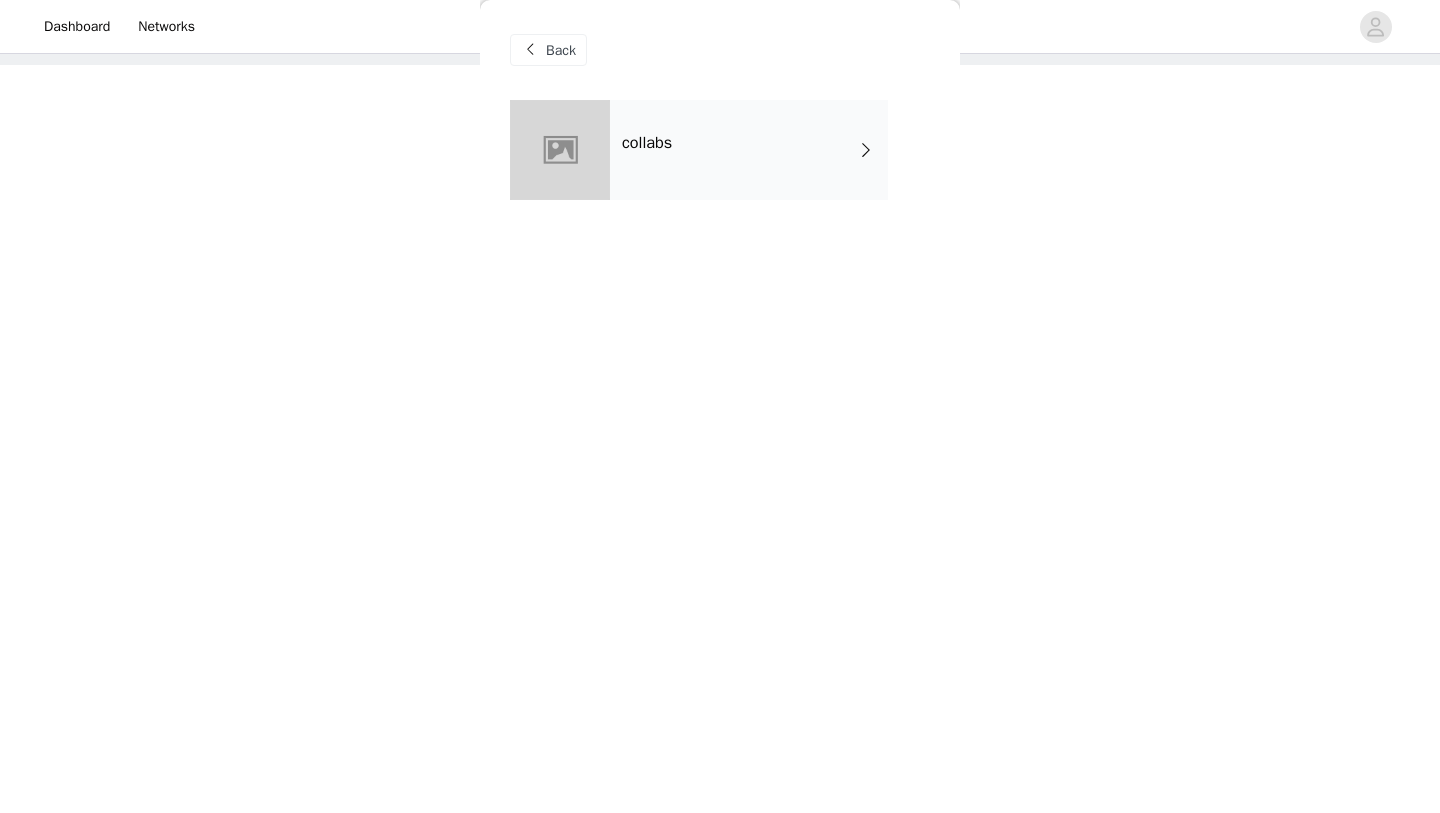 click on "collabs" at bounding box center [749, 150] 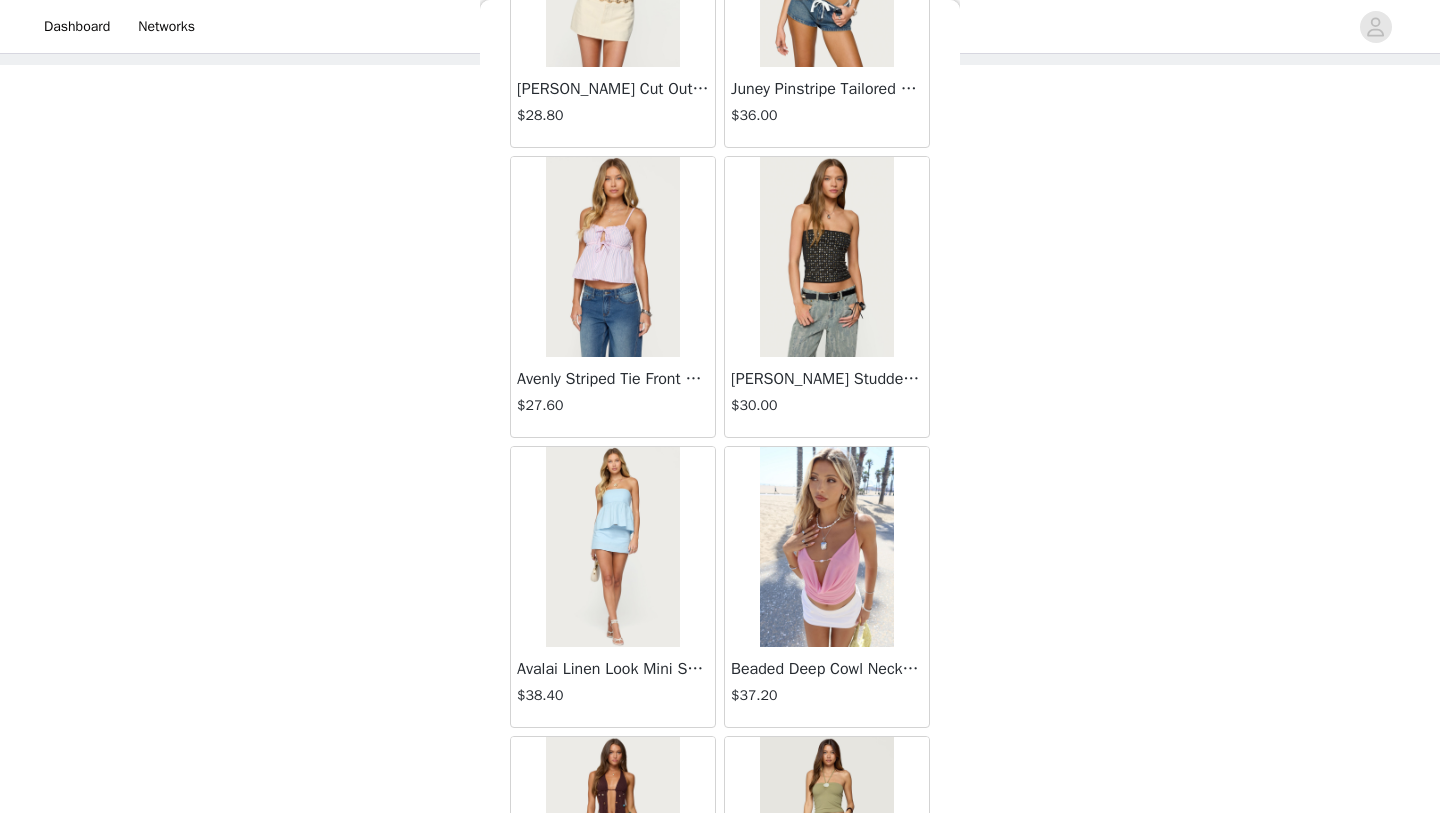 scroll, scrollTop: 2247, scrollLeft: 0, axis: vertical 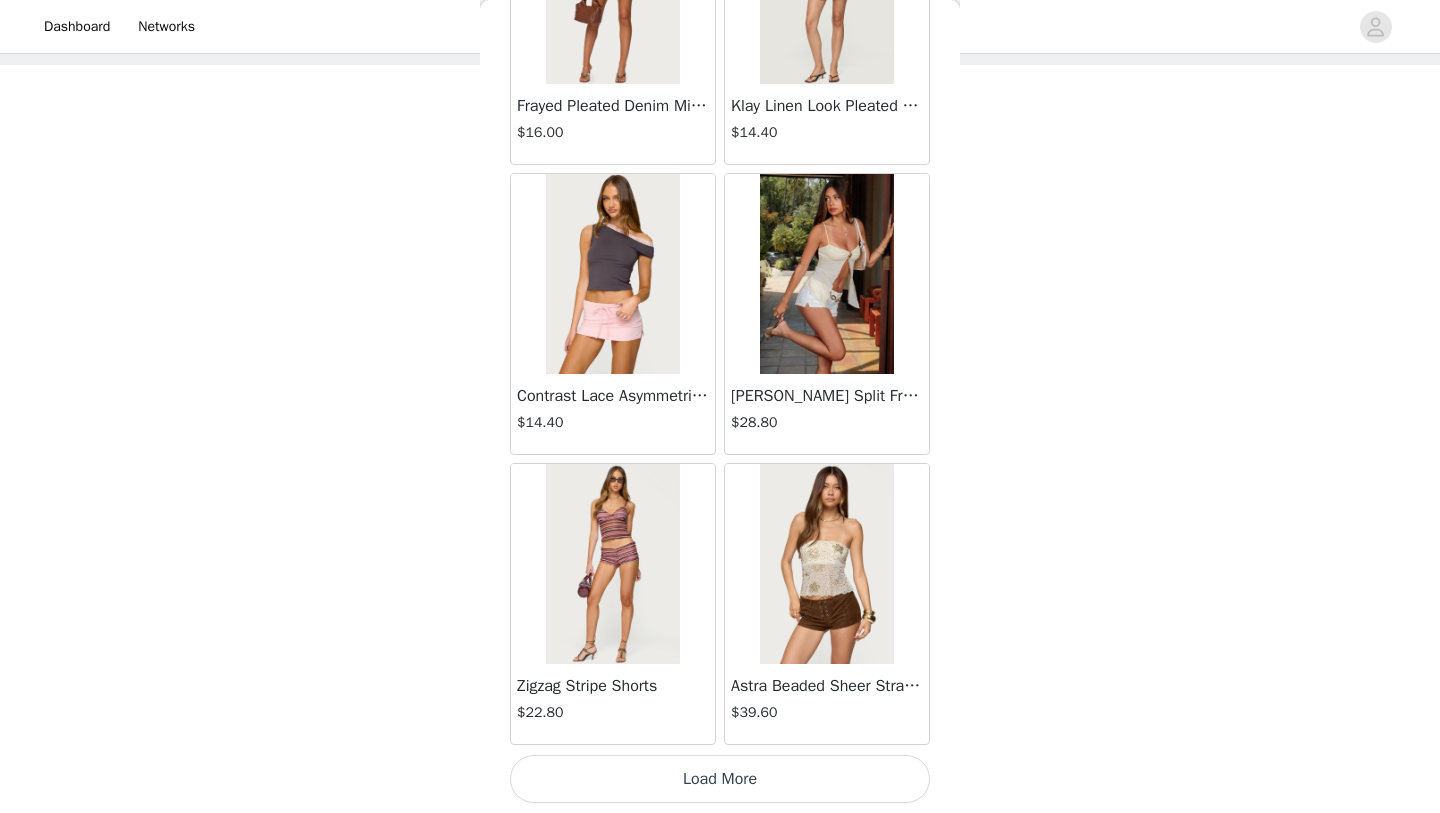 click on "Load More" at bounding box center [720, 779] 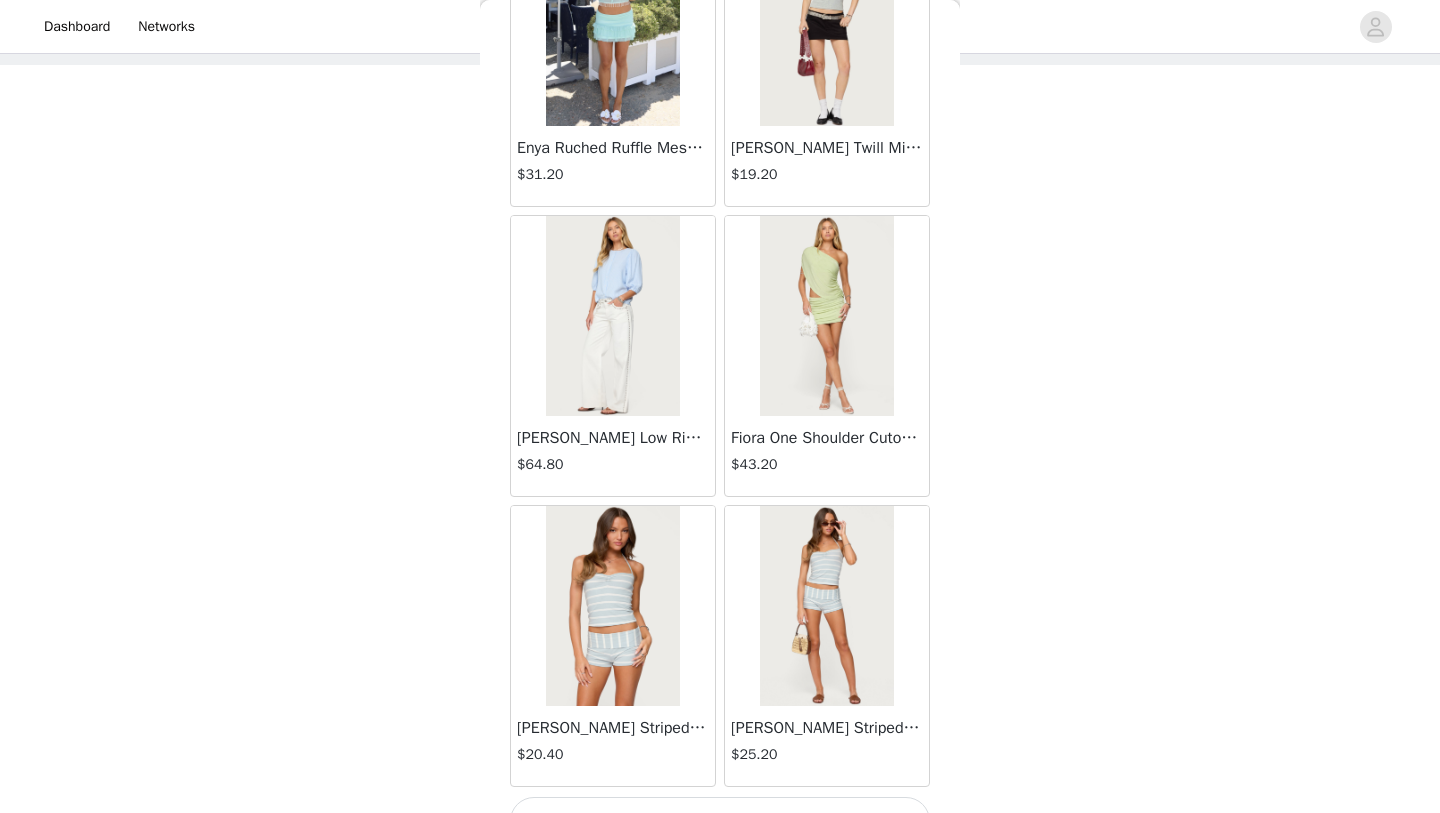 scroll, scrollTop: 5147, scrollLeft: 0, axis: vertical 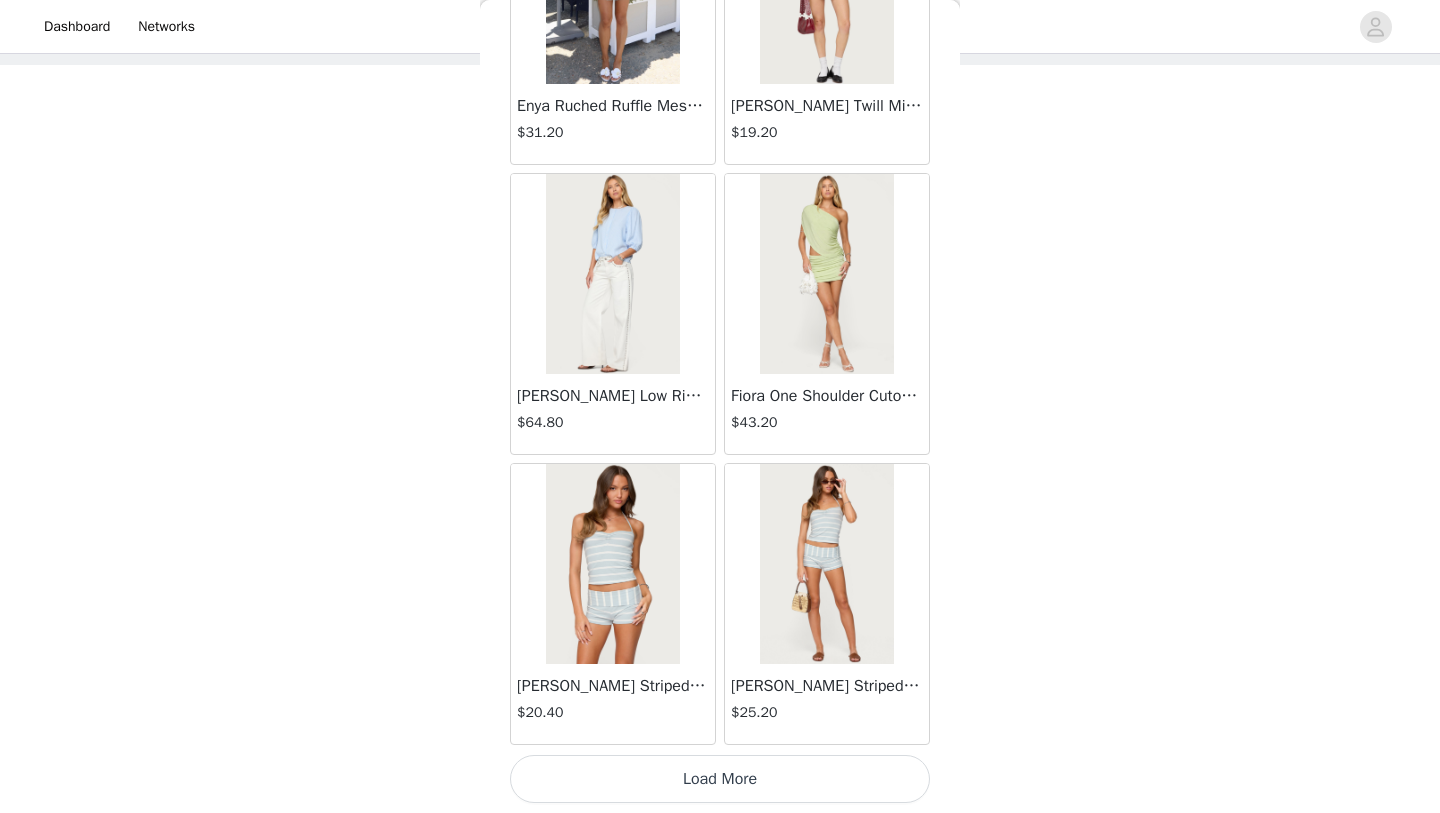 click on "Load More" at bounding box center [720, 779] 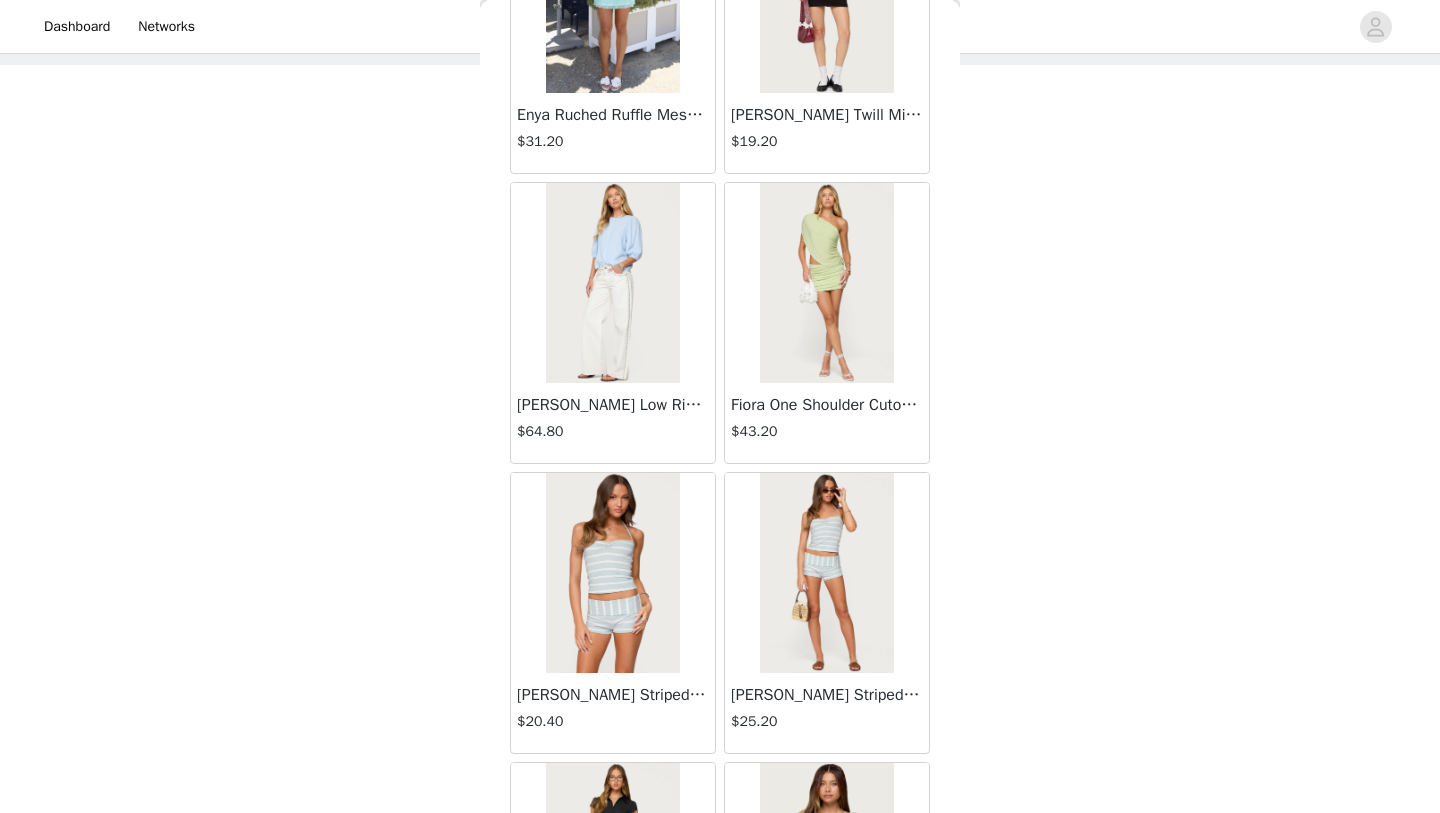 scroll, scrollTop: 5147, scrollLeft: 0, axis: vertical 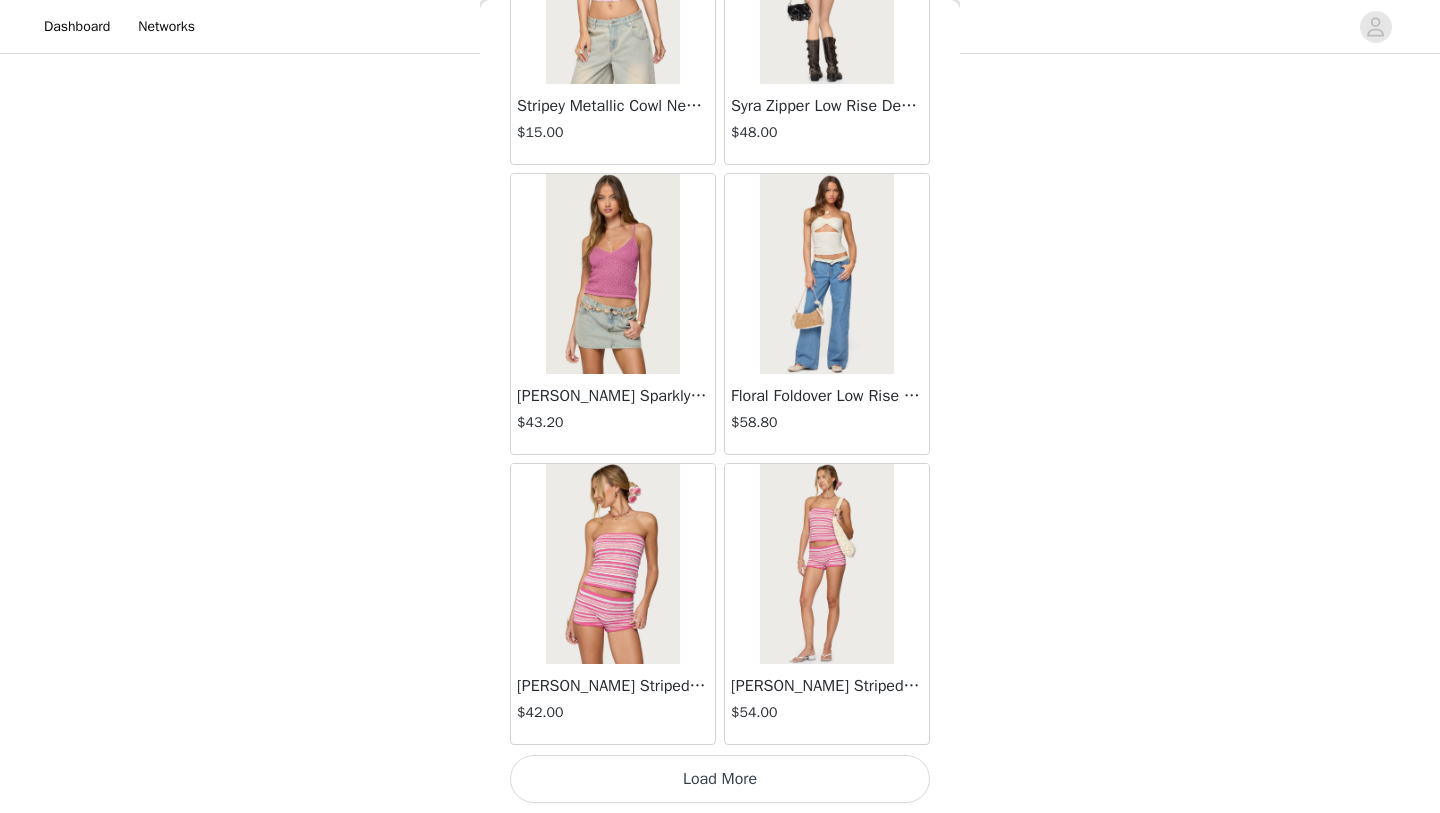 click on "Load More" at bounding box center [720, 779] 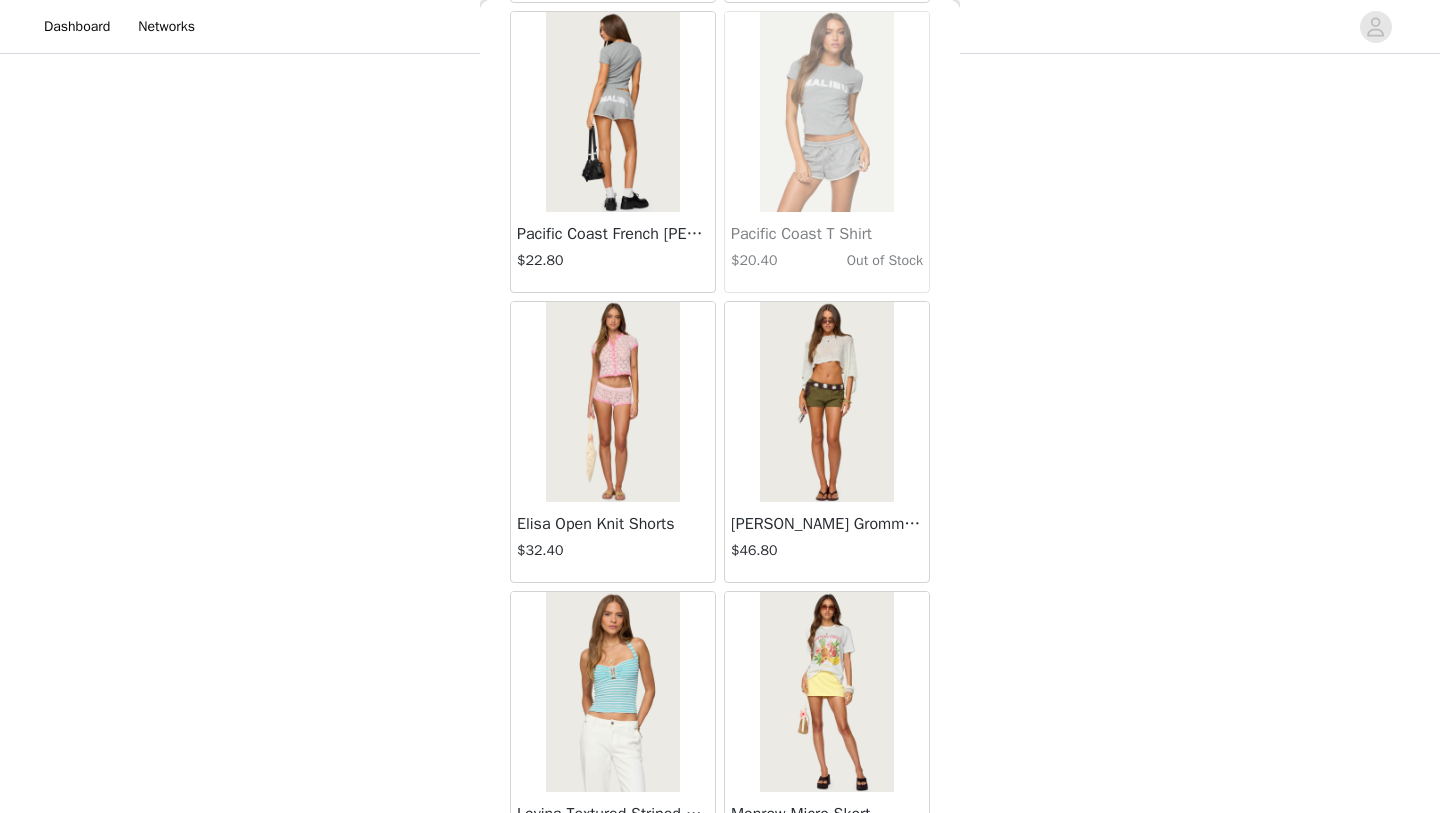 scroll, scrollTop: 10947, scrollLeft: 0, axis: vertical 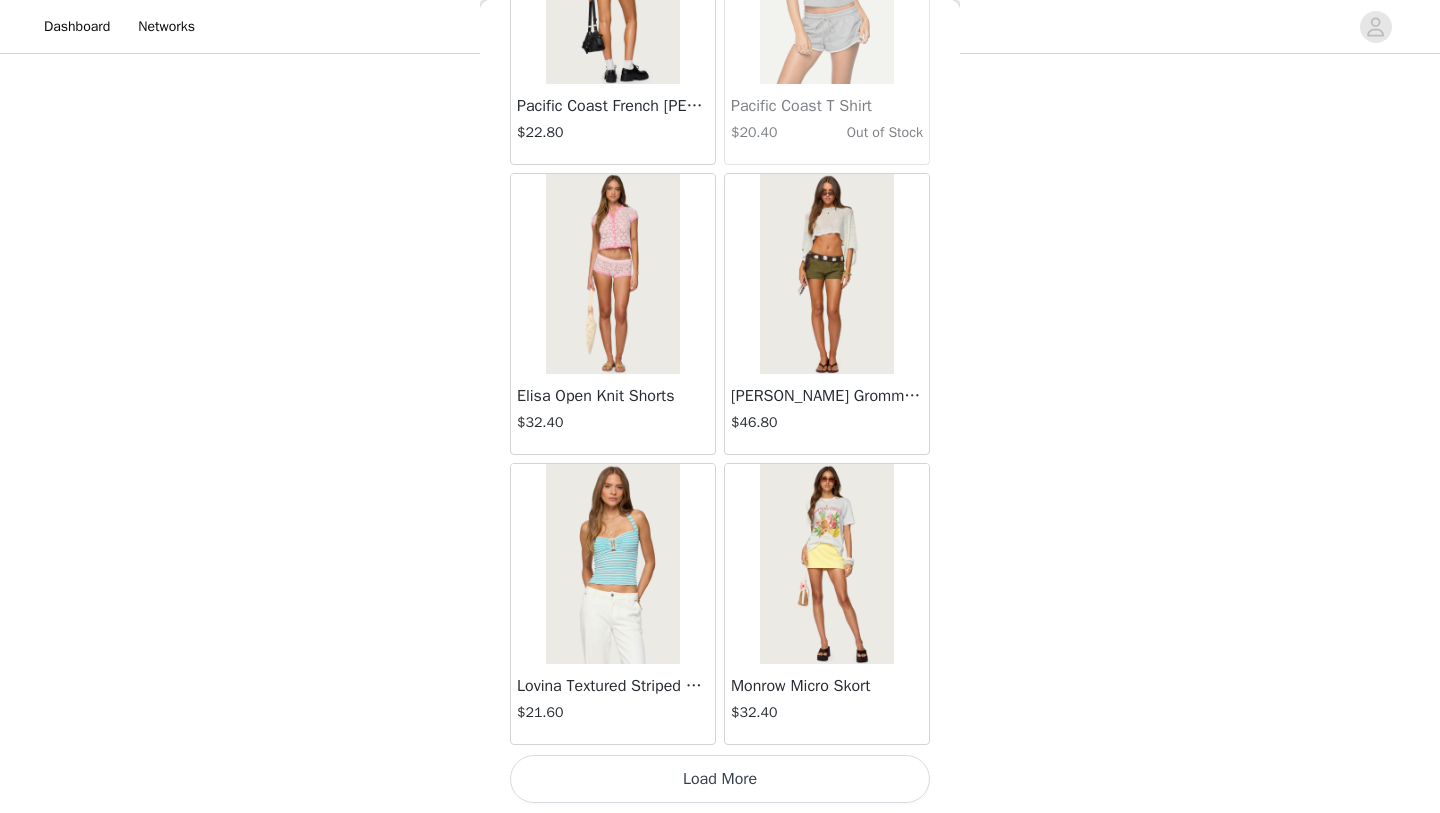 click on "Load More" at bounding box center (720, 779) 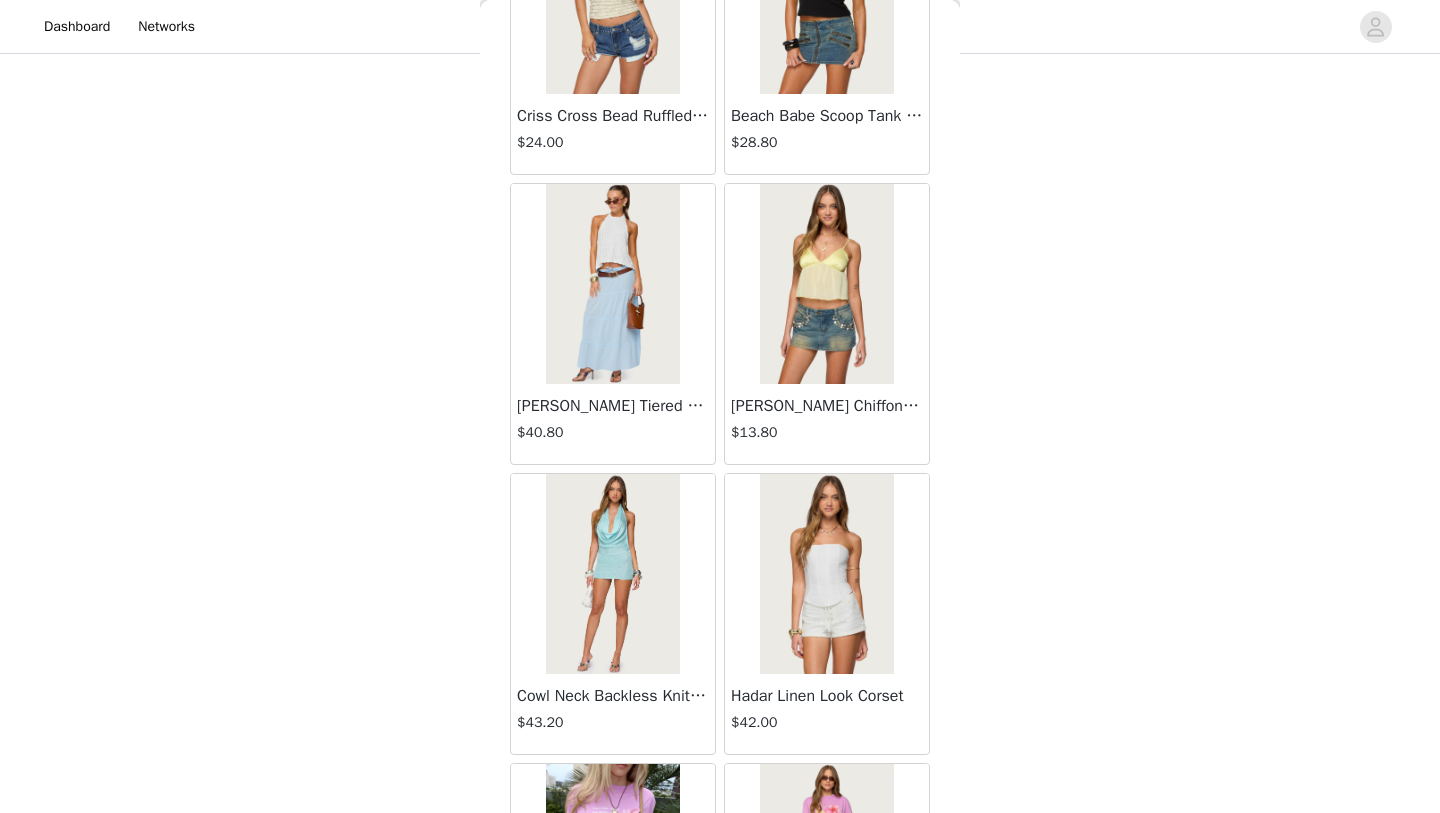 scroll, scrollTop: 13847, scrollLeft: 0, axis: vertical 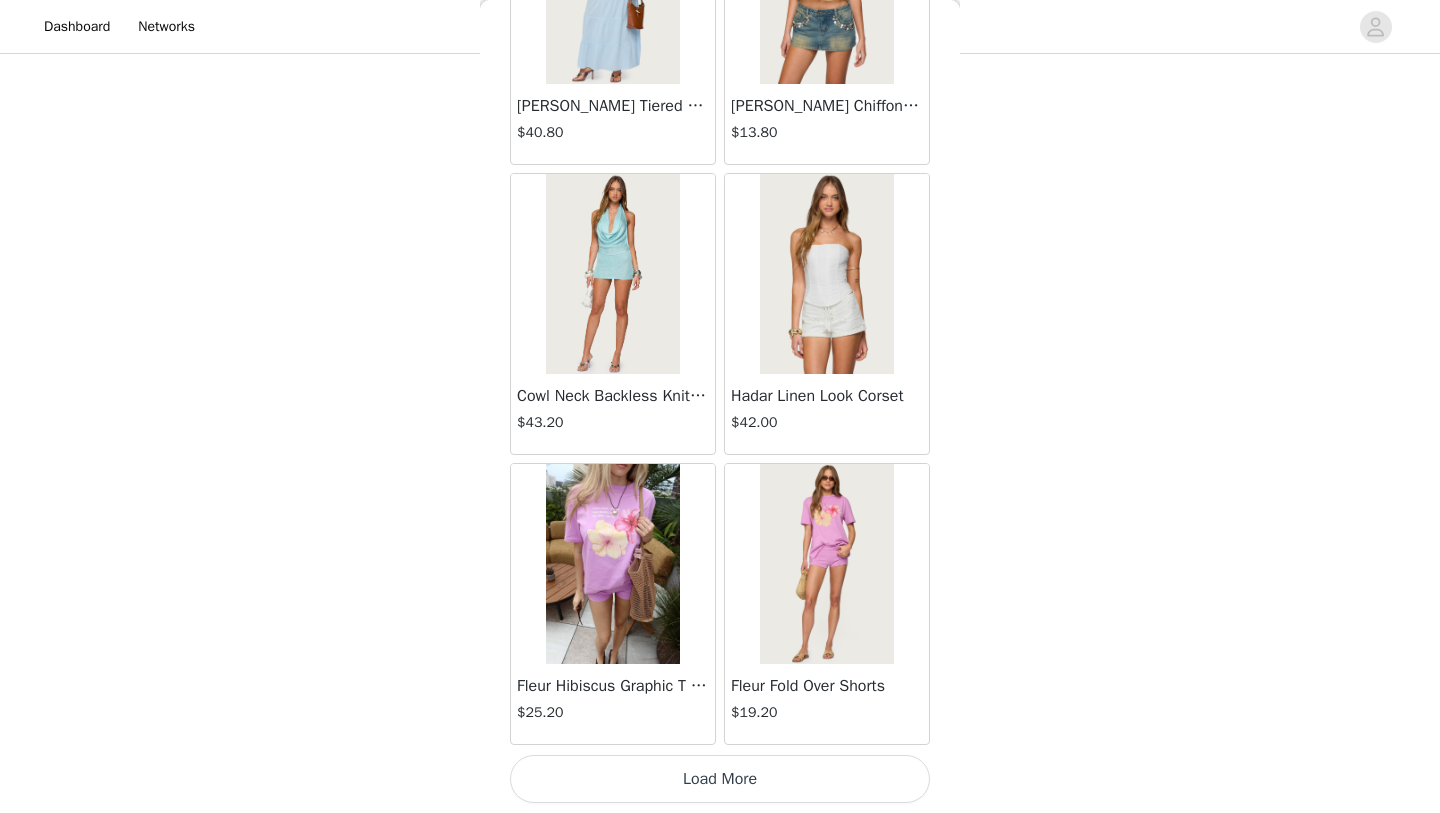 click on "Load More" at bounding box center [720, 779] 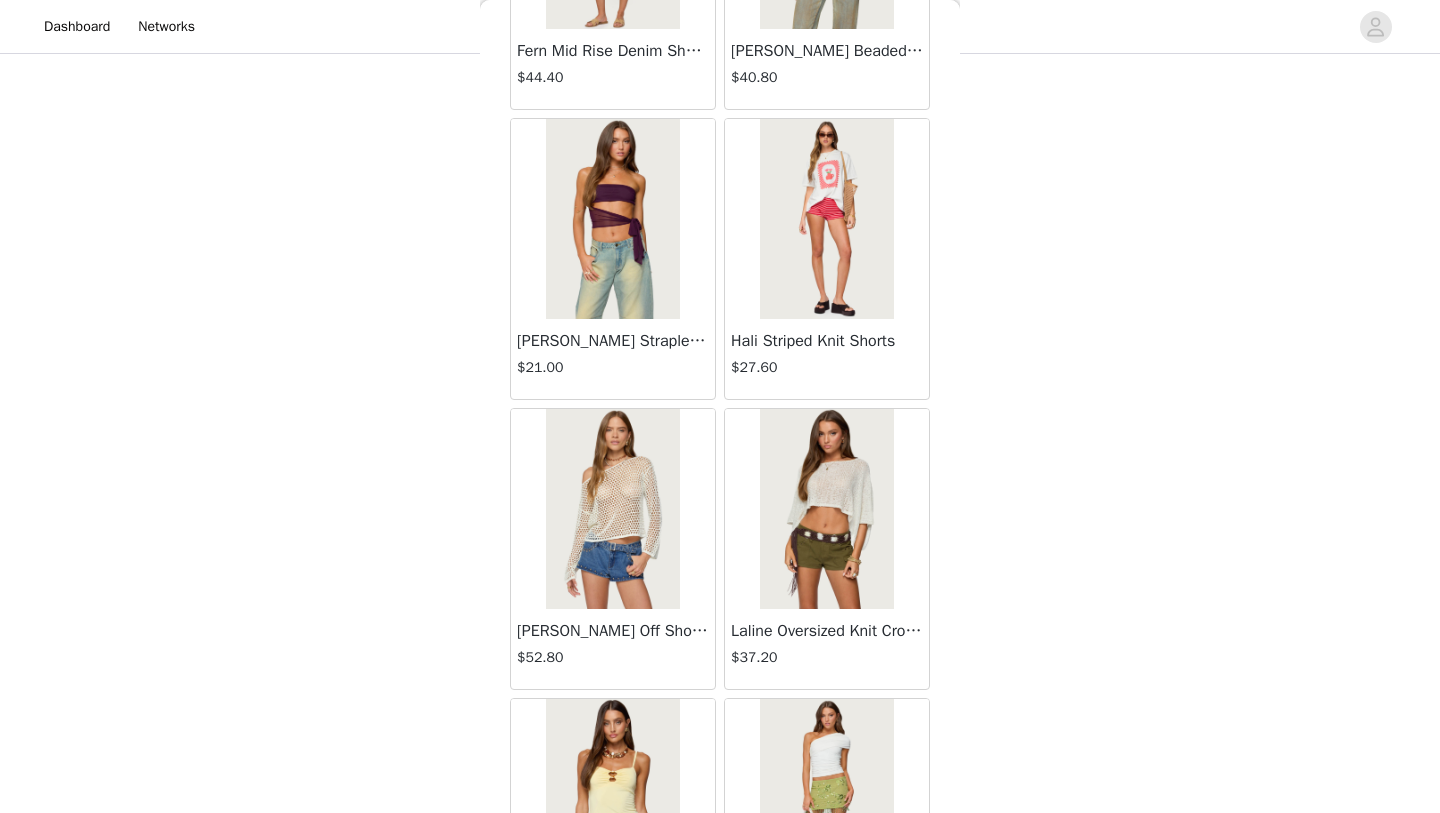 scroll, scrollTop: 14773, scrollLeft: 0, axis: vertical 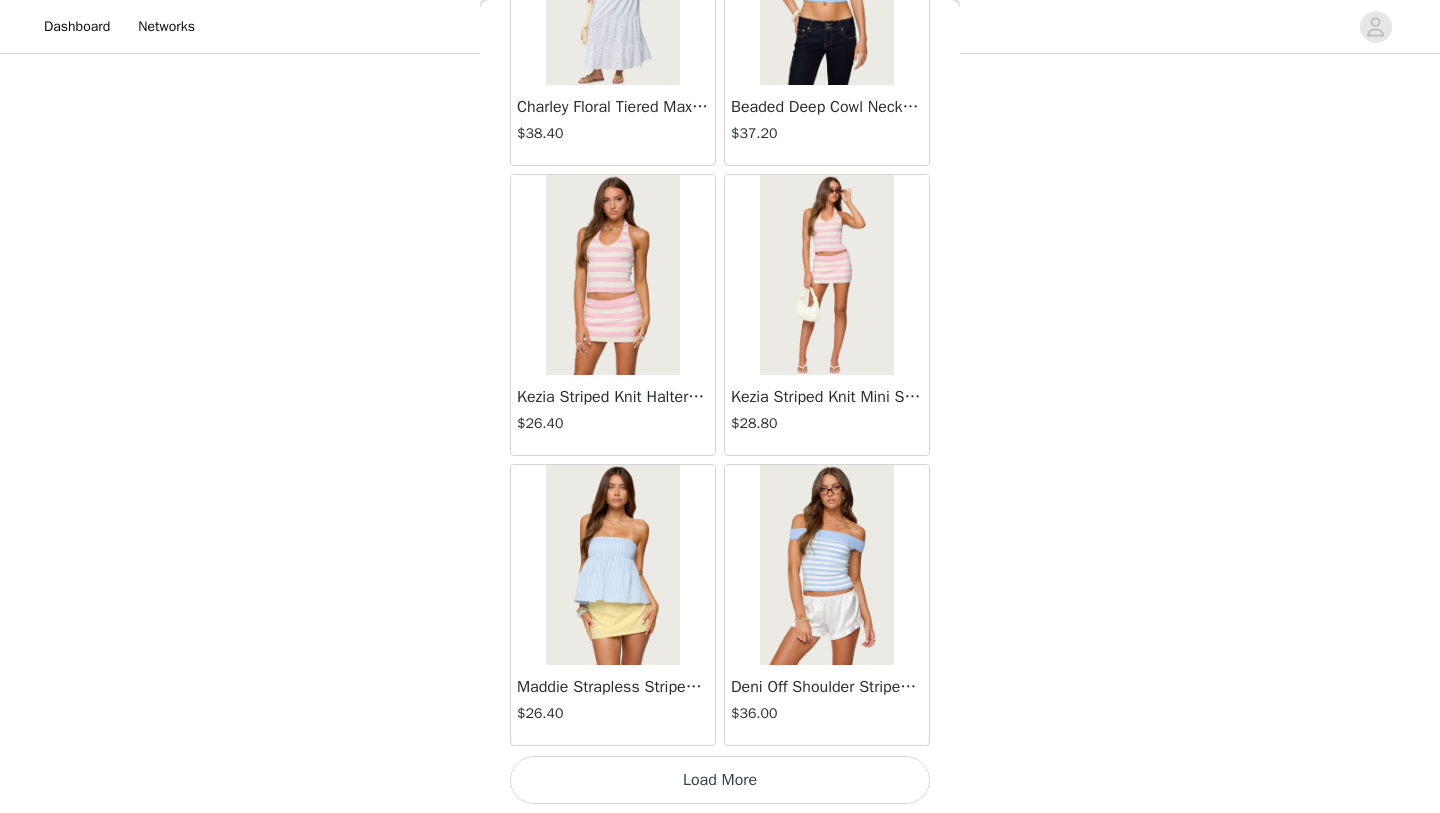 click on "Load More" at bounding box center [720, 780] 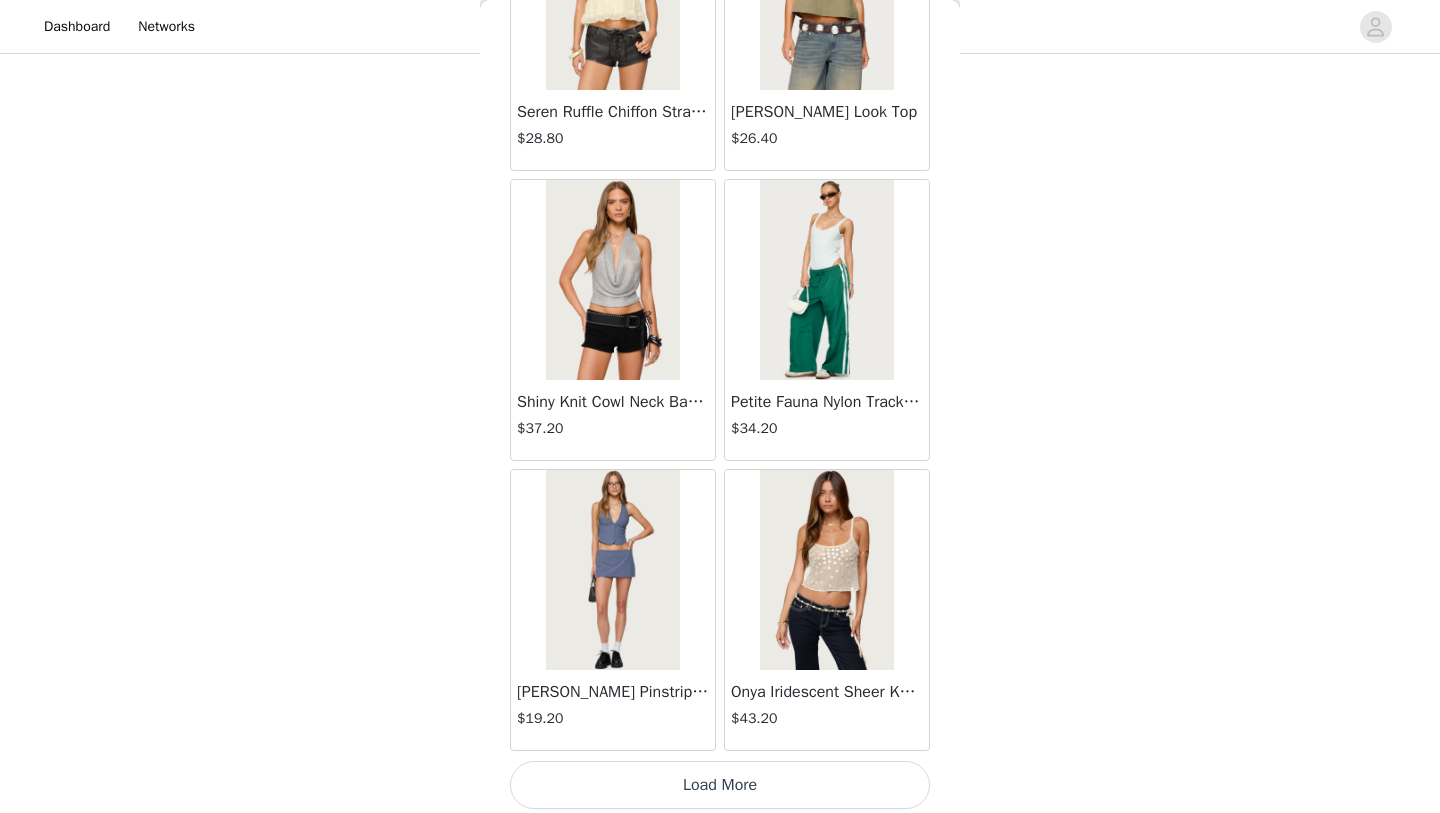 scroll, scrollTop: 19647, scrollLeft: 0, axis: vertical 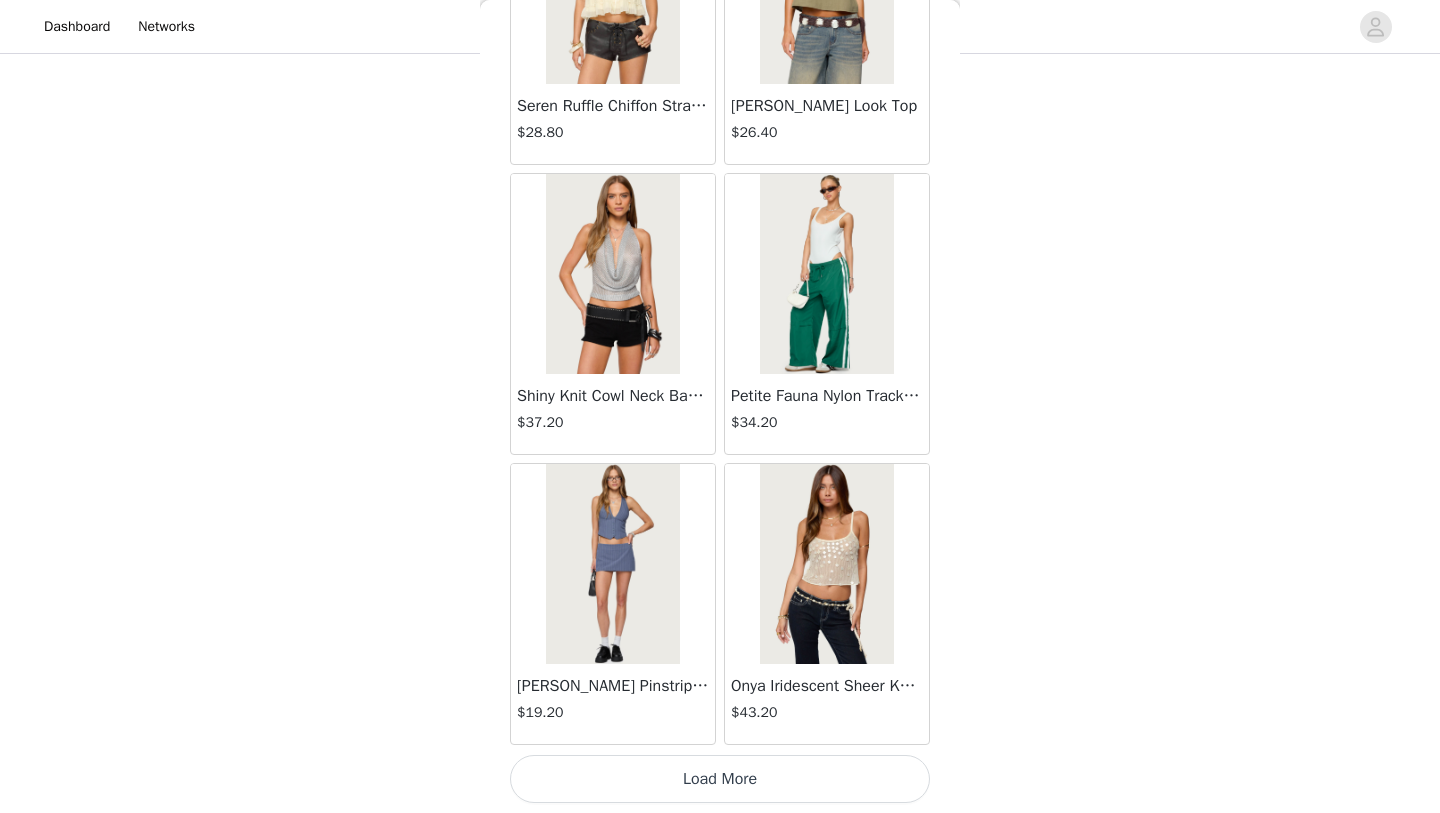 click on "Load More" at bounding box center [720, 779] 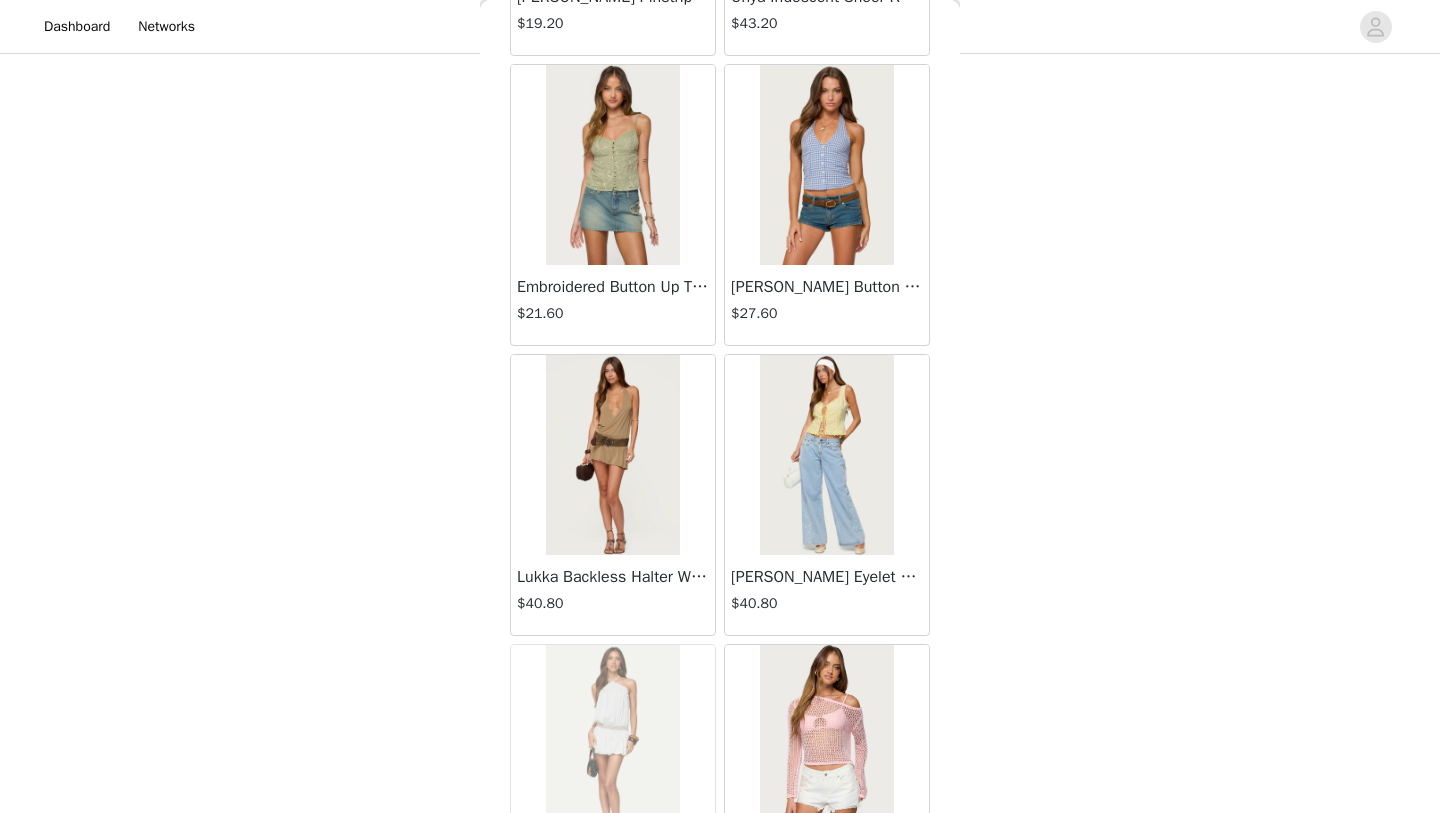 scroll, scrollTop: 20337, scrollLeft: 0, axis: vertical 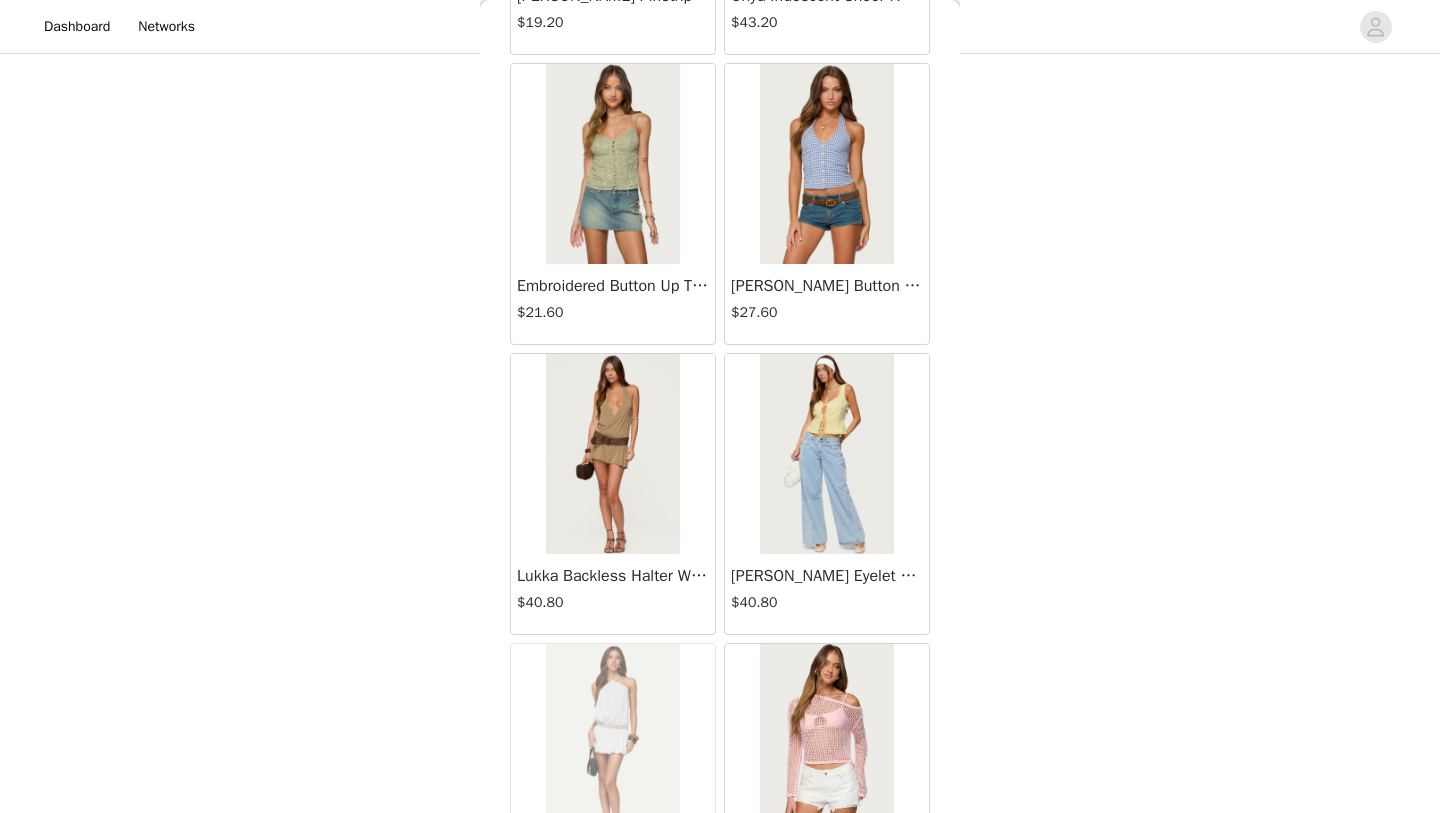 click at bounding box center (612, 454) 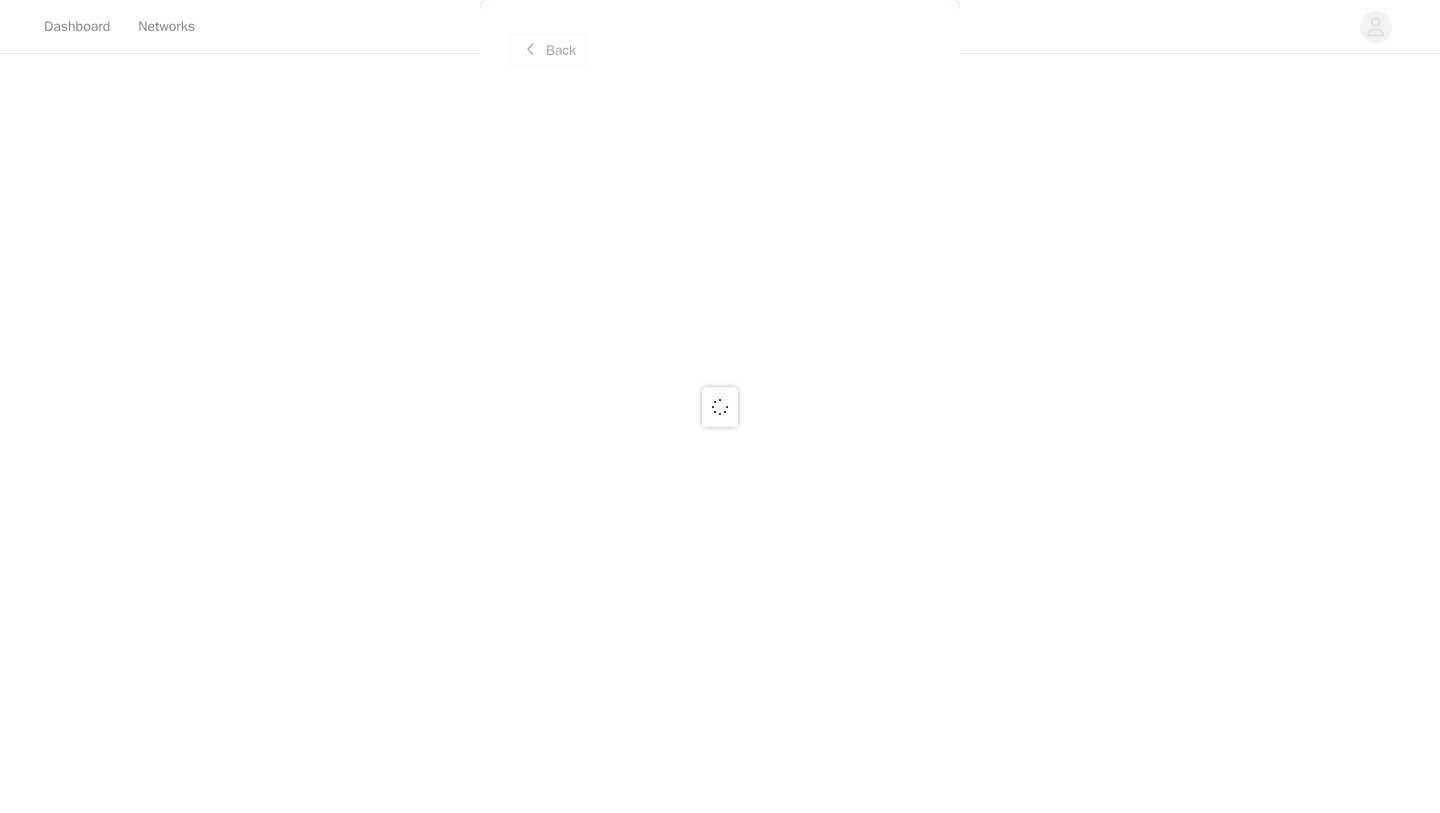 scroll, scrollTop: 0, scrollLeft: 0, axis: both 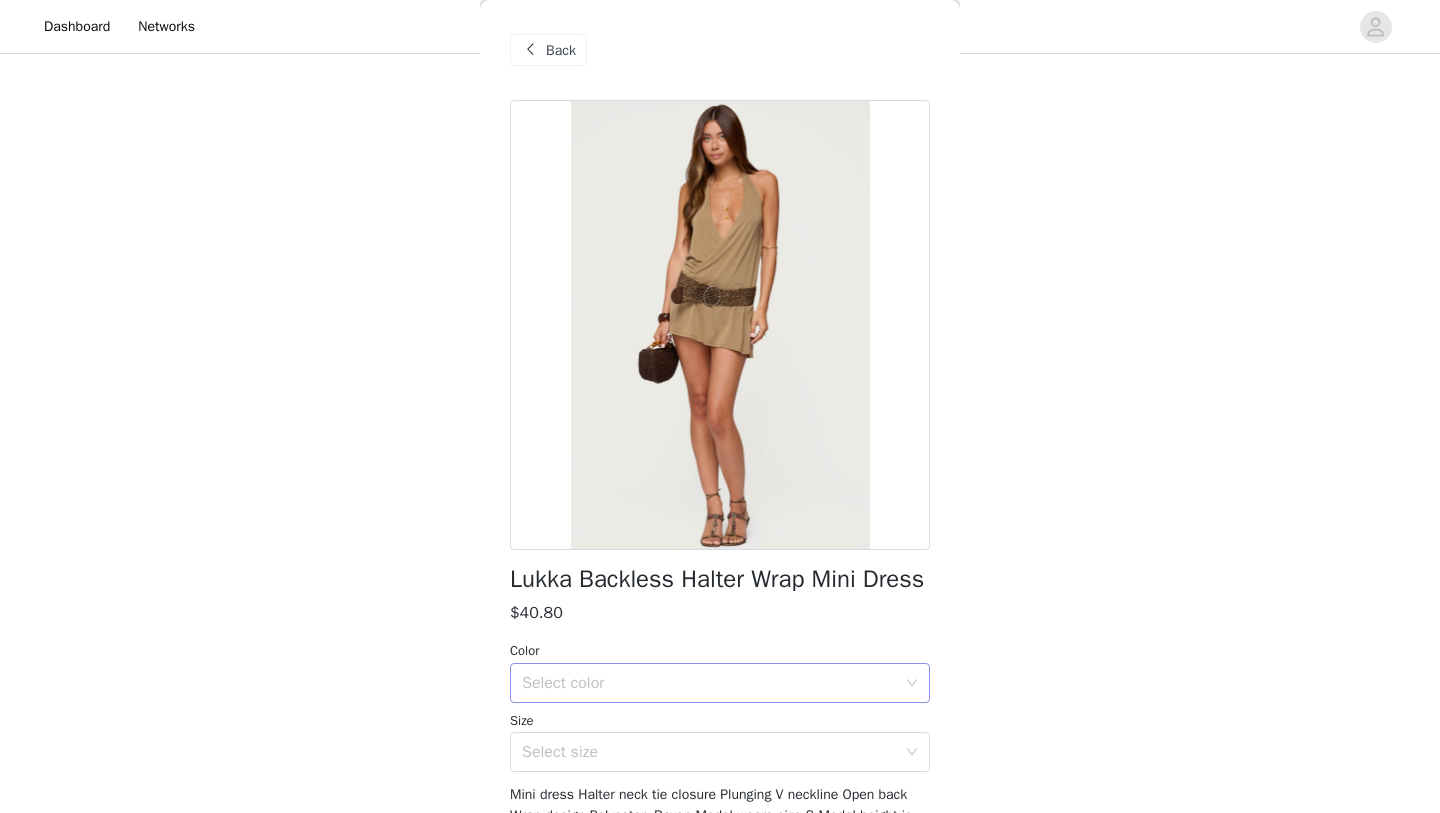 click on "Select color" at bounding box center [709, 683] 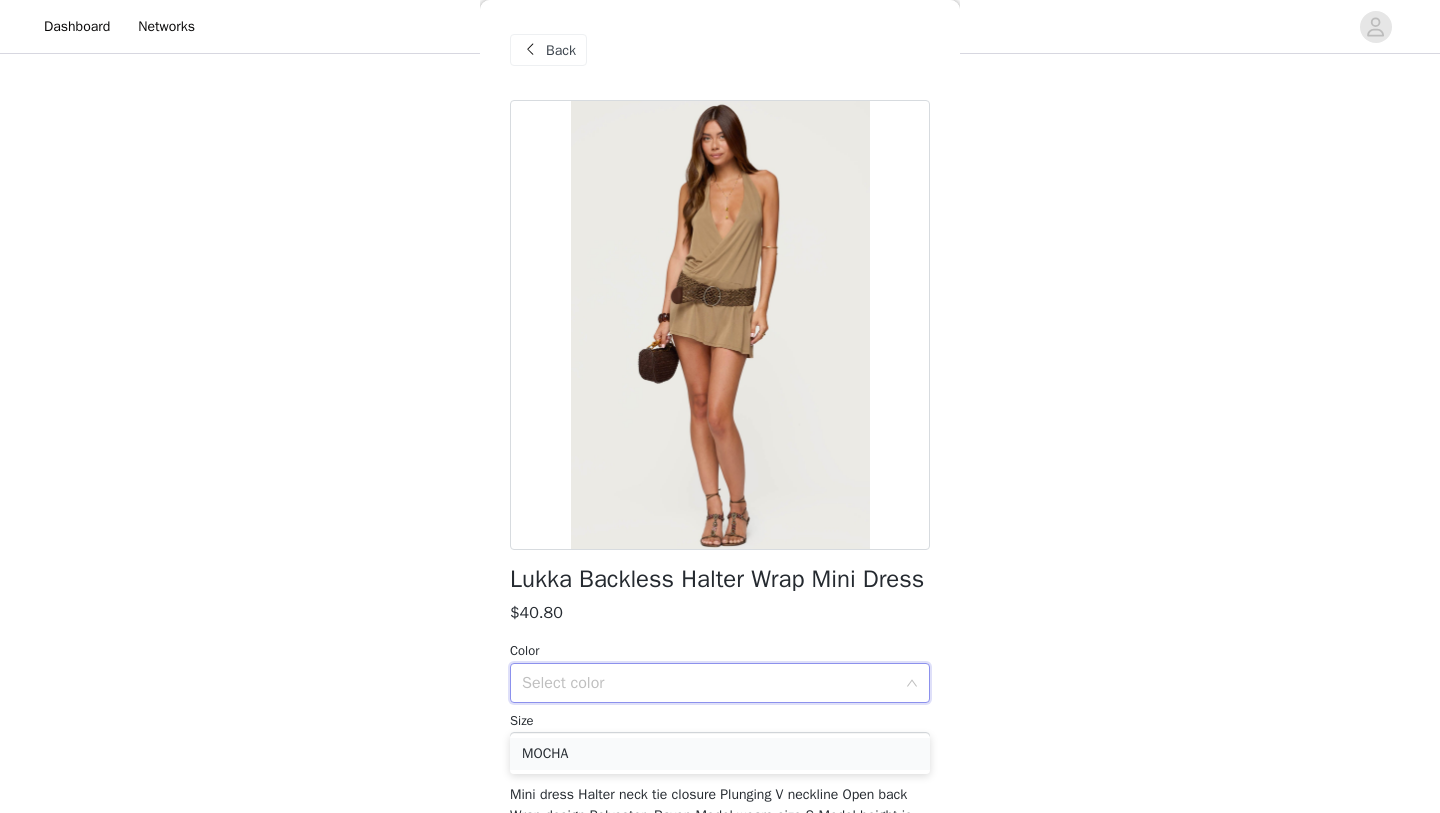 click on "MOCHA" at bounding box center [720, 754] 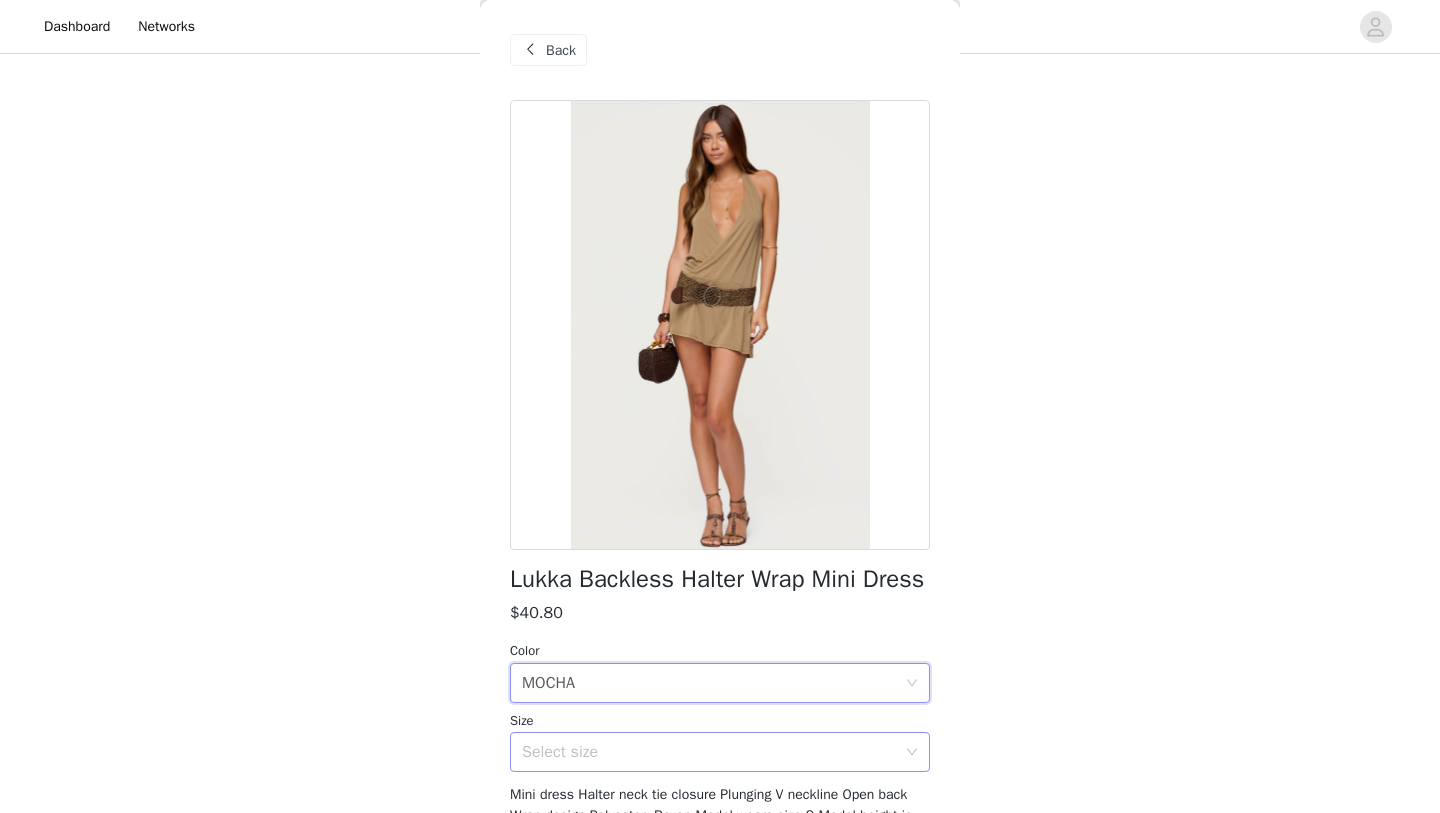 click on "Select size" at bounding box center (709, 752) 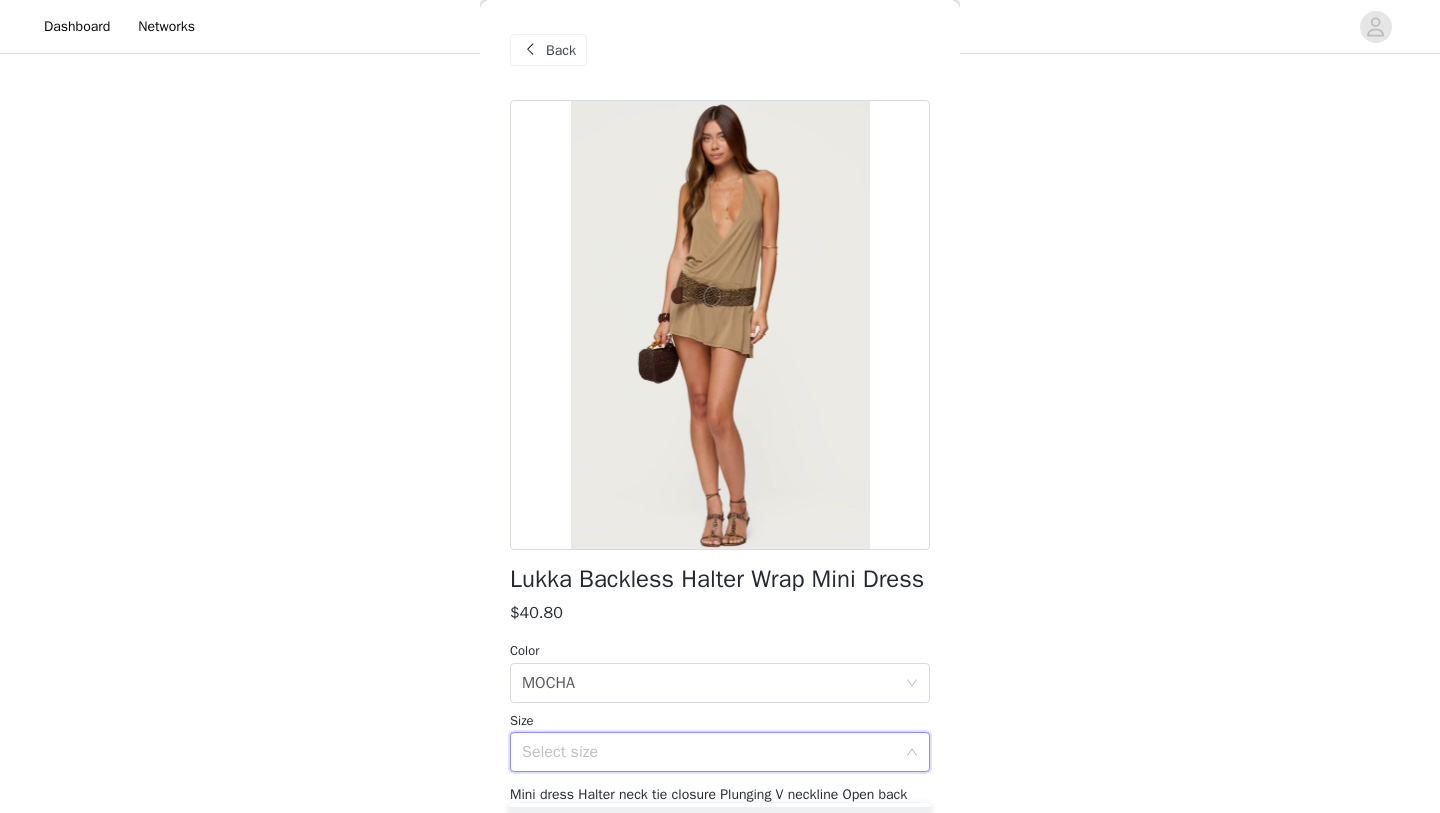 click on "Select size" at bounding box center [709, 752] 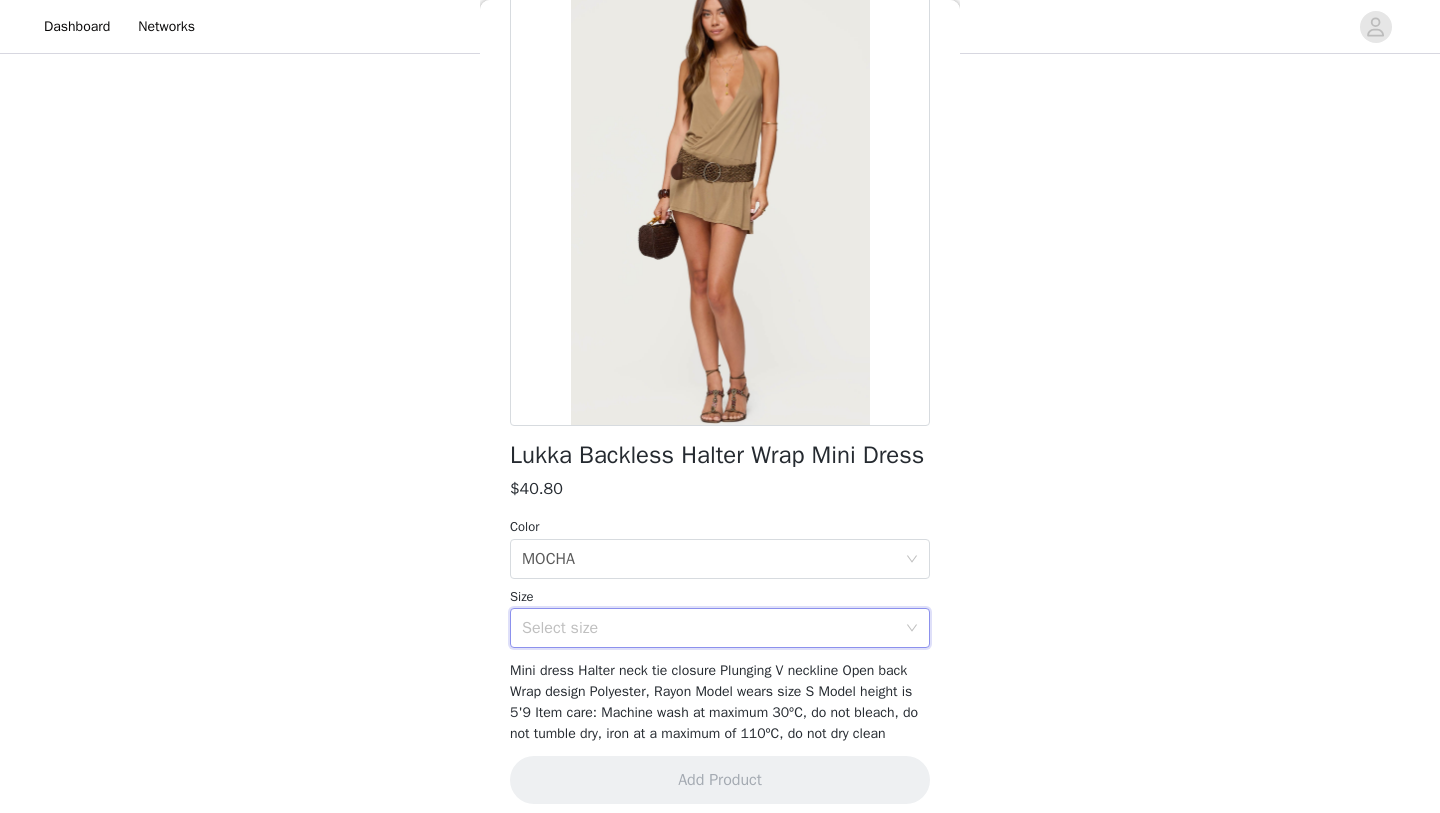 scroll, scrollTop: 166, scrollLeft: 0, axis: vertical 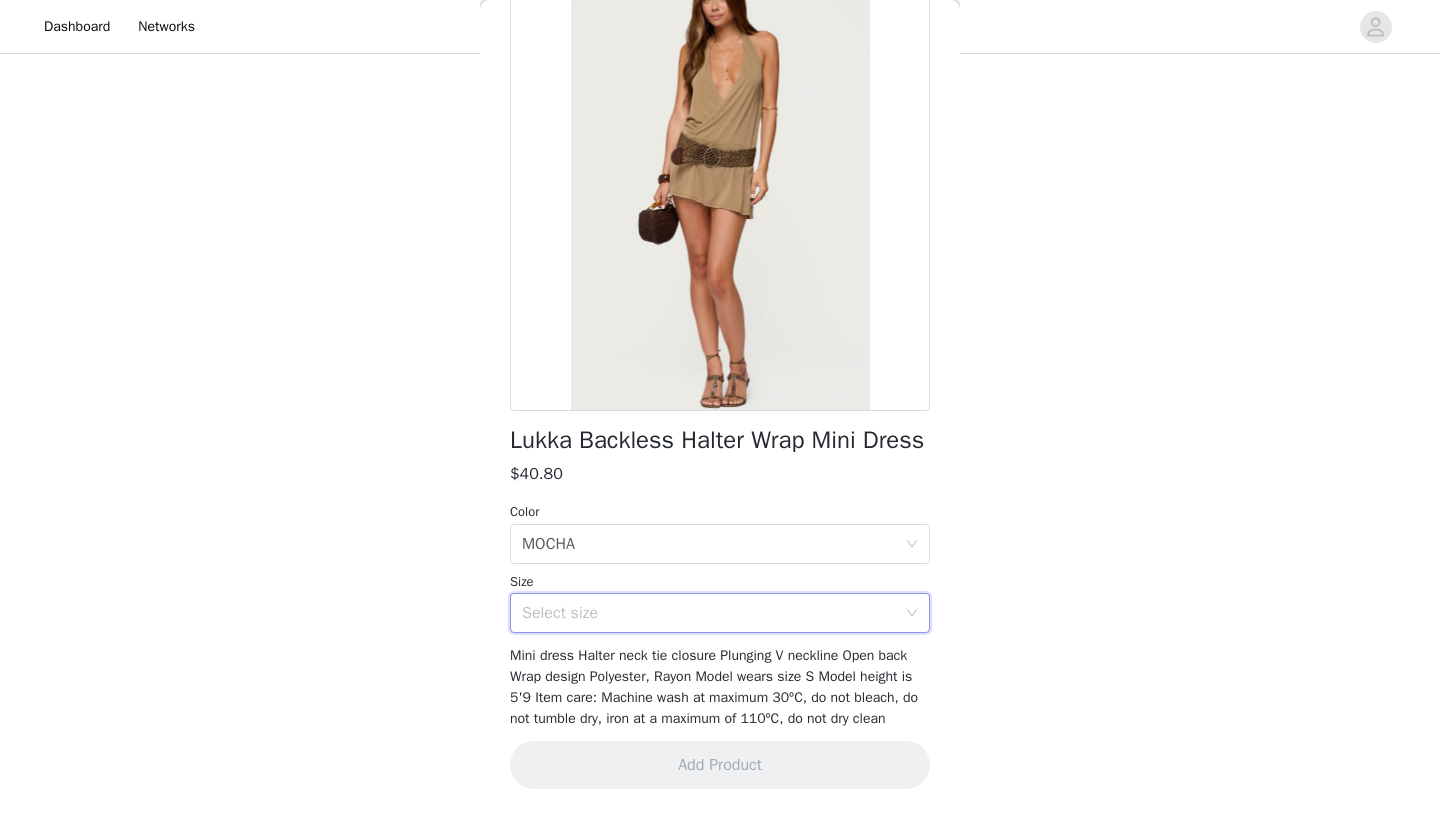 click on "Select size" at bounding box center (709, 613) 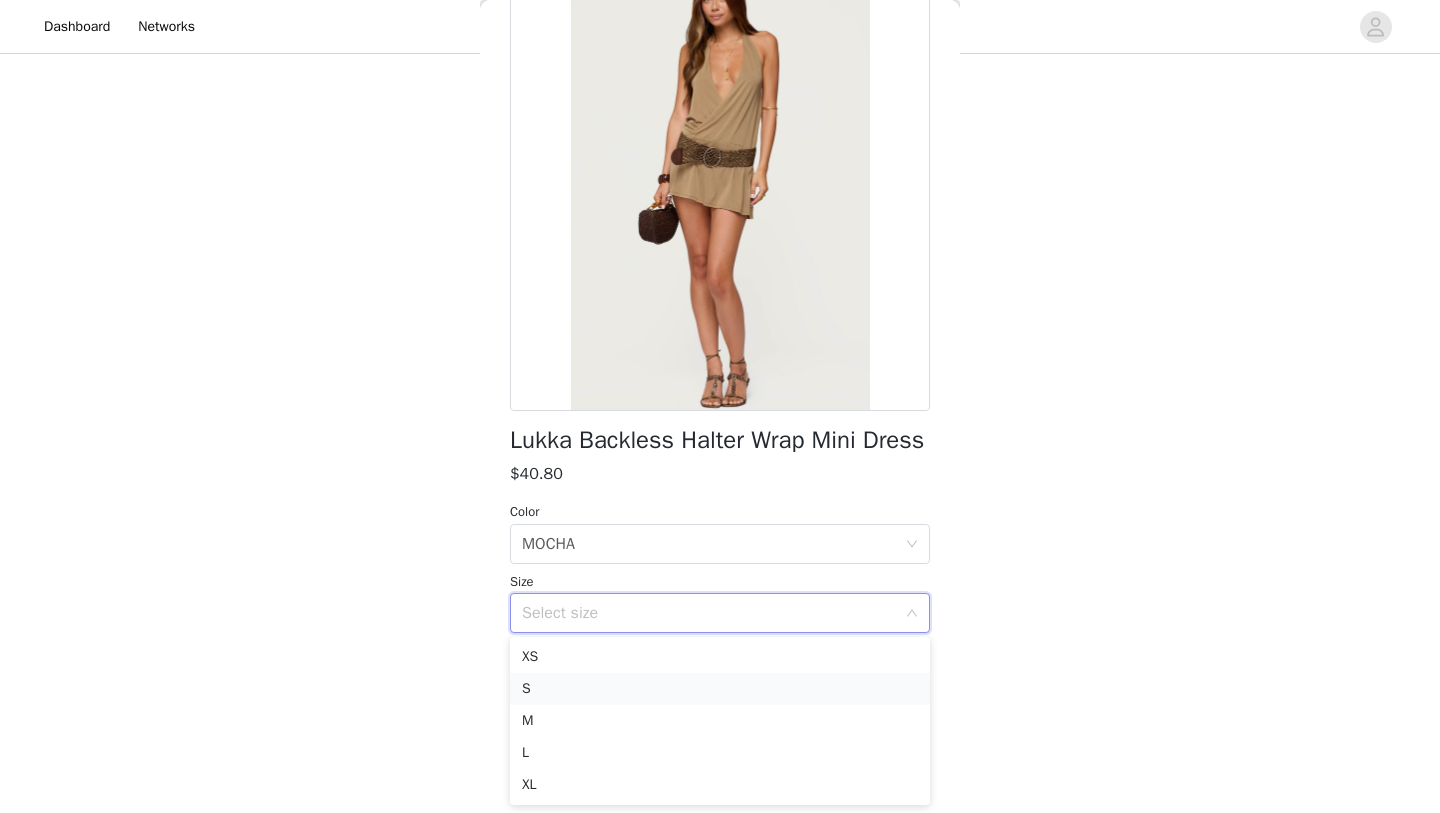 click on "S" at bounding box center (720, 689) 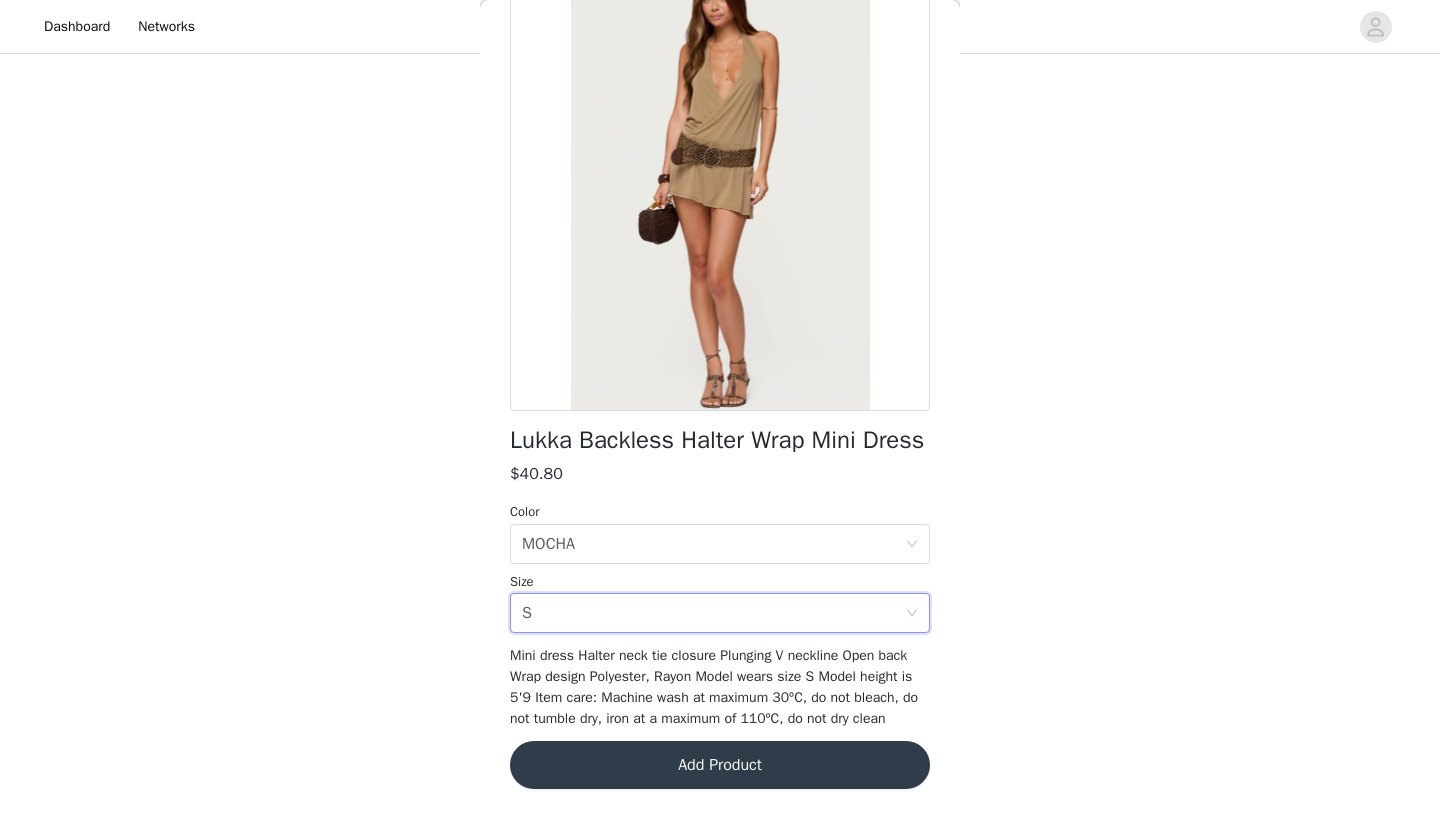 click on "Add Product" at bounding box center (720, 765) 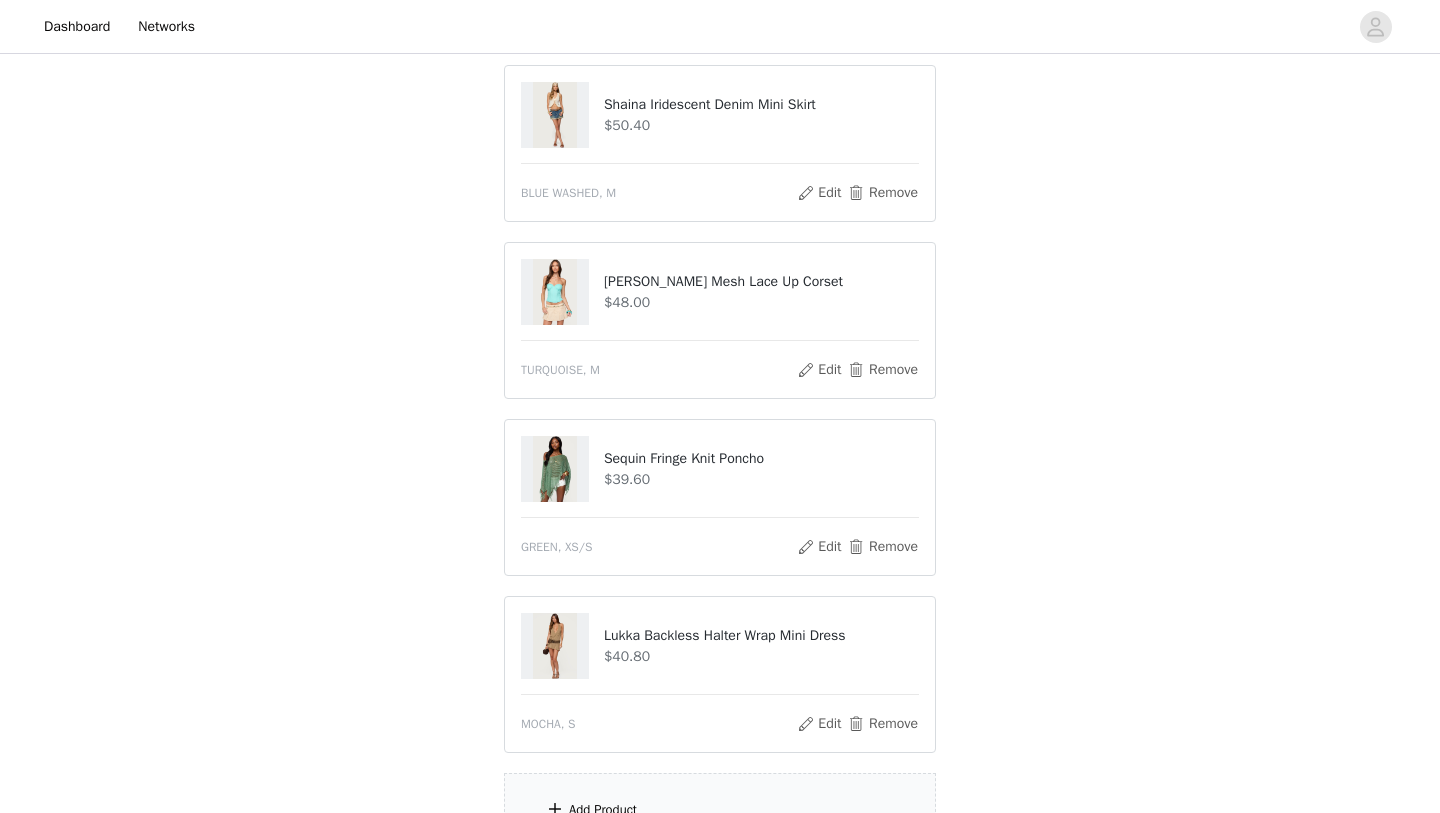 scroll, scrollTop: 451, scrollLeft: 0, axis: vertical 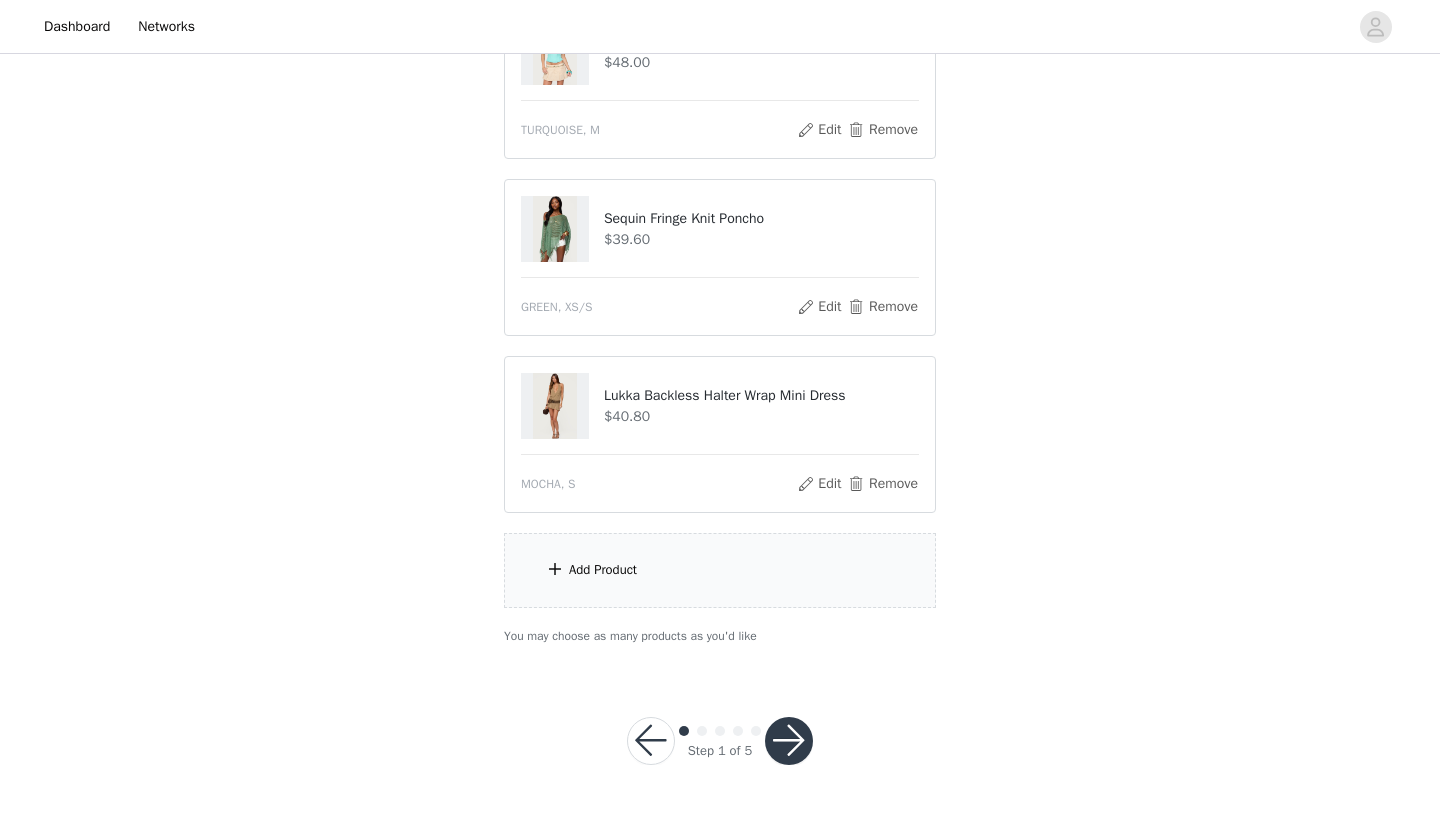 click on "Add Product" at bounding box center (720, 570) 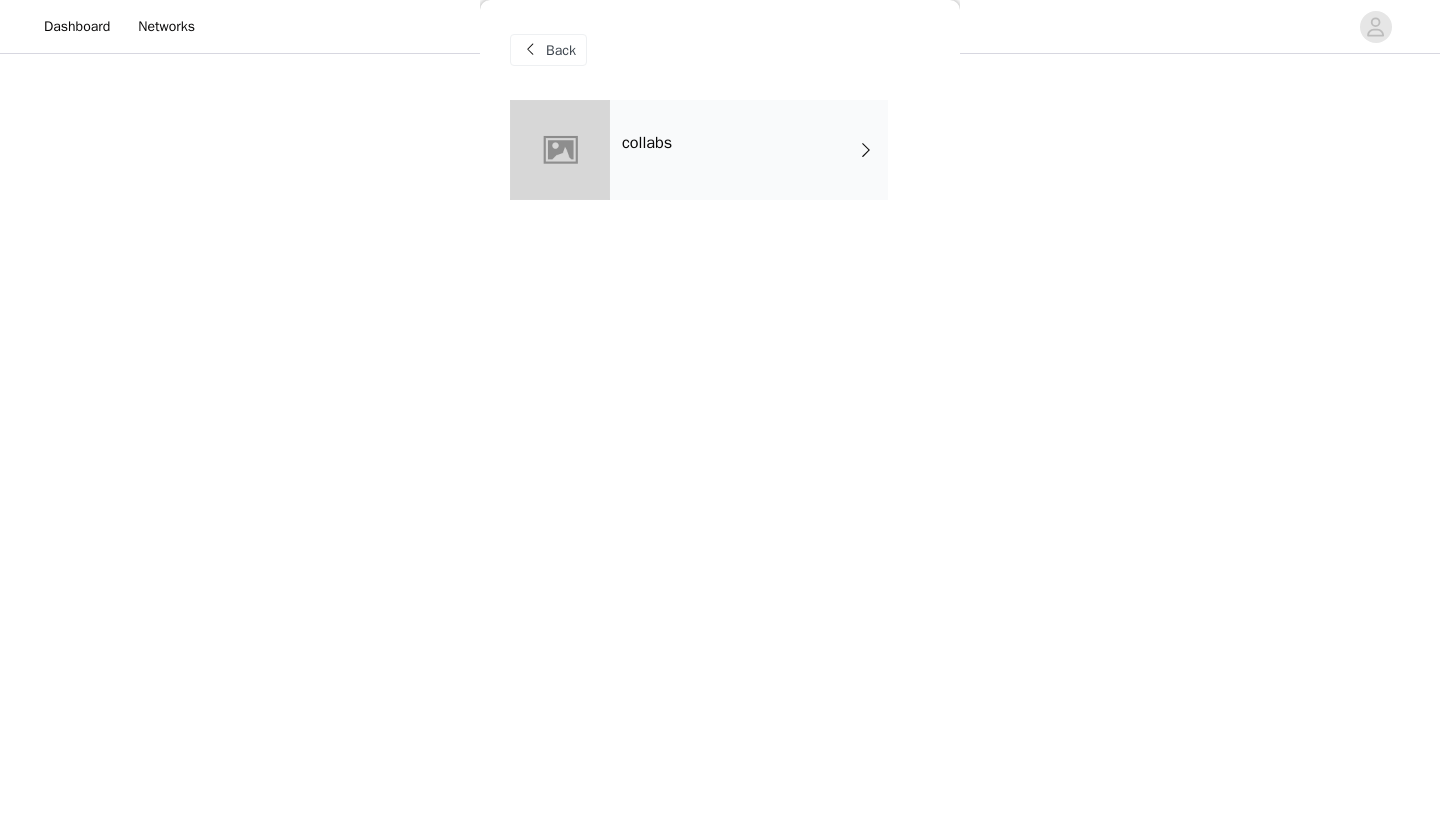click on "collabs" at bounding box center [749, 150] 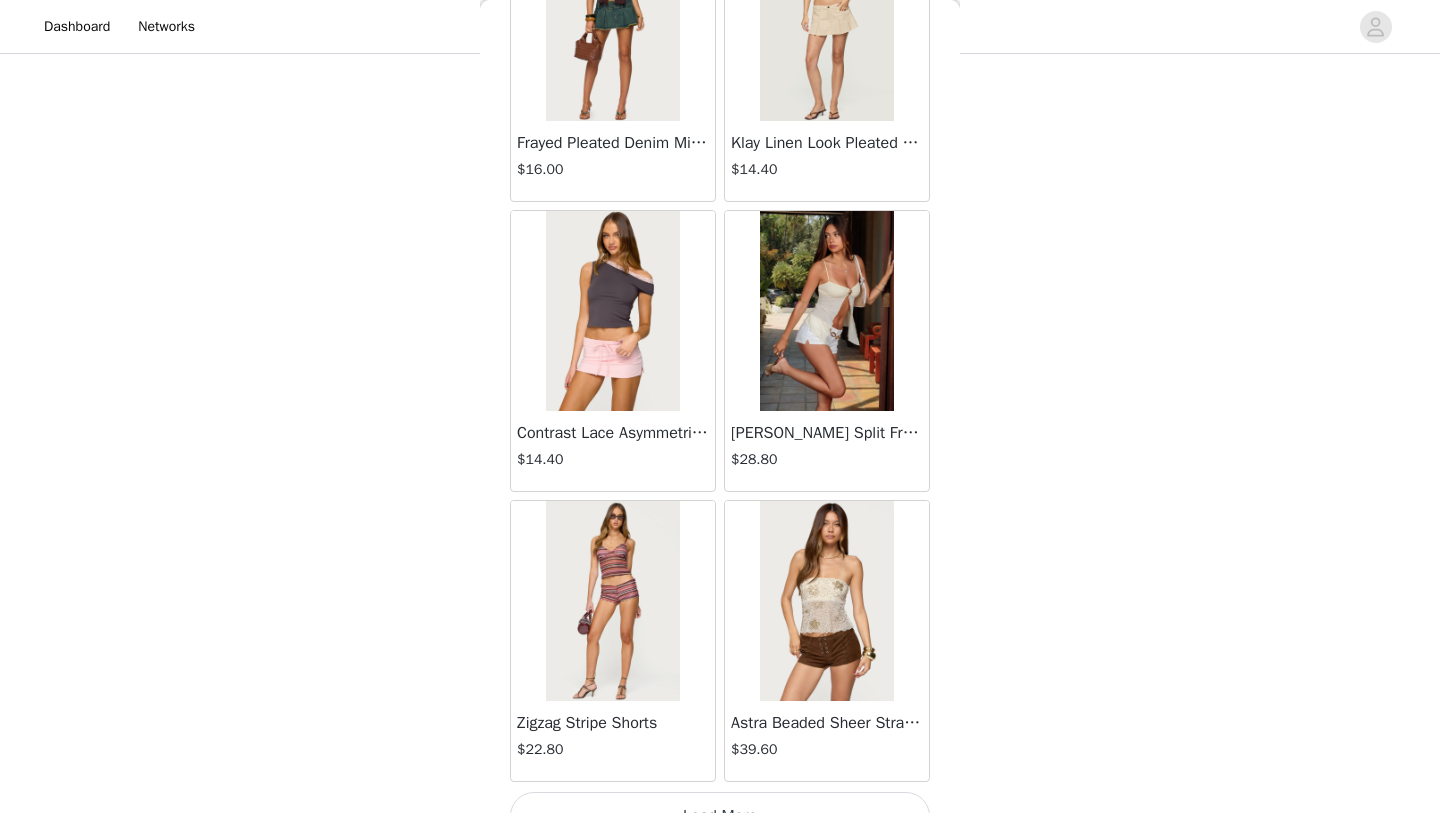 scroll, scrollTop: 2247, scrollLeft: 0, axis: vertical 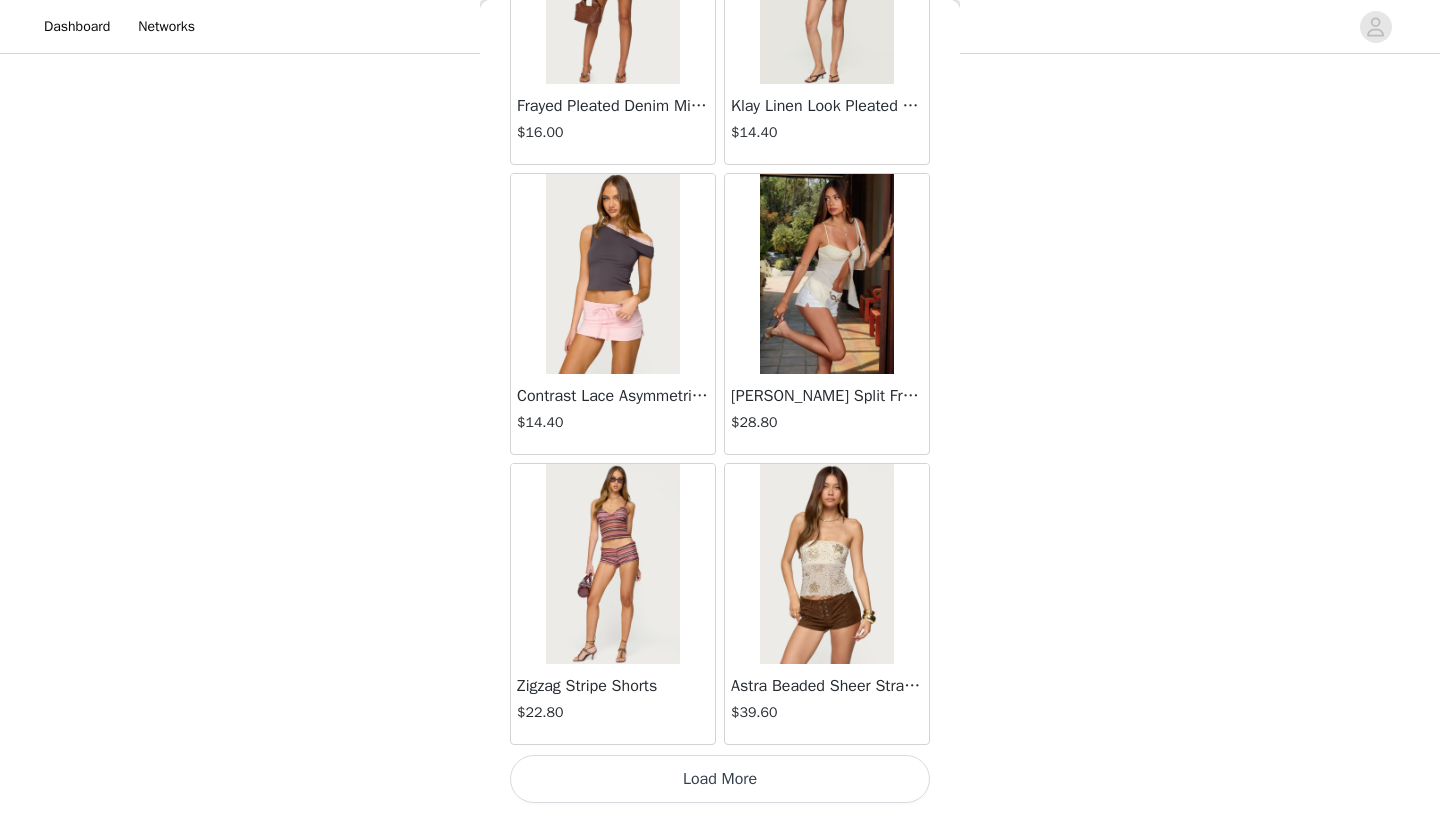 click on "Load More" at bounding box center (720, 779) 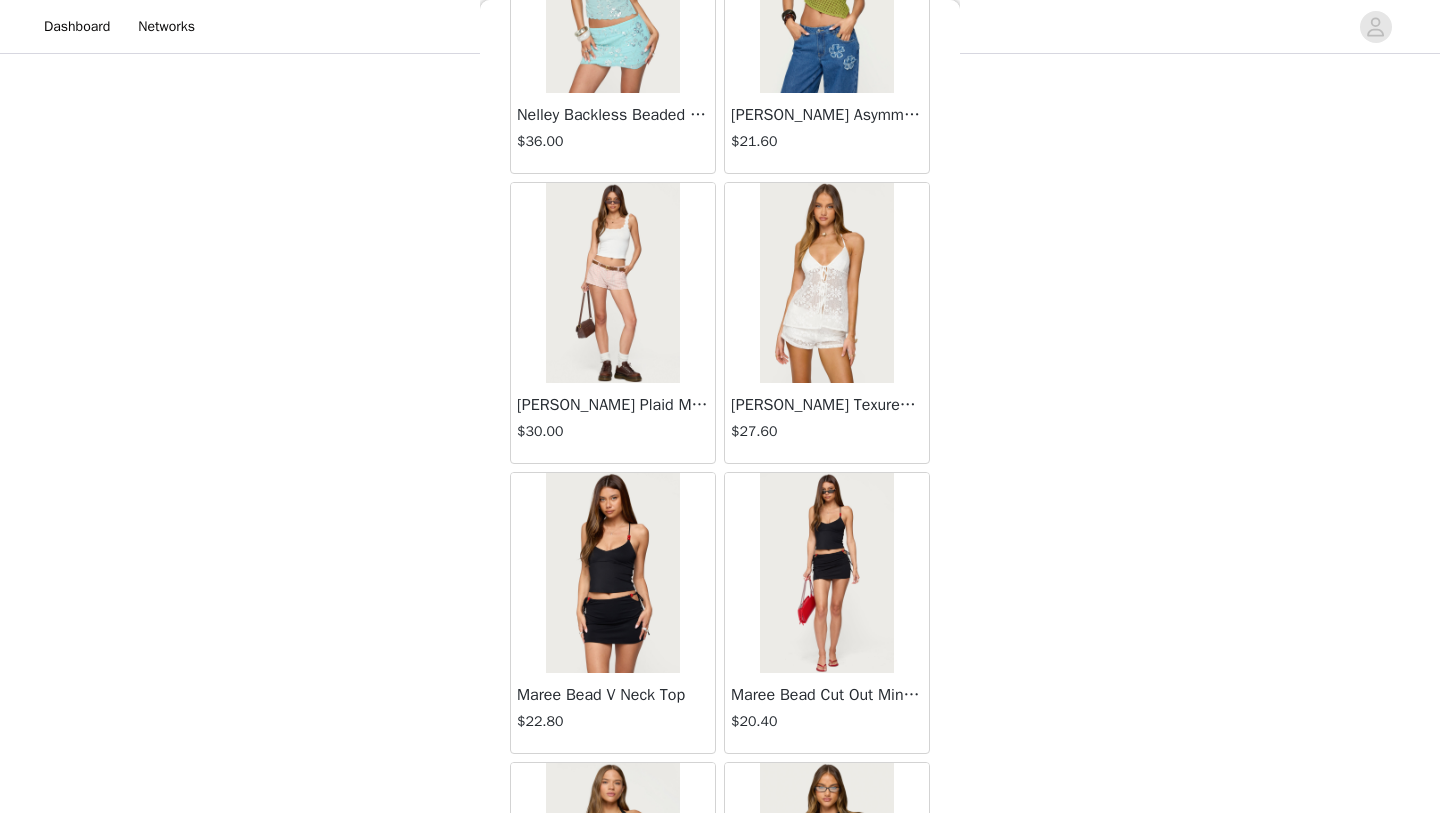 scroll, scrollTop: 0, scrollLeft: 0, axis: both 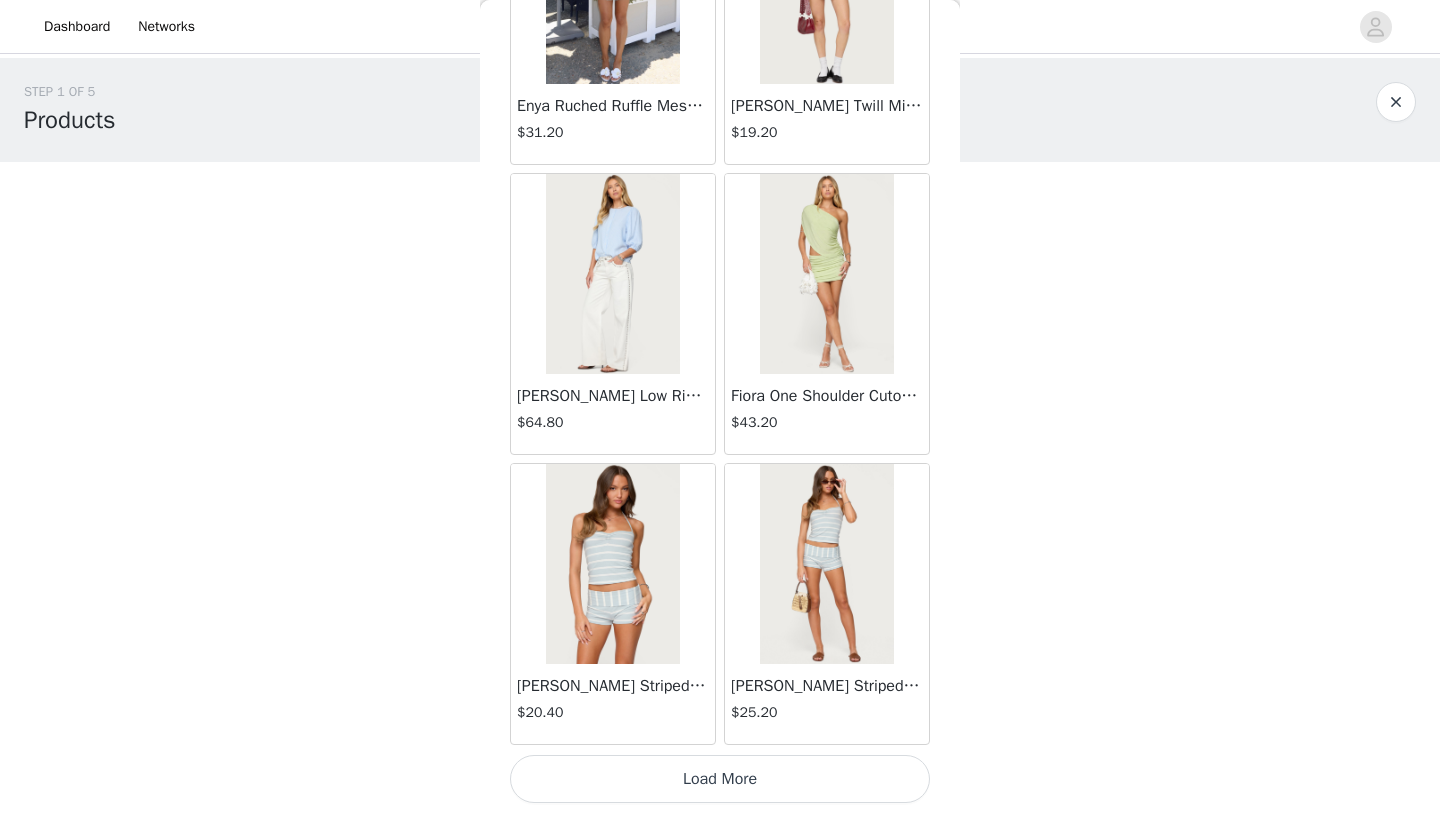 click on "Load More" at bounding box center [720, 779] 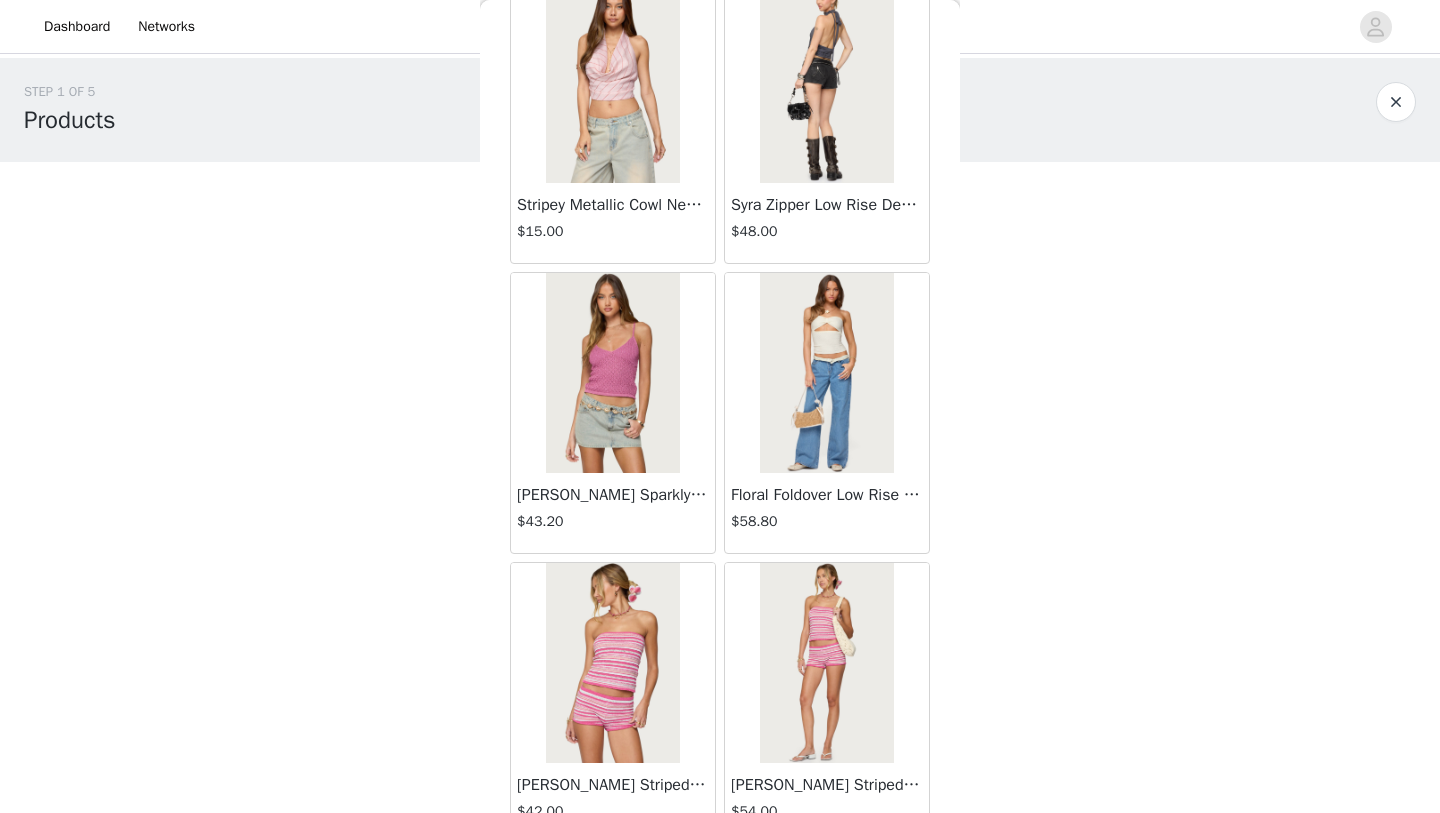 scroll, scrollTop: 8047, scrollLeft: 0, axis: vertical 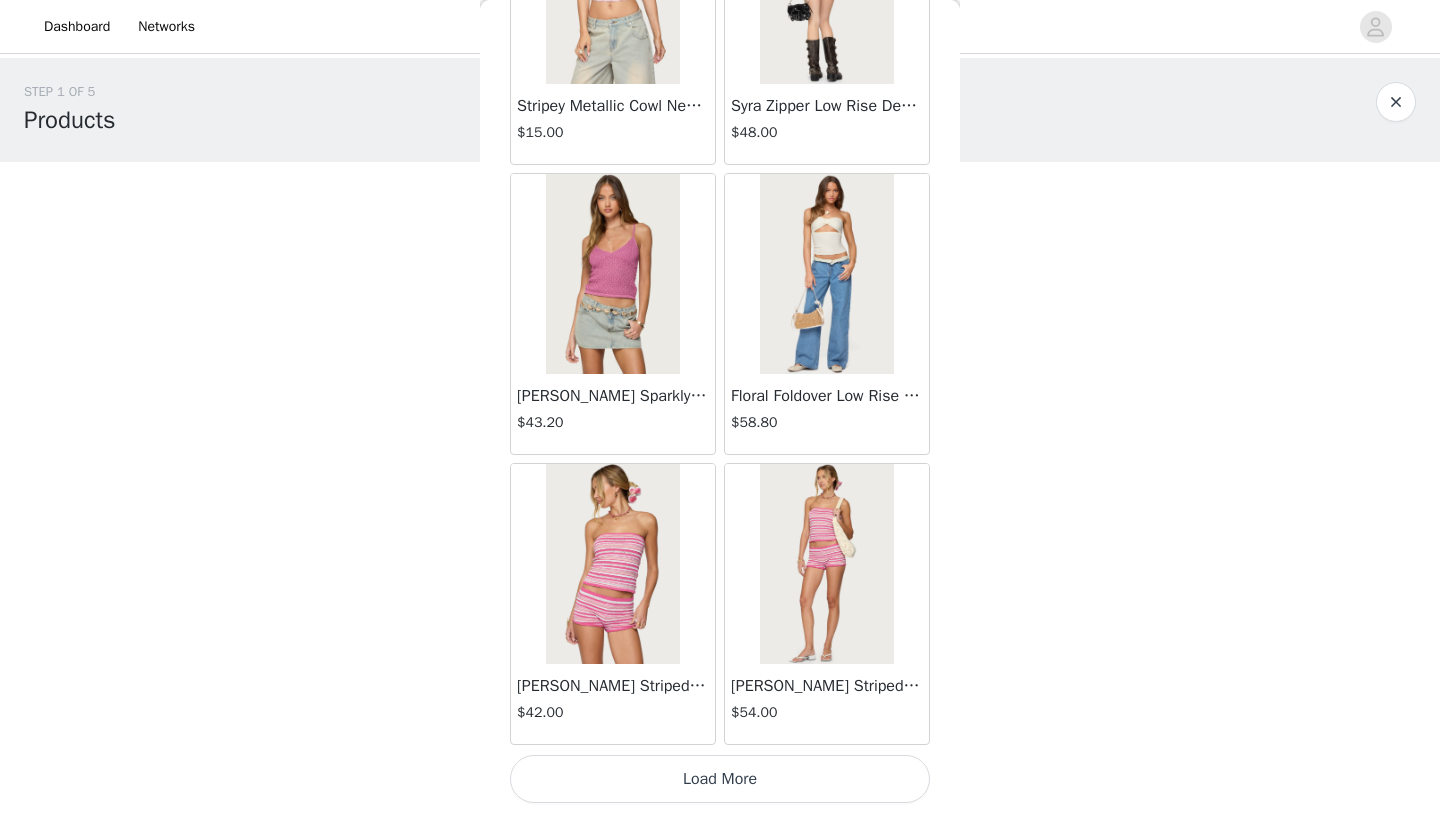 click on "Load More" at bounding box center (720, 779) 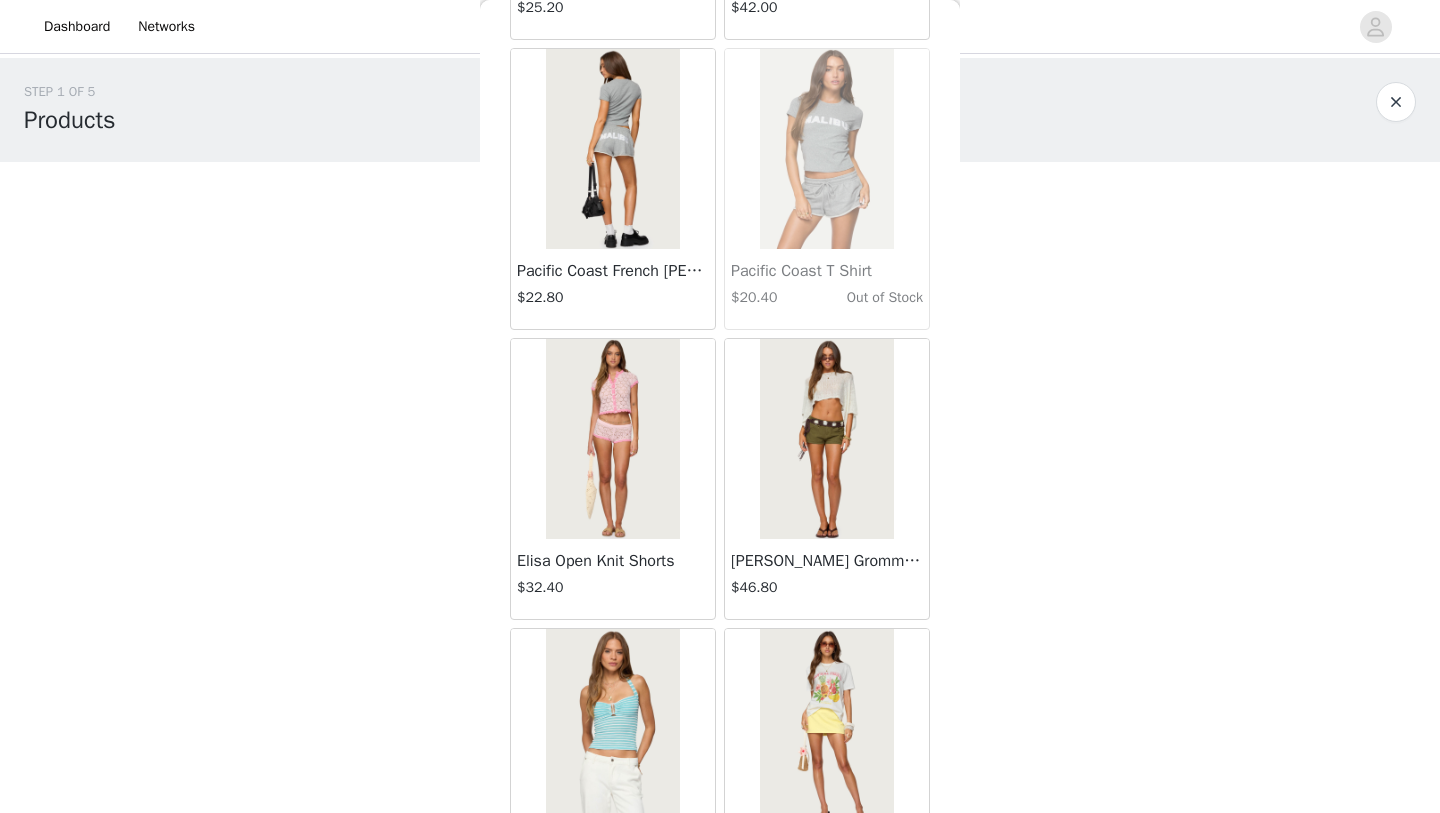 scroll, scrollTop: 10947, scrollLeft: 0, axis: vertical 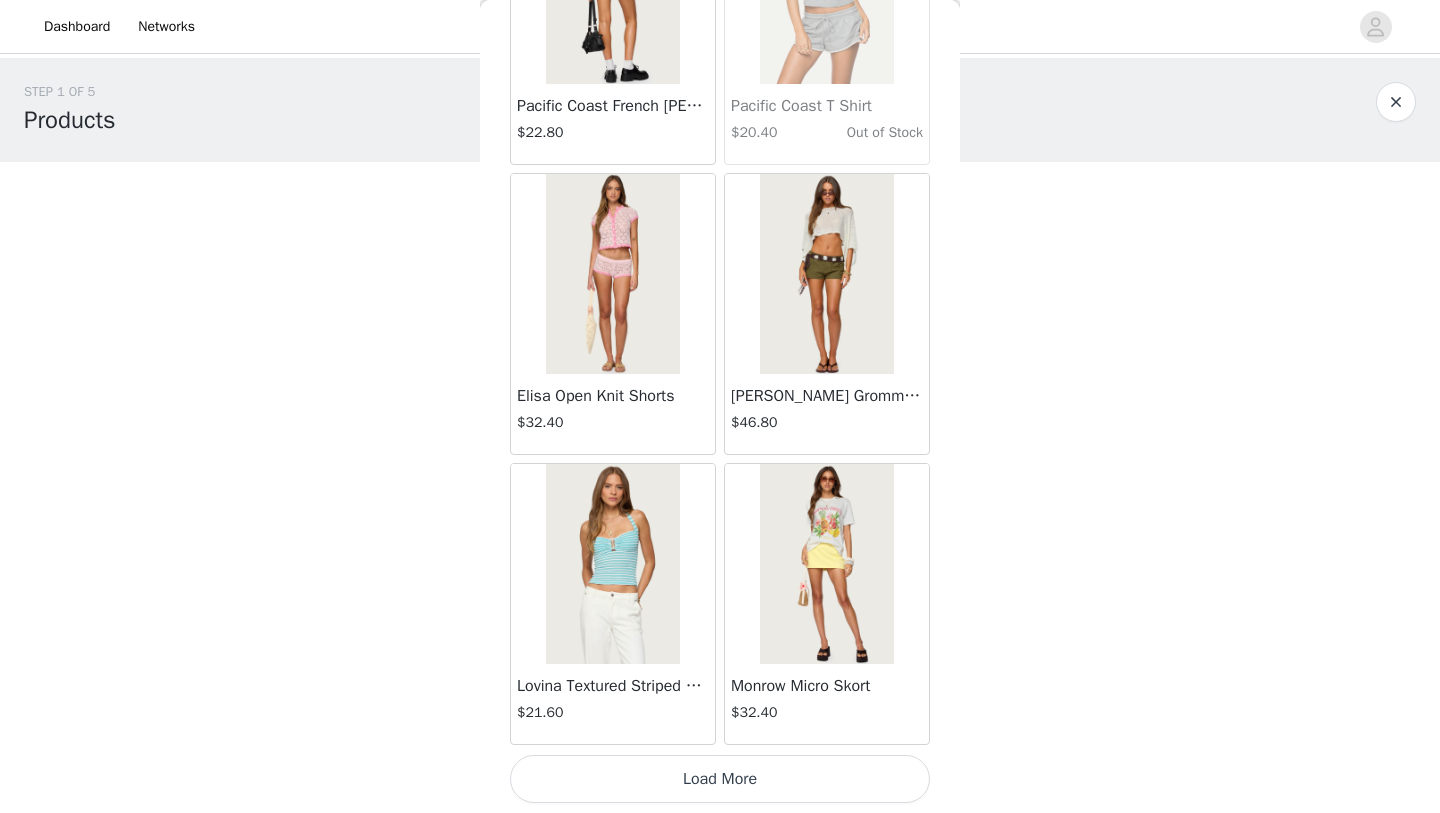 click on "Load More" at bounding box center (720, 779) 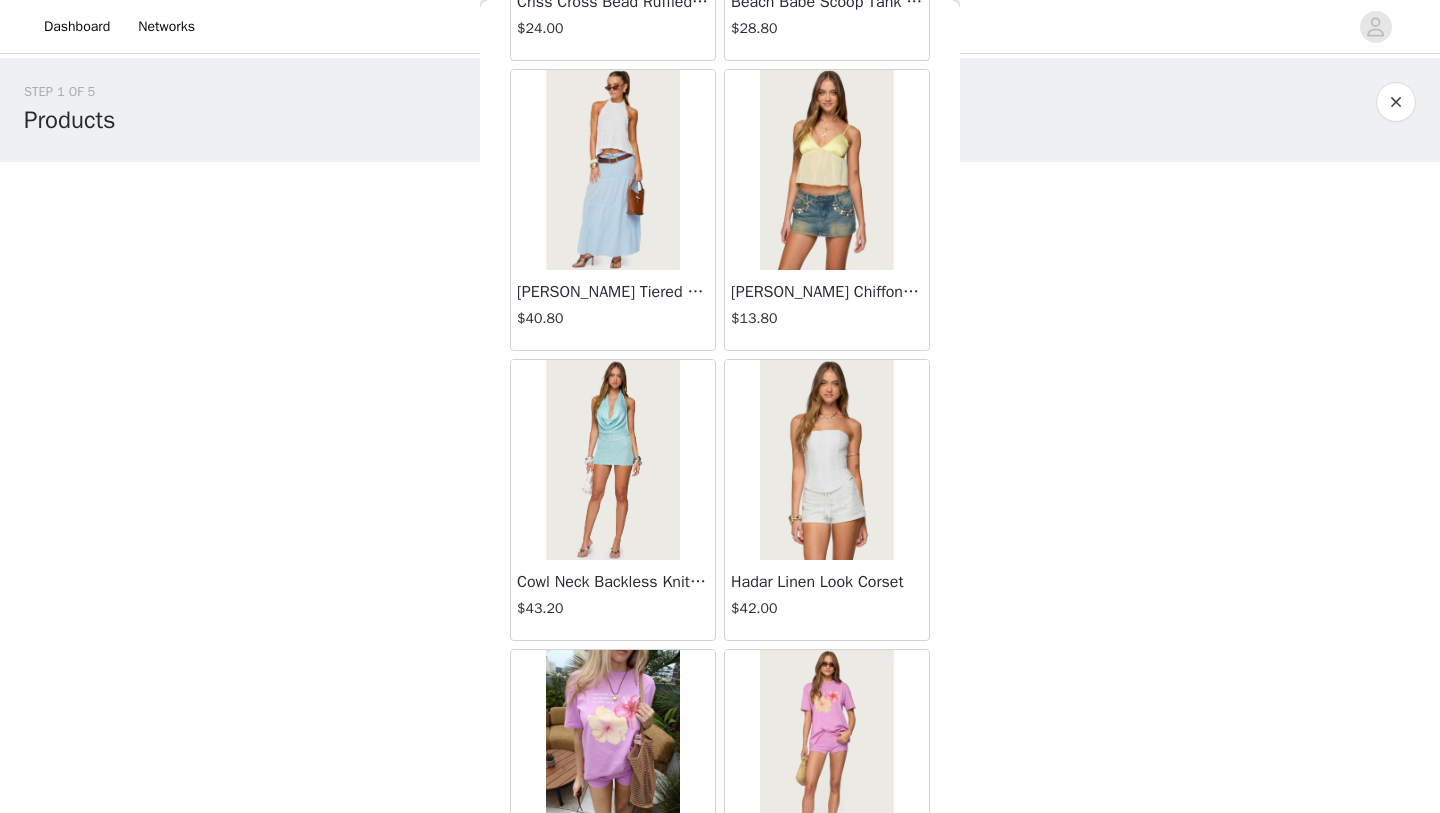 scroll, scrollTop: 13847, scrollLeft: 0, axis: vertical 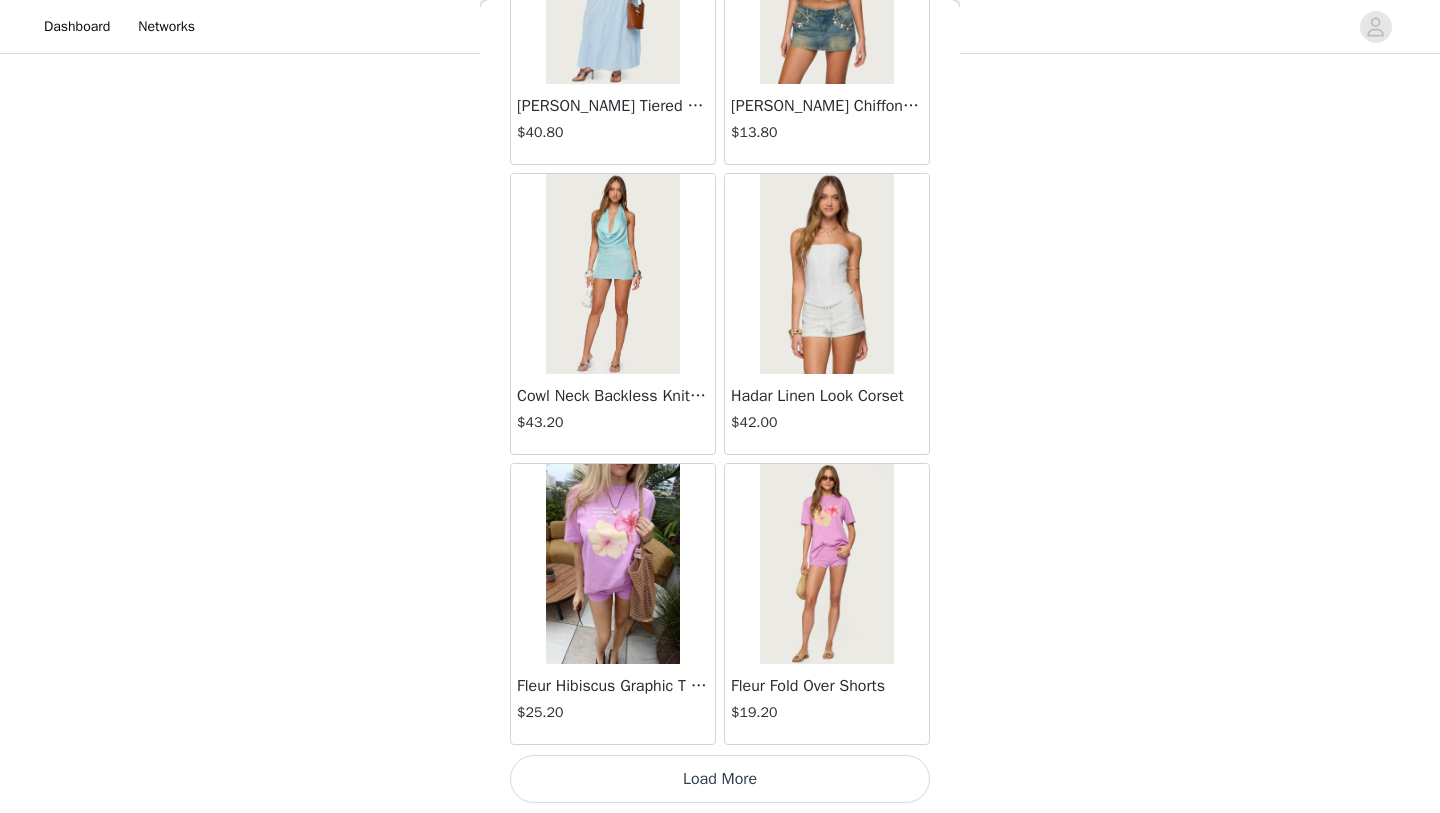 click on "Load More" at bounding box center (720, 779) 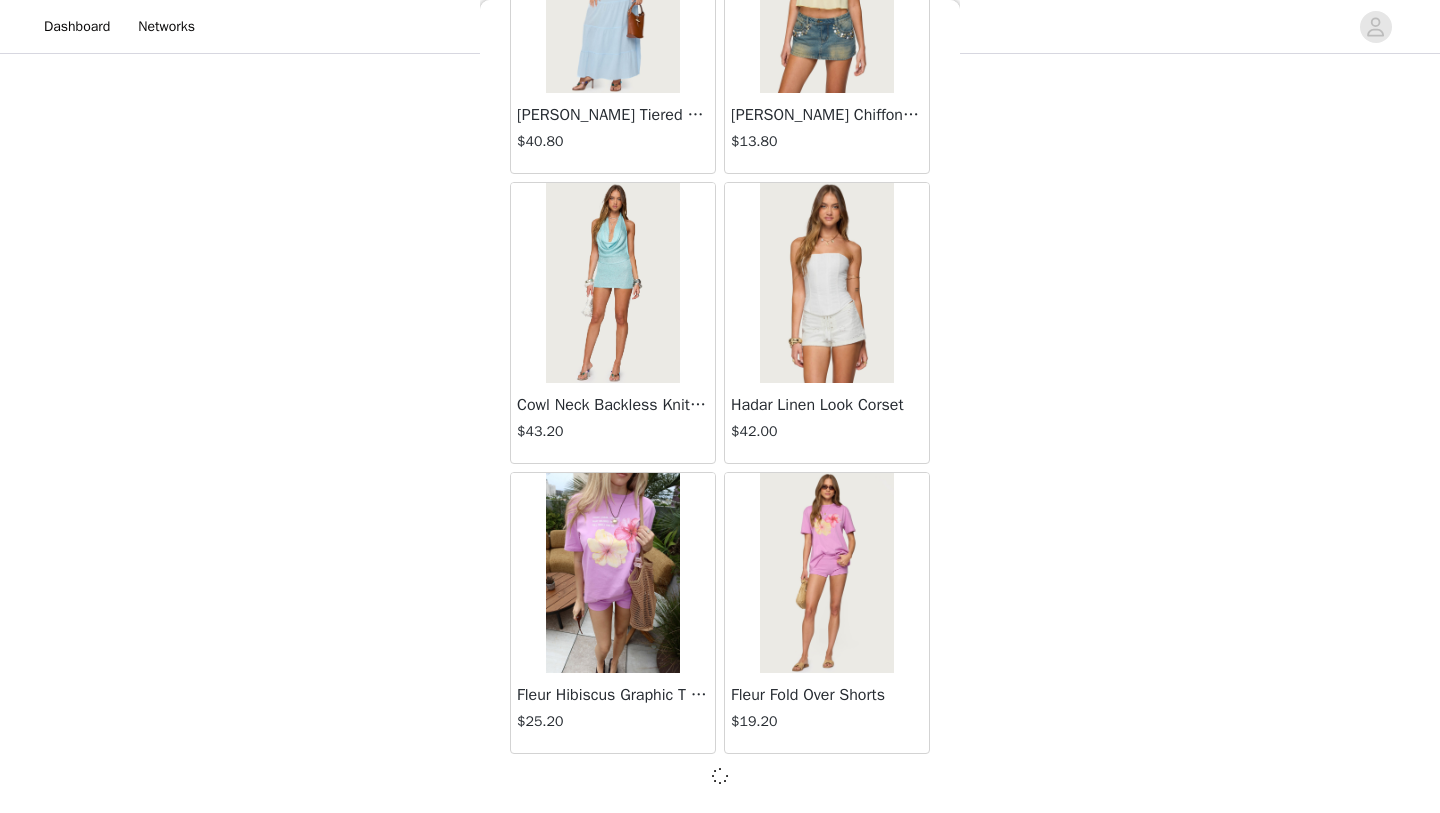 scroll, scrollTop: 13838, scrollLeft: 0, axis: vertical 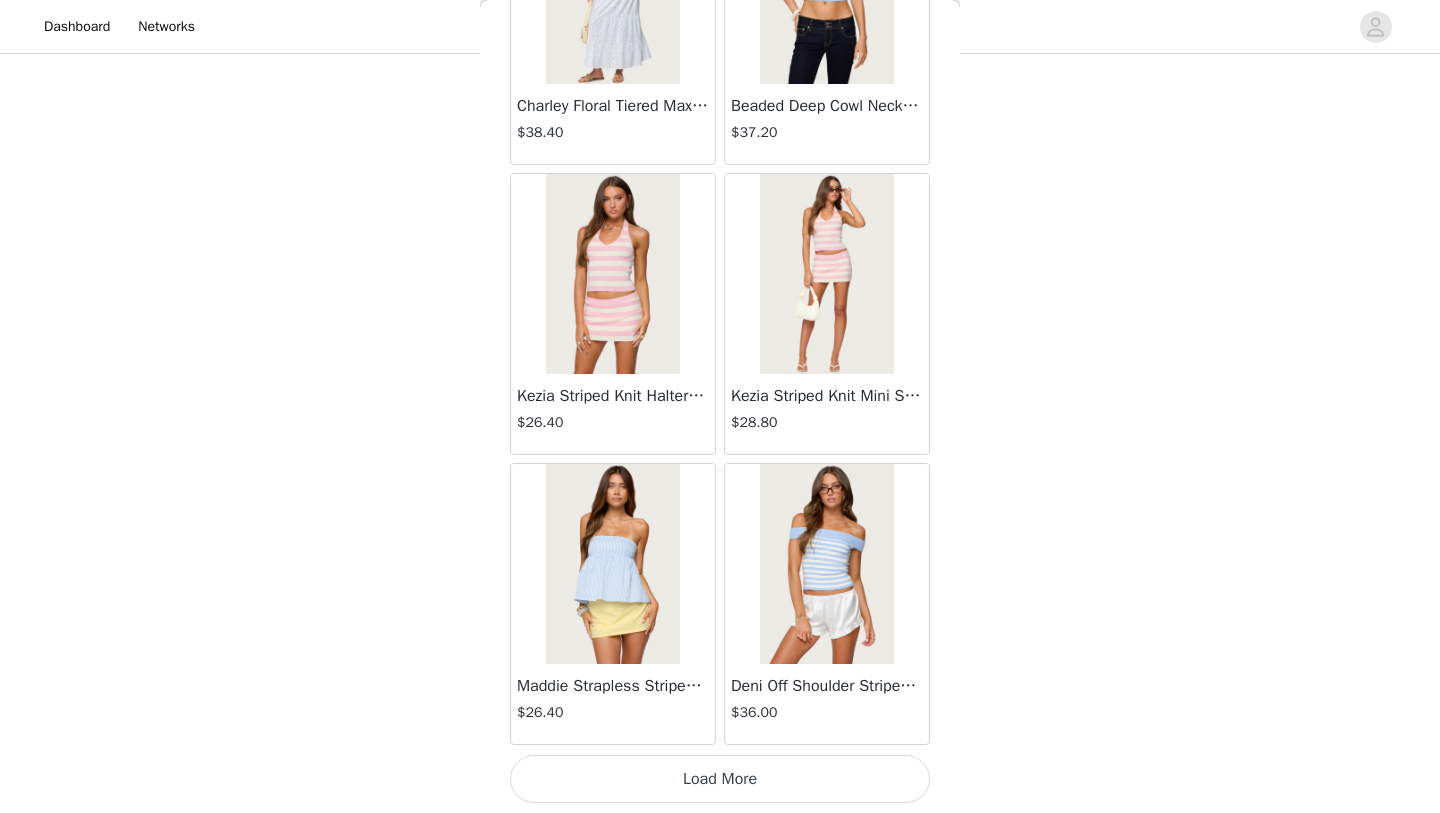 click on "Load More" at bounding box center [720, 779] 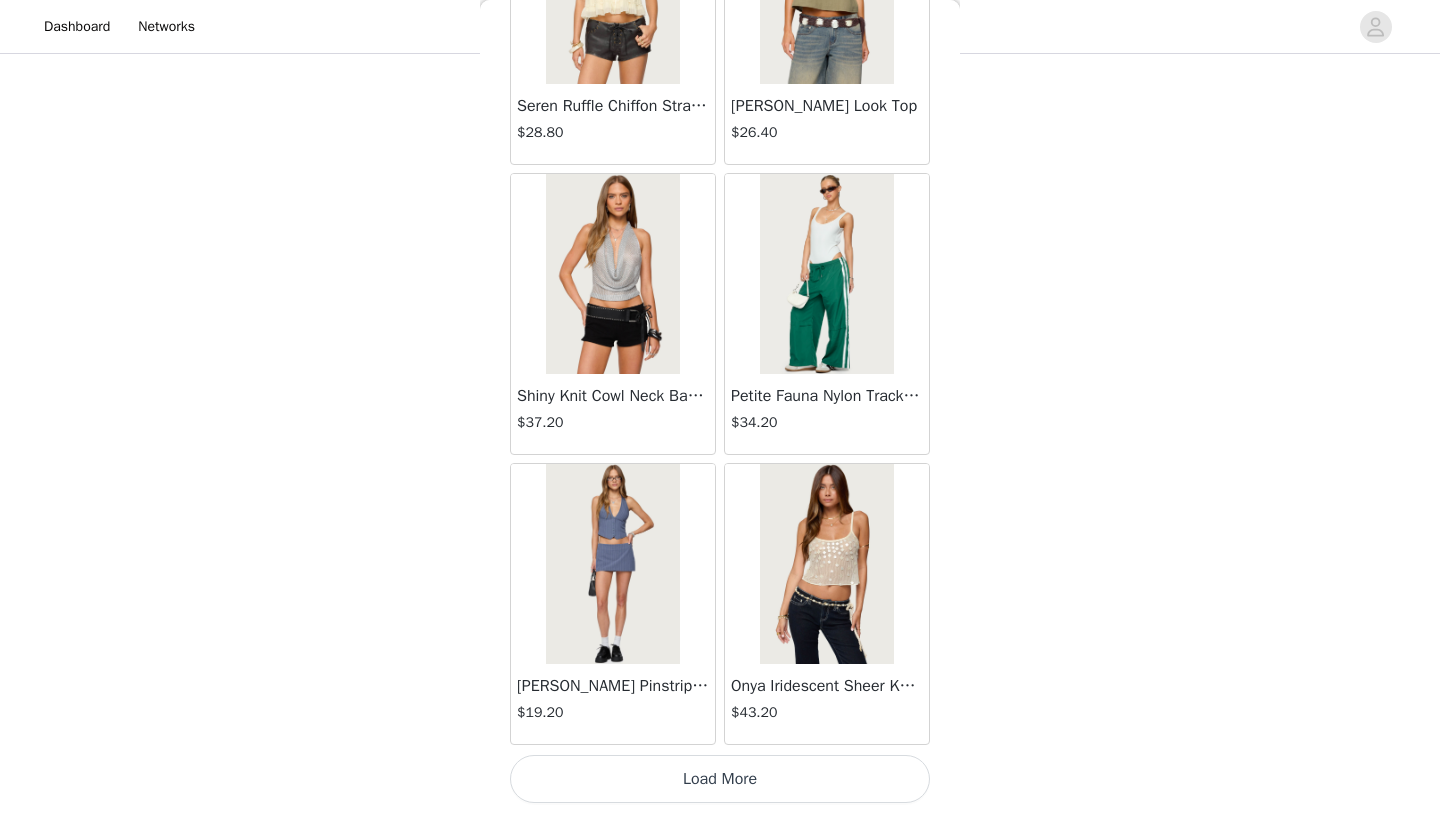 scroll, scrollTop: 19646, scrollLeft: 0, axis: vertical 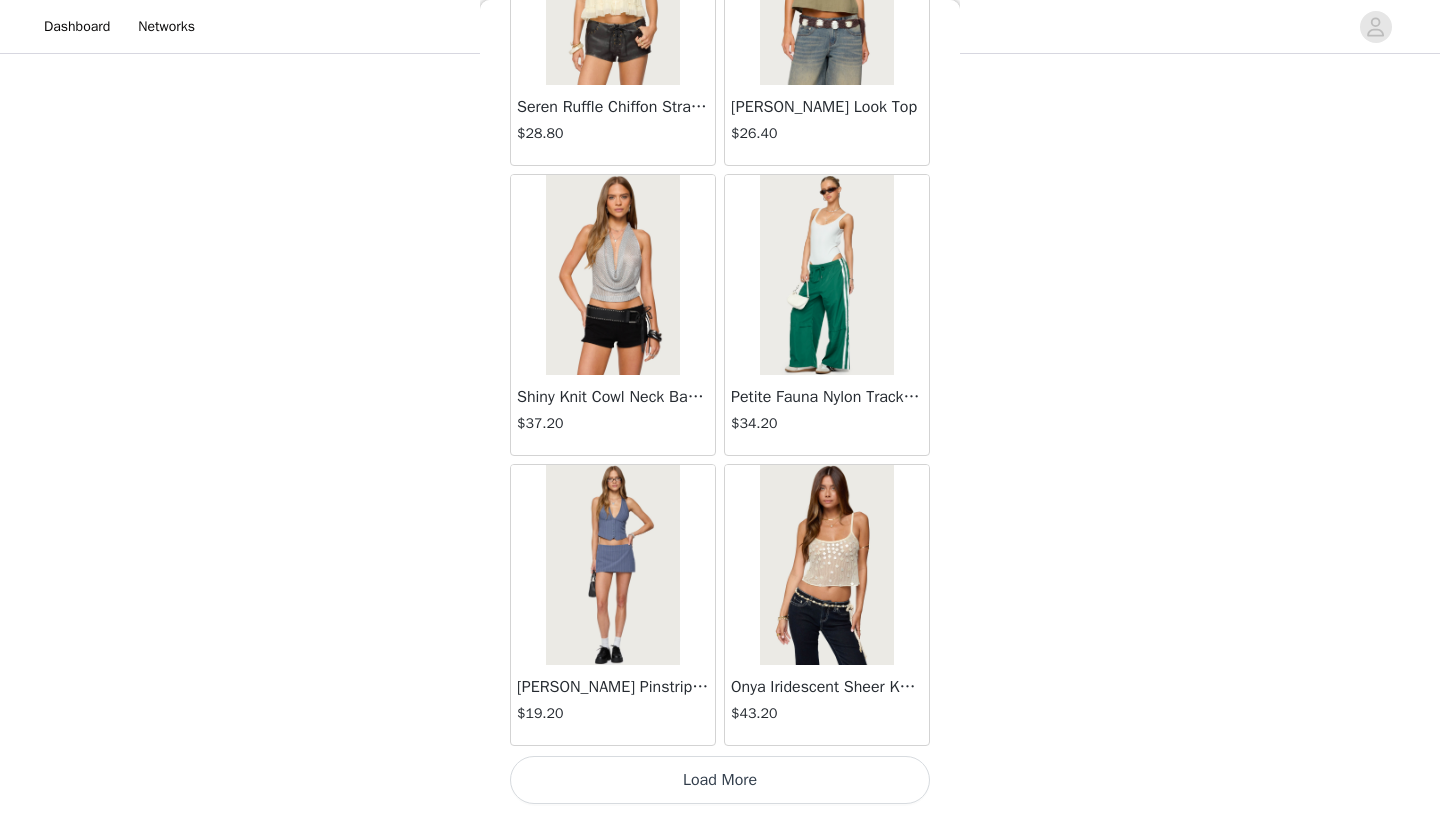 click on "Load More" at bounding box center [720, 780] 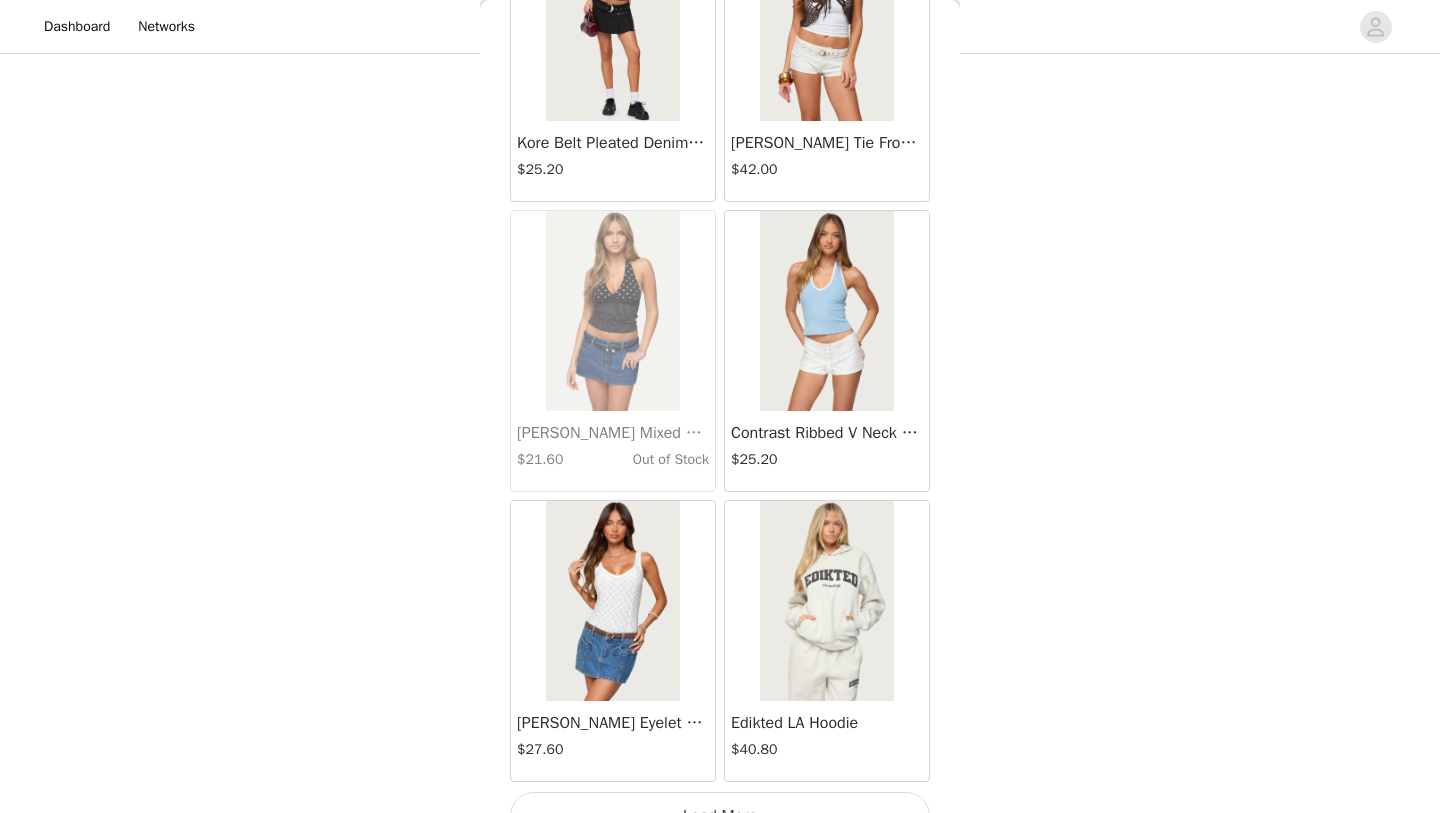 scroll, scrollTop: 22547, scrollLeft: 0, axis: vertical 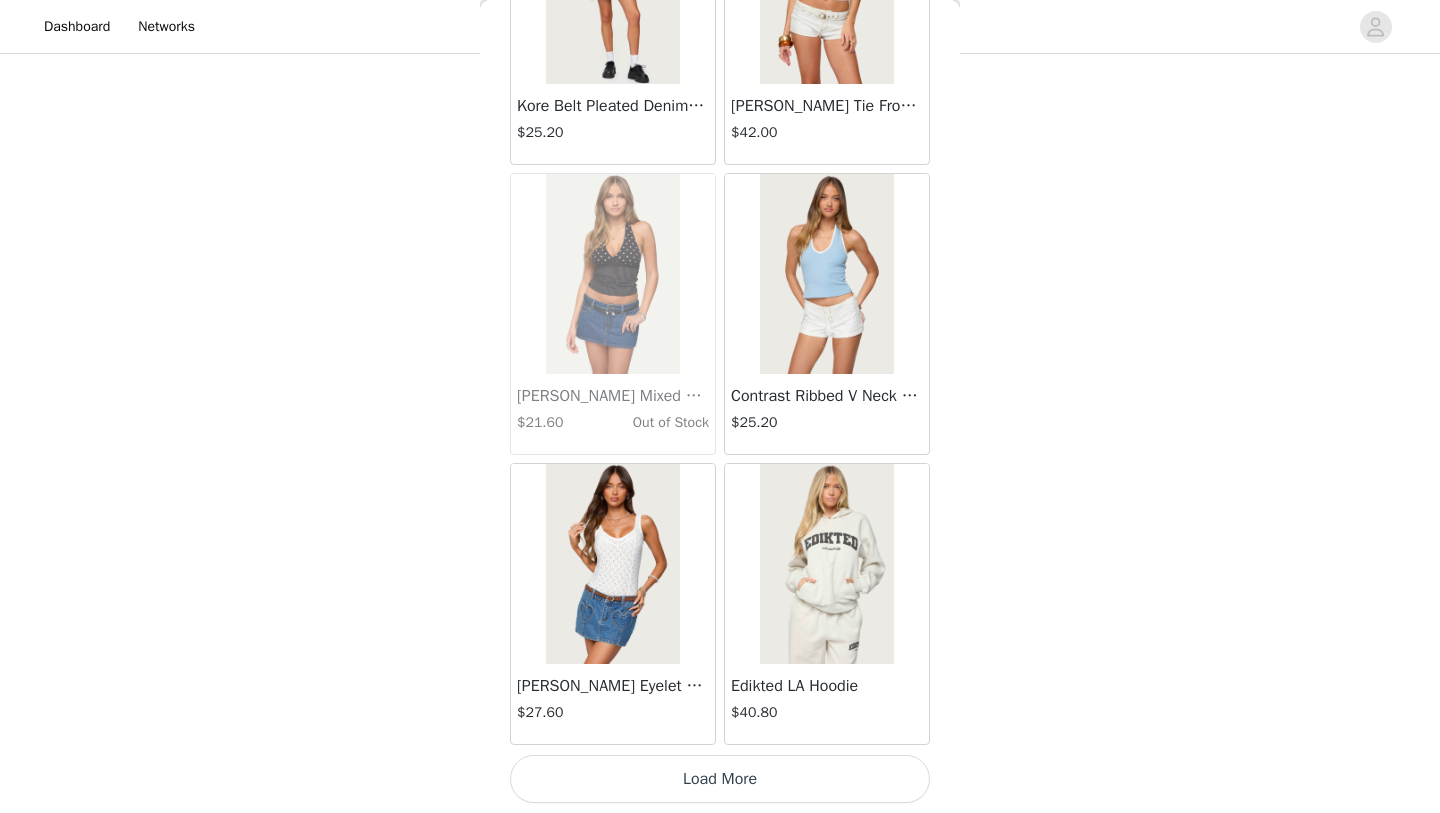 click on "Load More" at bounding box center [720, 779] 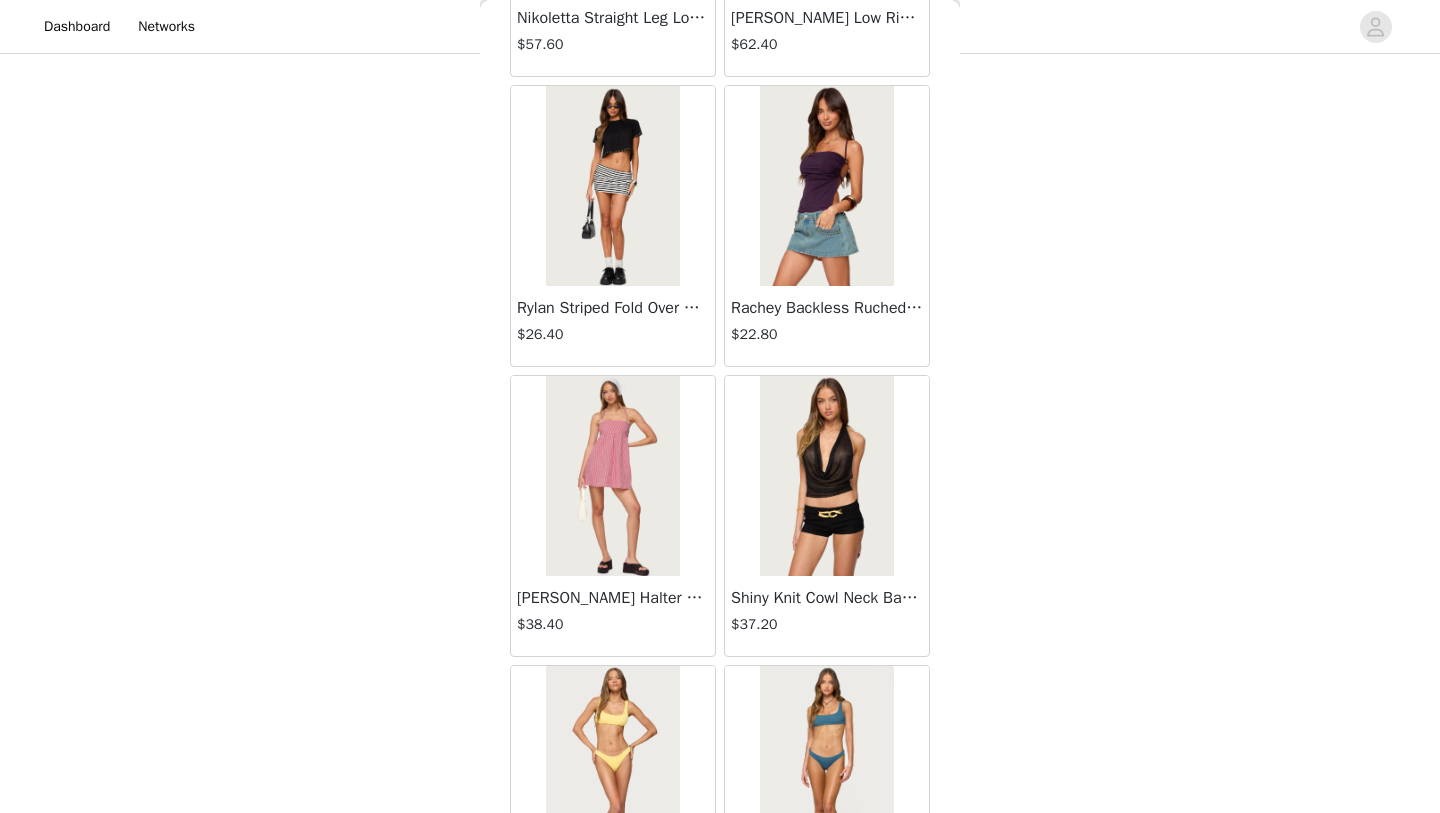 scroll, scrollTop: 25447, scrollLeft: 0, axis: vertical 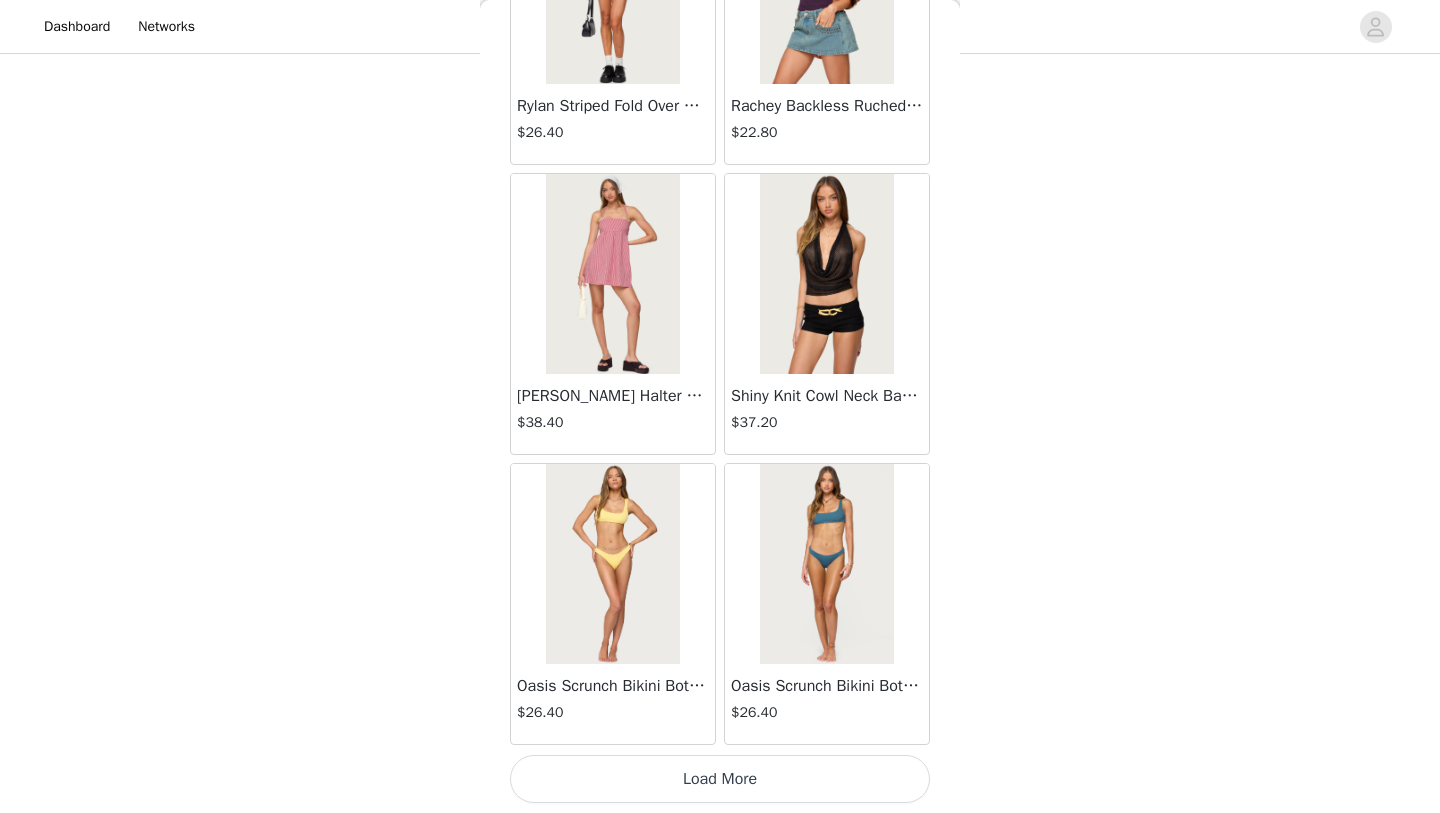 click on "Load More" at bounding box center (720, 779) 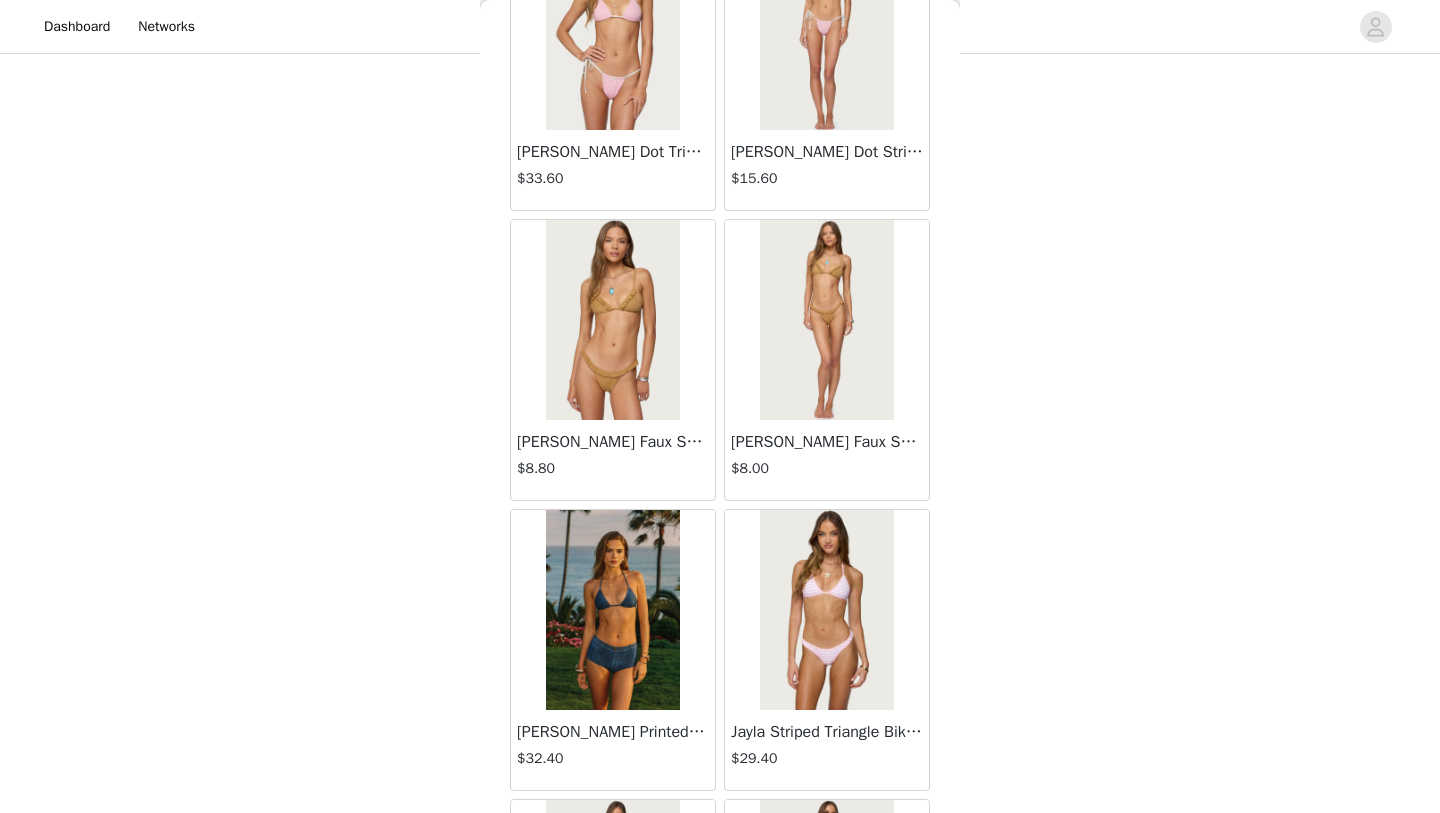 scroll, scrollTop: 27619, scrollLeft: 0, axis: vertical 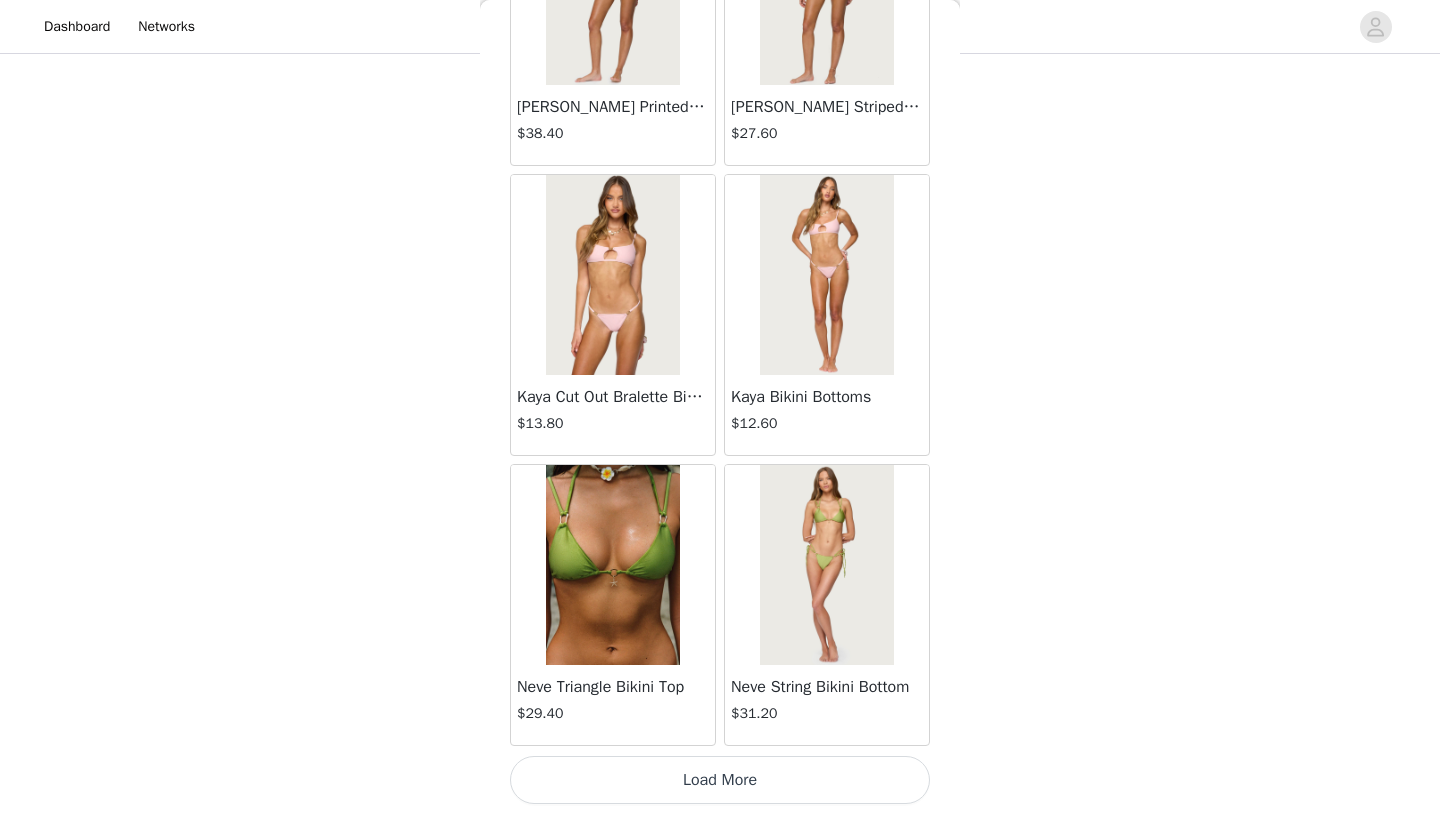 click on "Load More" at bounding box center (720, 780) 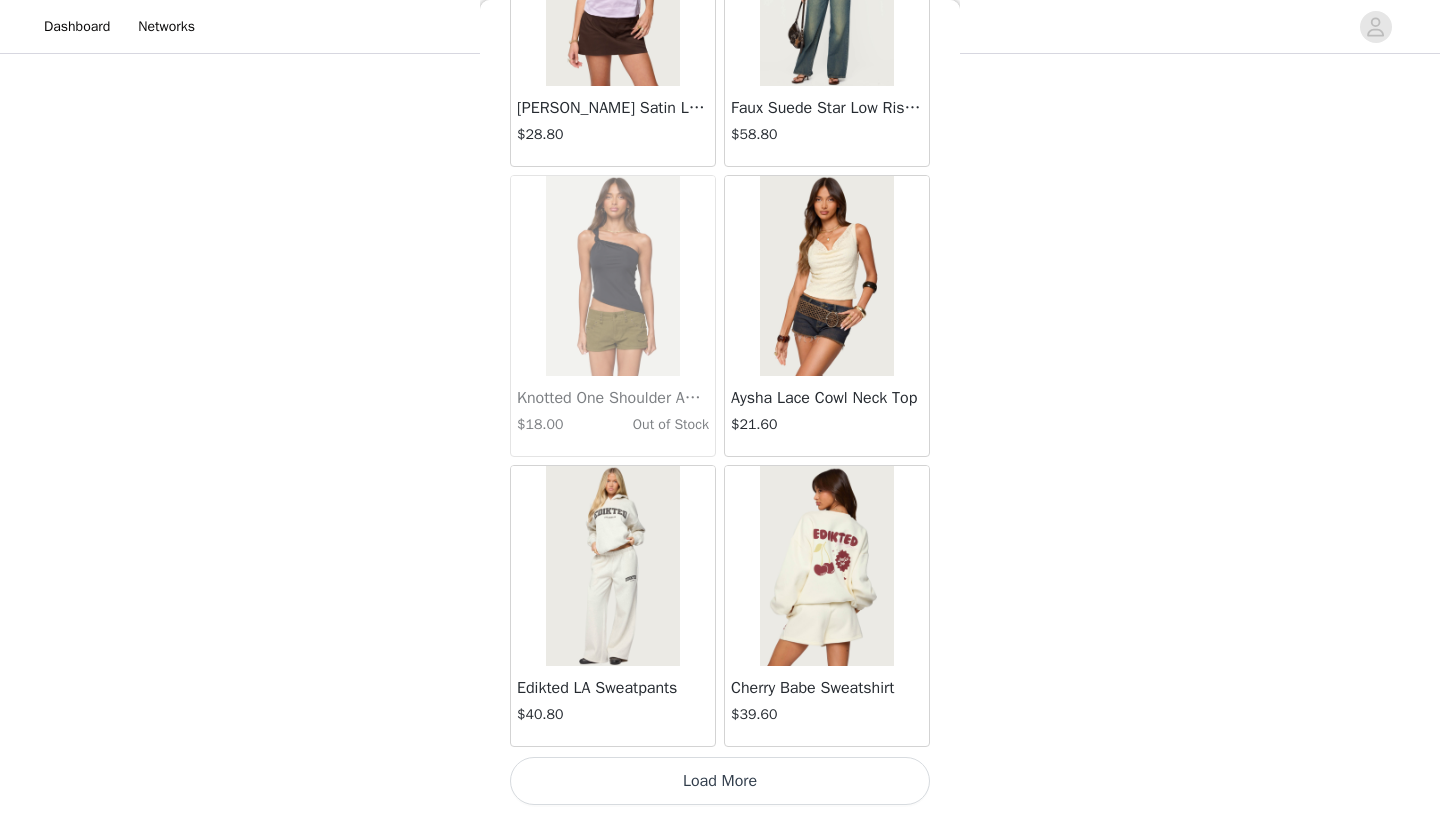 scroll, scrollTop: 31247, scrollLeft: 0, axis: vertical 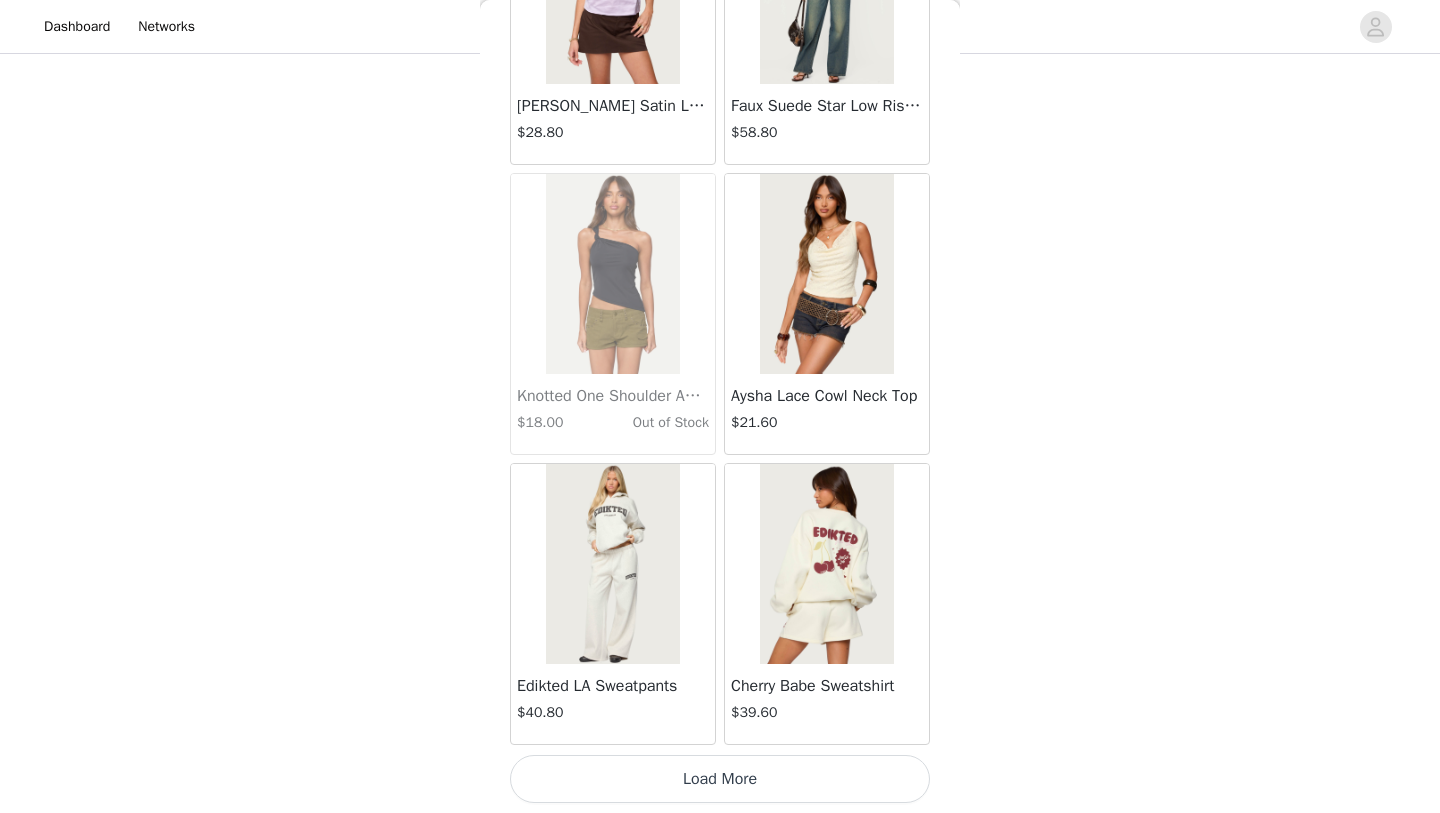 click on "Load More" at bounding box center [720, 779] 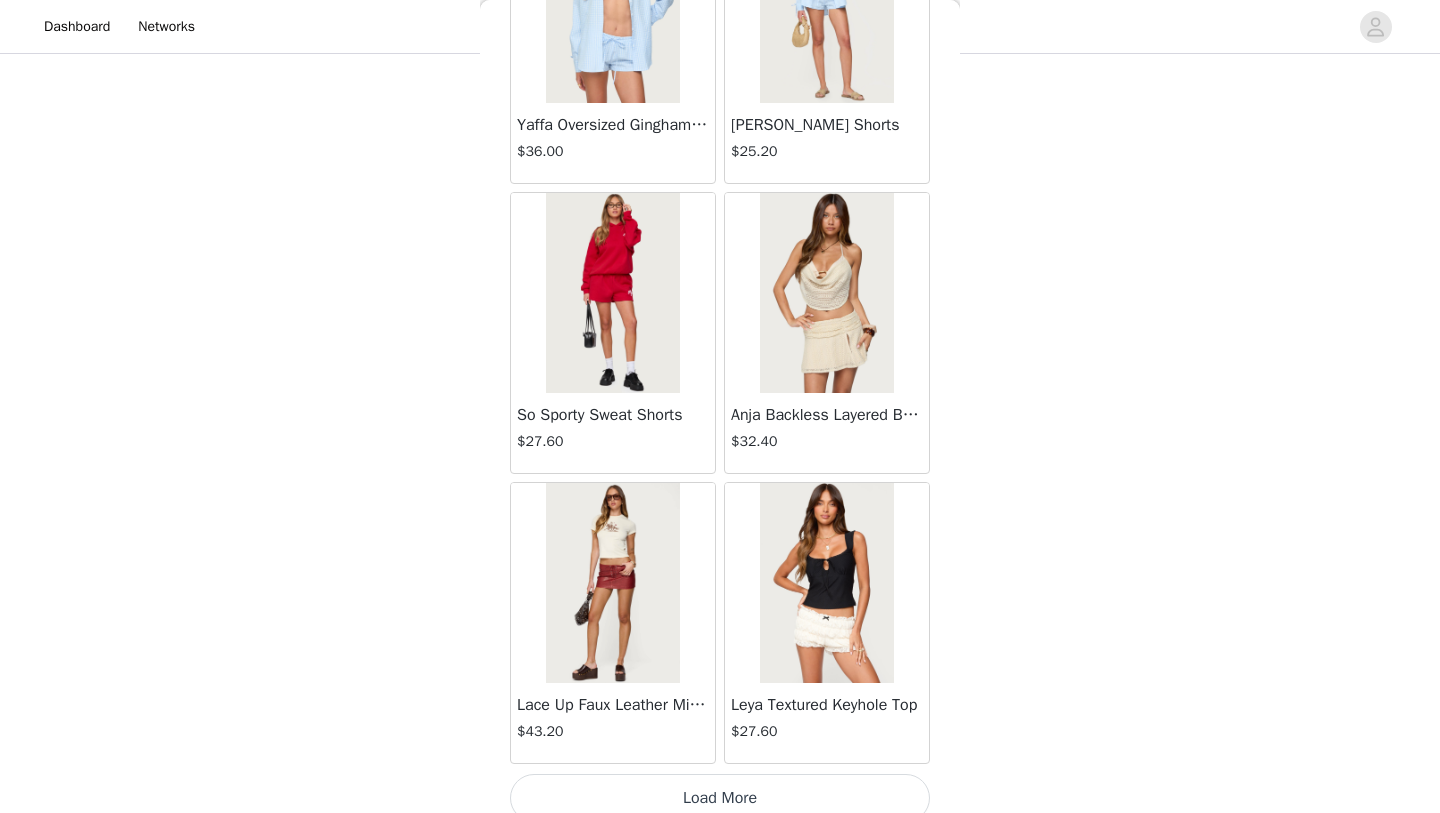scroll, scrollTop: 34147, scrollLeft: 0, axis: vertical 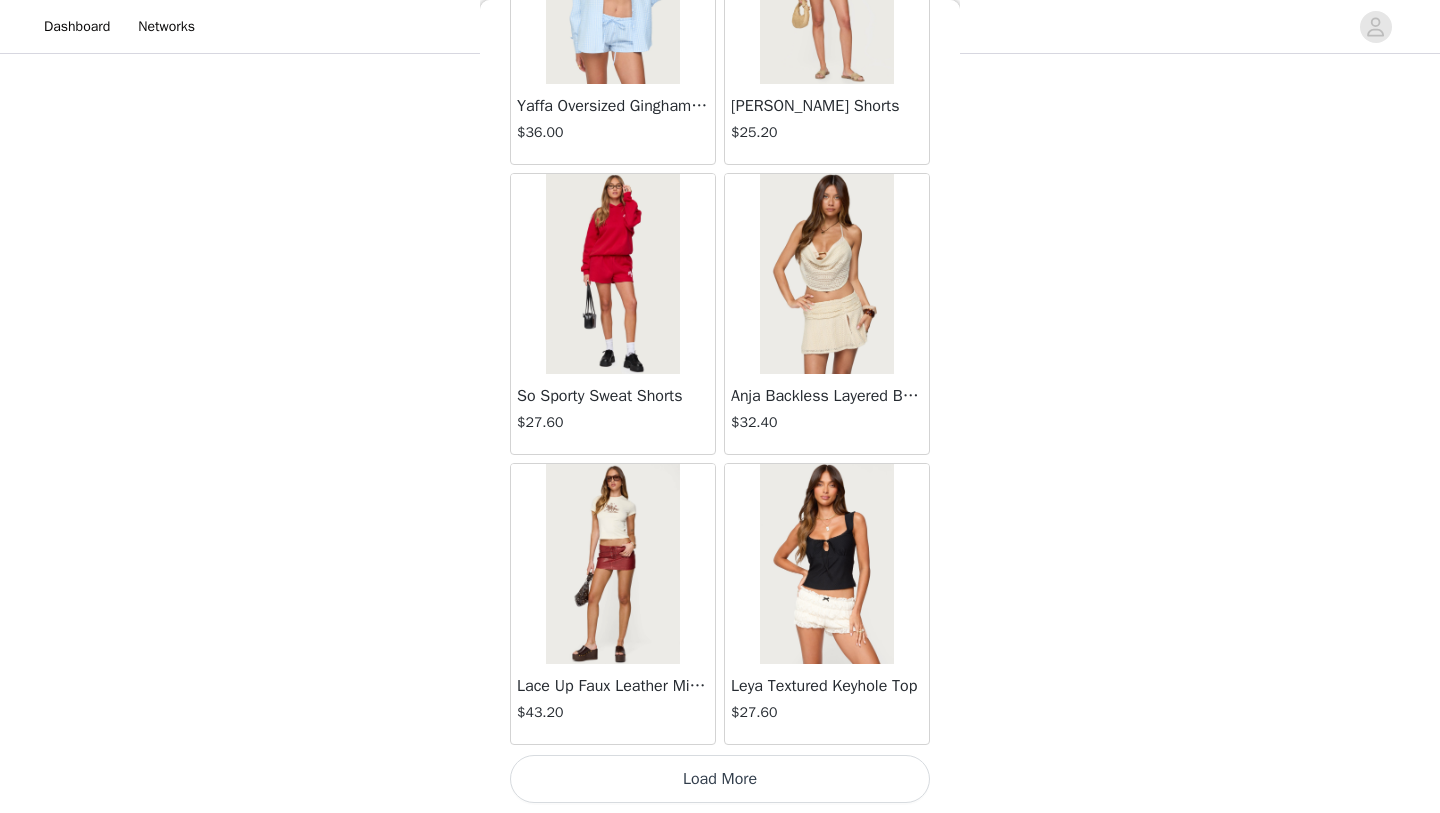 click on "Load More" at bounding box center [720, 779] 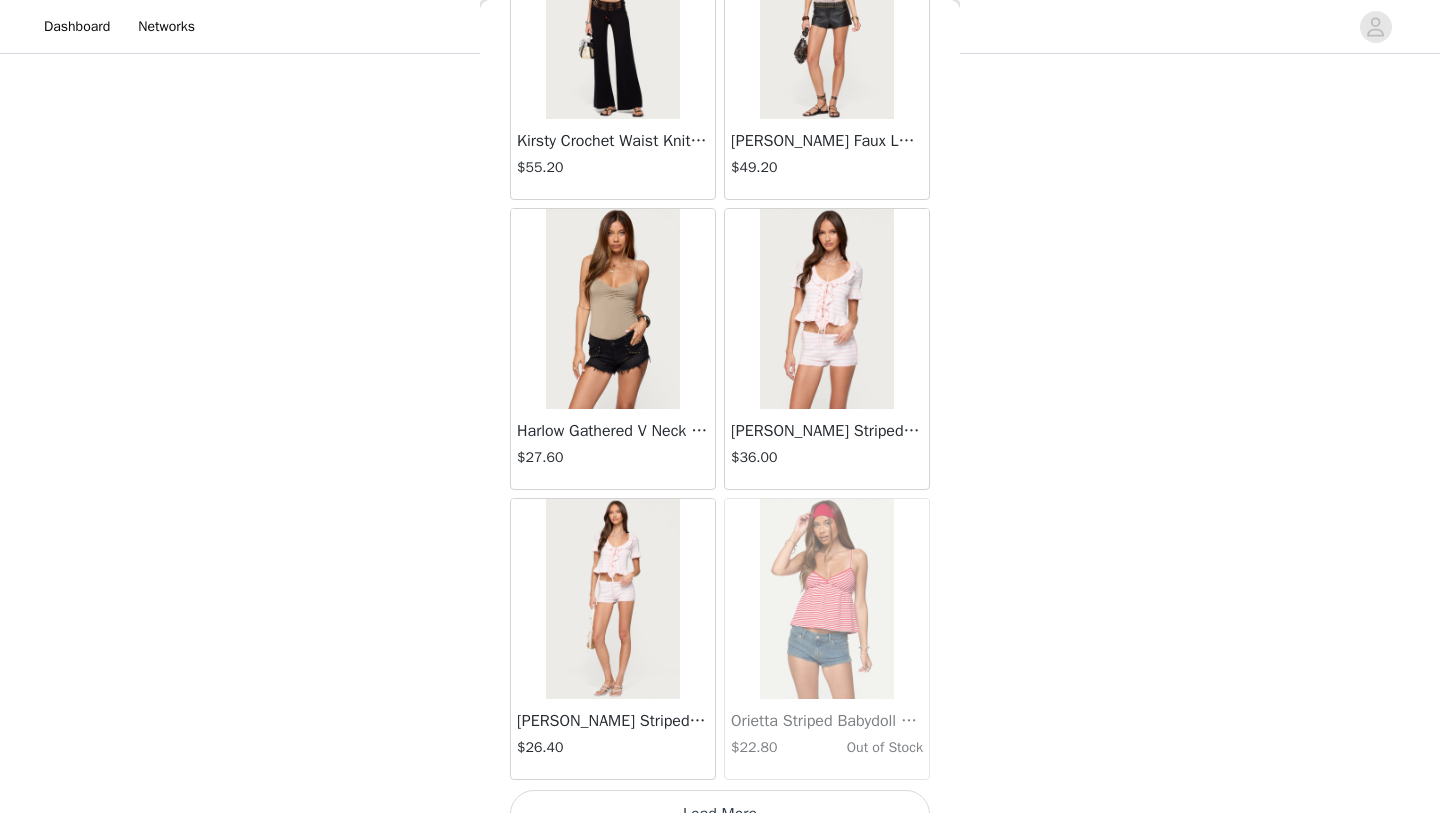 scroll, scrollTop: 37047, scrollLeft: 0, axis: vertical 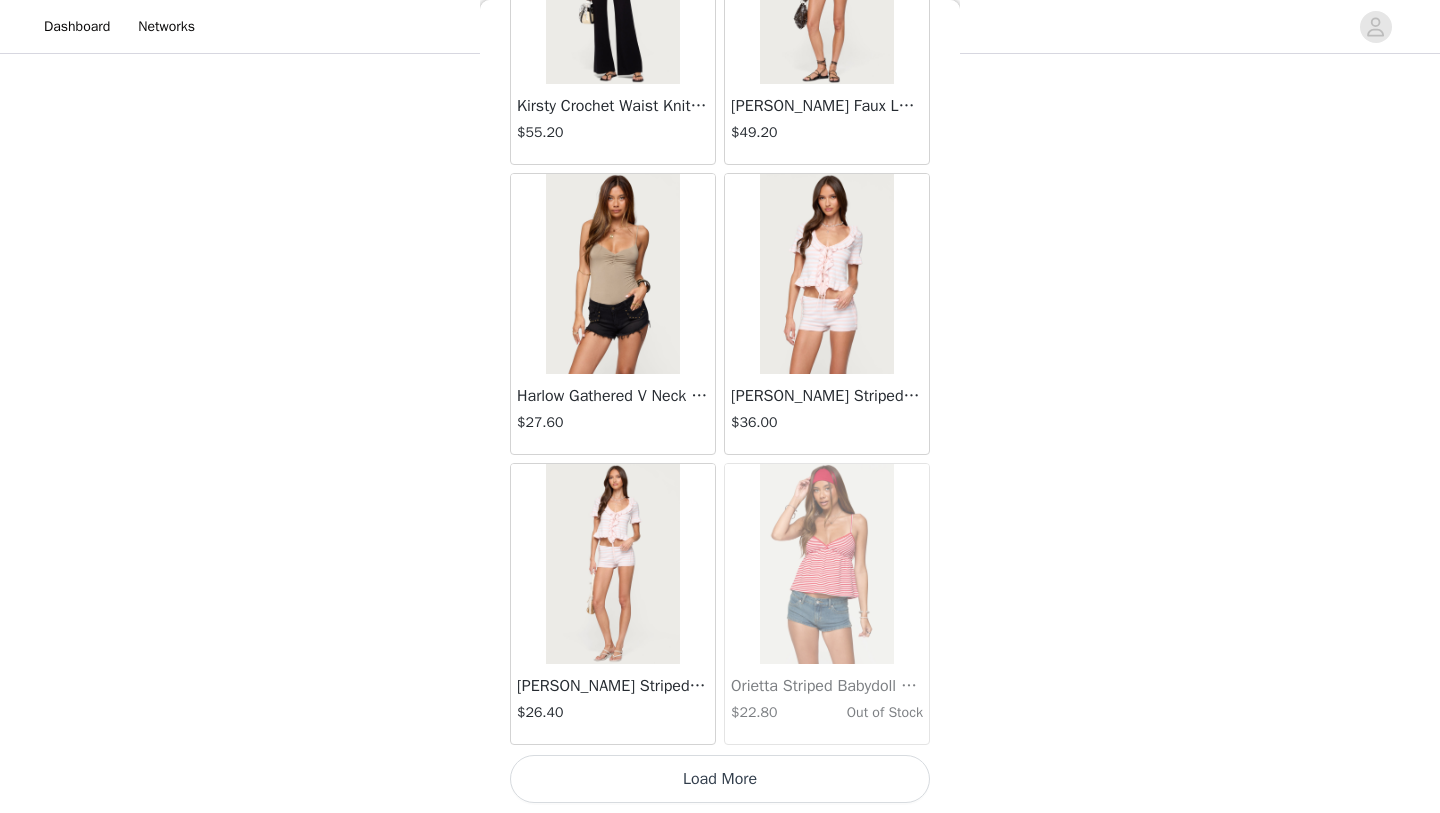 click on "Load More" at bounding box center [720, 779] 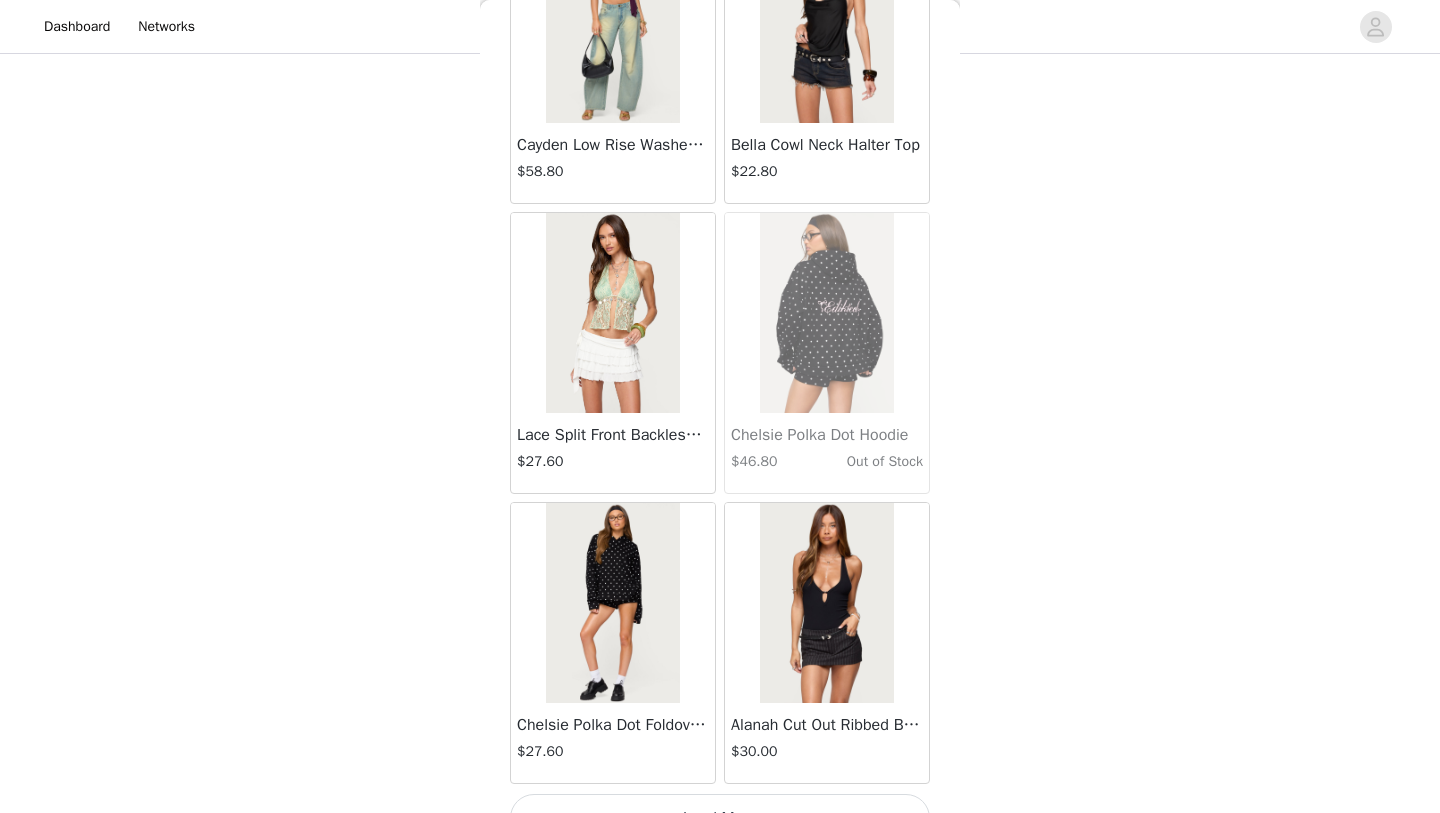 scroll, scrollTop: 39947, scrollLeft: 0, axis: vertical 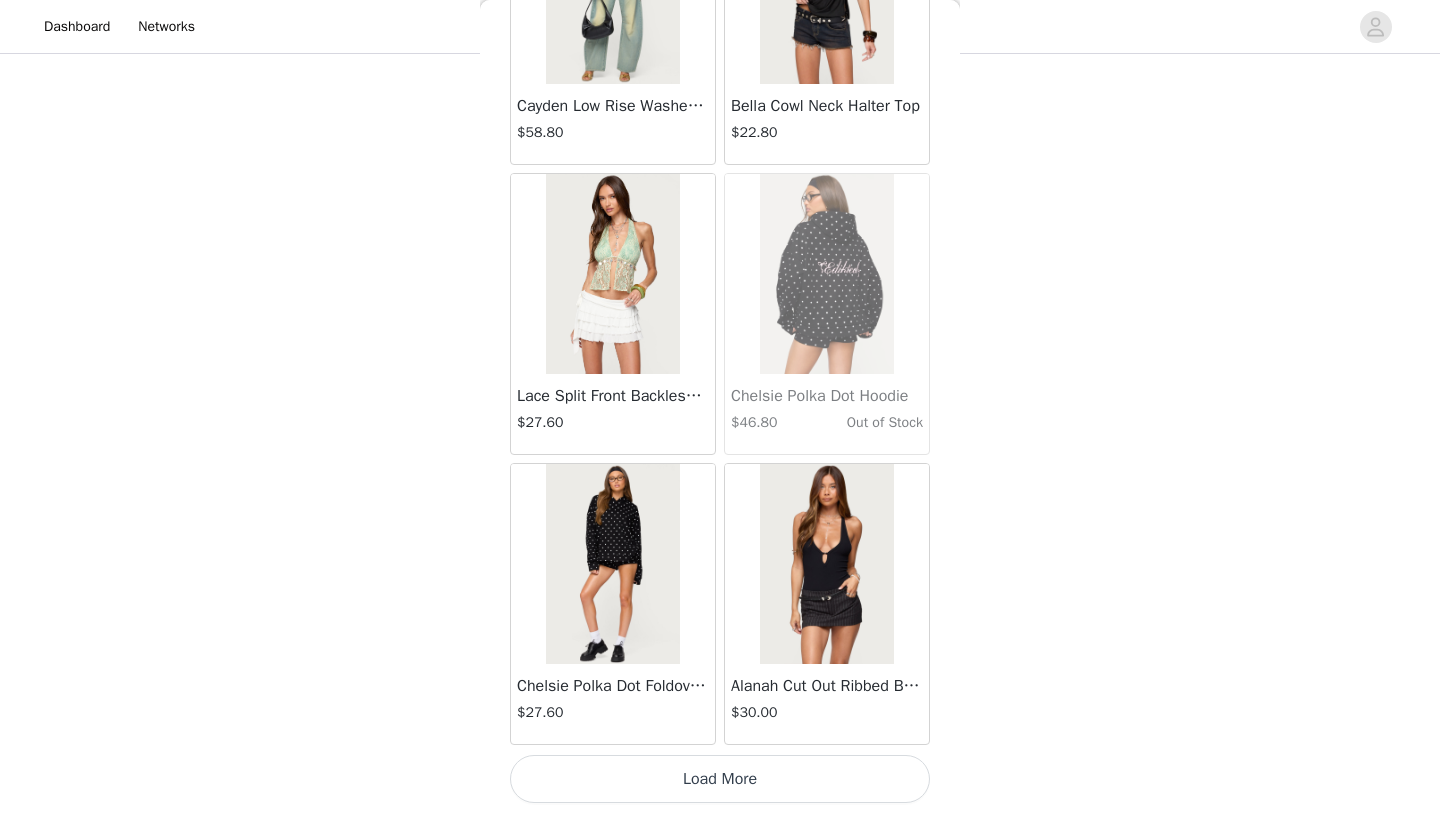 click on "Load More" at bounding box center [720, 779] 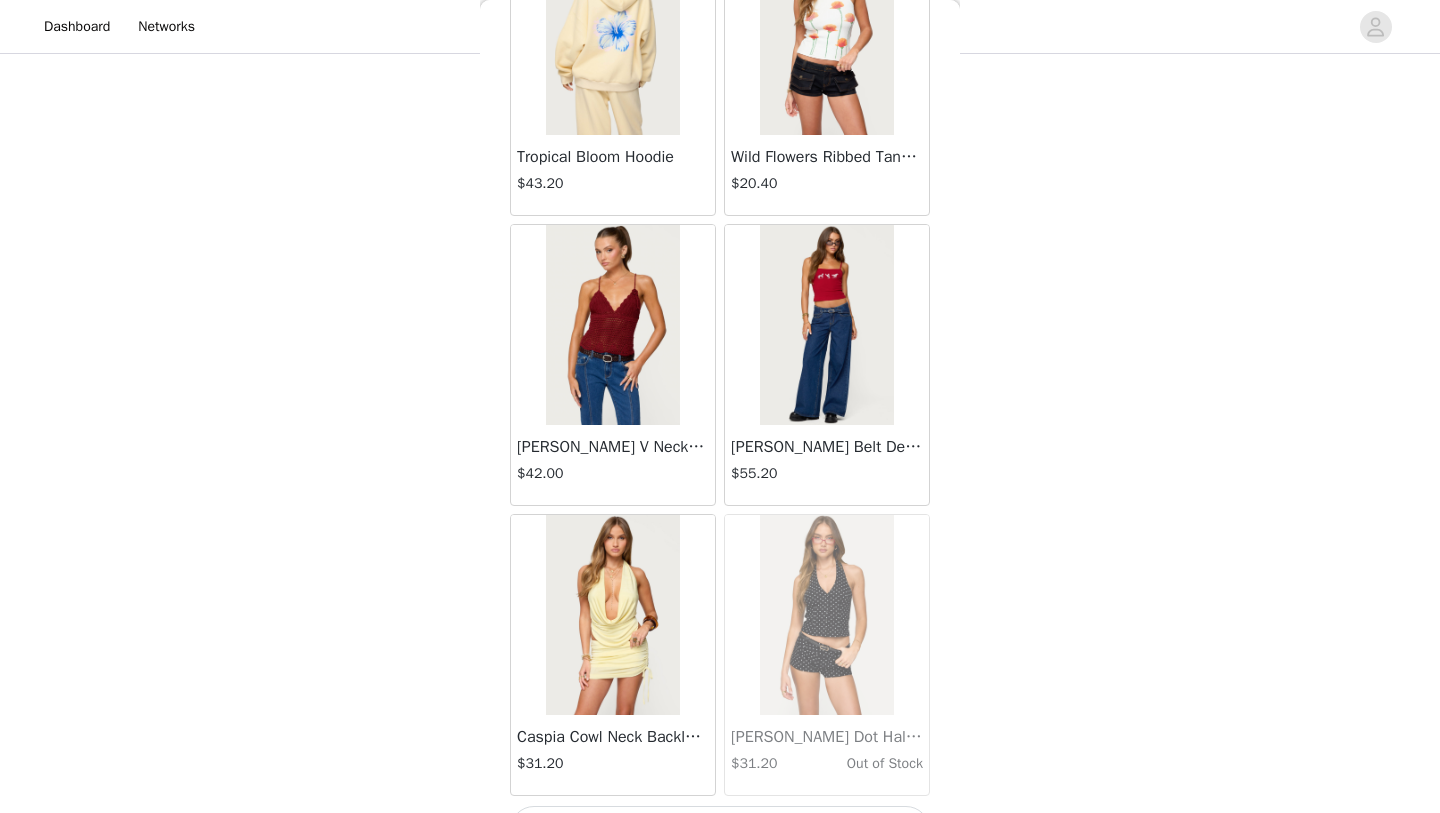 scroll, scrollTop: 42847, scrollLeft: 0, axis: vertical 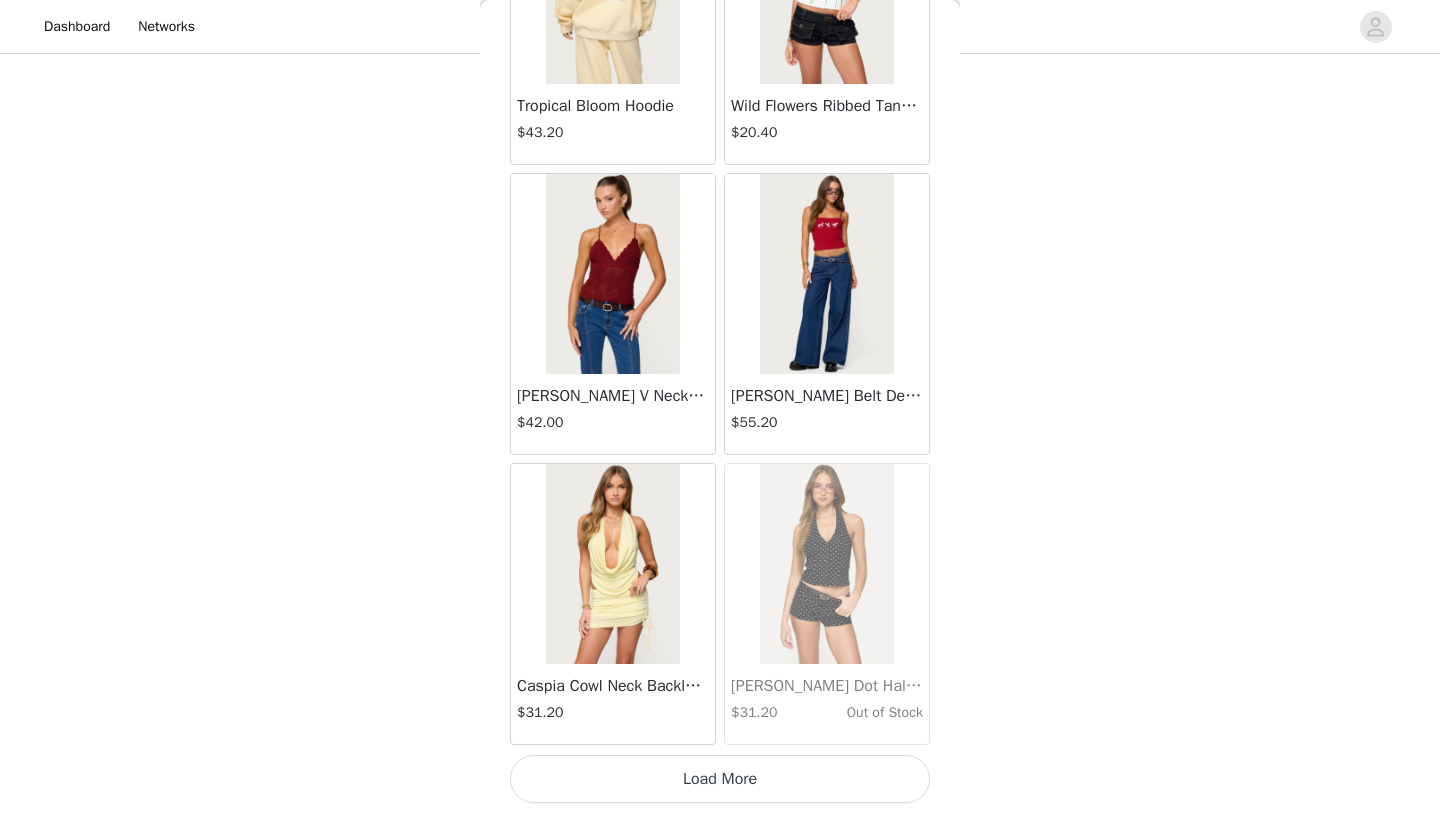 click on "Load More" at bounding box center (720, 779) 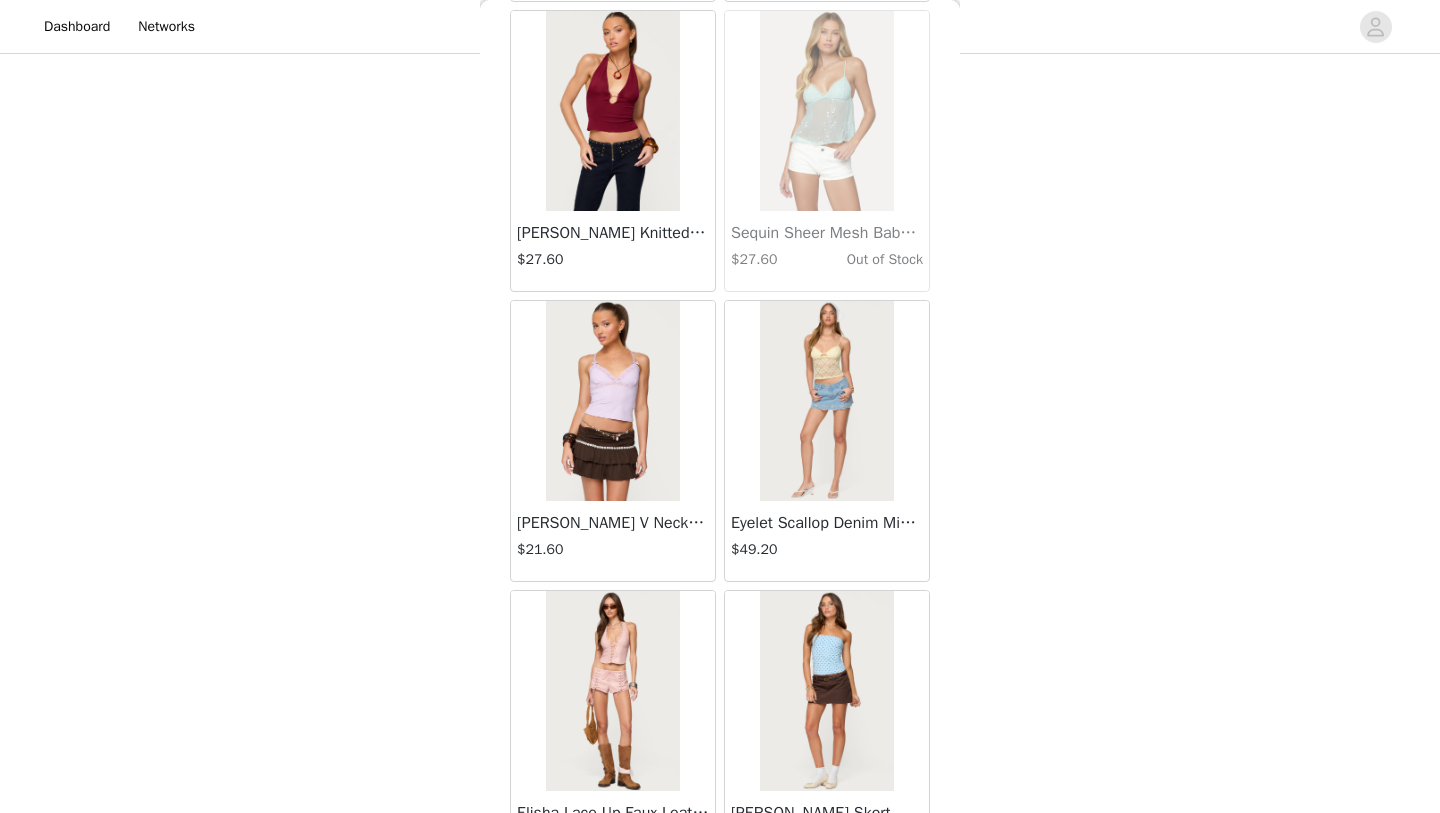 scroll, scrollTop: 45747, scrollLeft: 0, axis: vertical 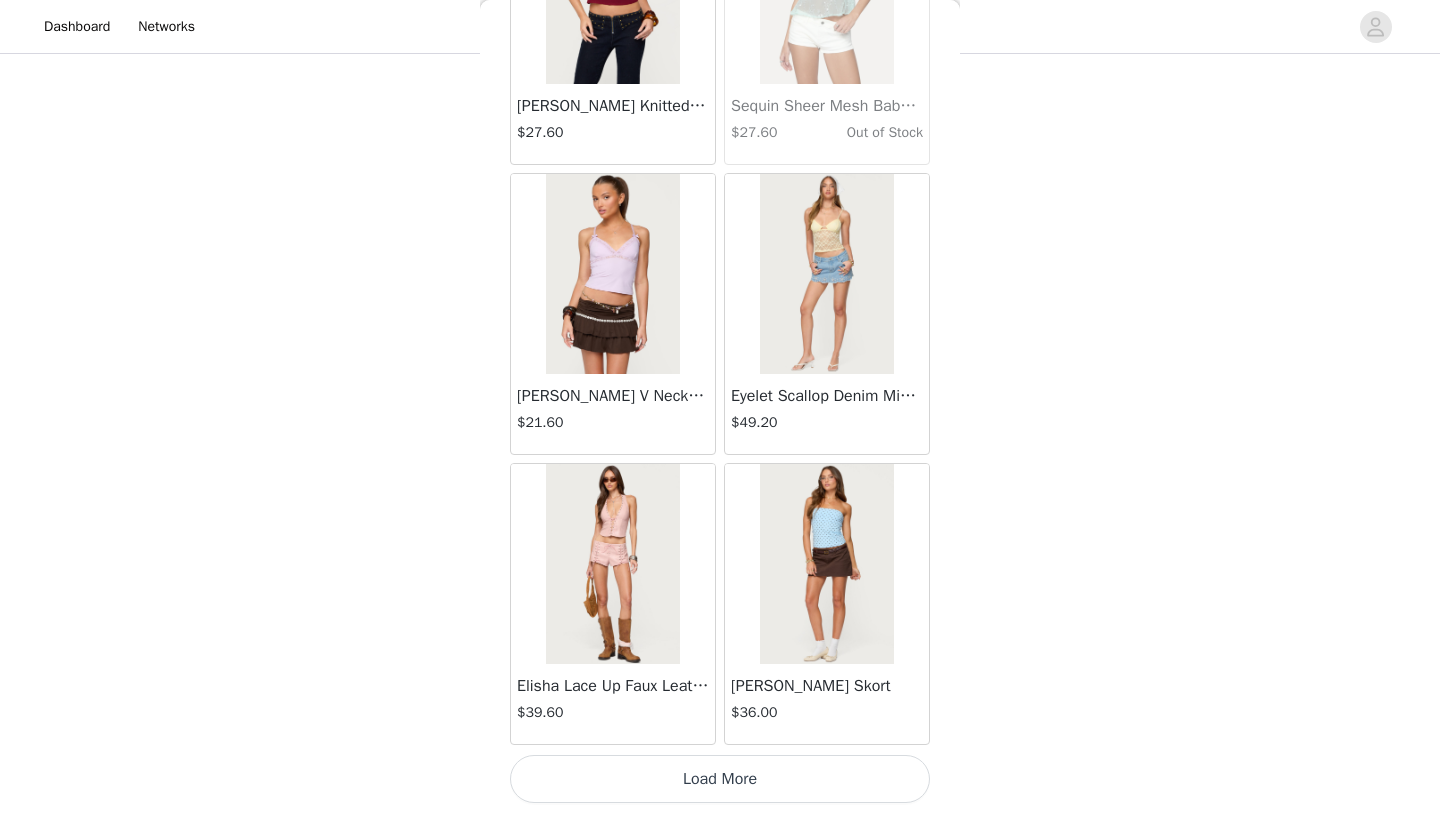 click on "Load More" at bounding box center (720, 779) 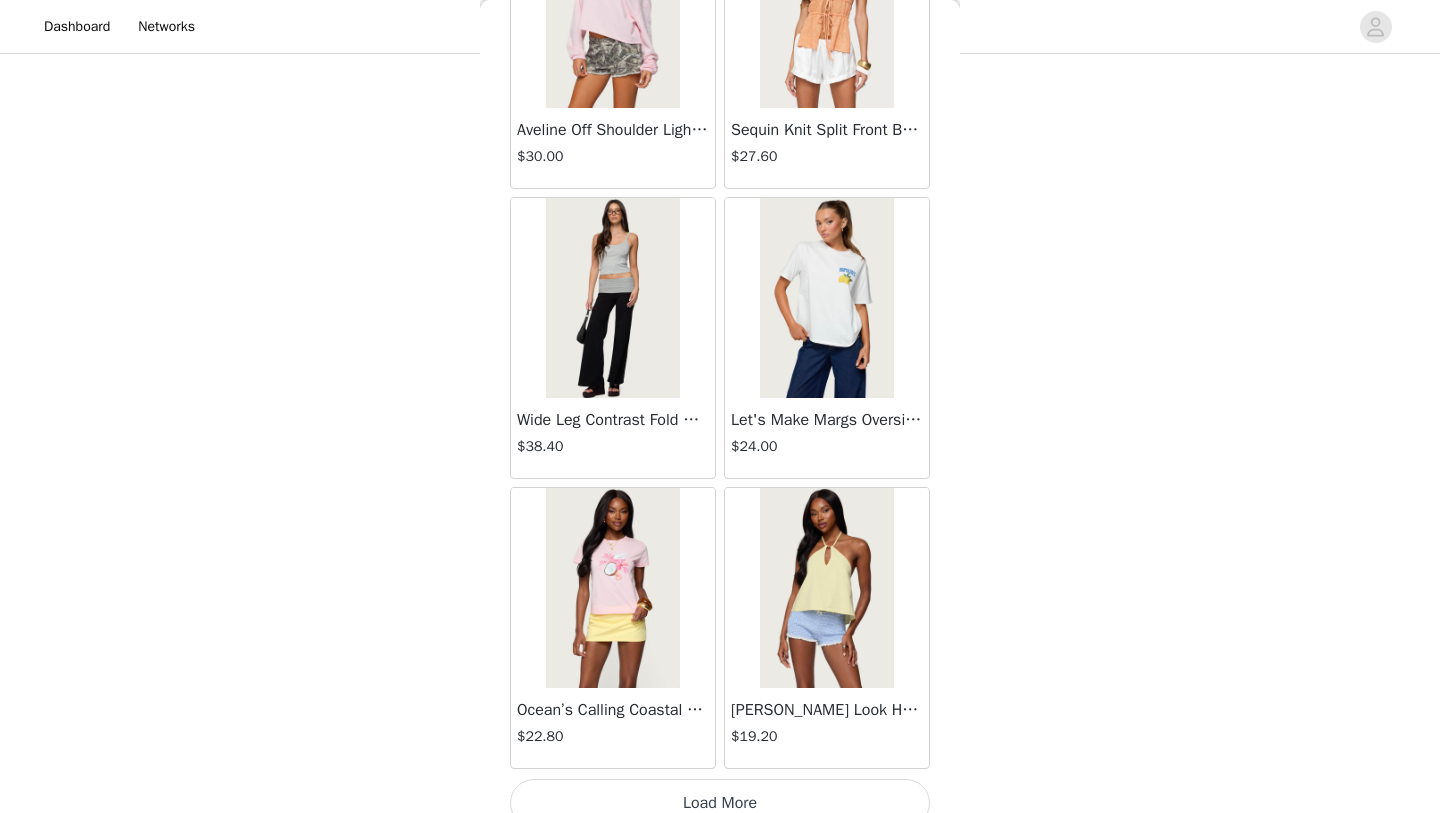 scroll, scrollTop: 48647, scrollLeft: 0, axis: vertical 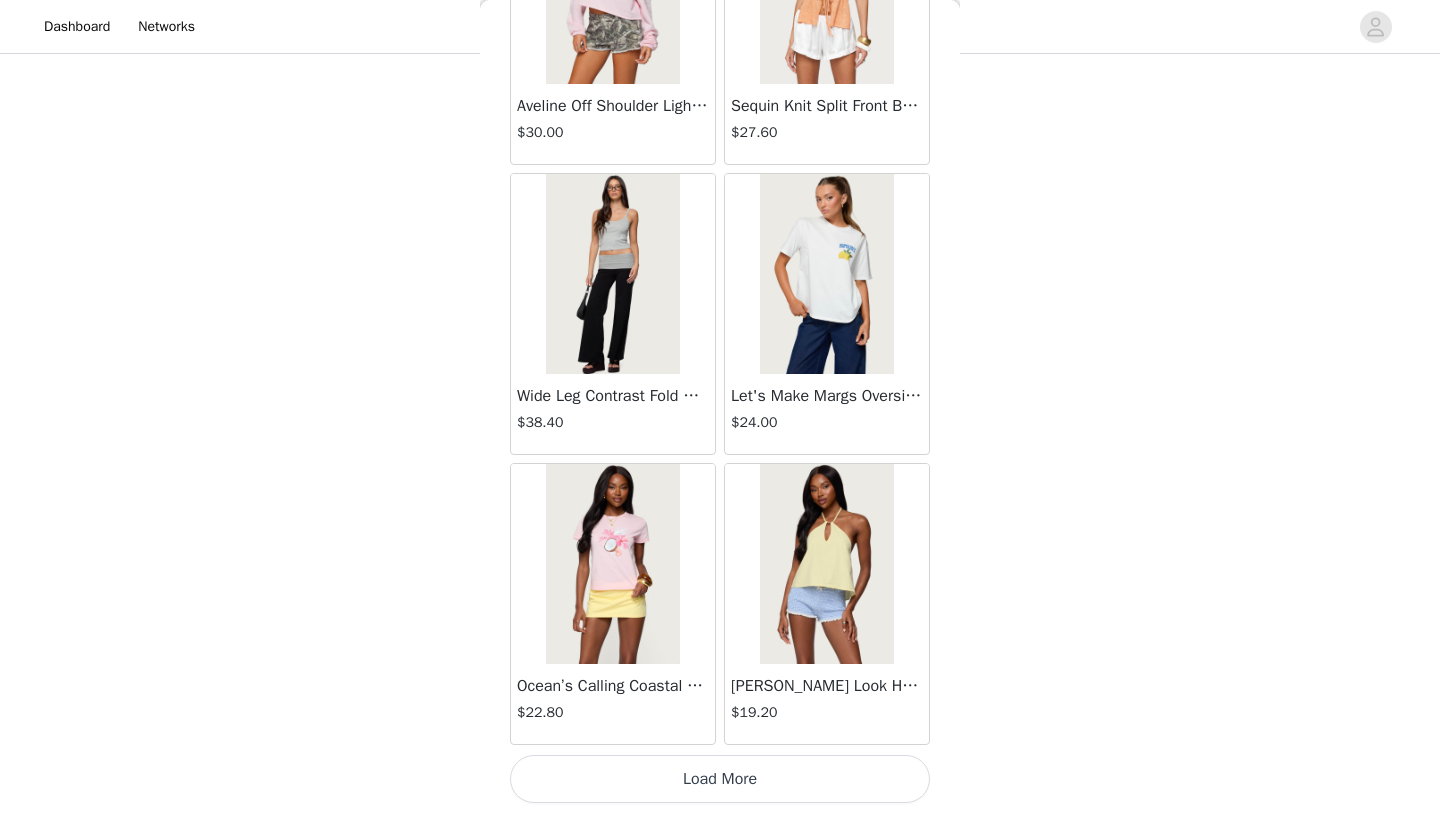 click on "Load More" at bounding box center [720, 779] 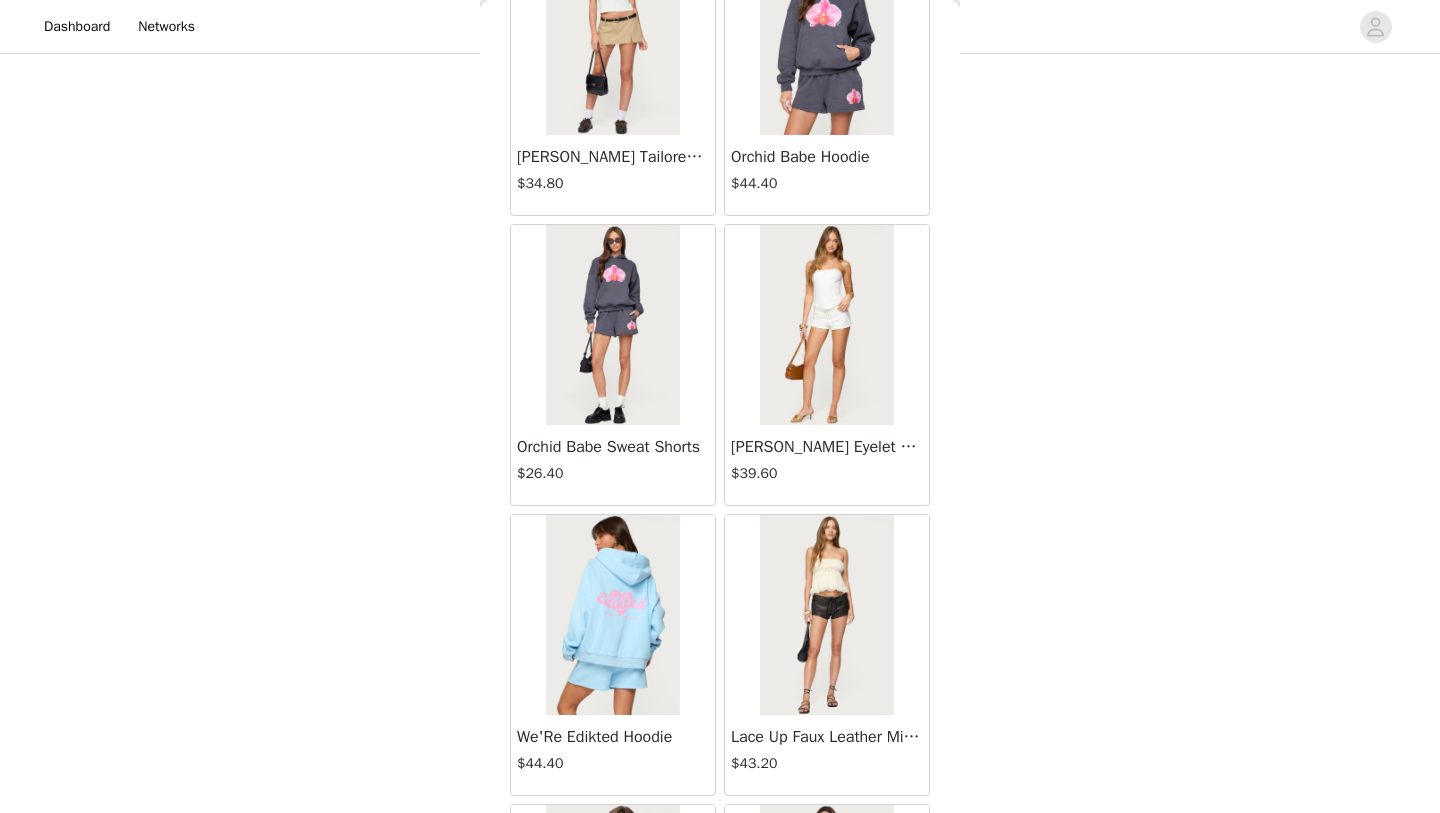 scroll, scrollTop: 51547, scrollLeft: 0, axis: vertical 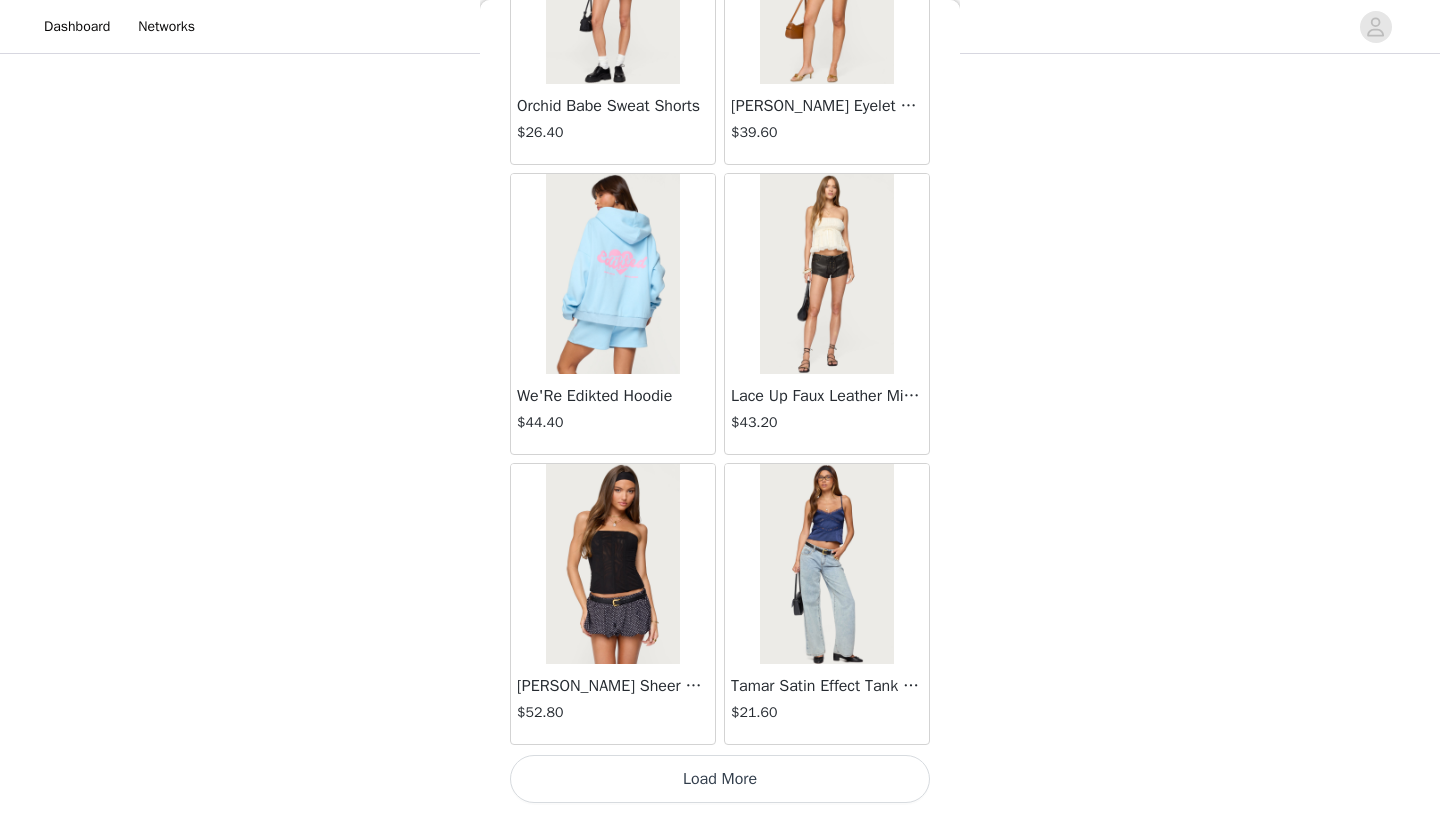 click on "Load More" at bounding box center [720, 779] 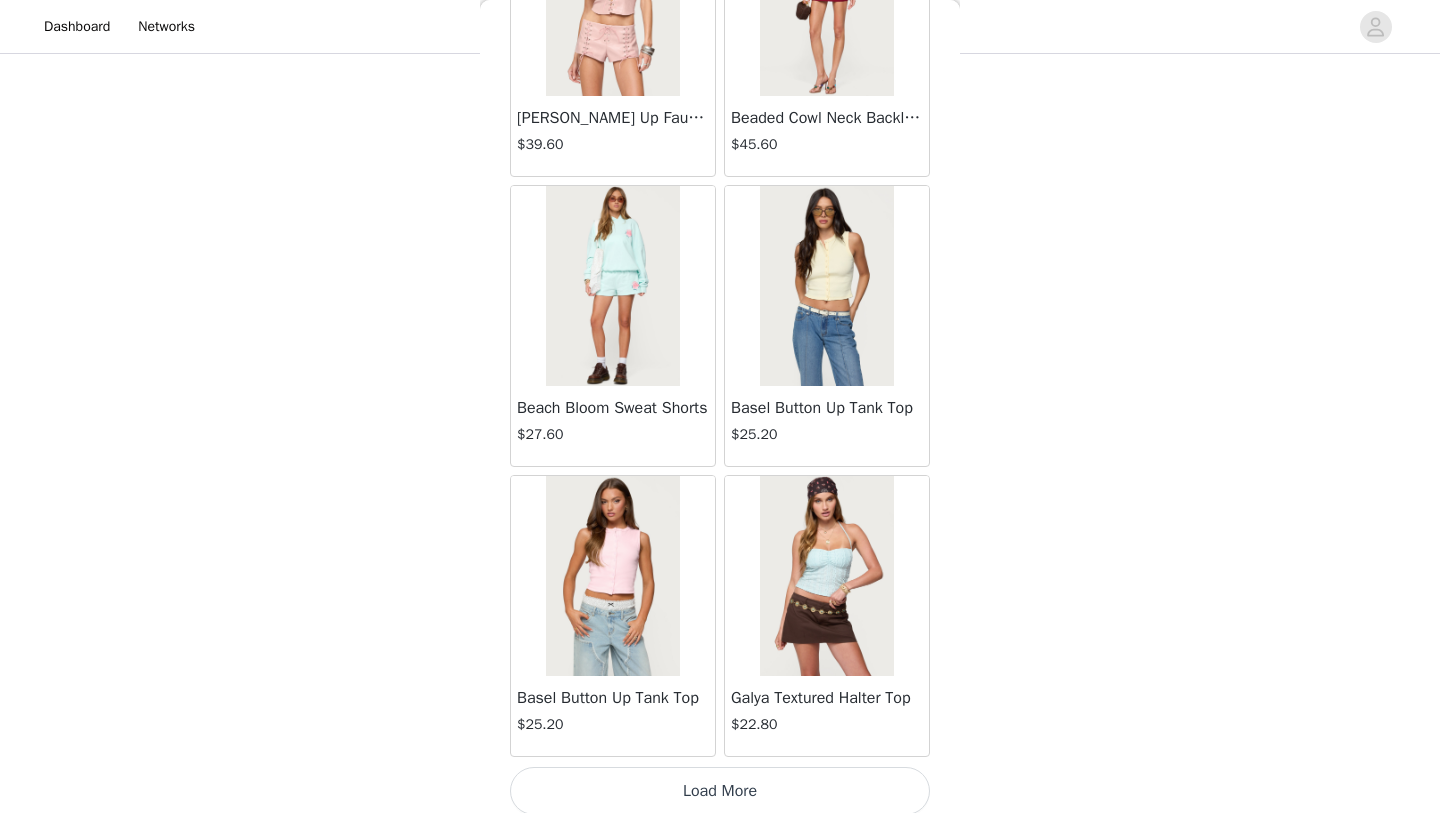scroll, scrollTop: 54447, scrollLeft: 0, axis: vertical 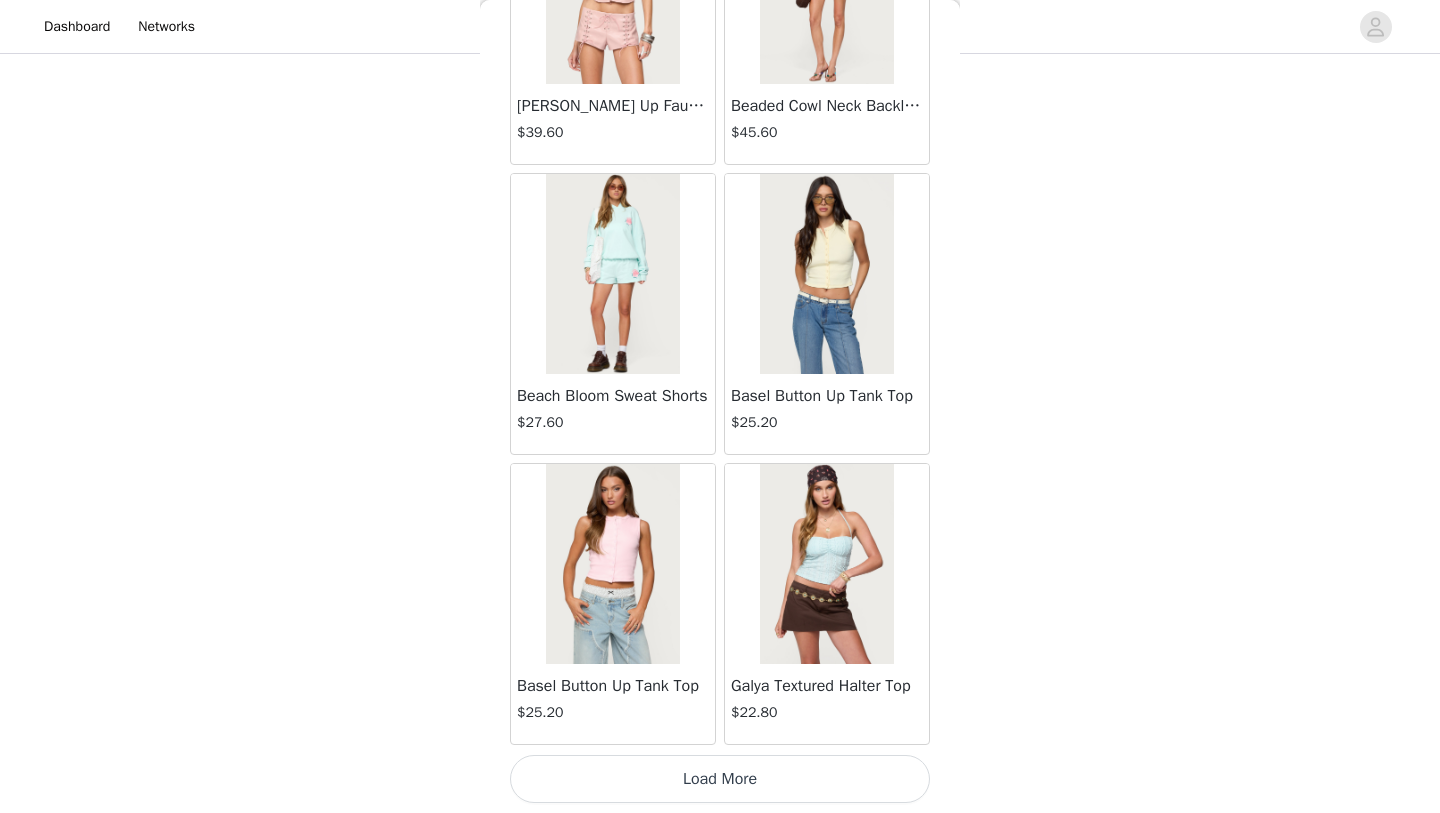 click on "Load More" at bounding box center (720, 779) 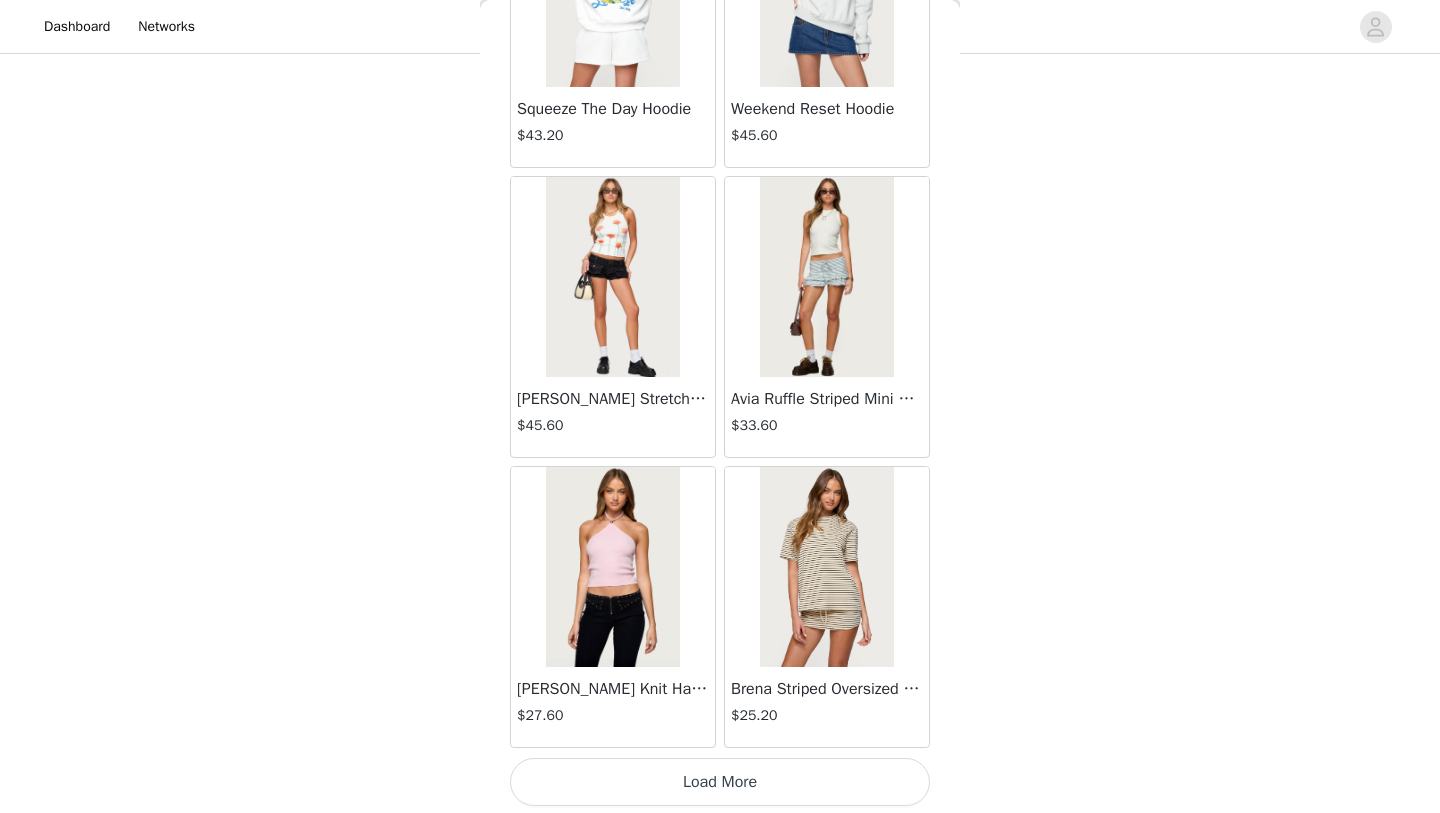 scroll, scrollTop: 57347, scrollLeft: 0, axis: vertical 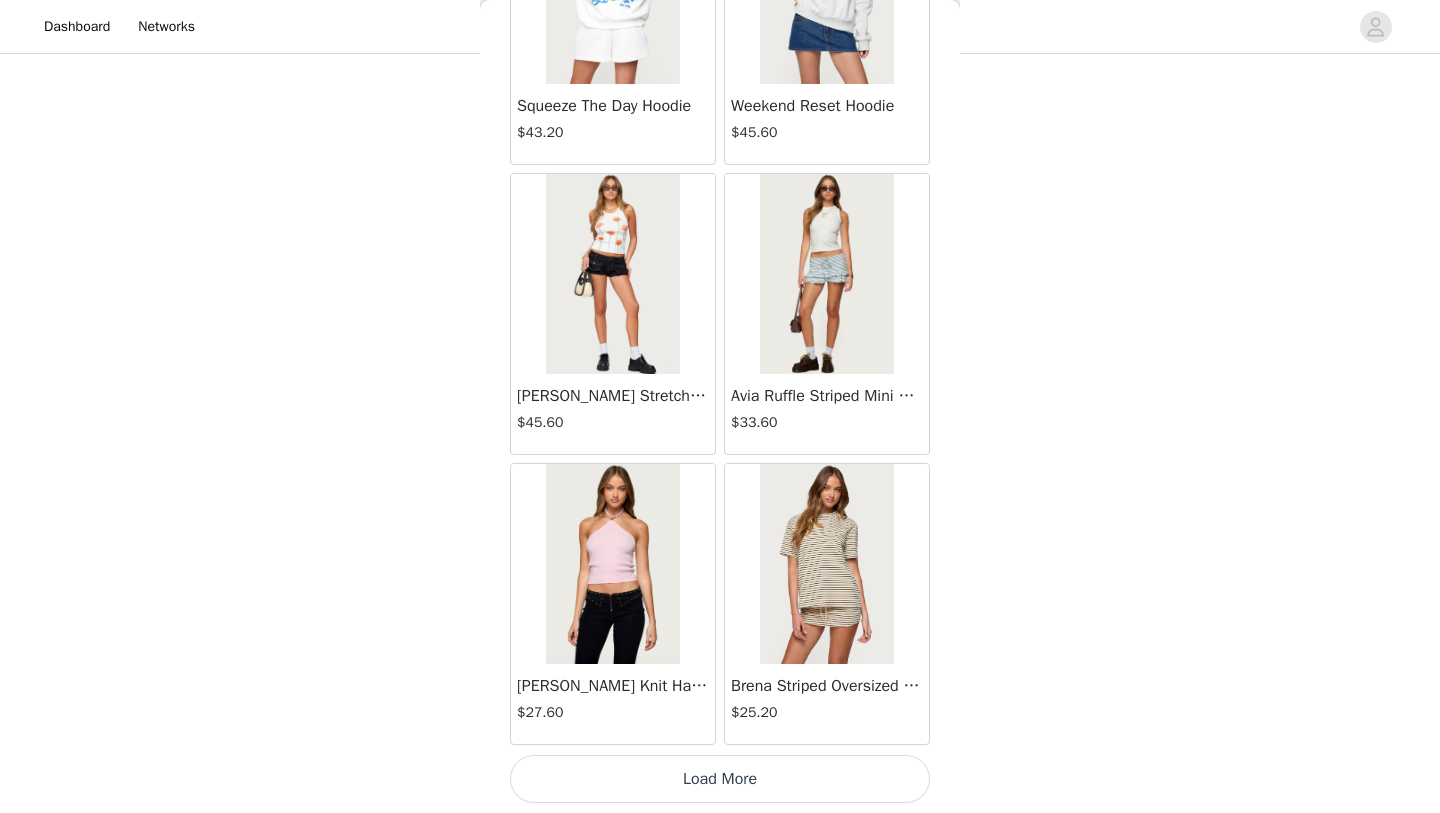 click on "Load More" at bounding box center (720, 779) 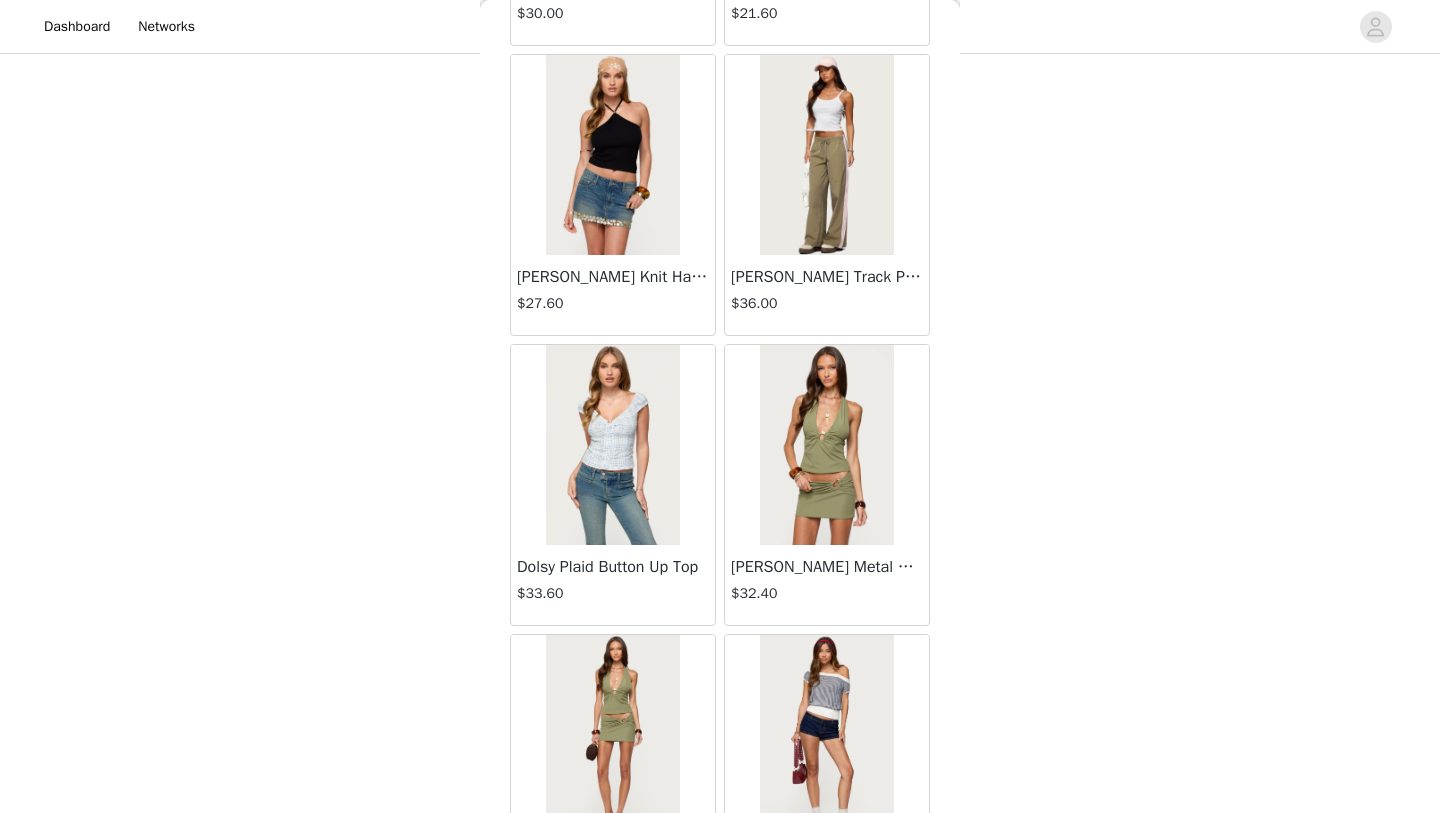 scroll, scrollTop: 60247, scrollLeft: 0, axis: vertical 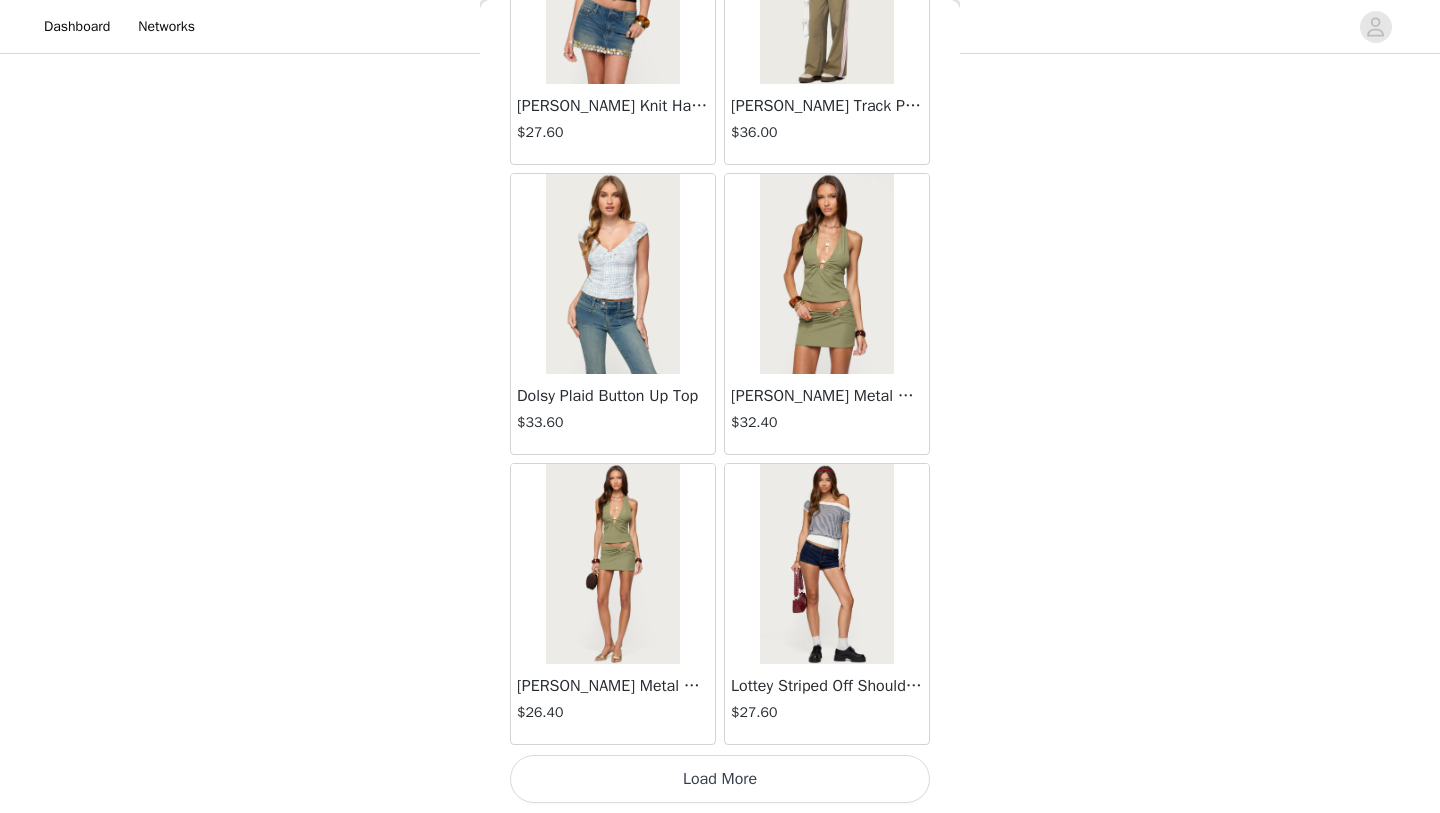 click on "Load More" at bounding box center [720, 779] 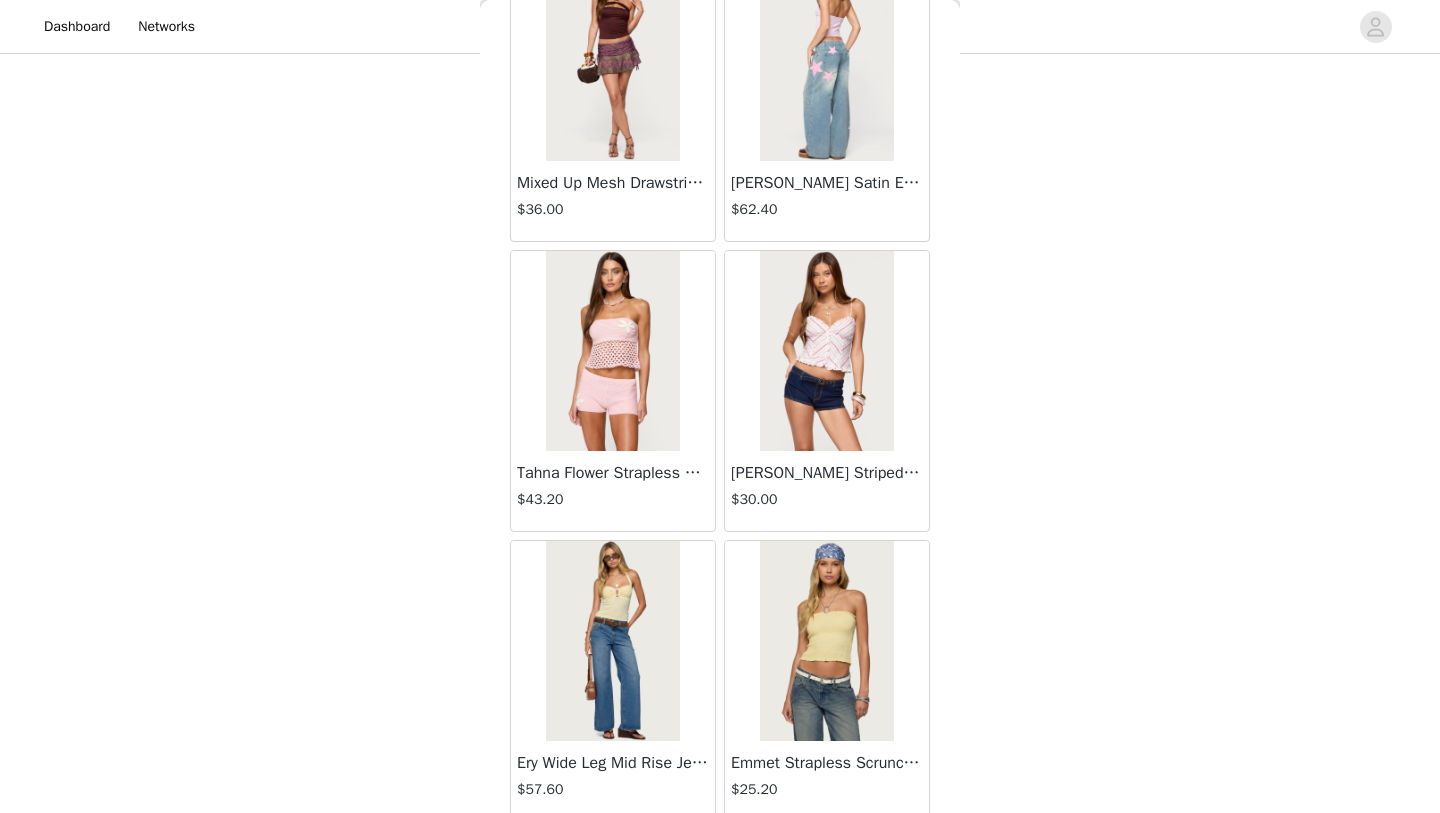 scroll, scrollTop: 63147, scrollLeft: 0, axis: vertical 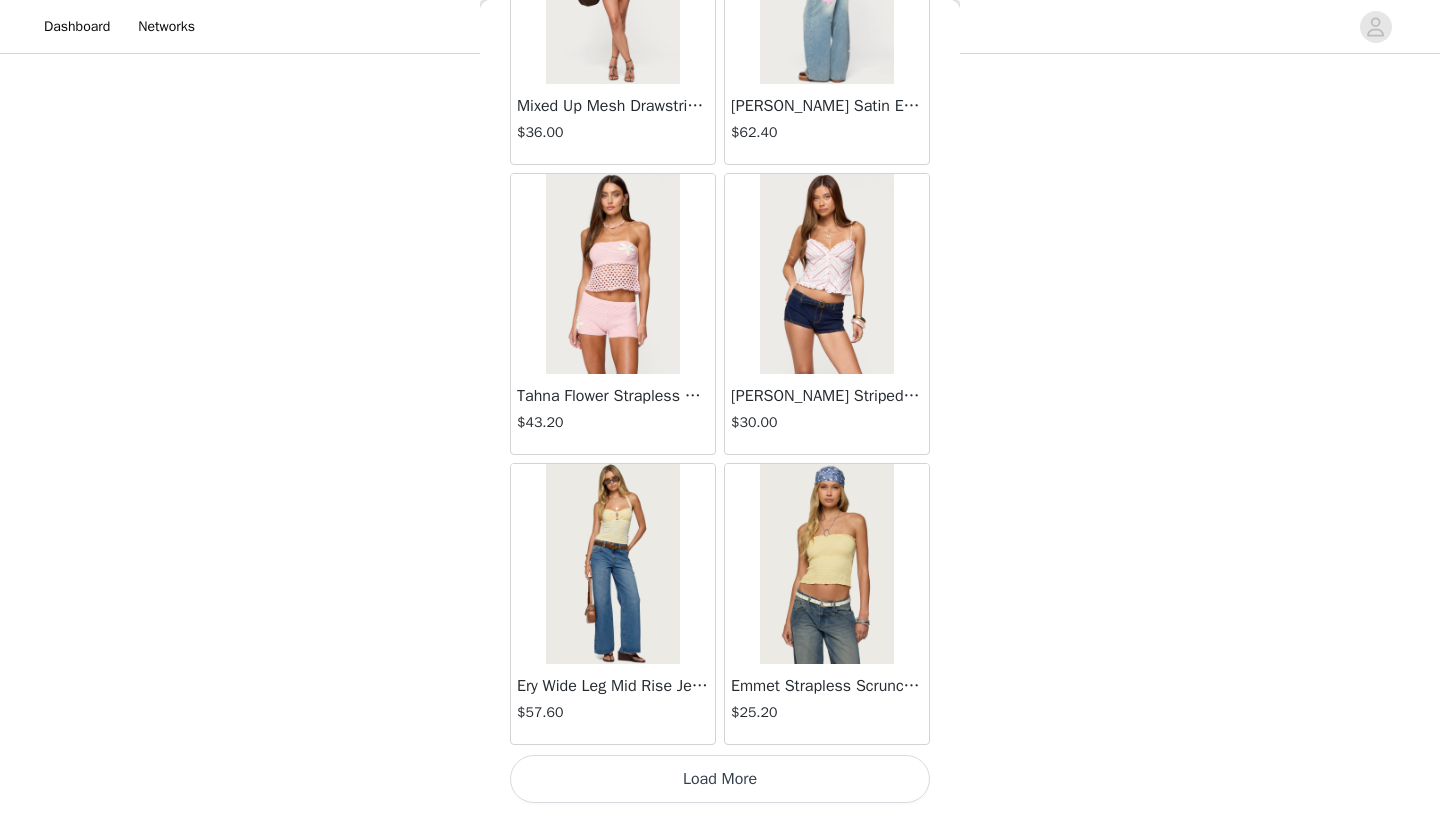 click on "Load More" at bounding box center [720, 779] 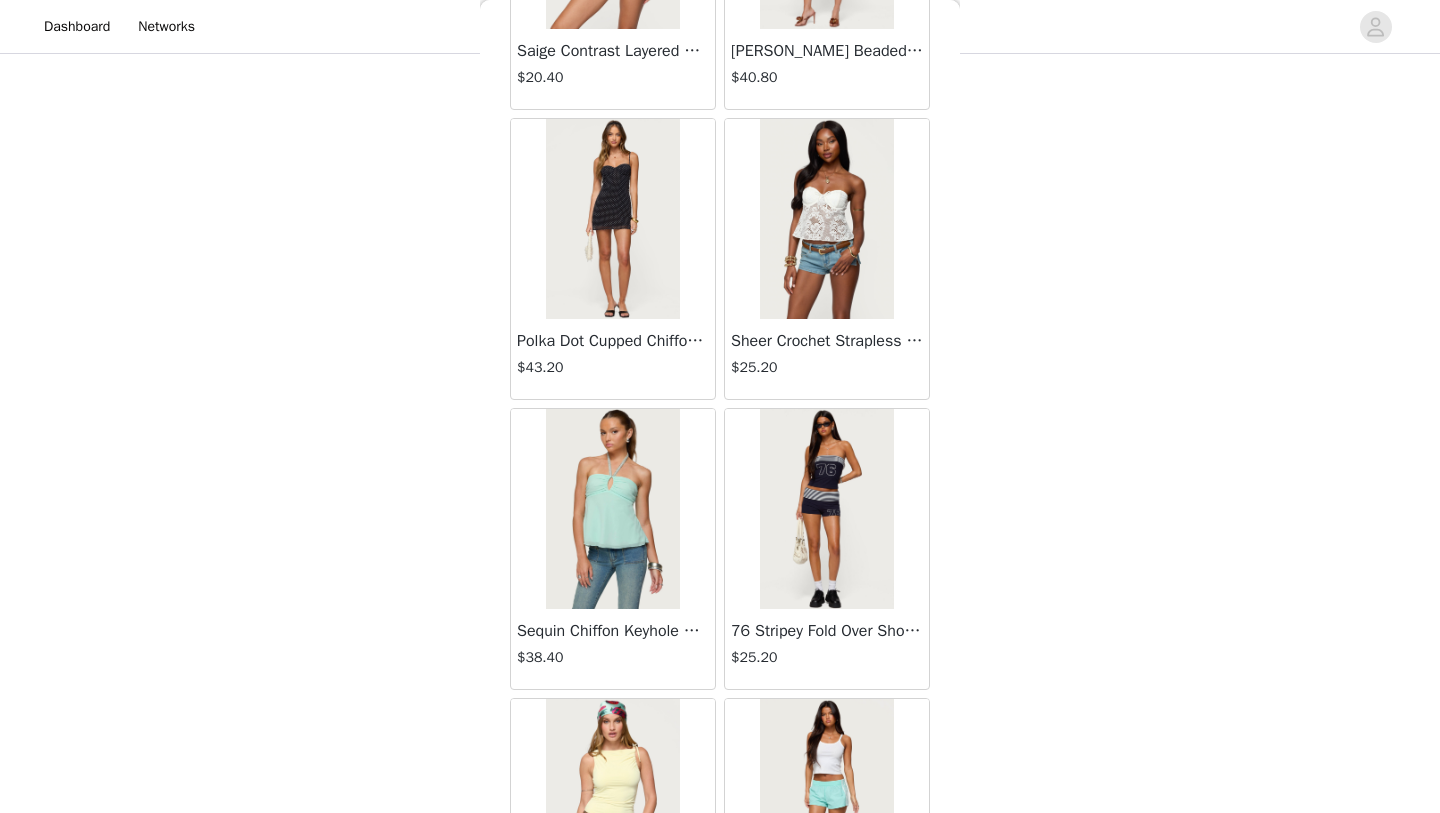 scroll, scrollTop: 66047, scrollLeft: 0, axis: vertical 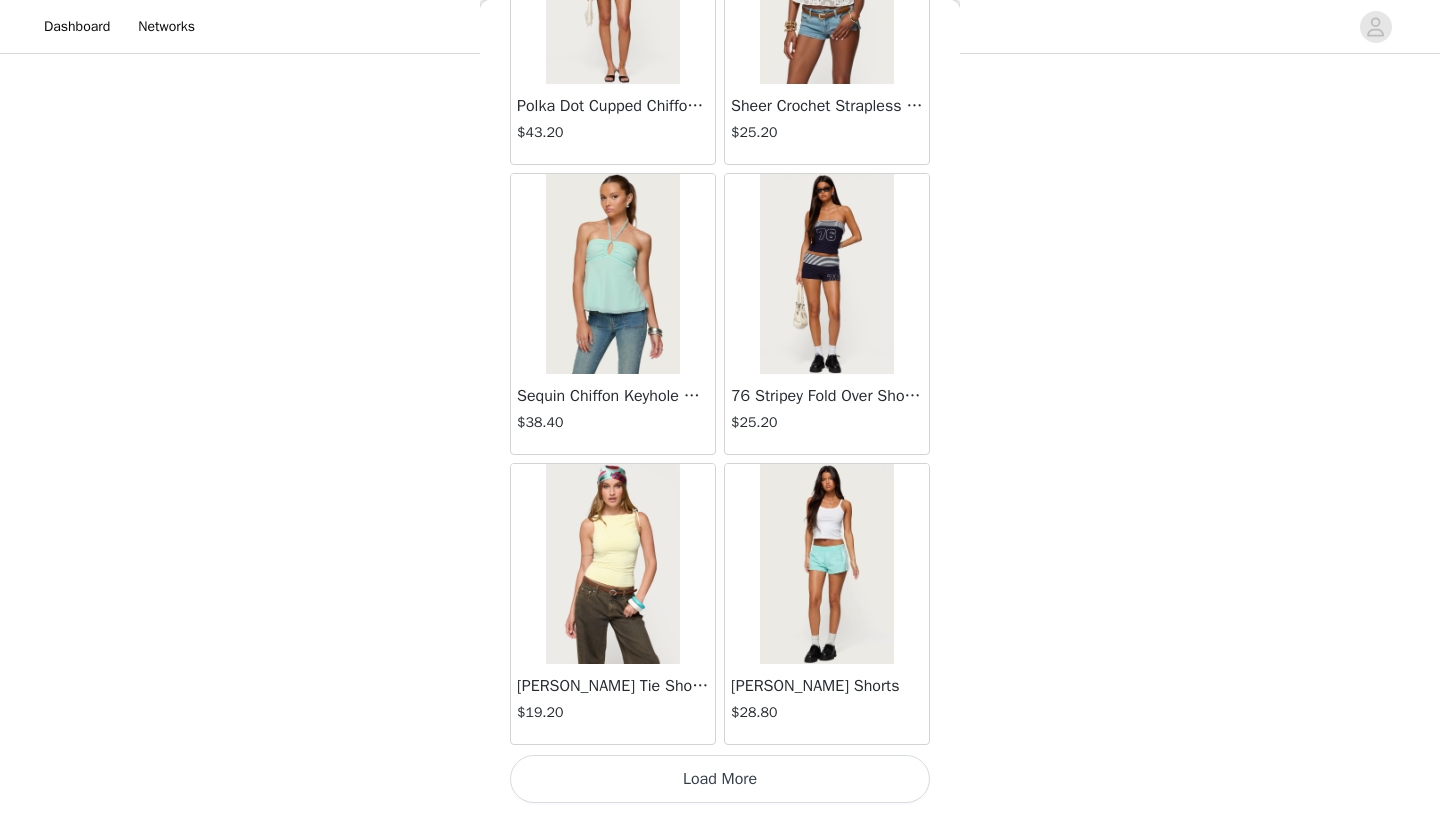 click on "Load More" at bounding box center (720, 779) 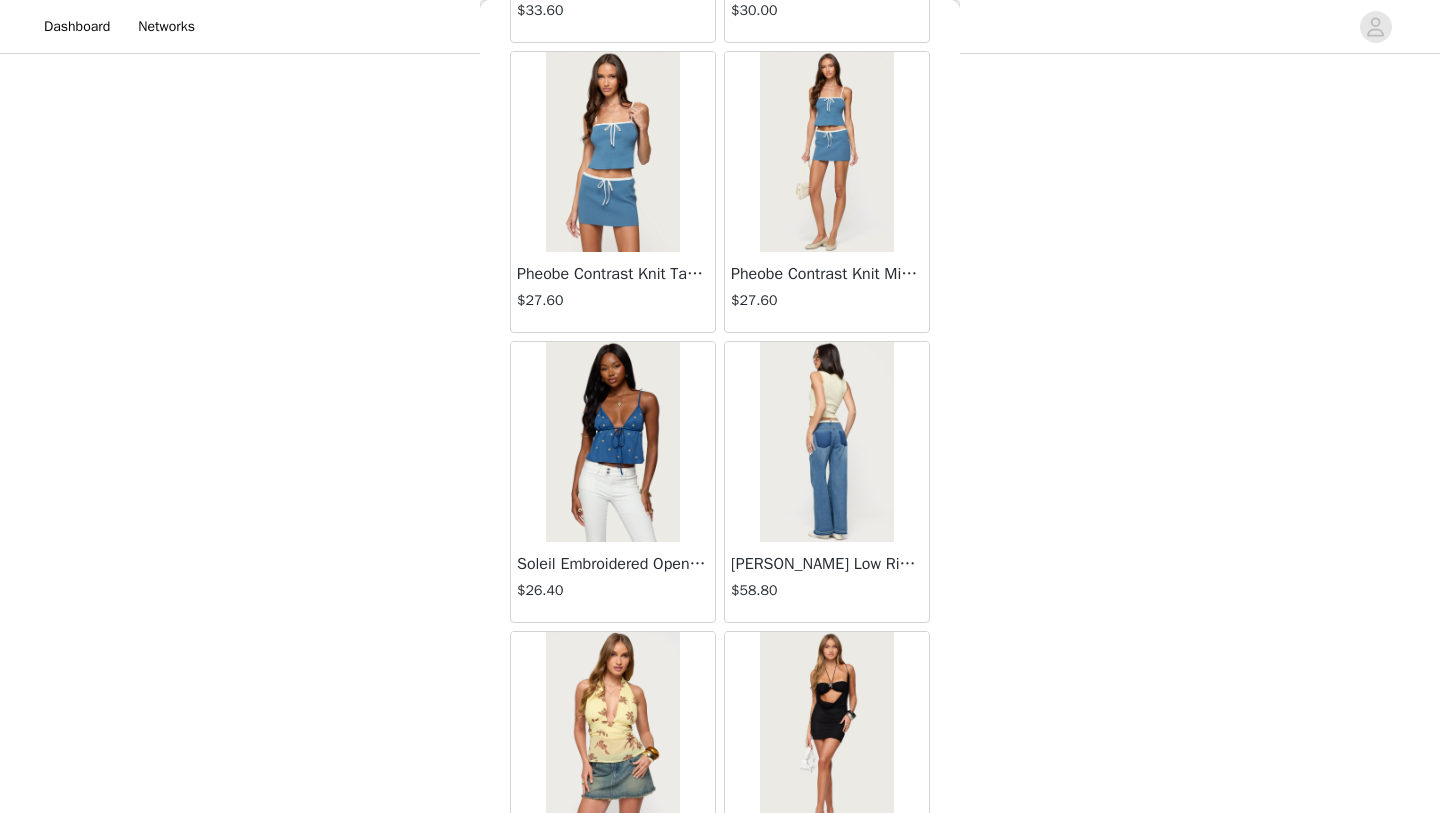 scroll, scrollTop: 68947, scrollLeft: 0, axis: vertical 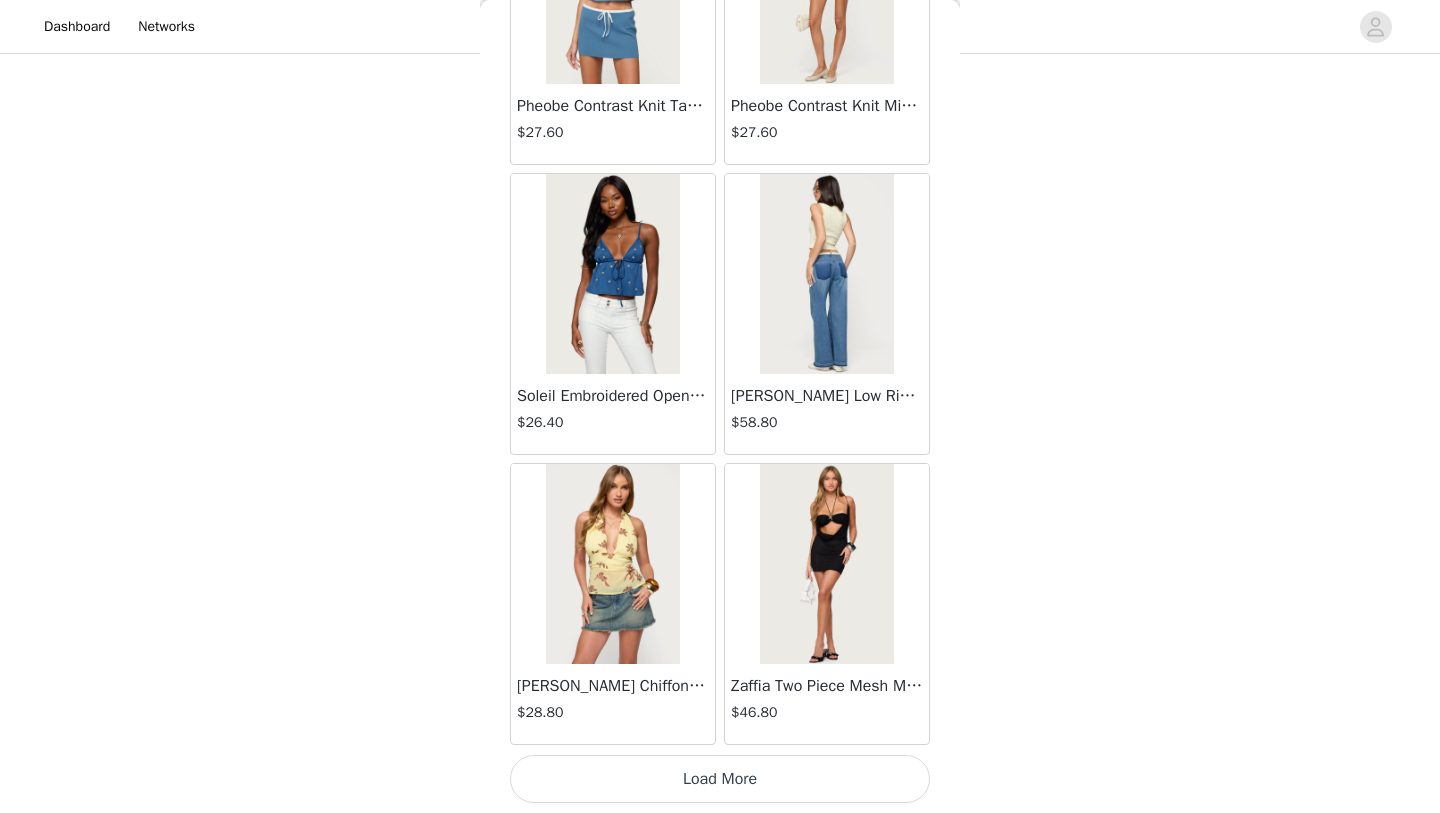 click on "Load More" at bounding box center (720, 779) 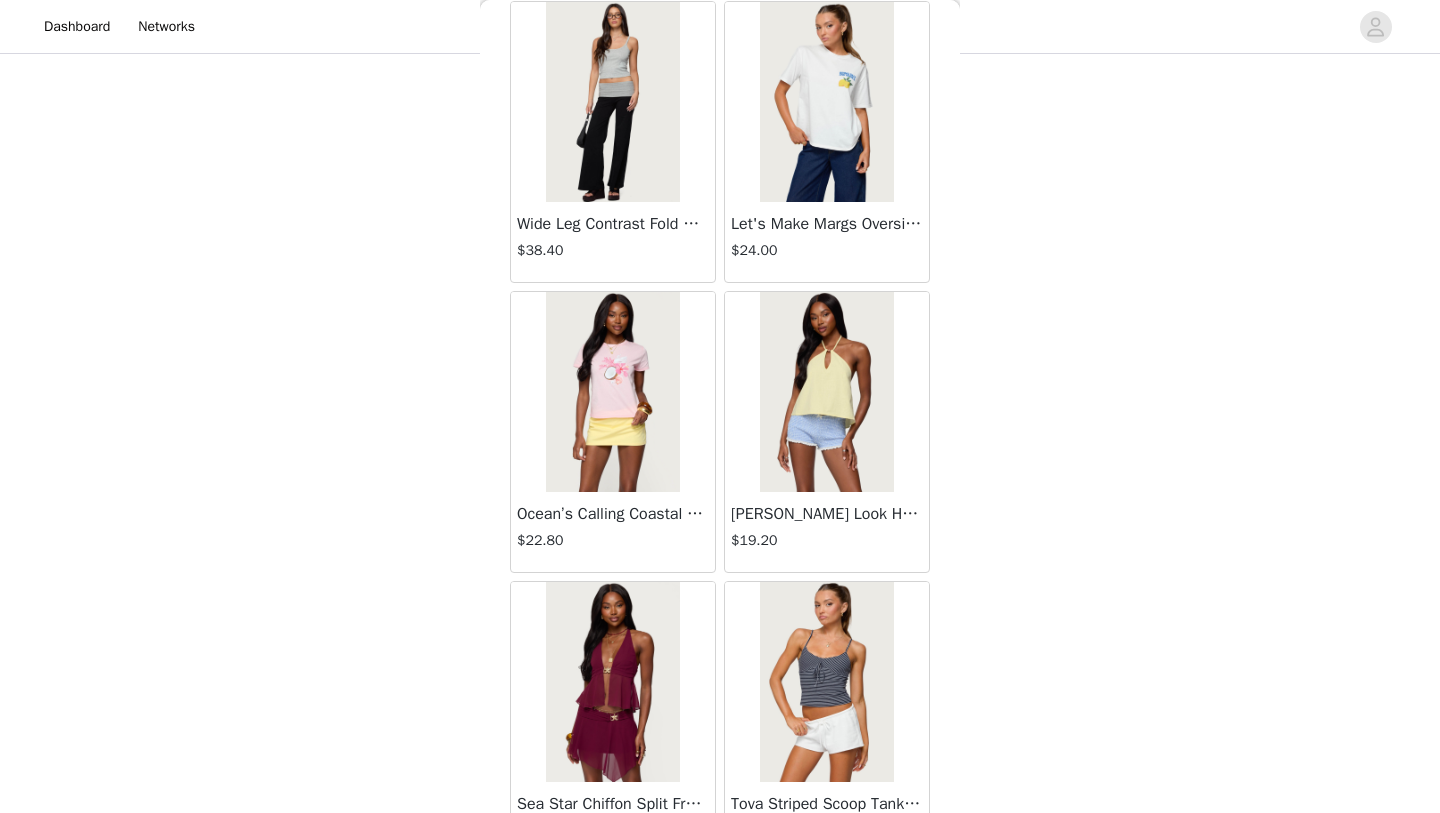 scroll, scrollTop: 48948, scrollLeft: 0, axis: vertical 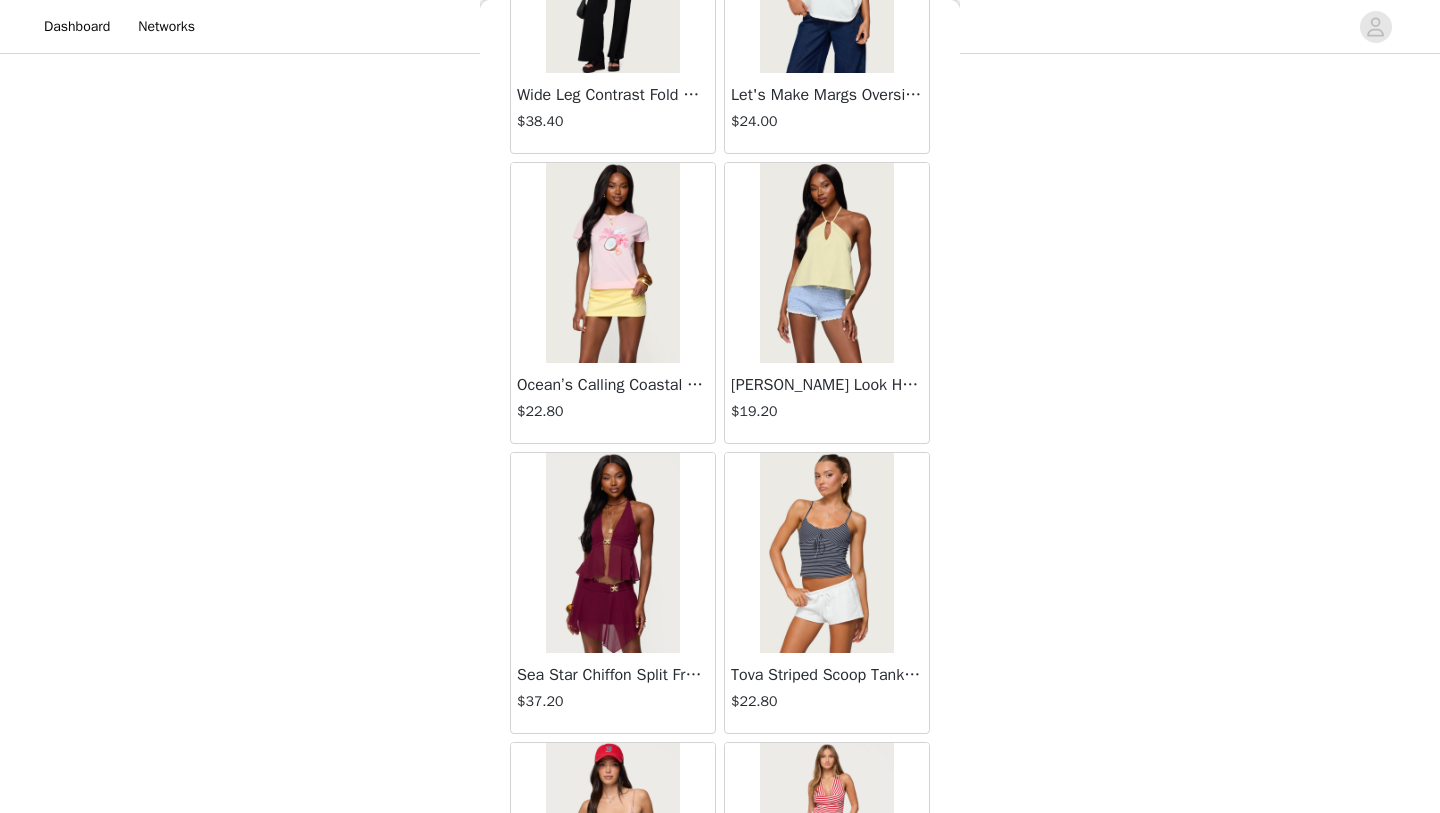click at bounding box center (826, 263) 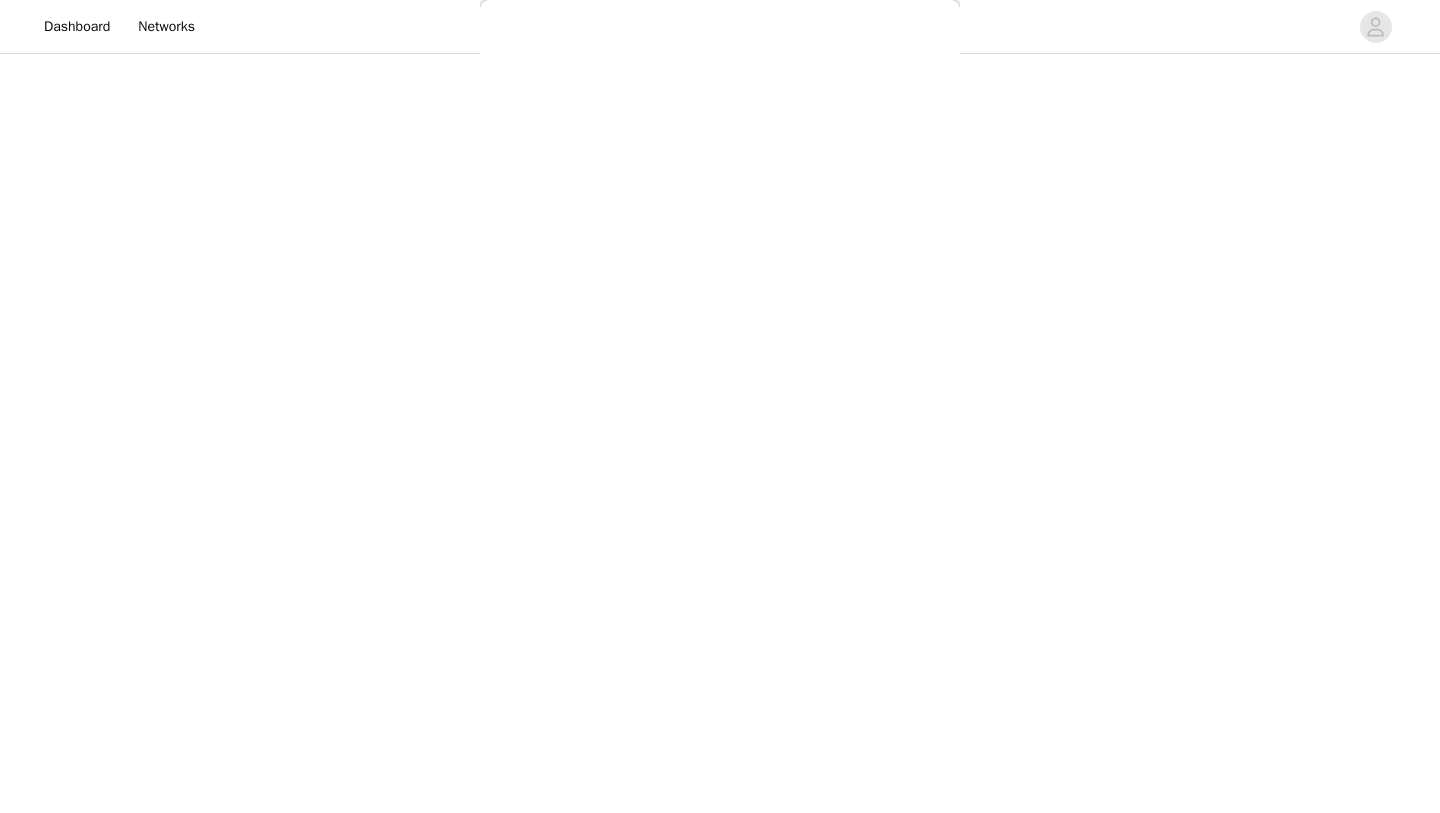 scroll, scrollTop: 0, scrollLeft: 0, axis: both 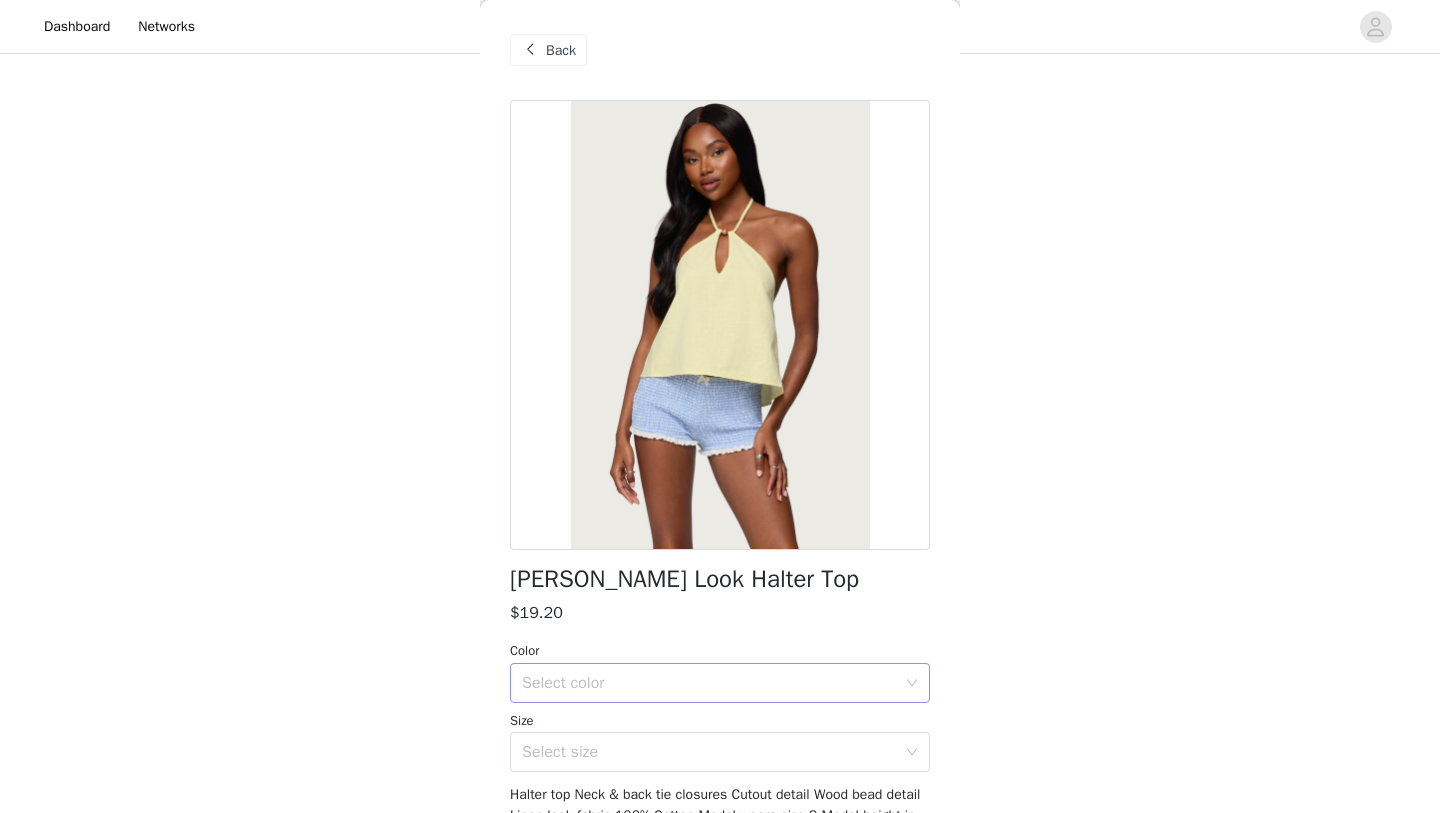 click on "Select color" at bounding box center [709, 683] 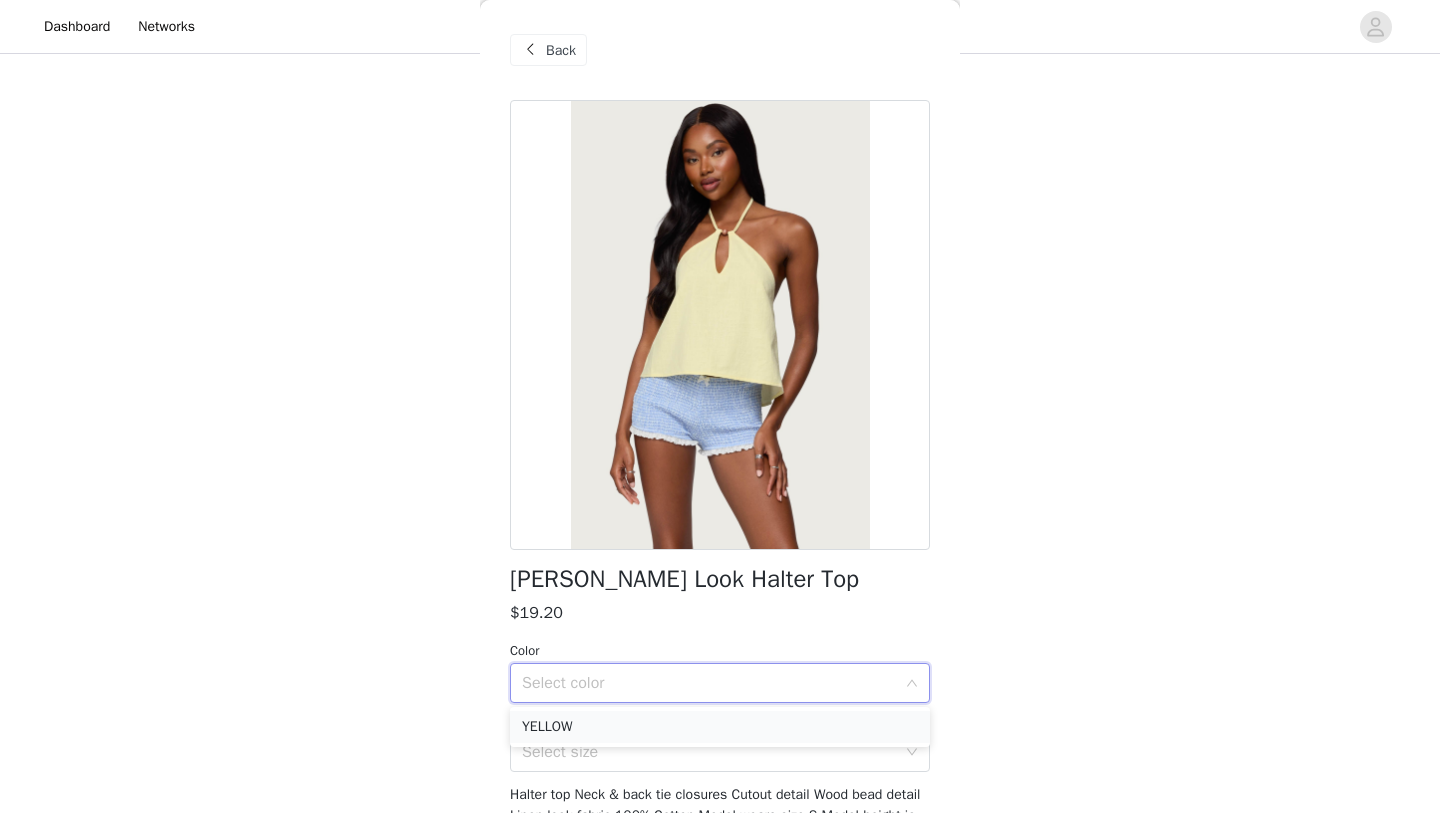 click on "YELLOW" at bounding box center (720, 727) 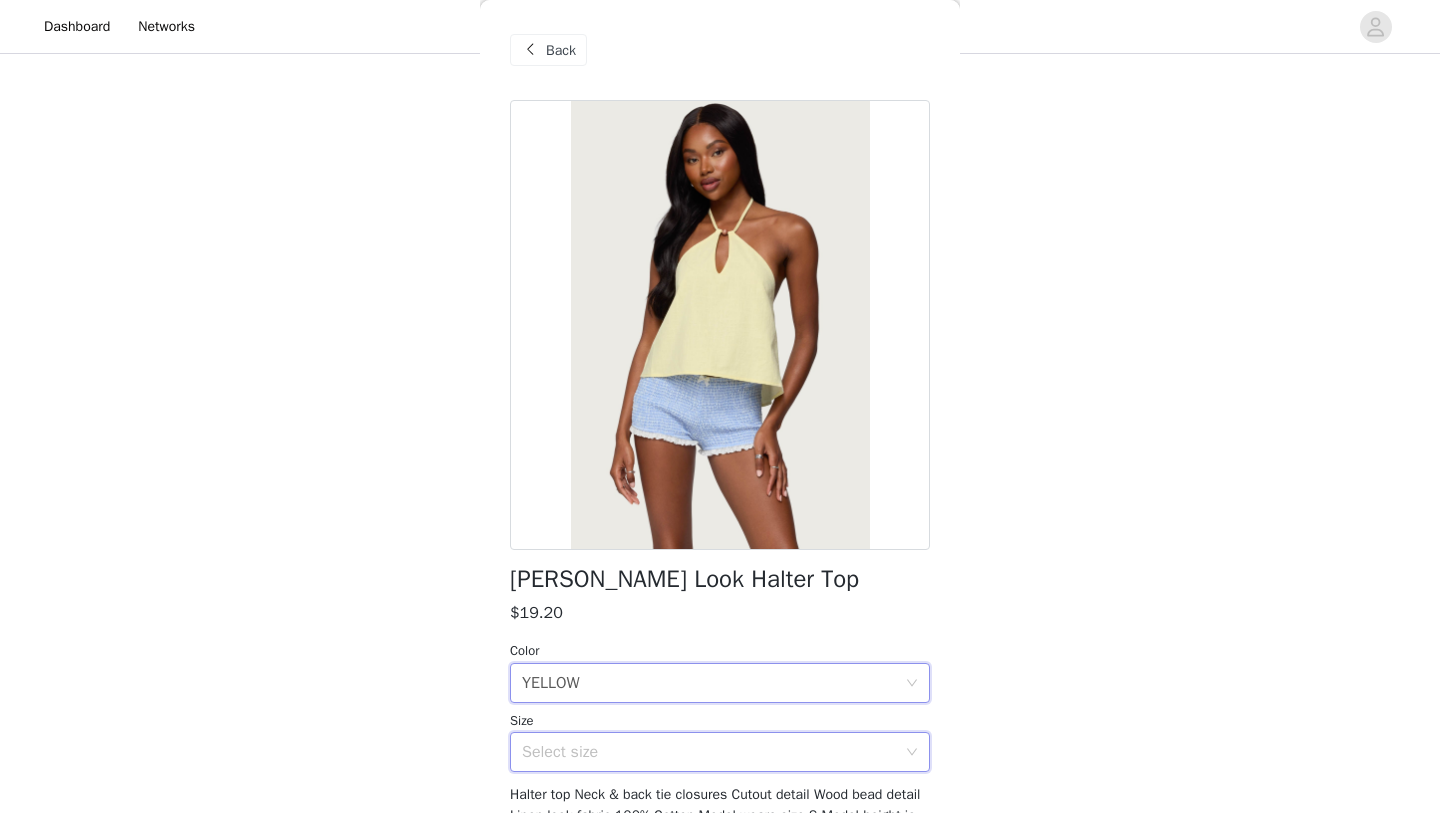click on "Select size" at bounding box center (713, 752) 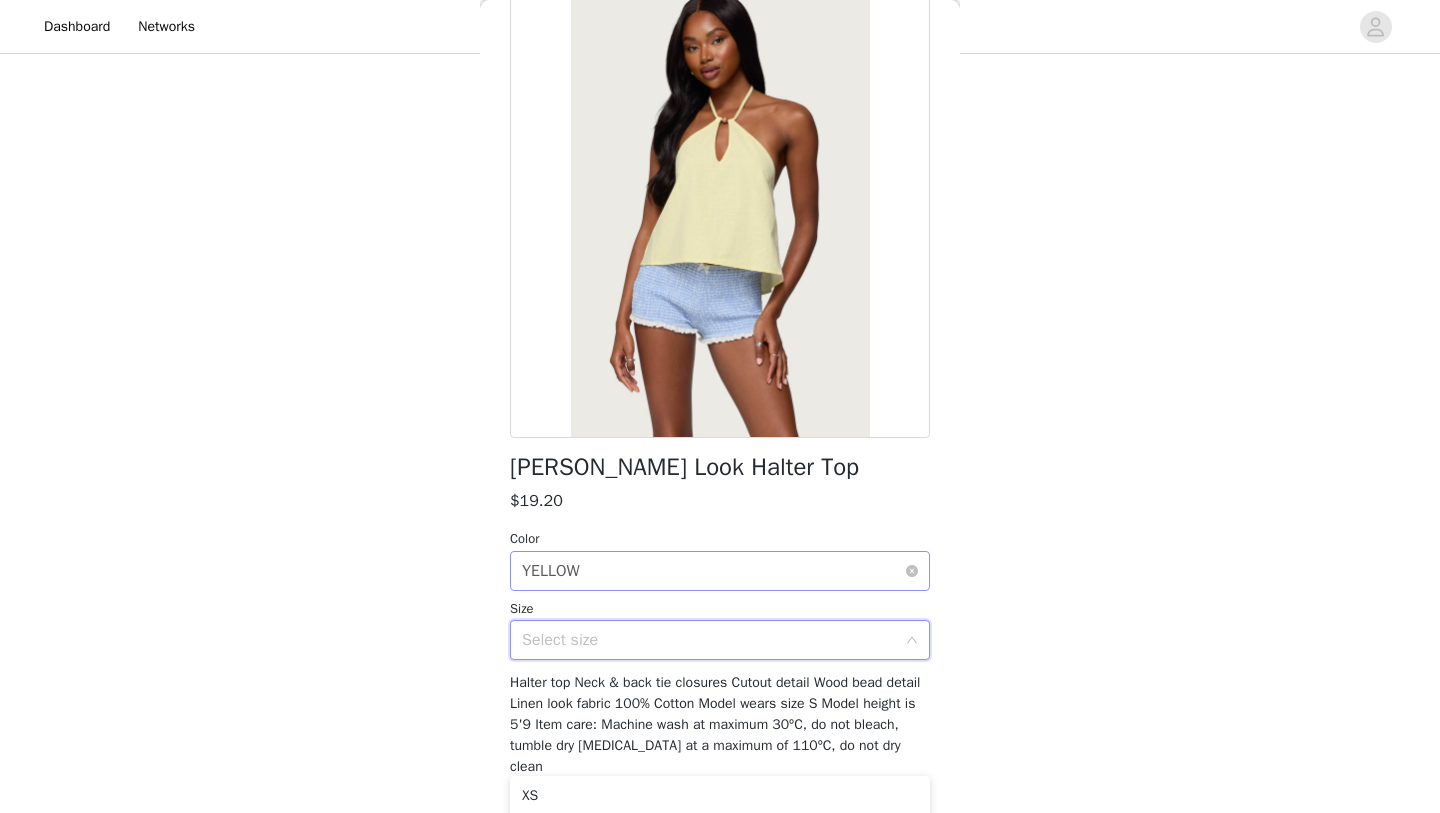 scroll, scrollTop: 114, scrollLeft: 0, axis: vertical 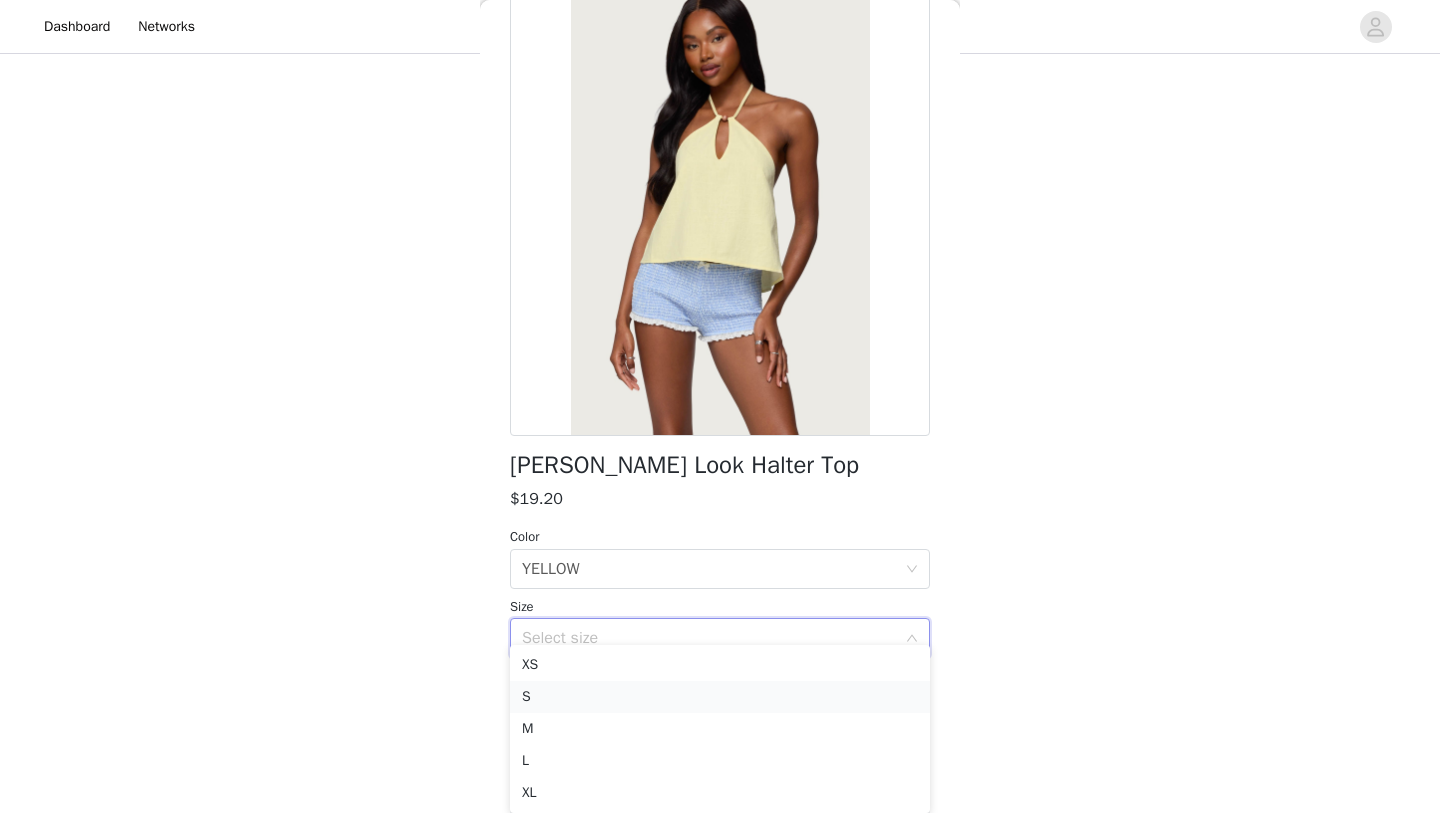 click on "S" at bounding box center (720, 697) 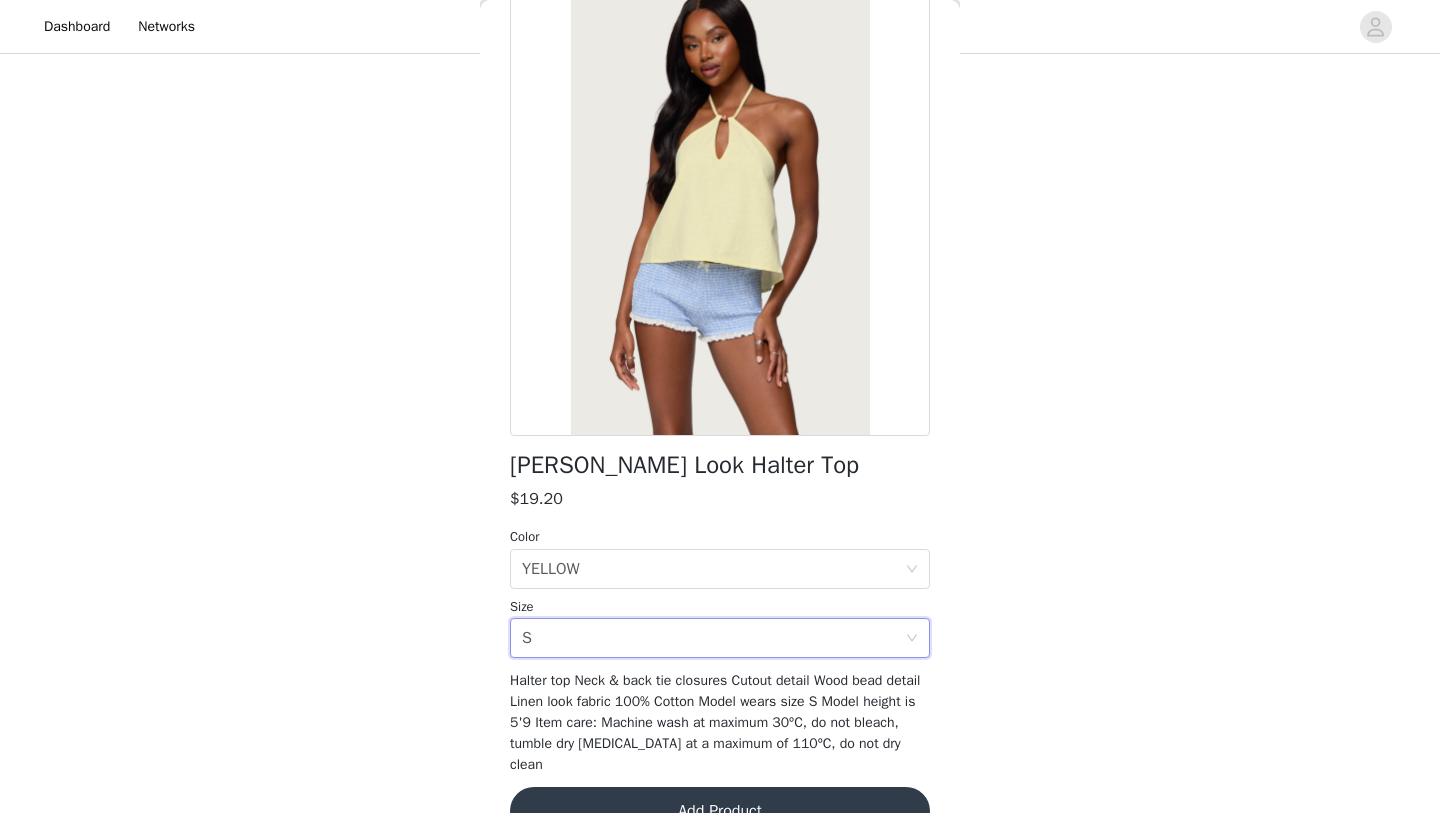 scroll, scrollTop: 451, scrollLeft: 0, axis: vertical 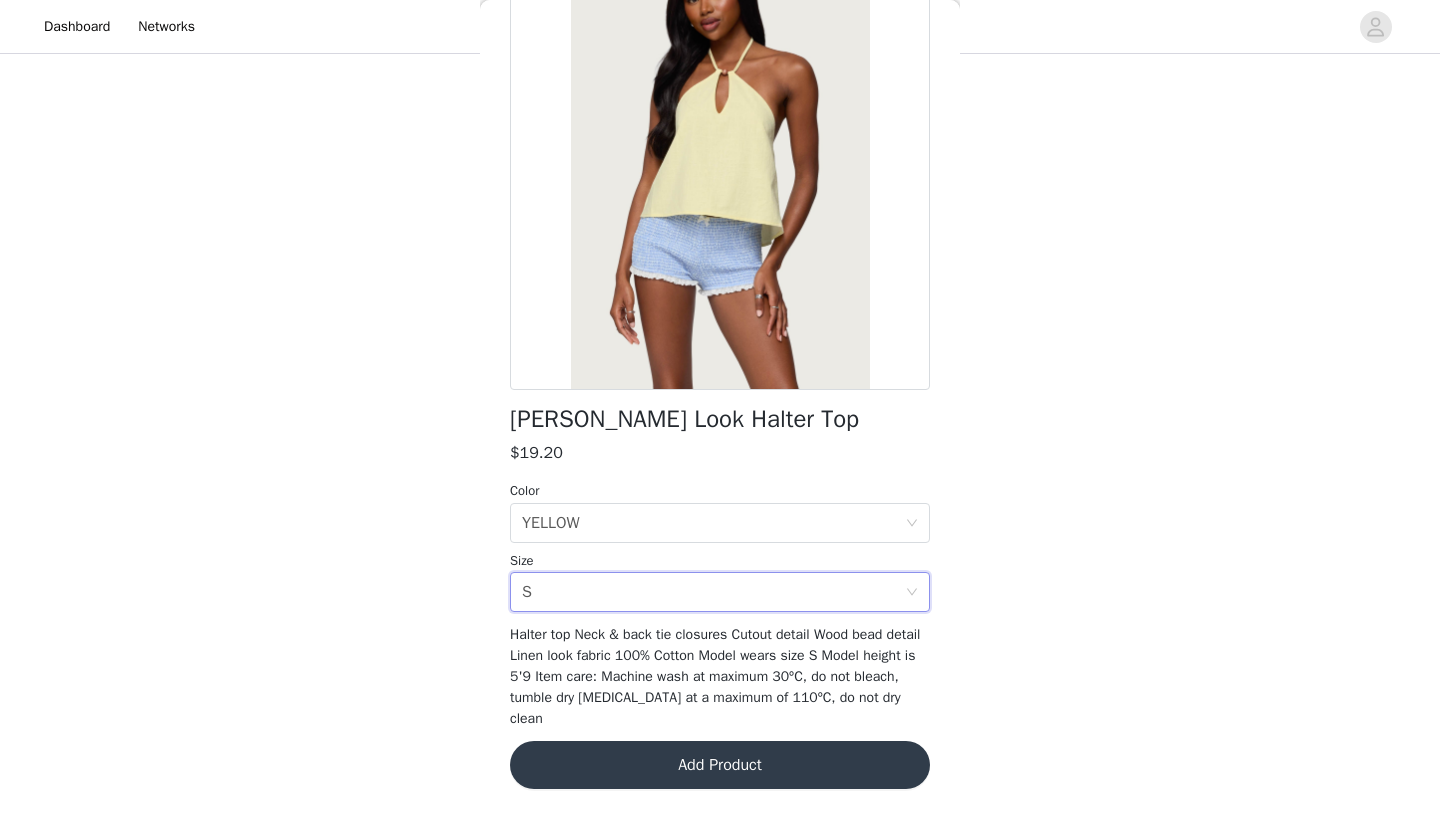 click on "Add Product" at bounding box center [720, 765] 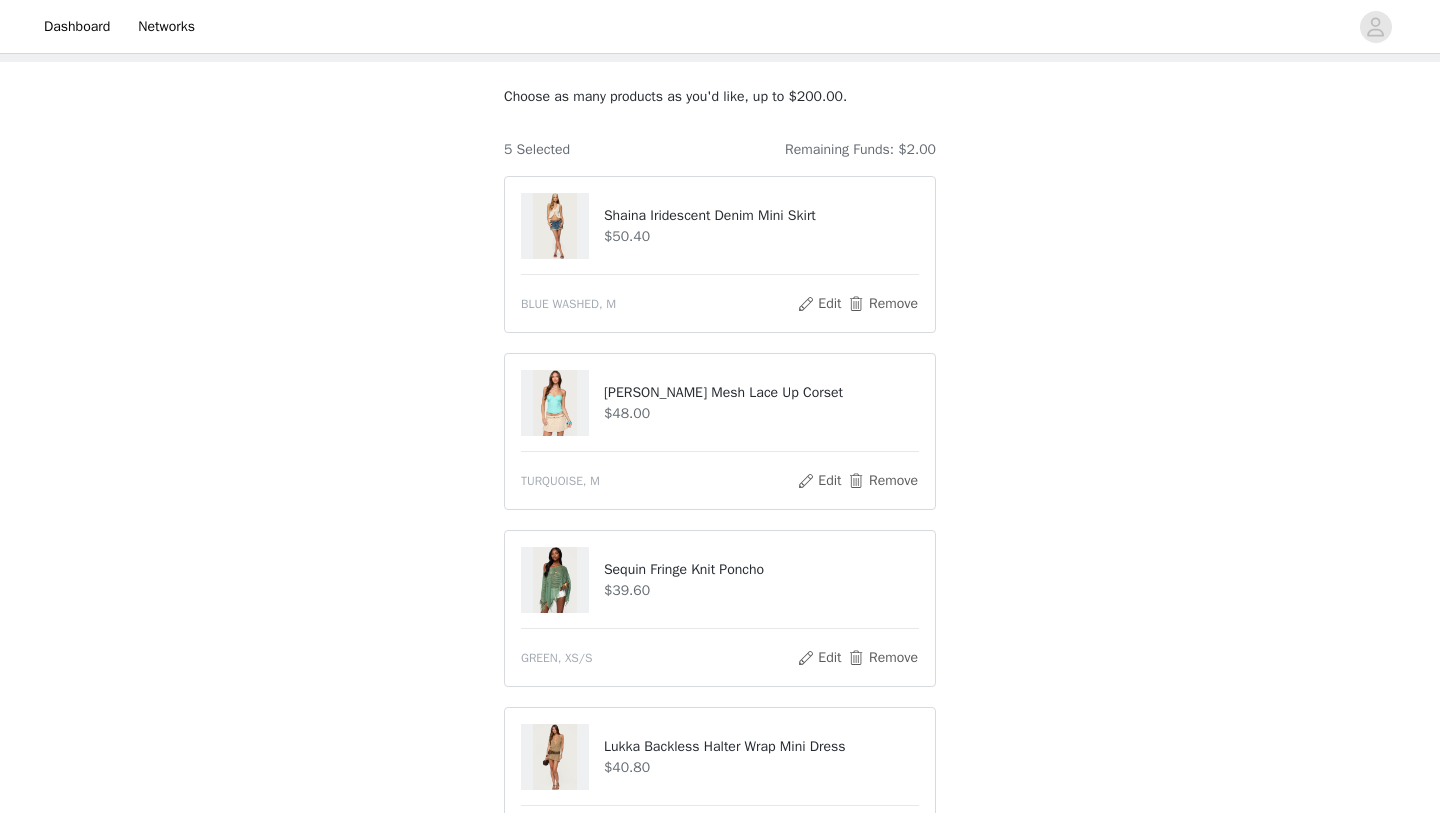 scroll, scrollTop: 628, scrollLeft: 0, axis: vertical 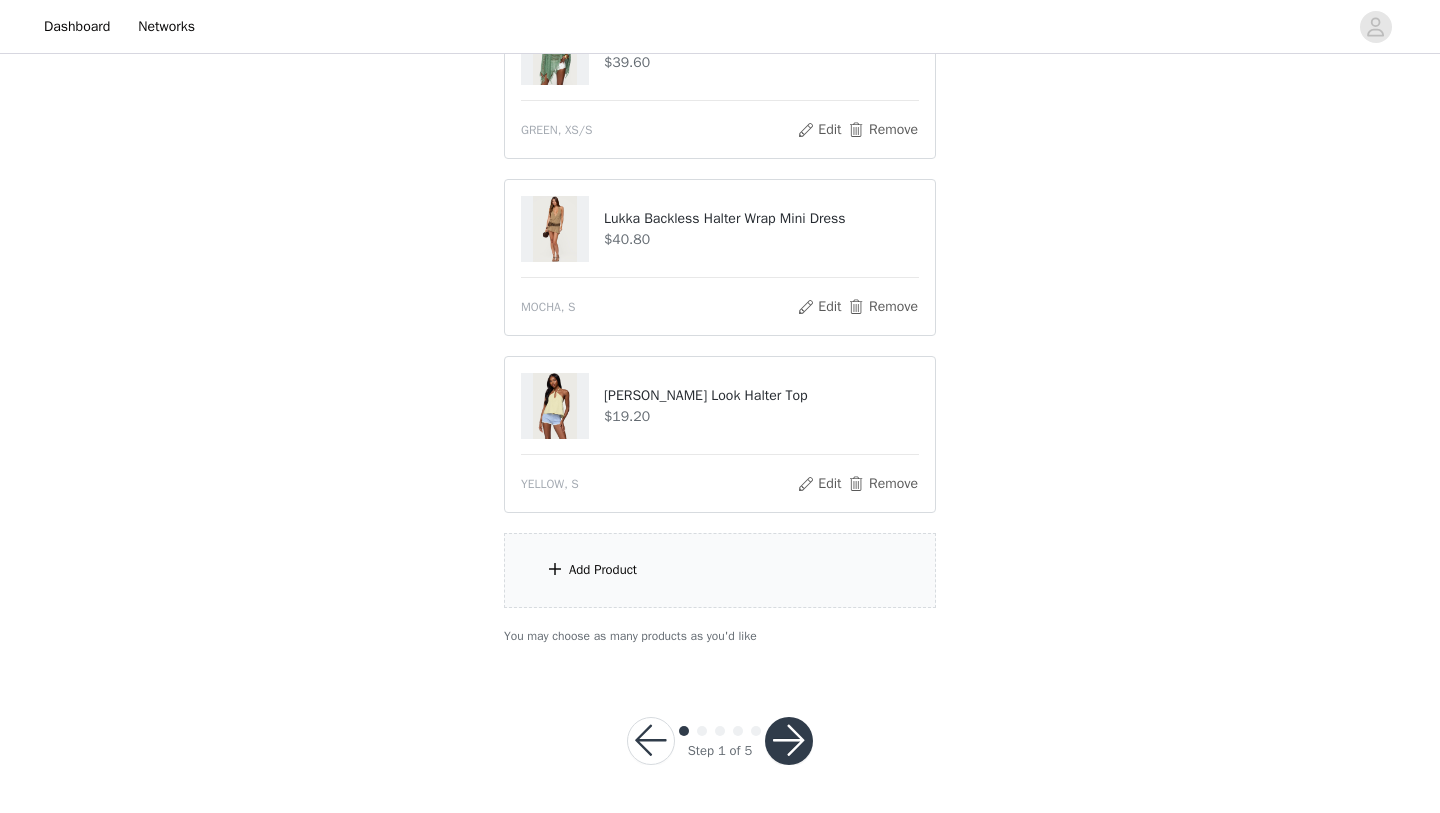 click at bounding box center (789, 741) 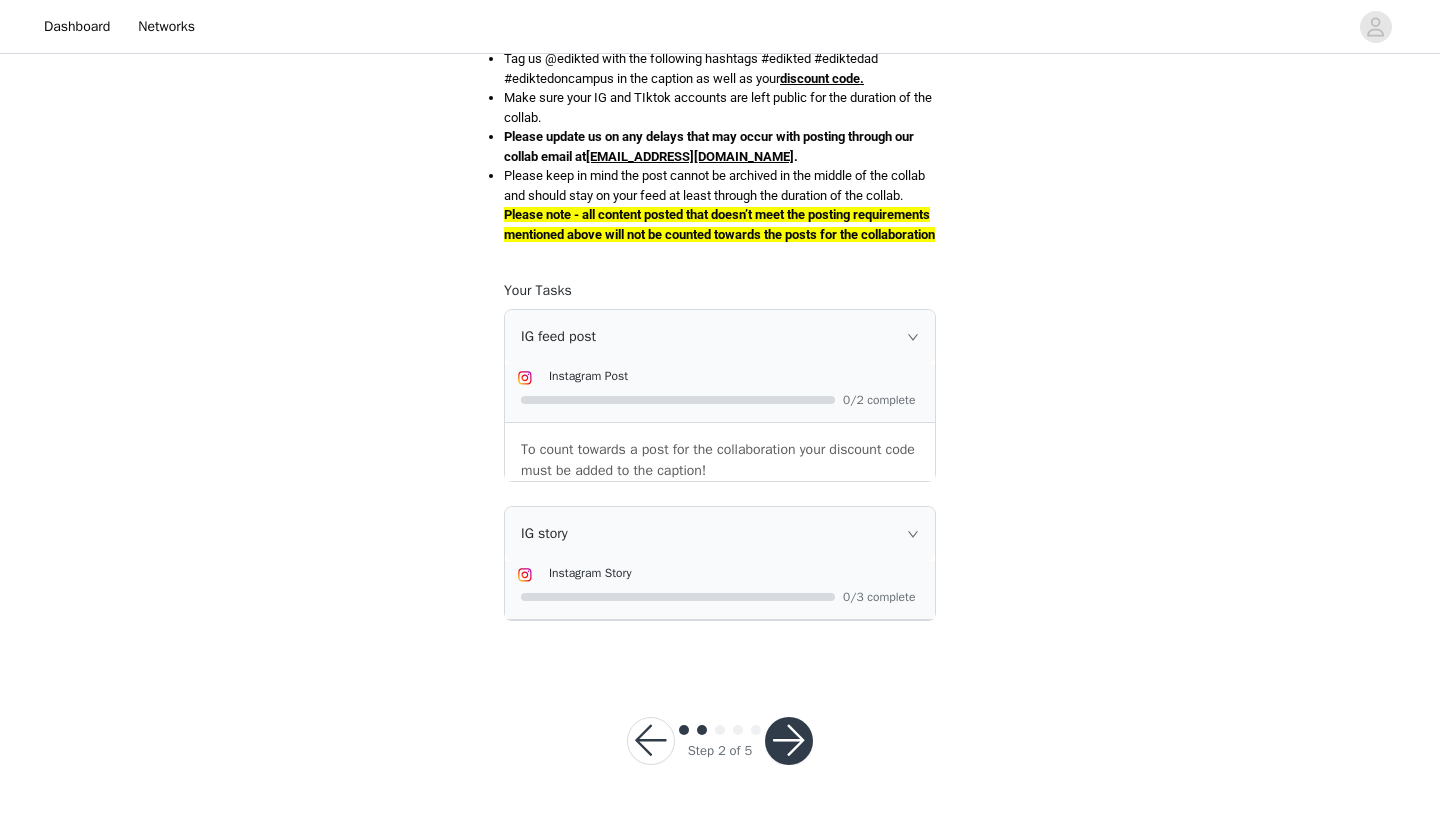 scroll, scrollTop: 1247, scrollLeft: 0, axis: vertical 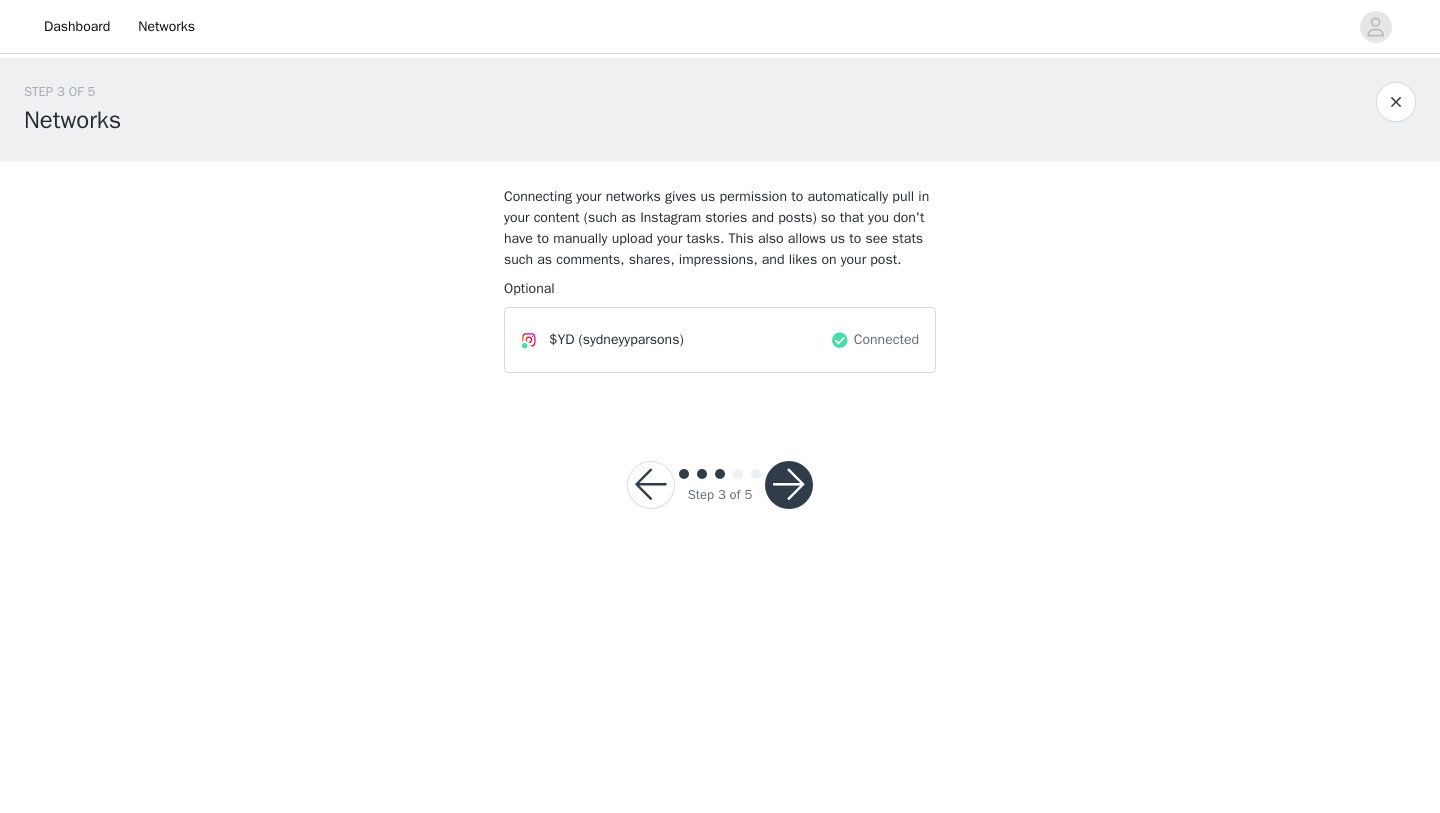 click at bounding box center (789, 485) 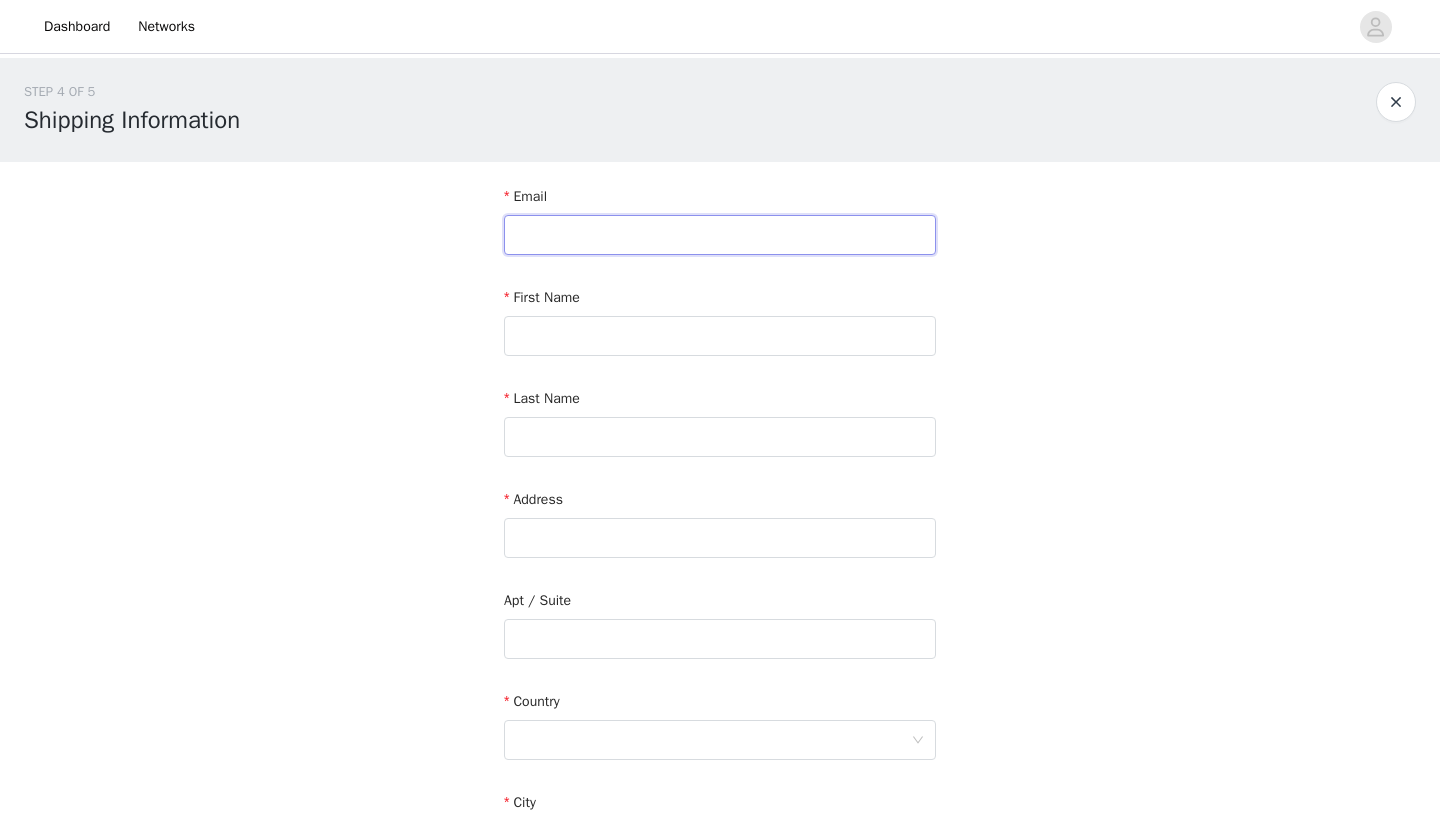 click at bounding box center [720, 235] 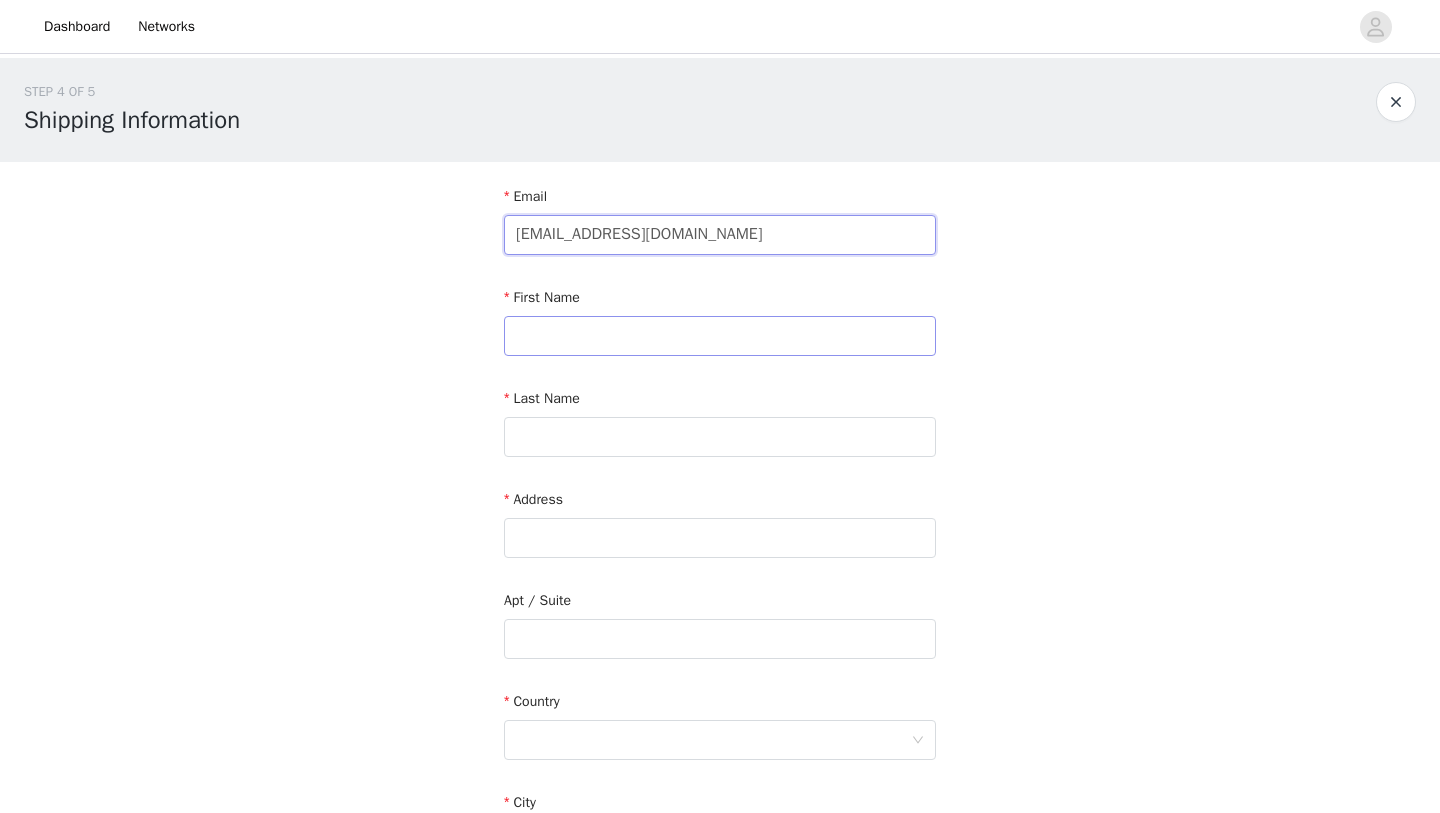 type on "[EMAIL_ADDRESS][DOMAIN_NAME]" 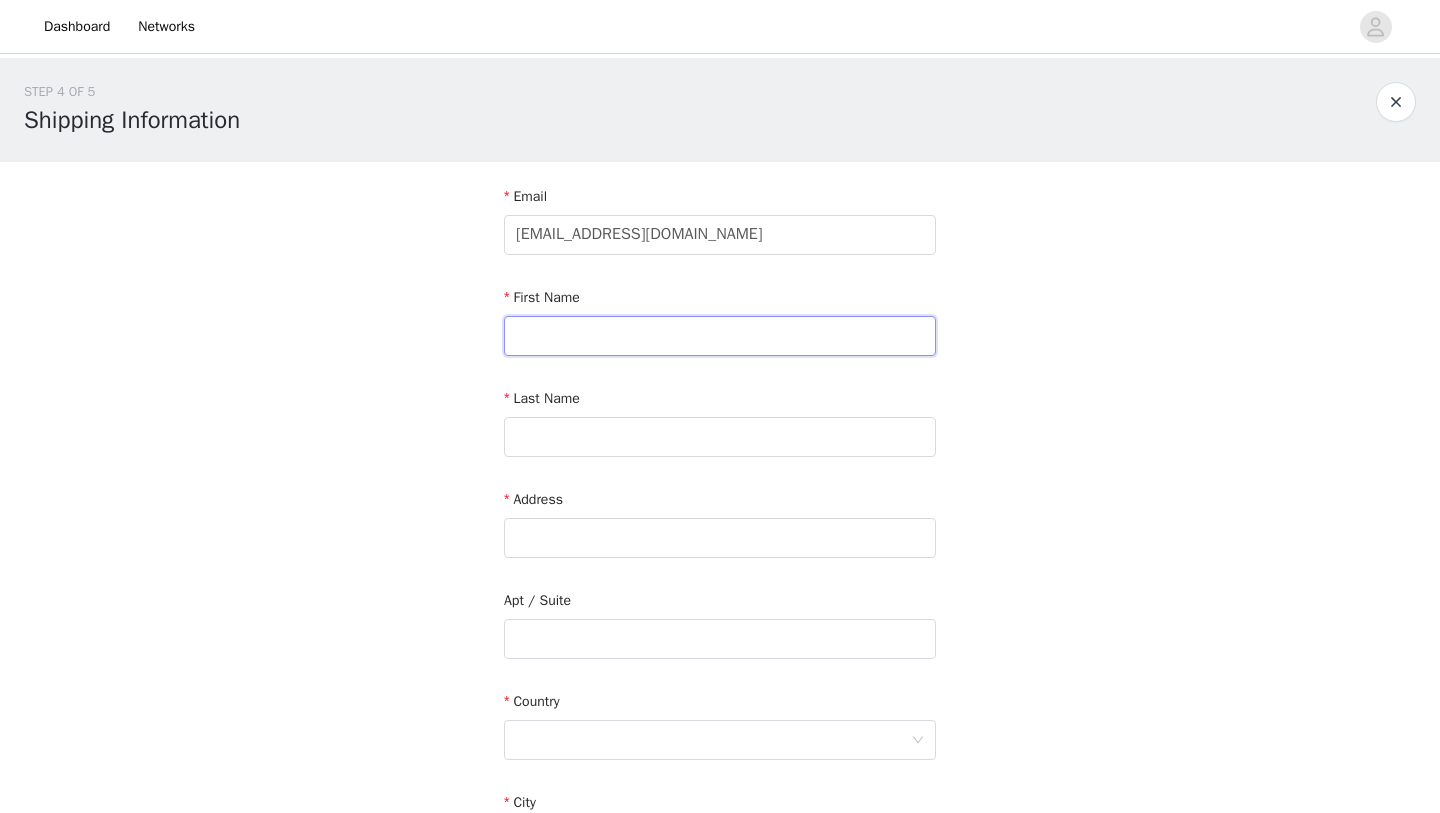 click at bounding box center (720, 336) 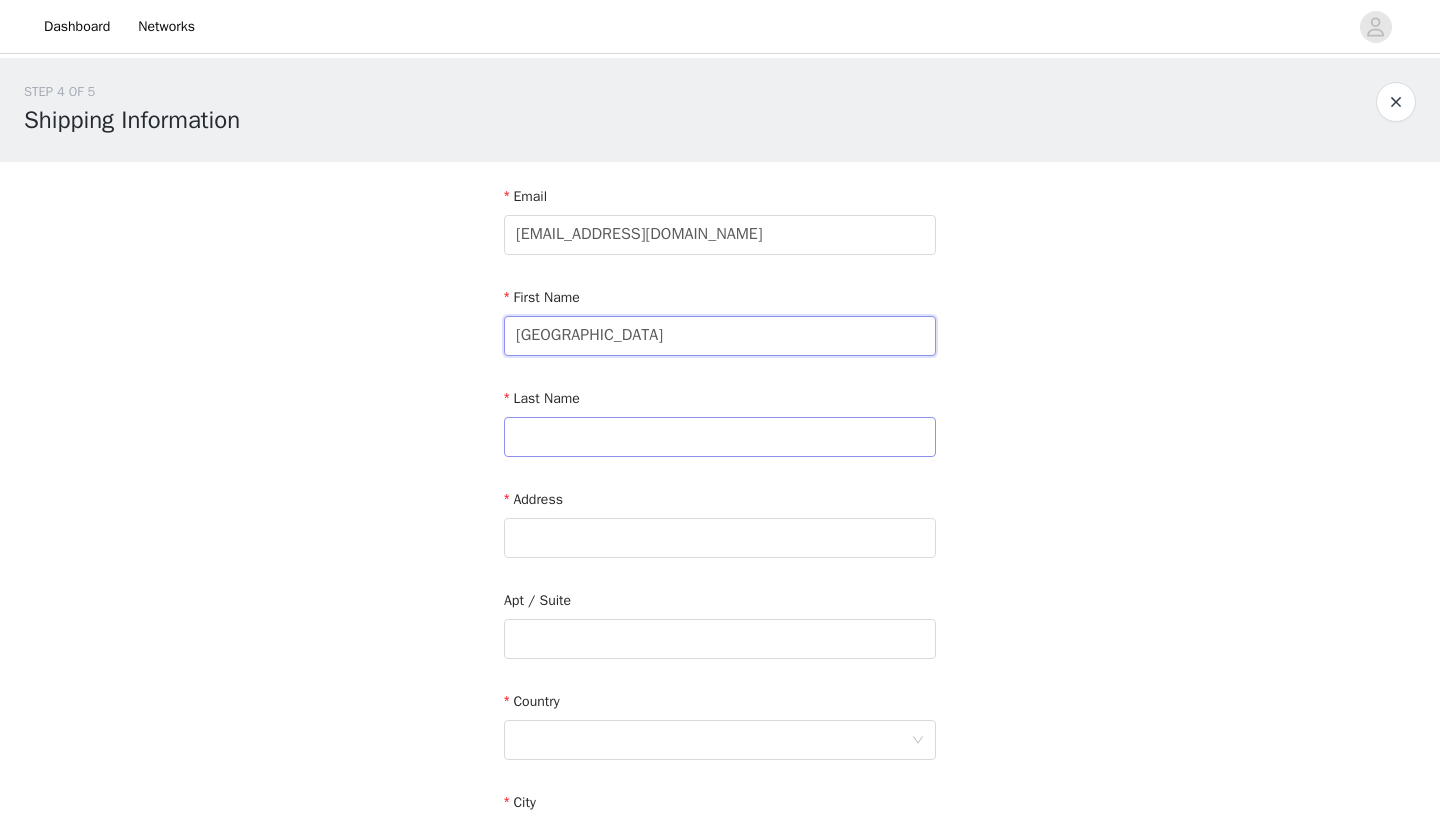 type on "[GEOGRAPHIC_DATA]" 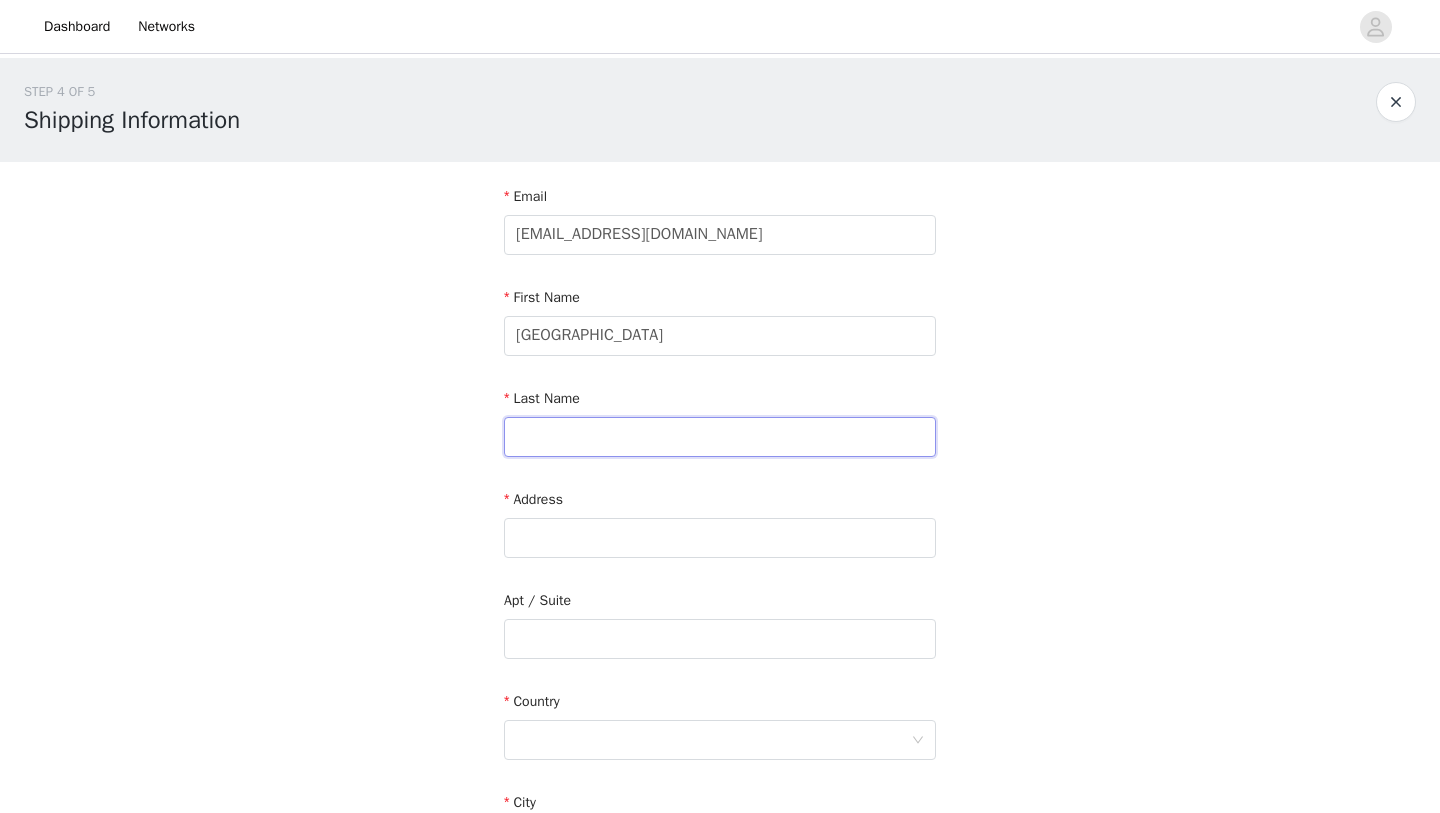 click at bounding box center (720, 437) 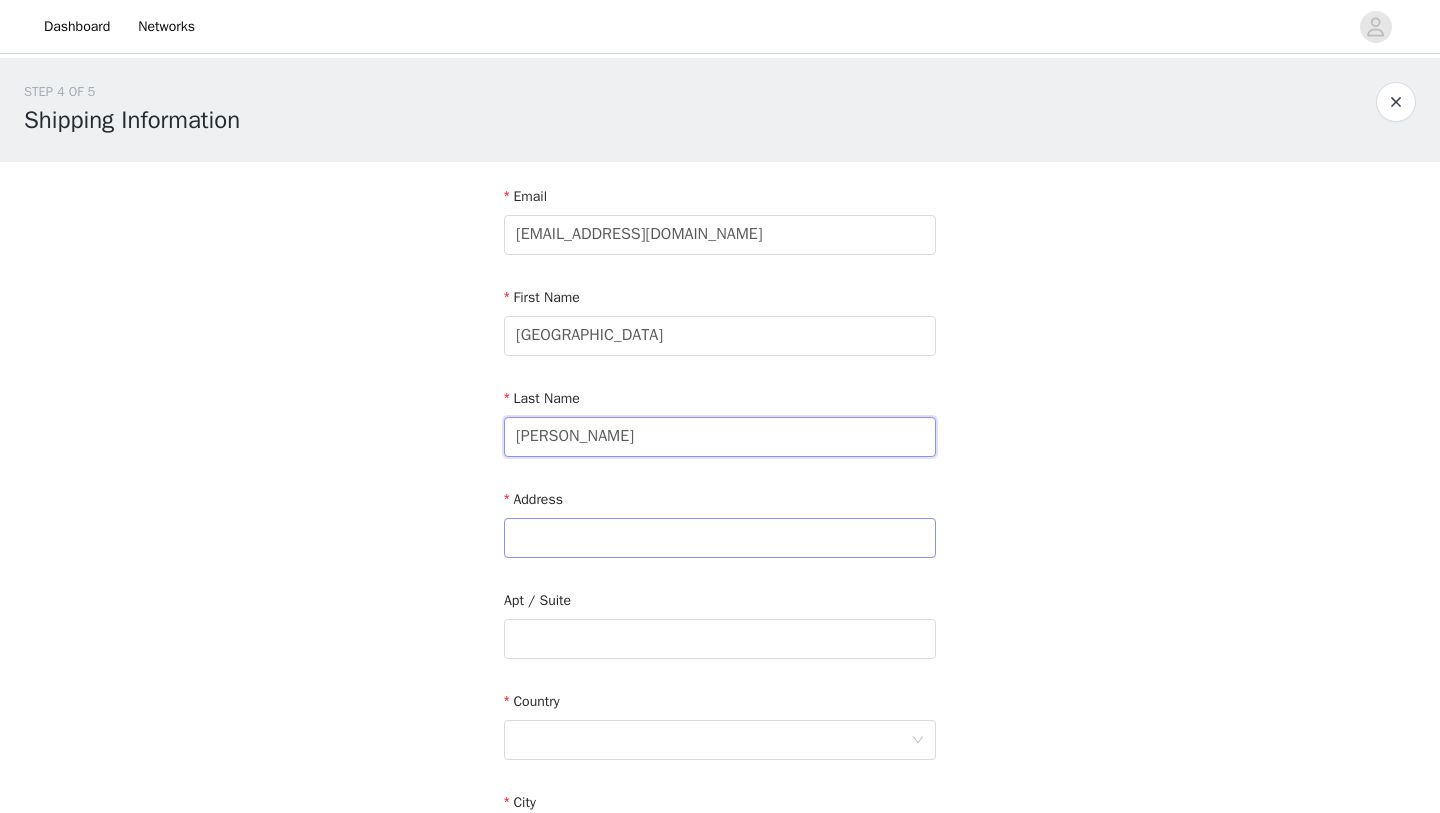 type on "[PERSON_NAME]" 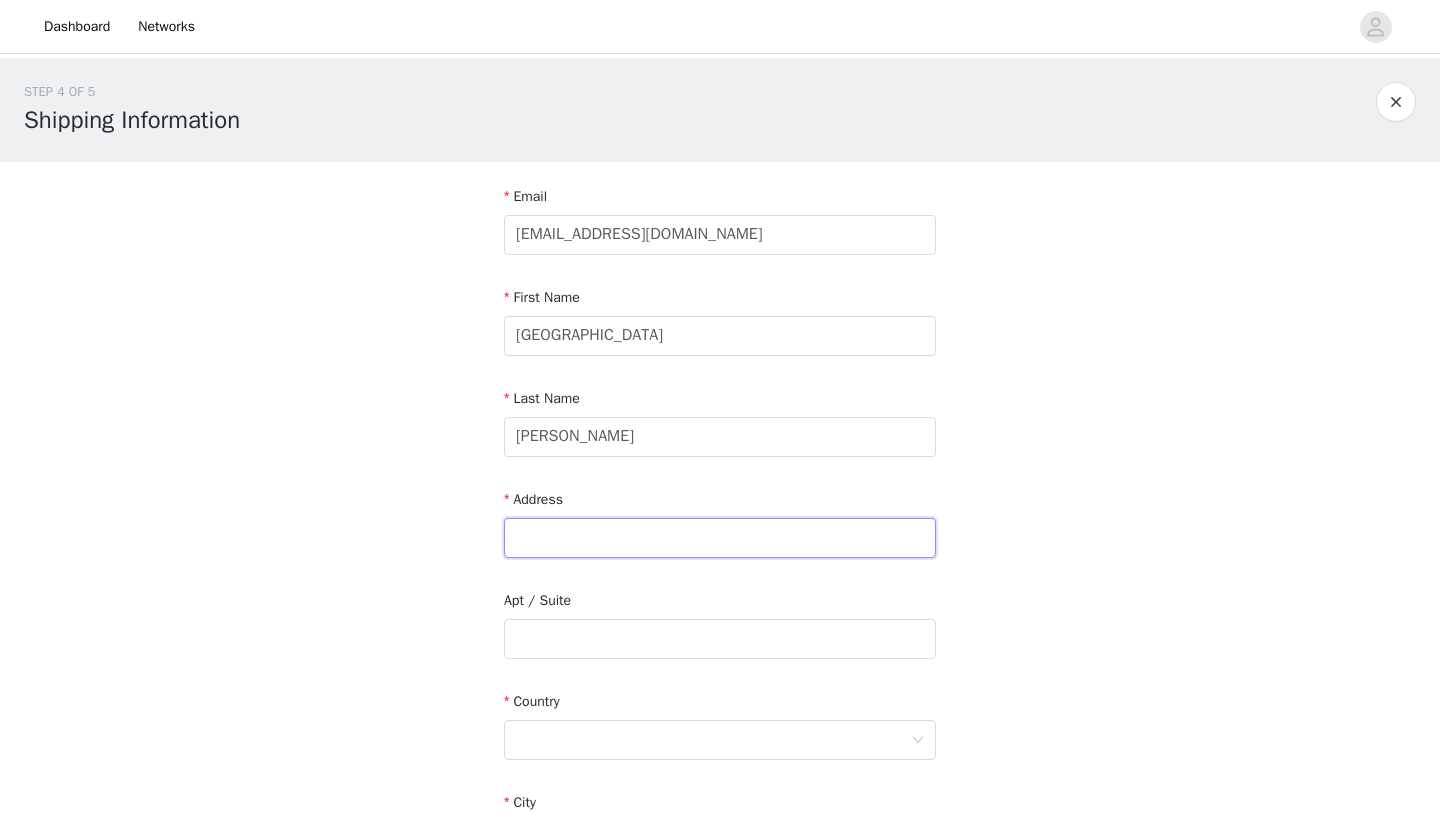 click at bounding box center [720, 538] 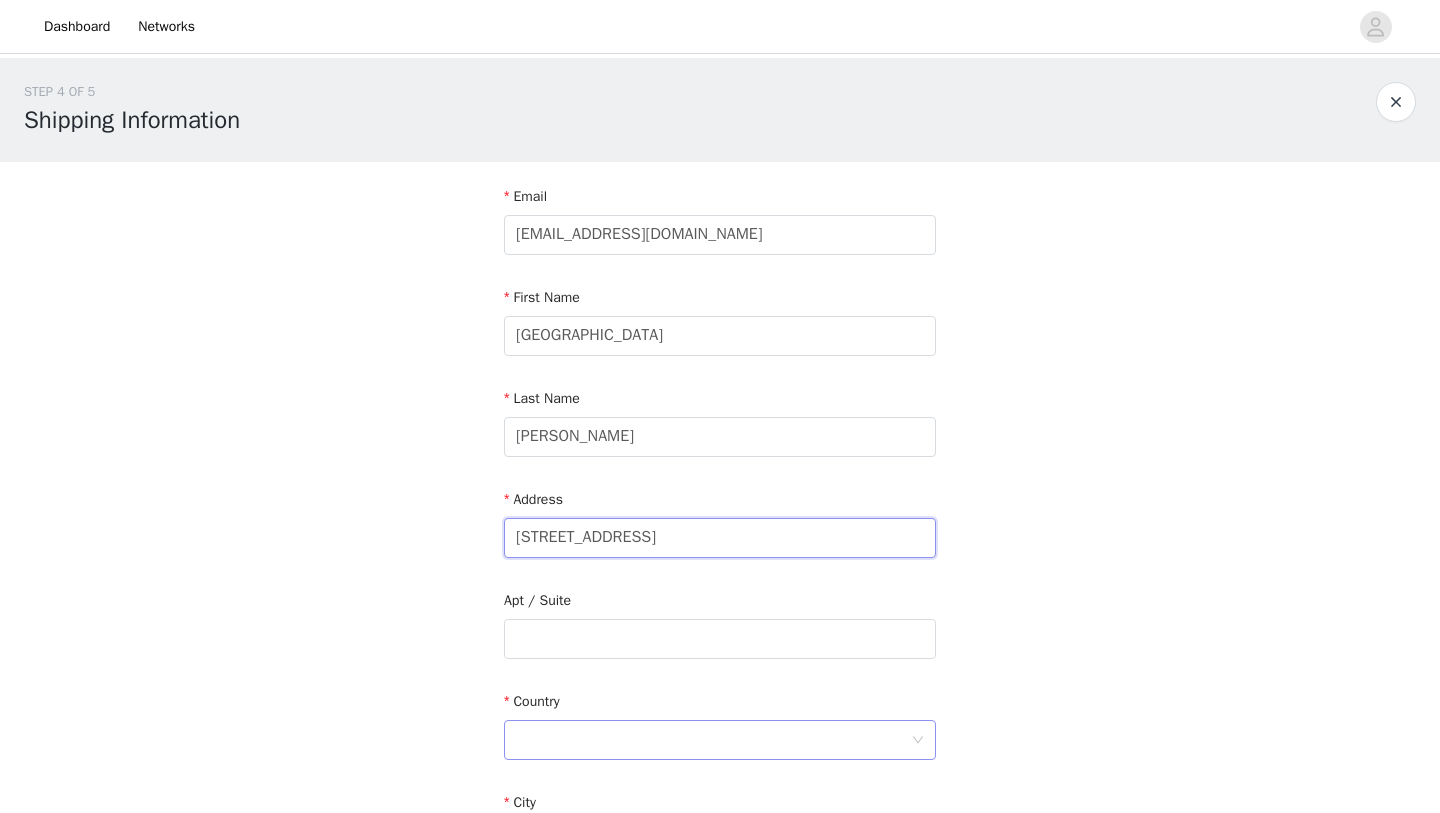 type on "[STREET_ADDRESS]" 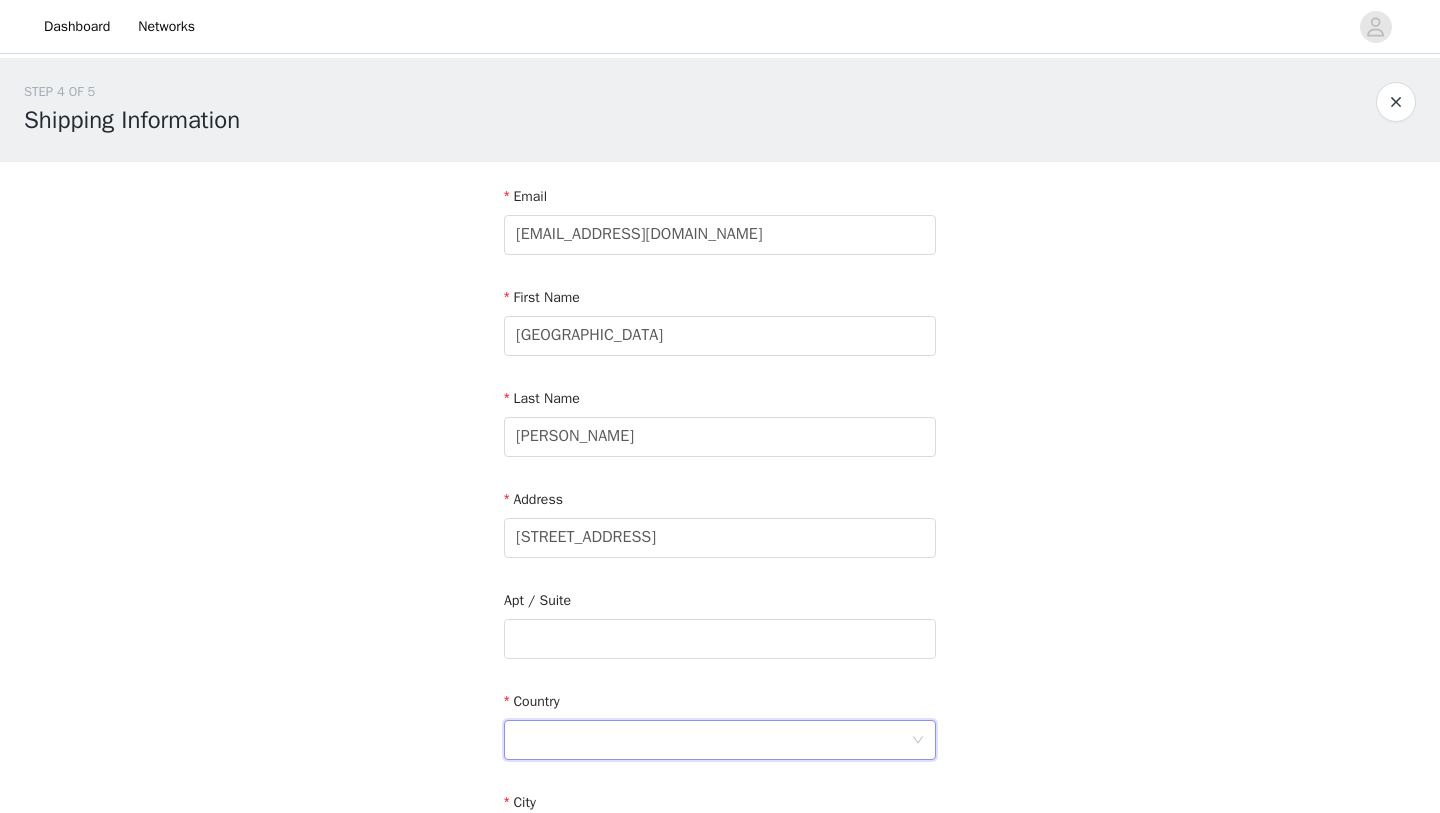 click at bounding box center [713, 740] 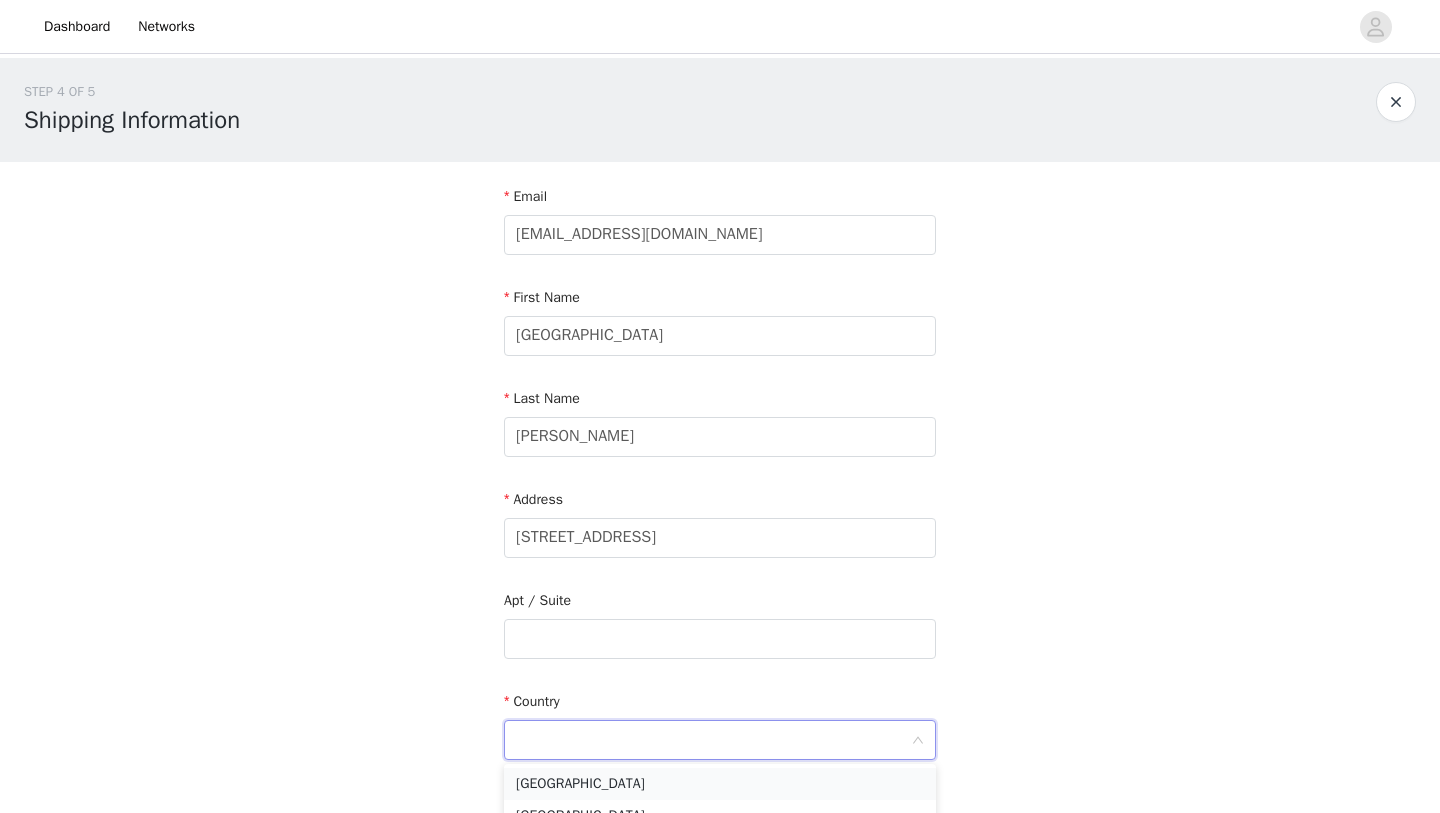 click on "[GEOGRAPHIC_DATA]" at bounding box center (720, 784) 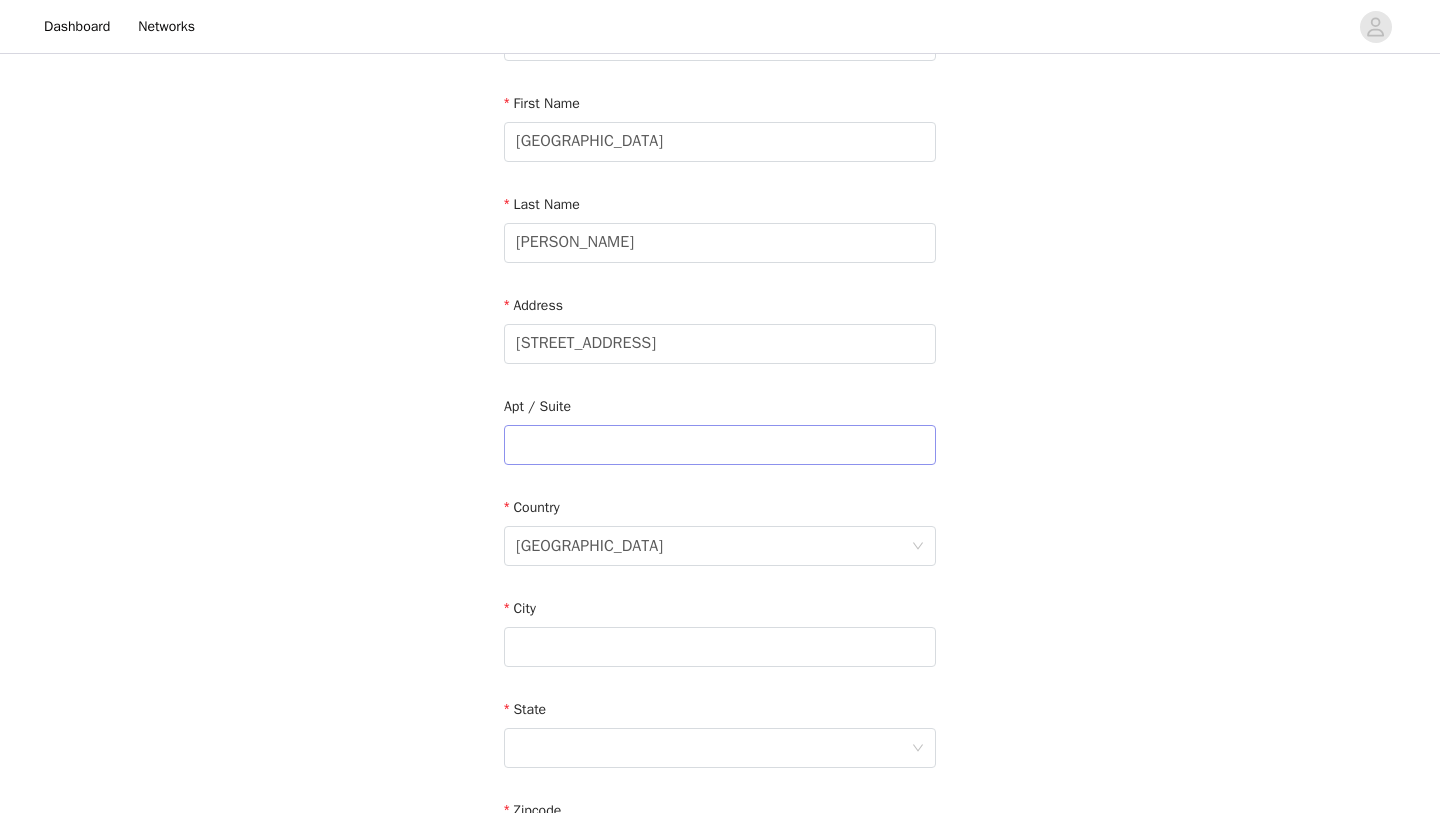 scroll, scrollTop: 222, scrollLeft: 0, axis: vertical 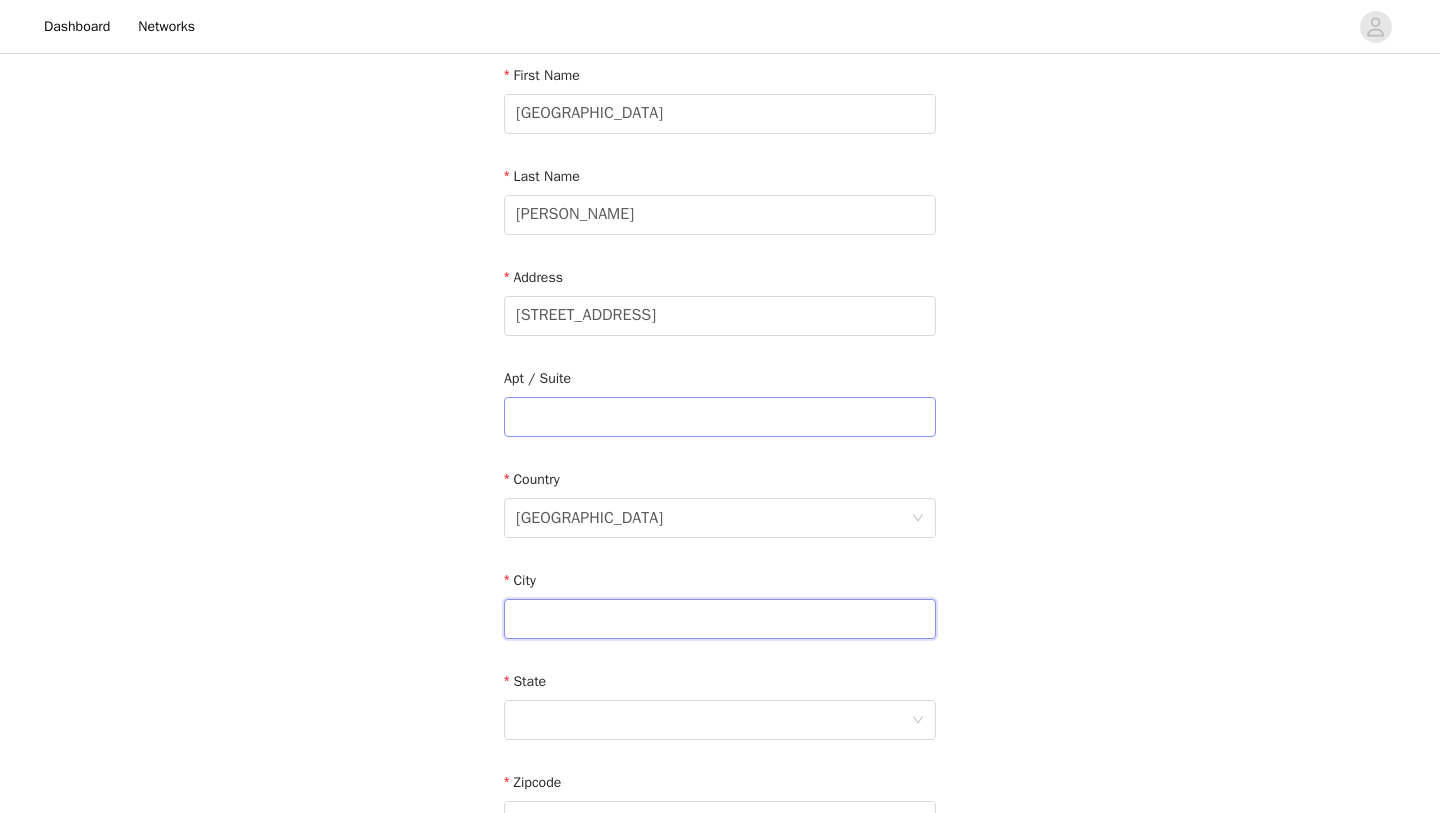 click at bounding box center [720, 619] 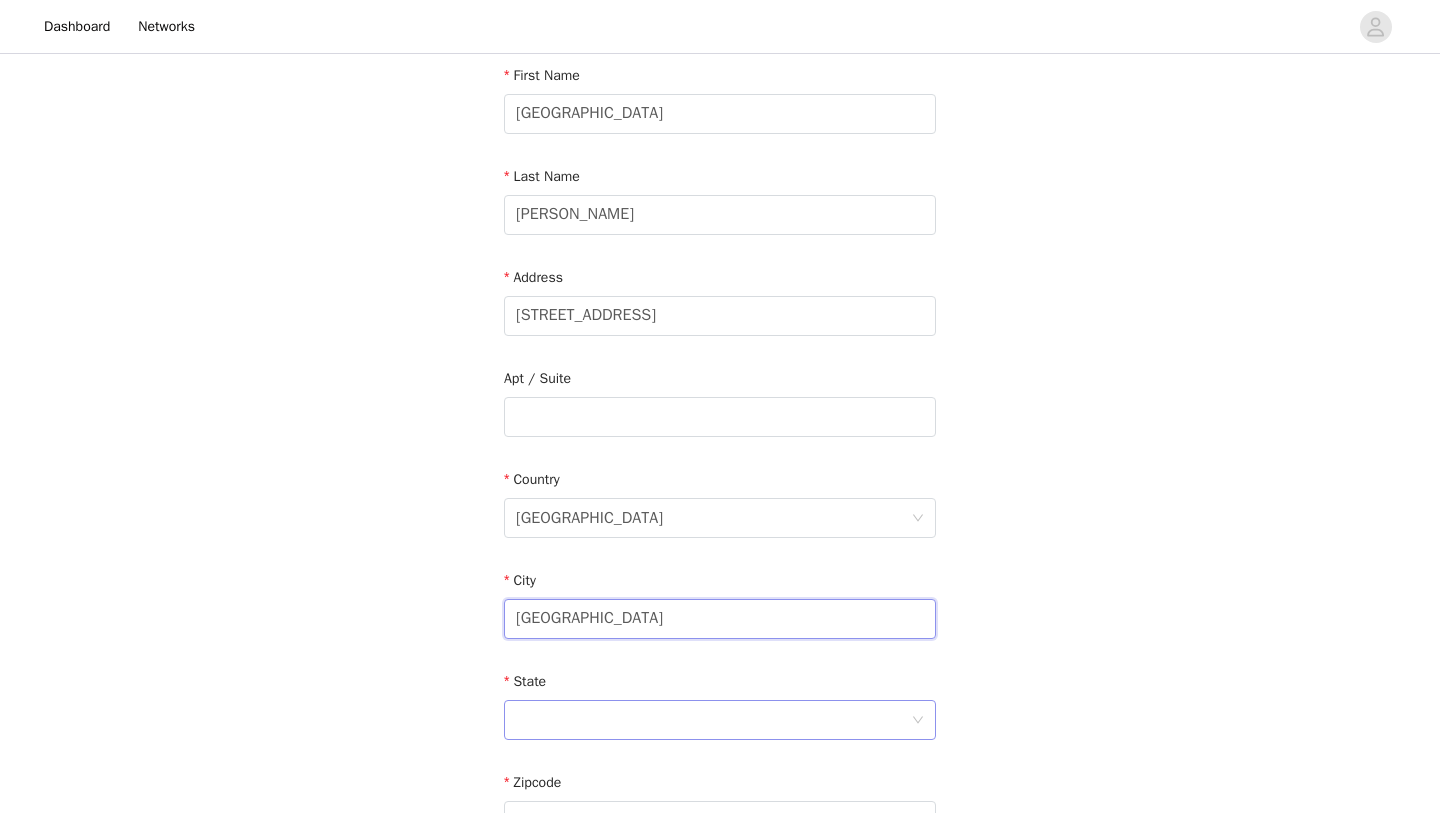 type on "[GEOGRAPHIC_DATA]" 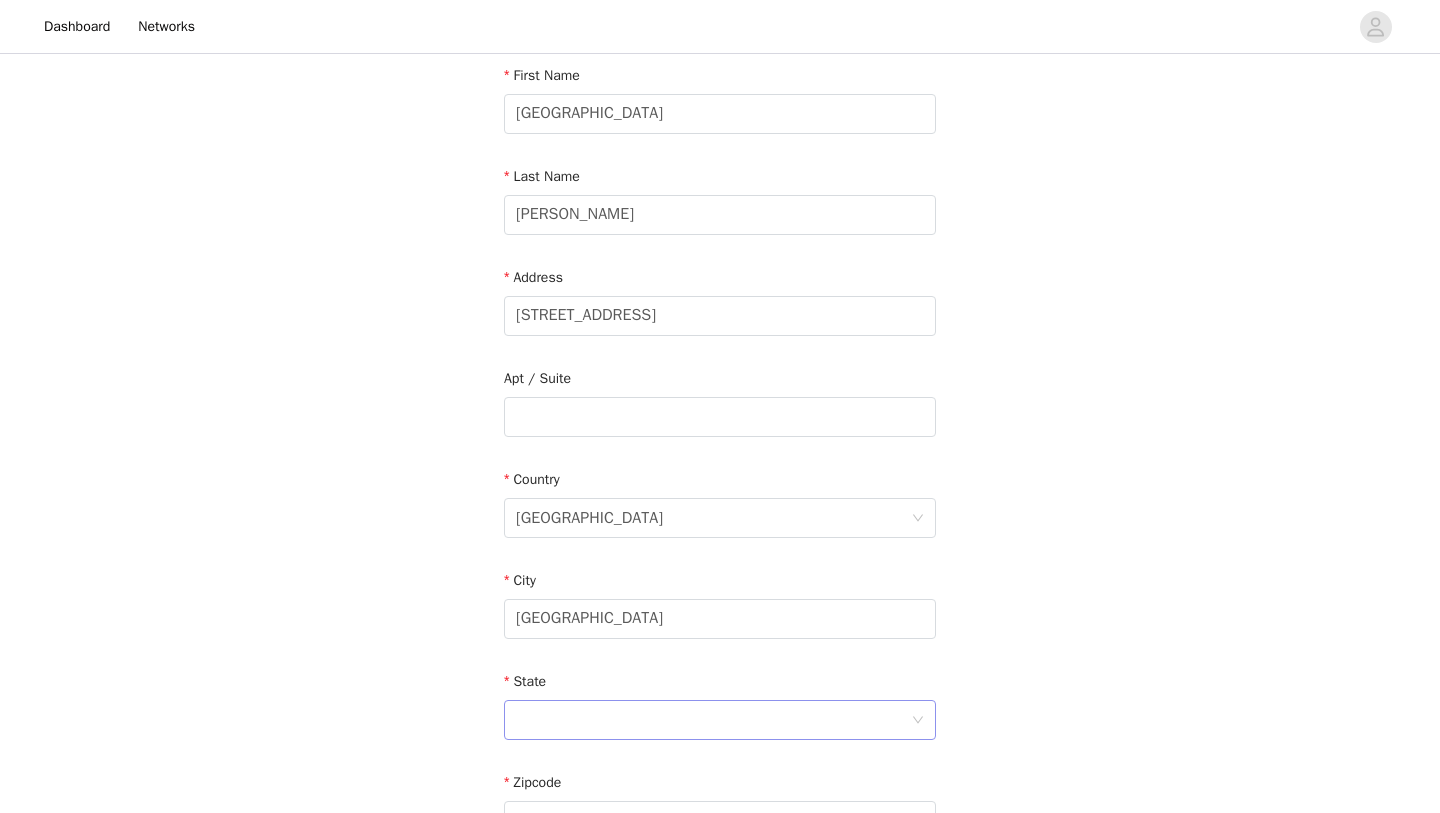 click at bounding box center [713, 720] 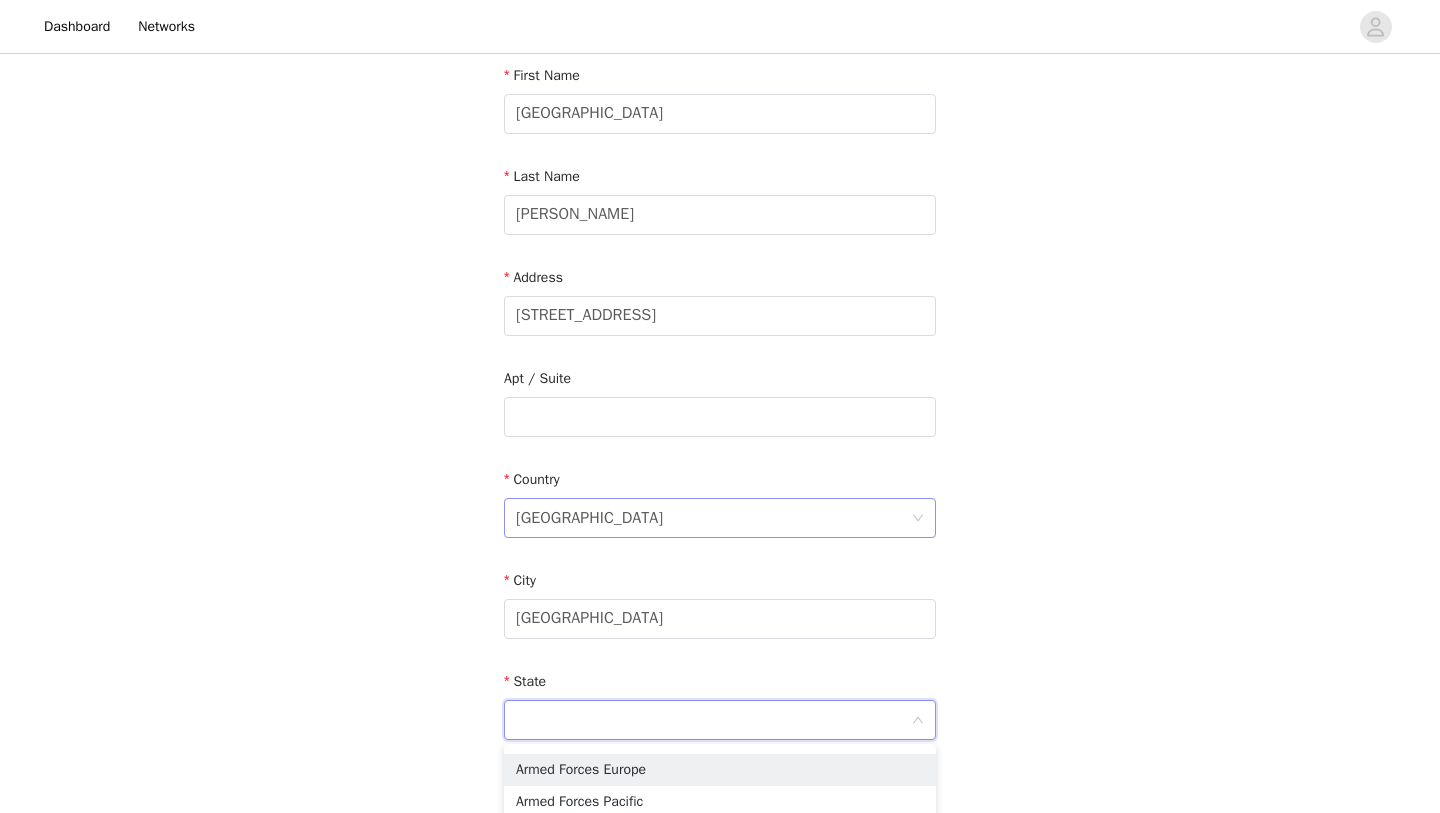 scroll, scrollTop: 164, scrollLeft: 0, axis: vertical 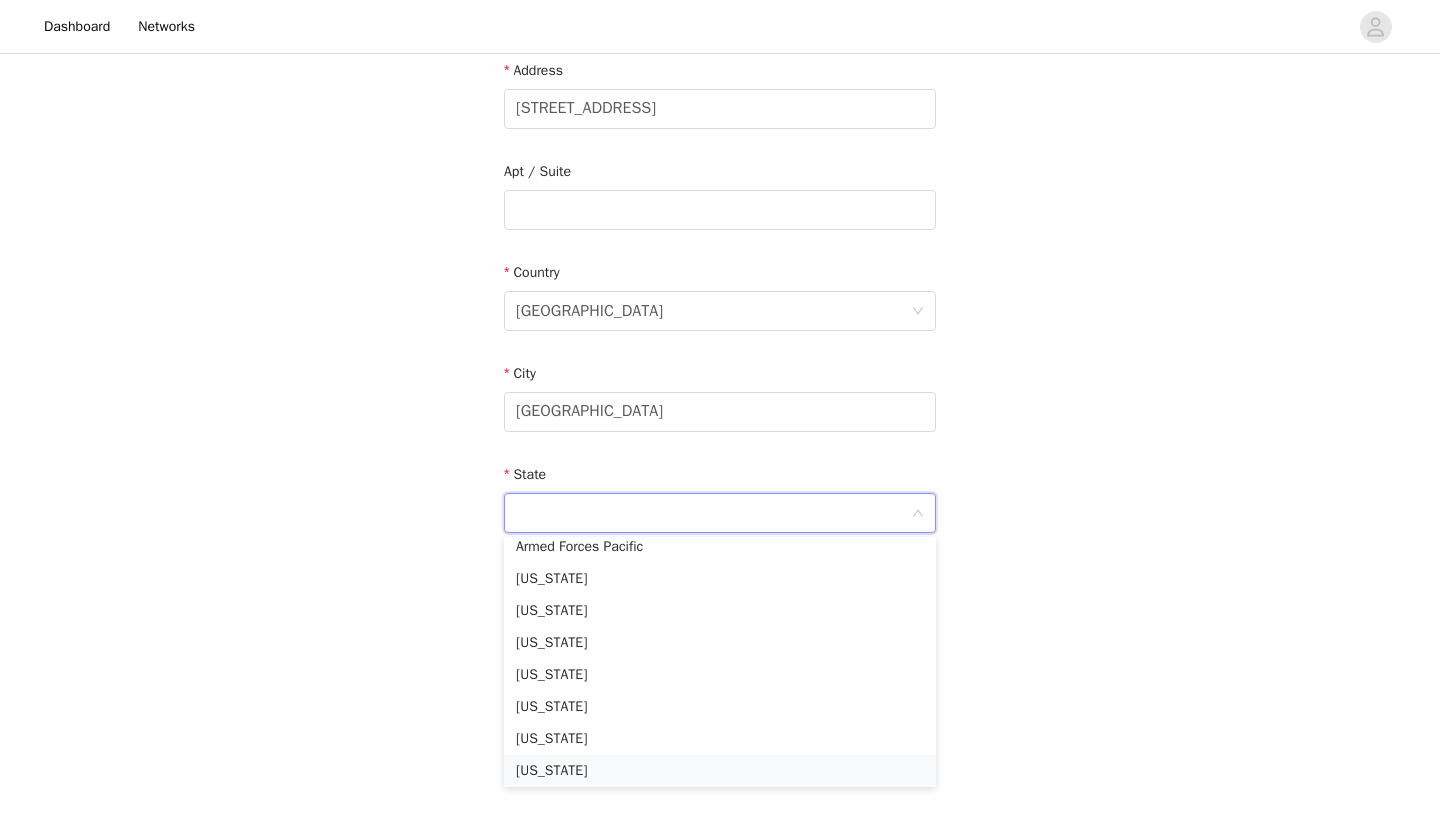 click on "[US_STATE]" at bounding box center [720, 771] 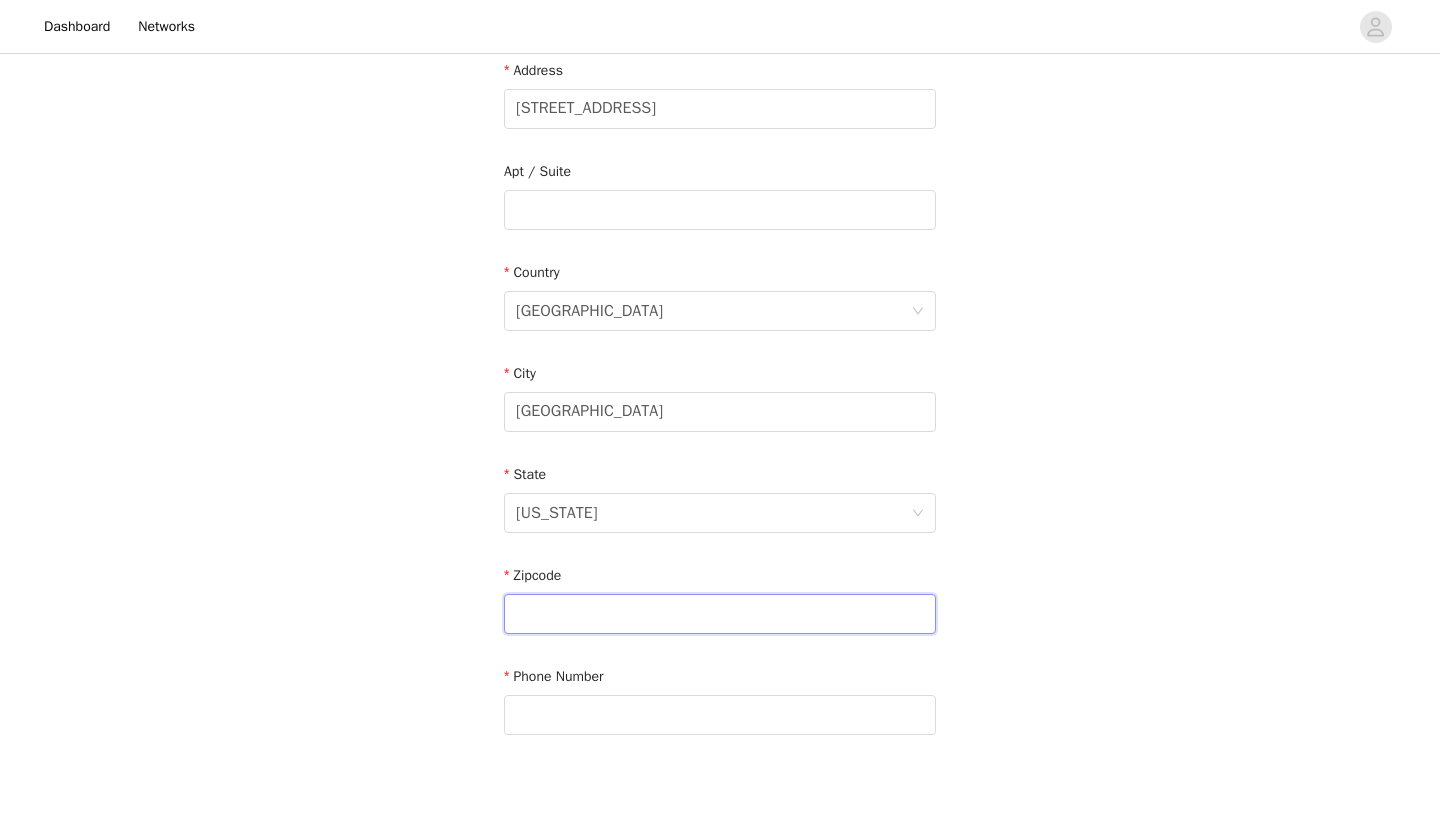 click at bounding box center (720, 614) 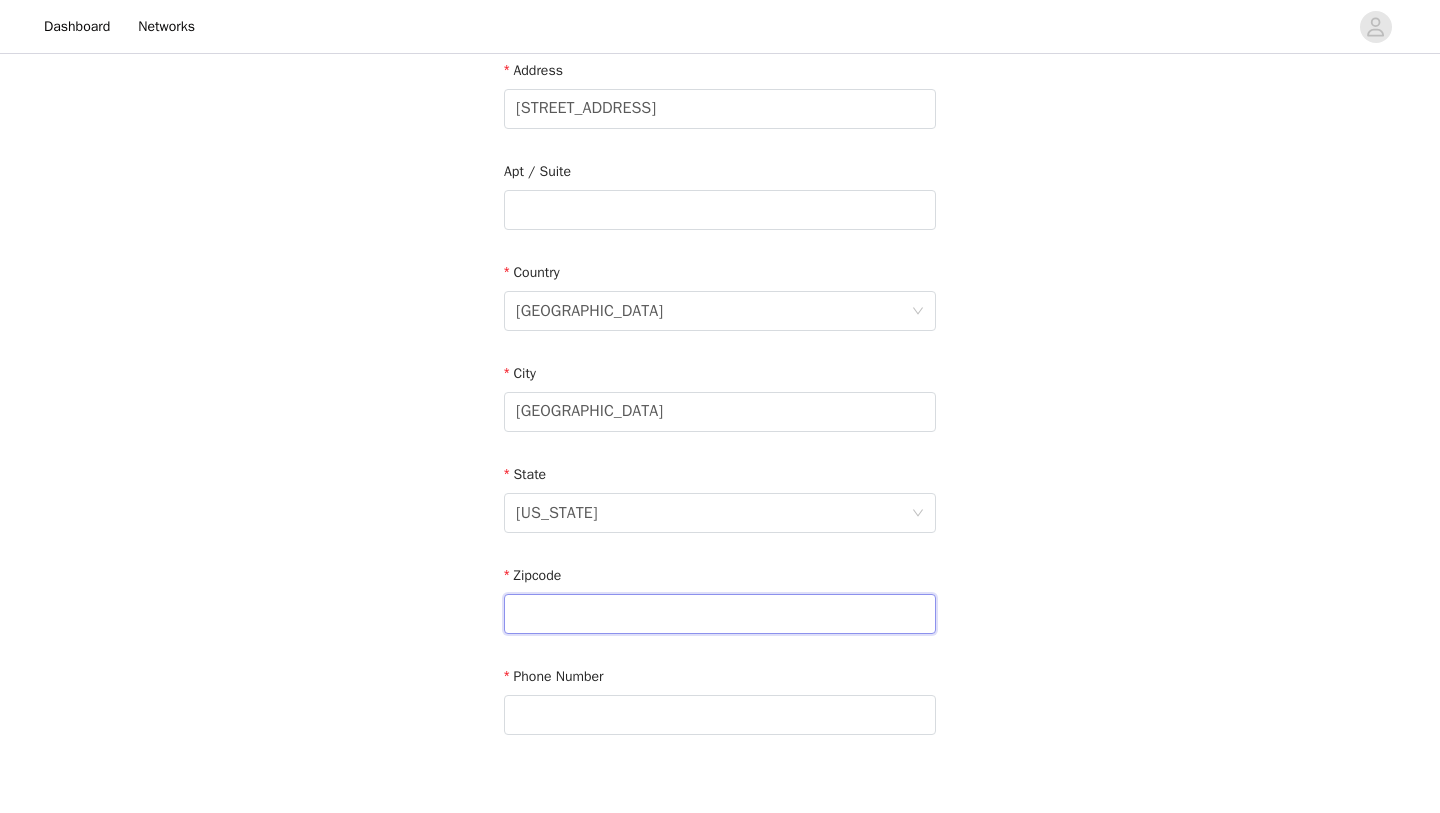 type on "32408" 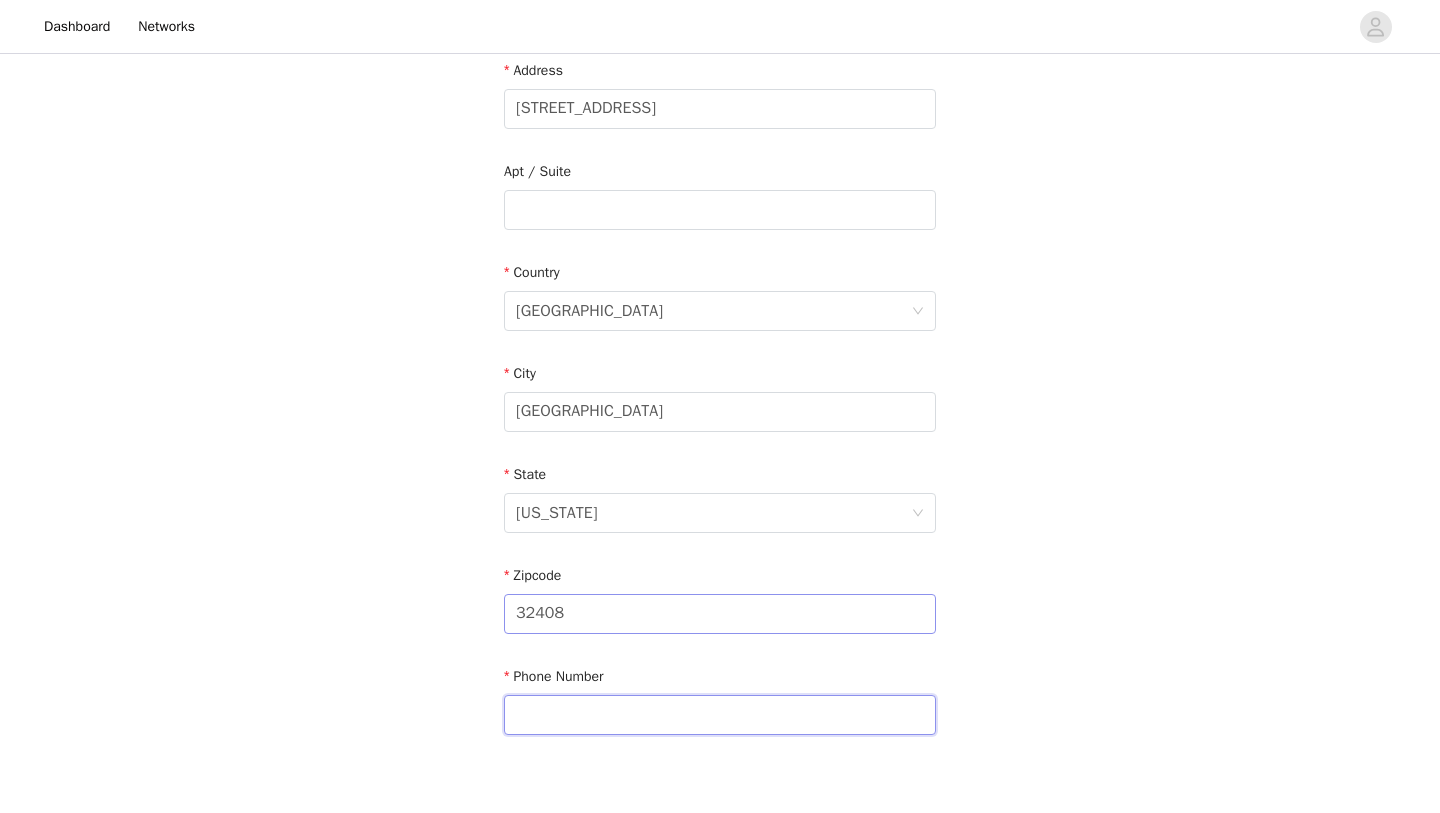 type on "8507085800" 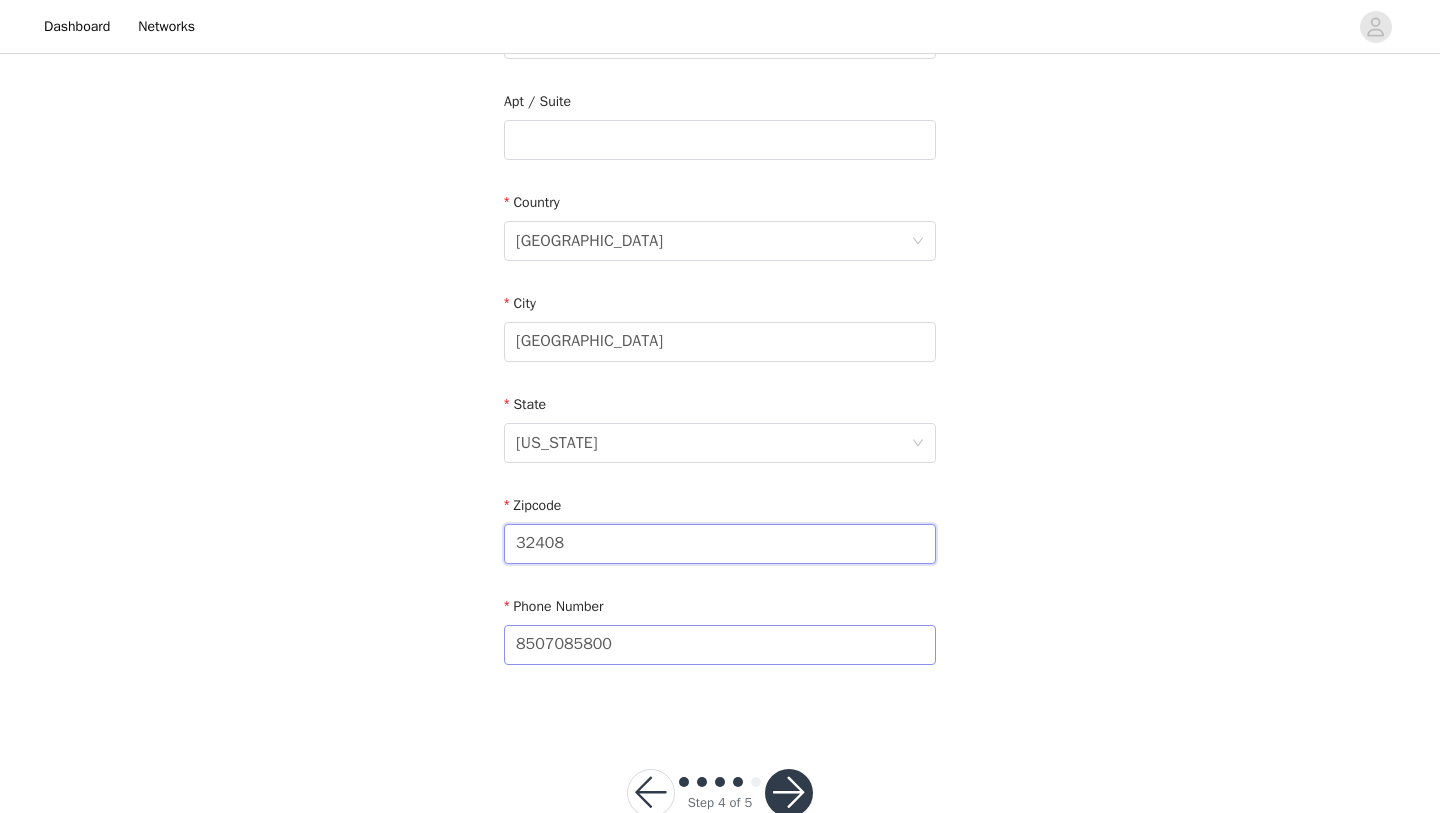 scroll, scrollTop: 507, scrollLeft: 0, axis: vertical 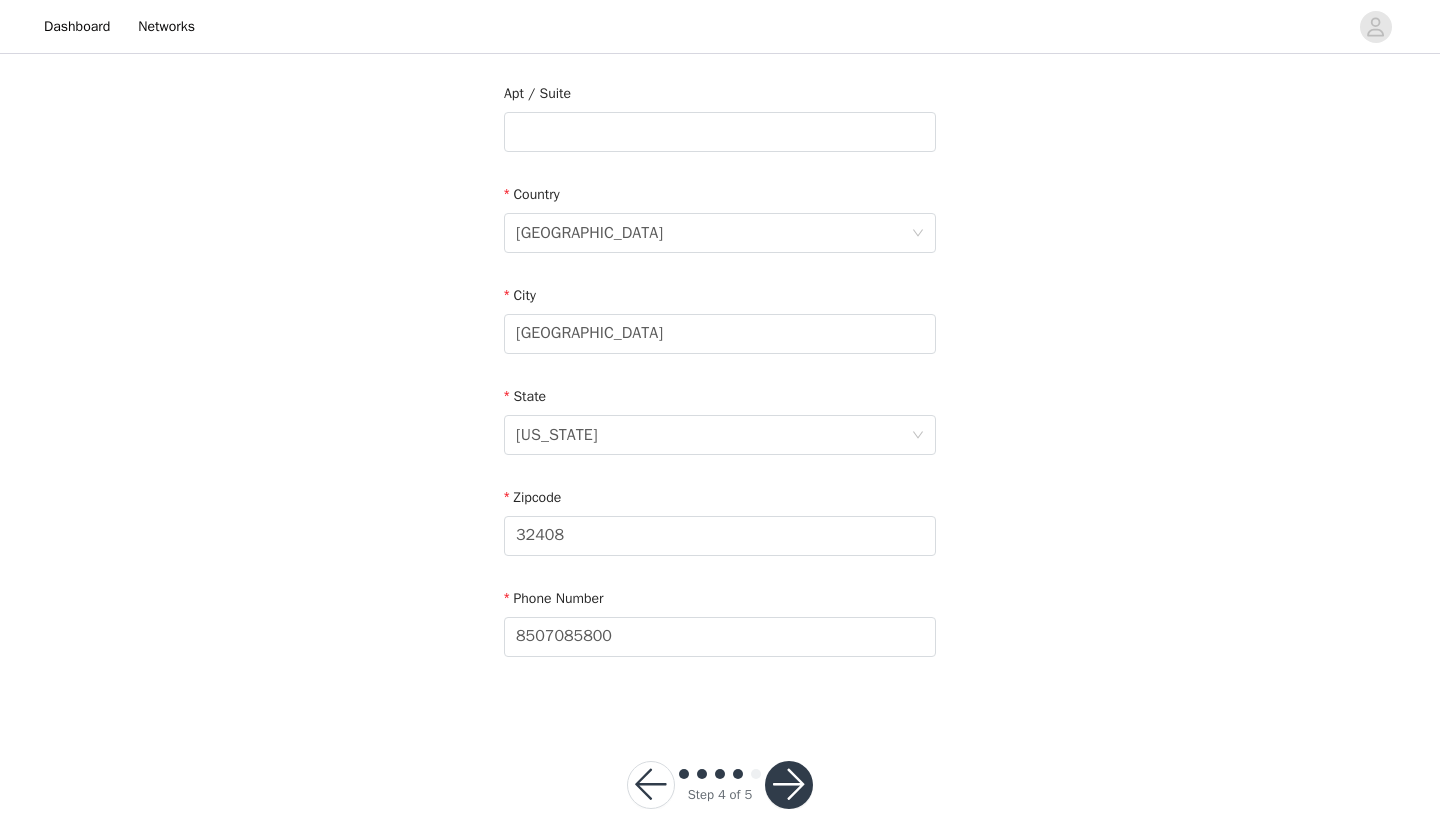 click at bounding box center [789, 785] 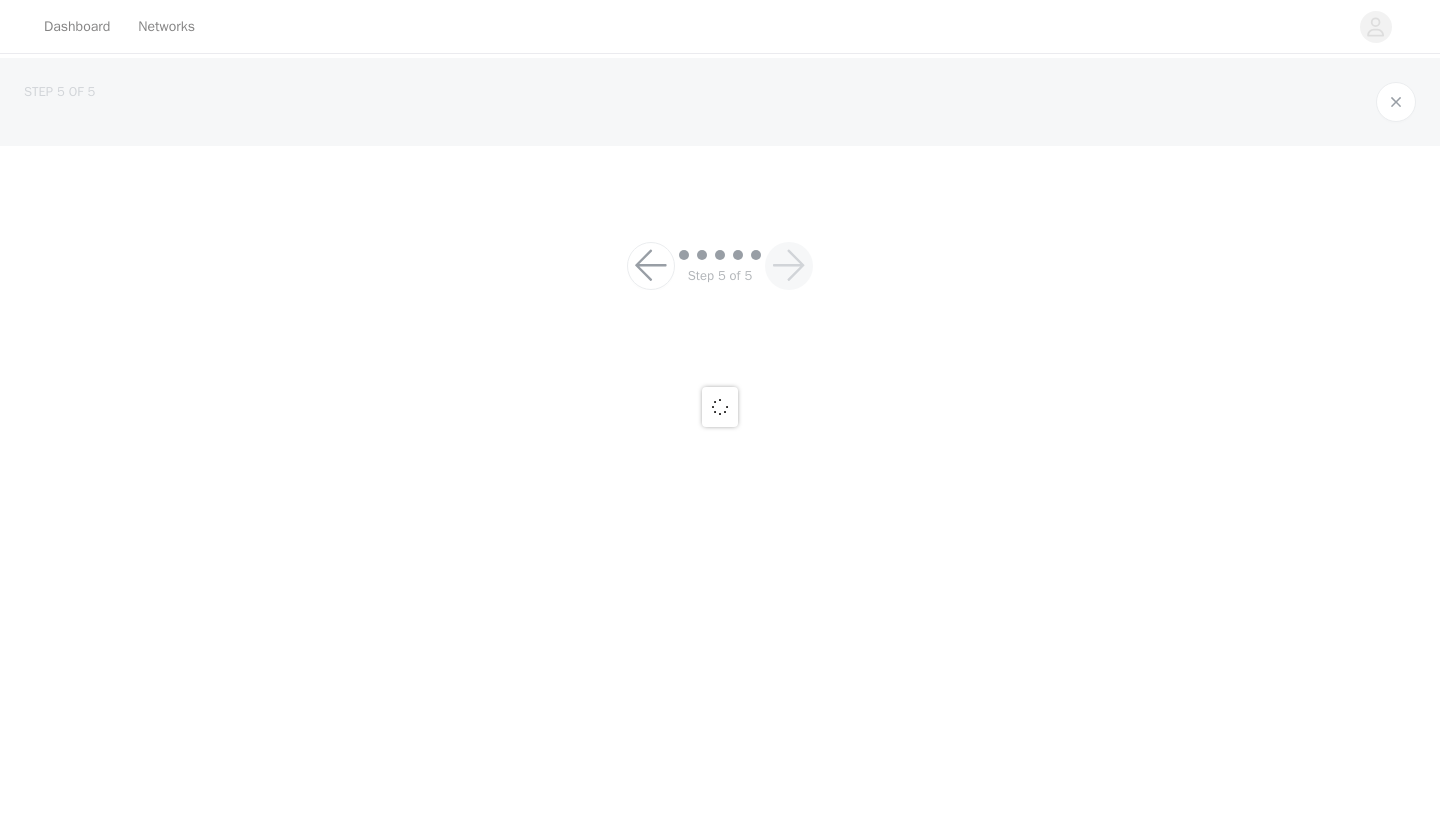 scroll, scrollTop: 0, scrollLeft: 0, axis: both 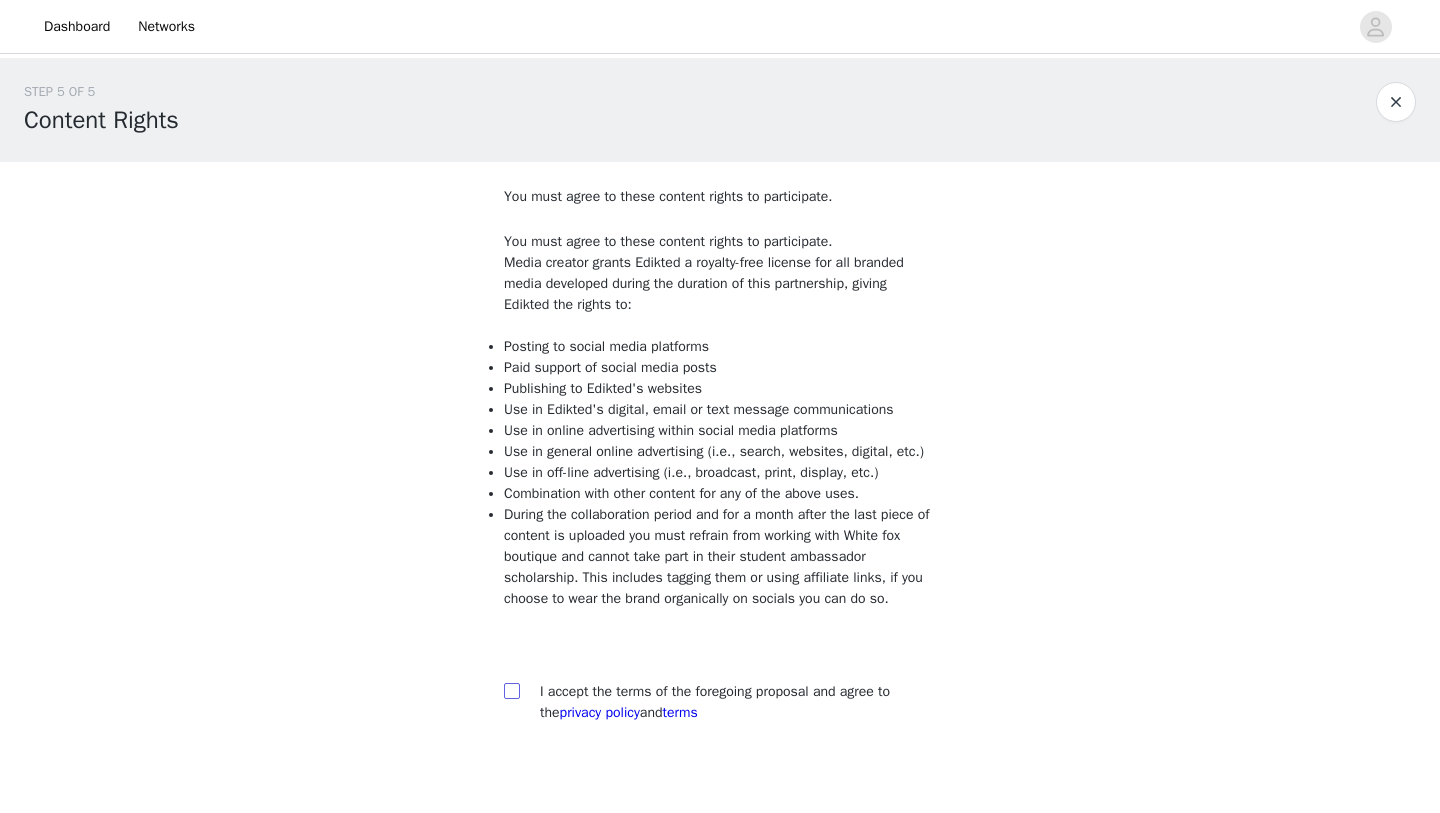 click at bounding box center (511, 690) 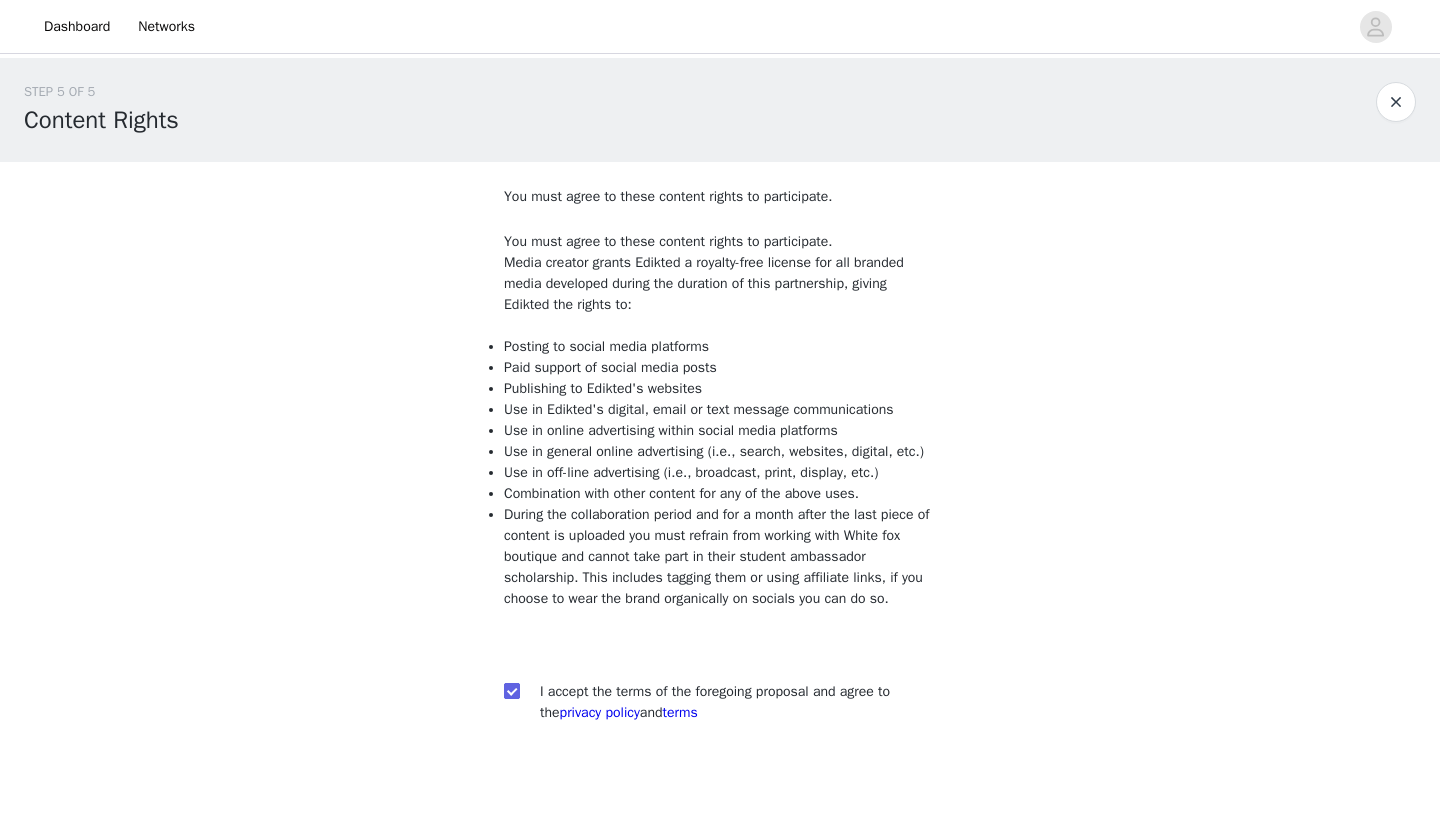 checkbox on "true" 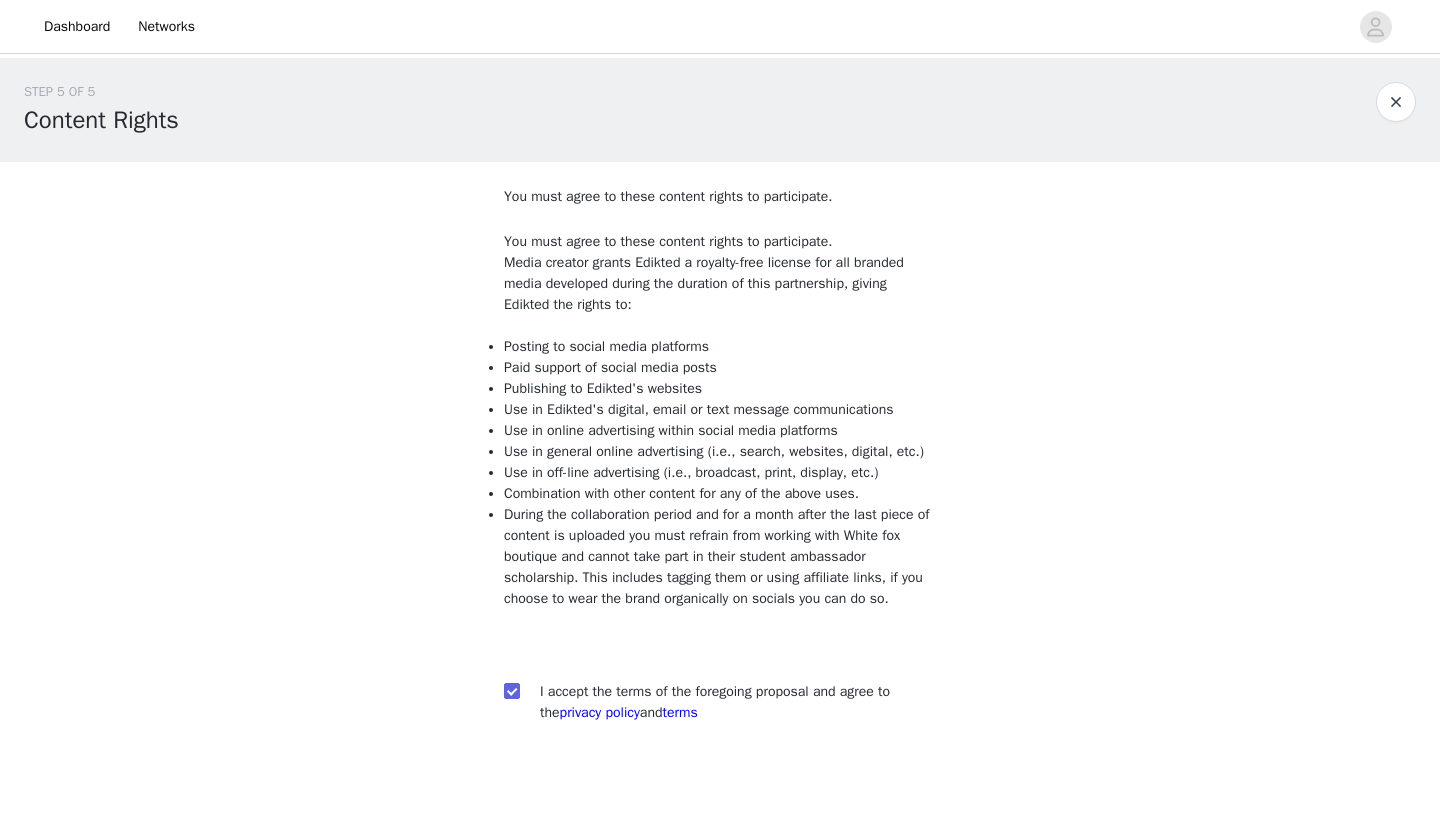scroll, scrollTop: 151, scrollLeft: 0, axis: vertical 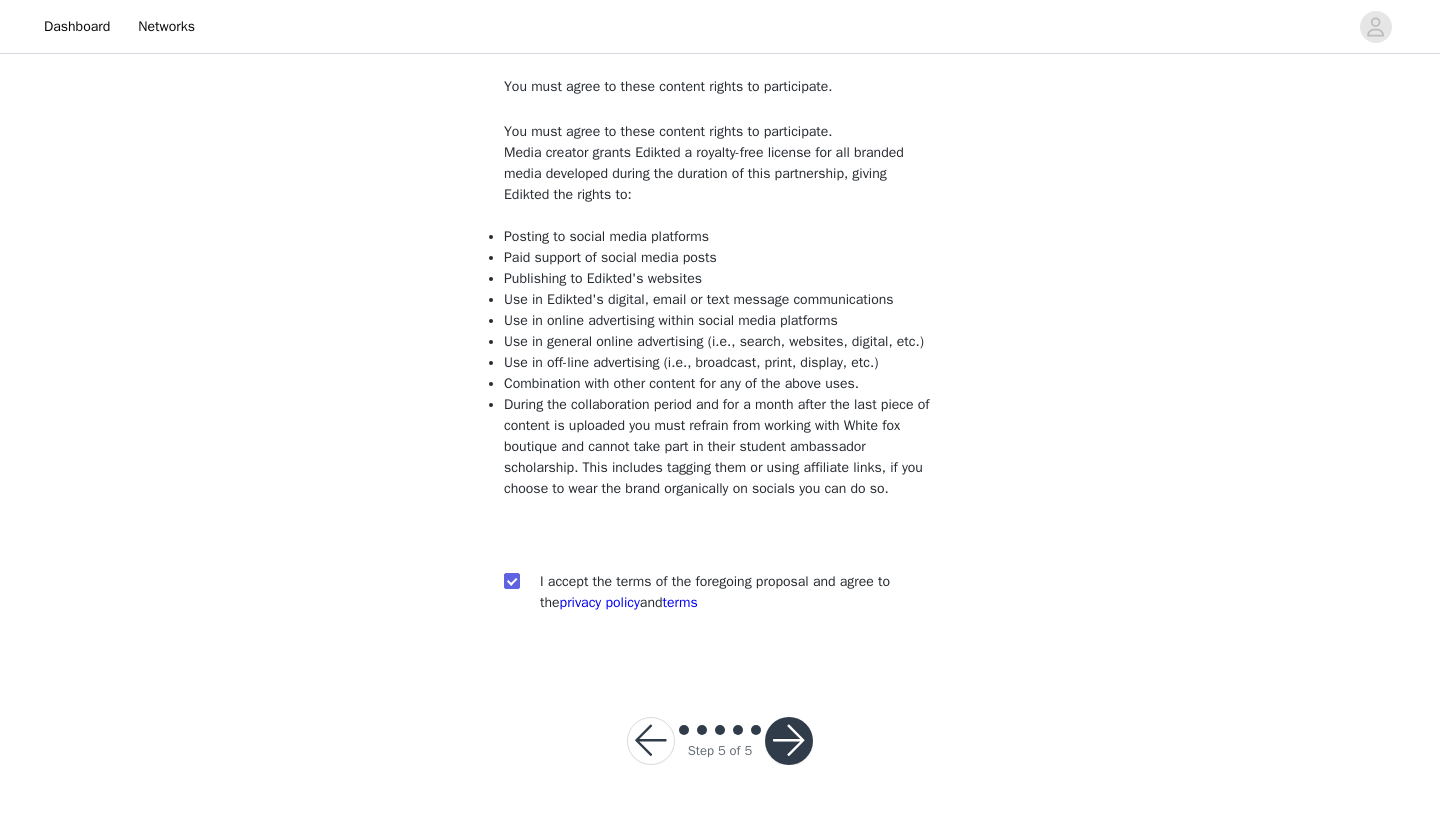 click at bounding box center [789, 741] 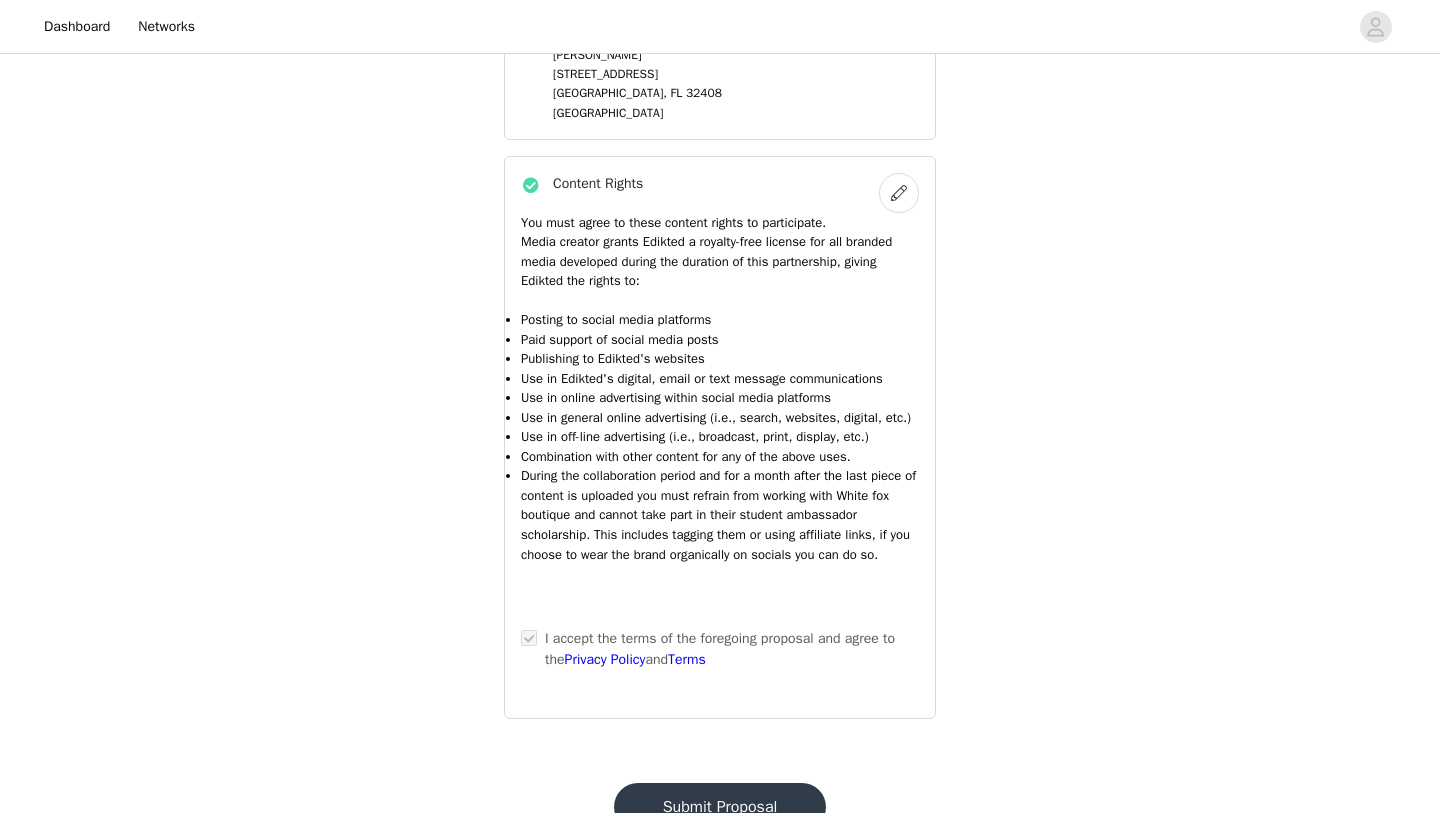 scroll, scrollTop: 1654, scrollLeft: 0, axis: vertical 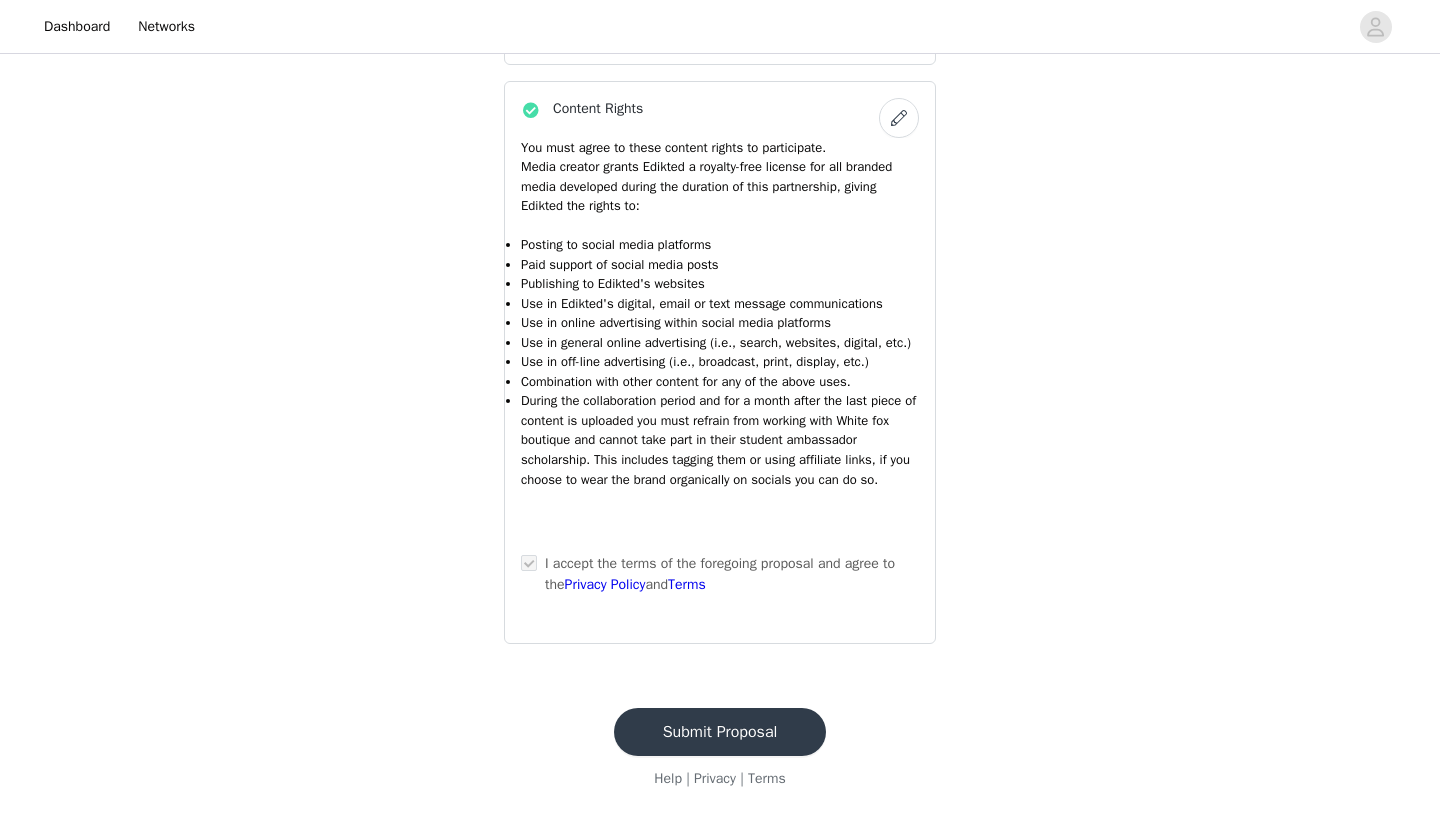 click on "Submit Proposal" at bounding box center (720, 732) 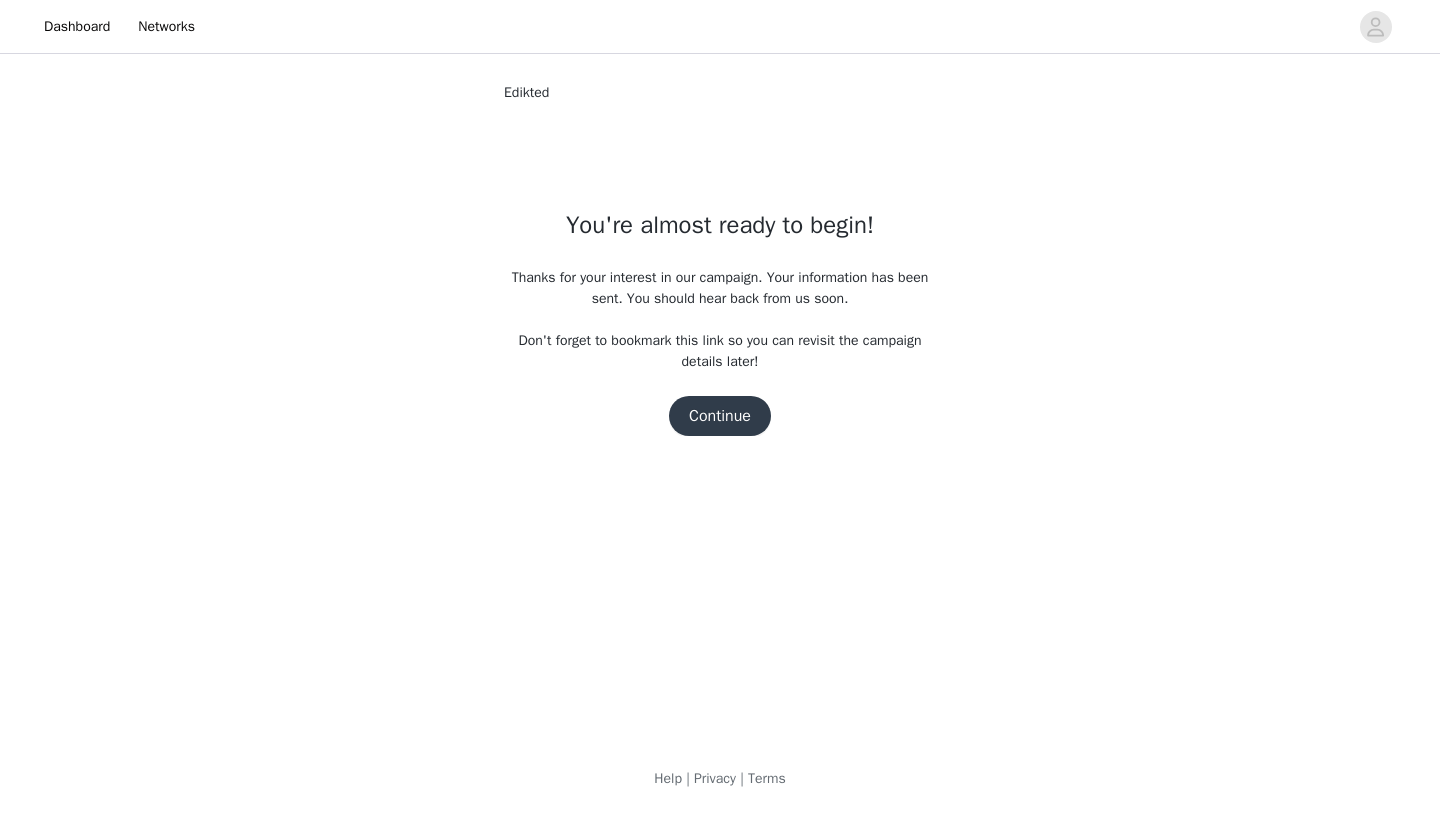 click on "Continue" at bounding box center [720, 416] 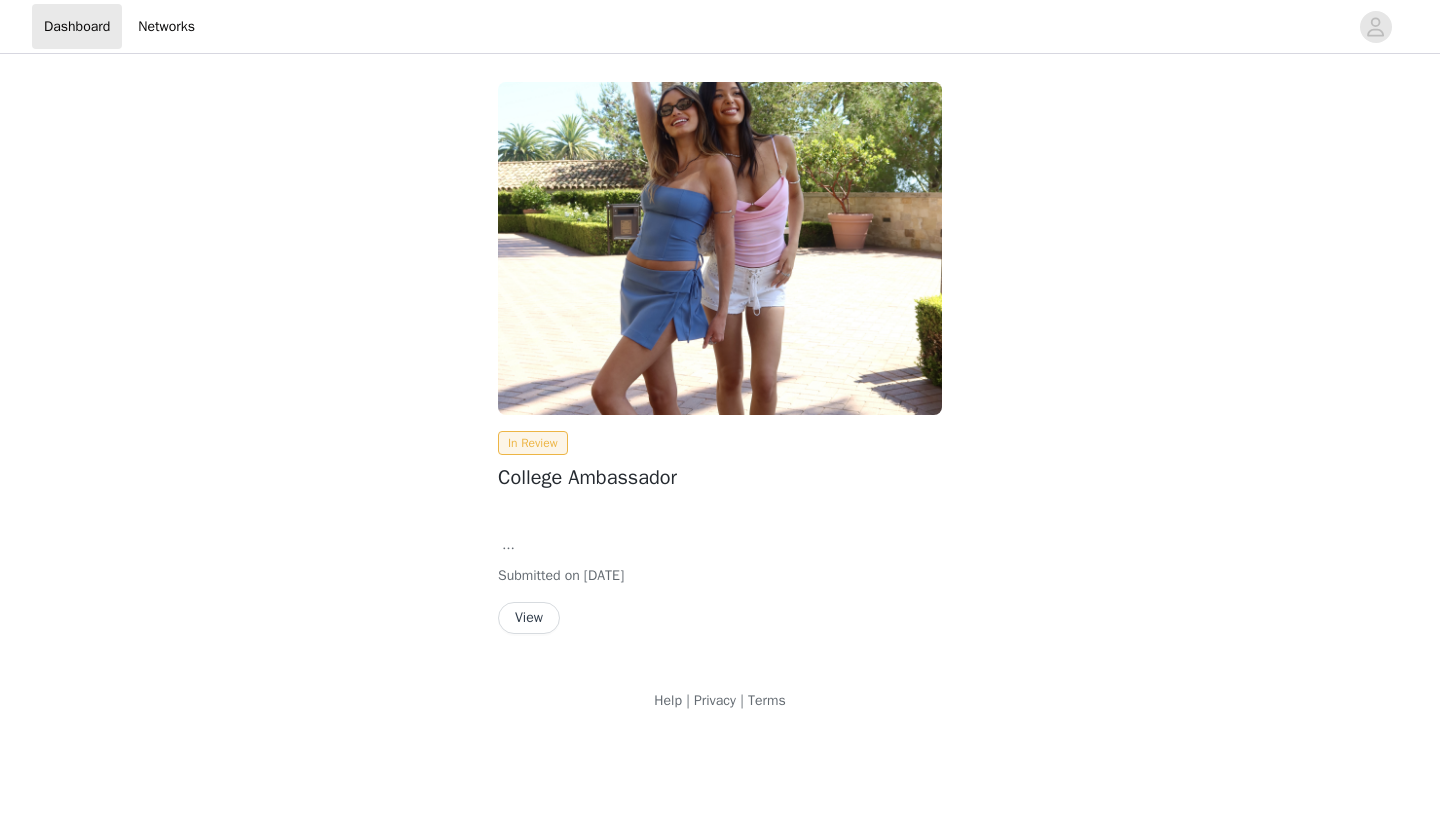 scroll, scrollTop: 0, scrollLeft: 0, axis: both 